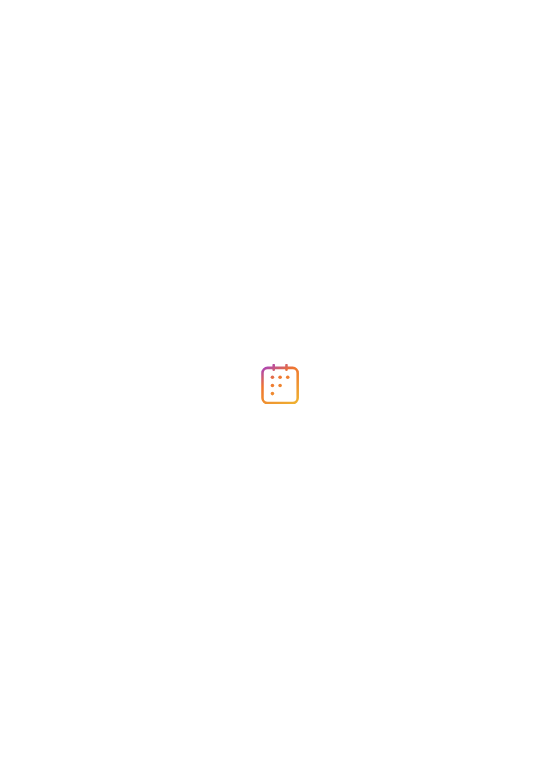 scroll, scrollTop: 0, scrollLeft: 0, axis: both 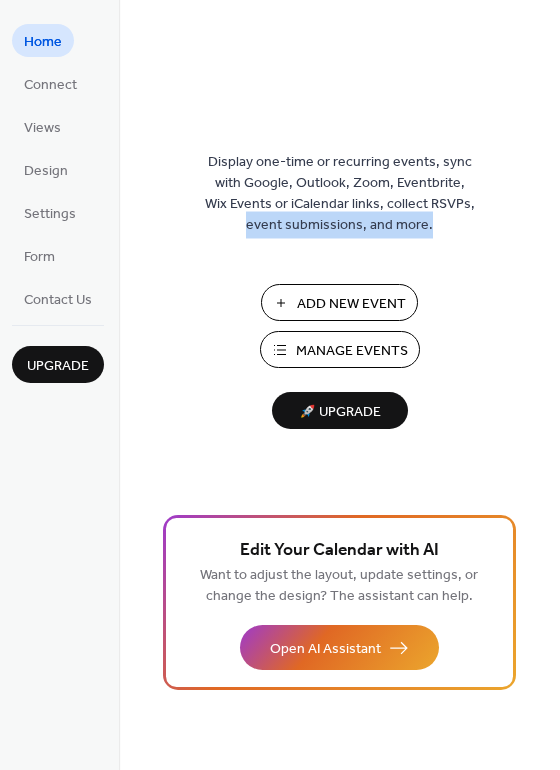 drag, startPoint x: 555, startPoint y: 204, endPoint x: 560, endPoint y: 260, distance: 56.22277 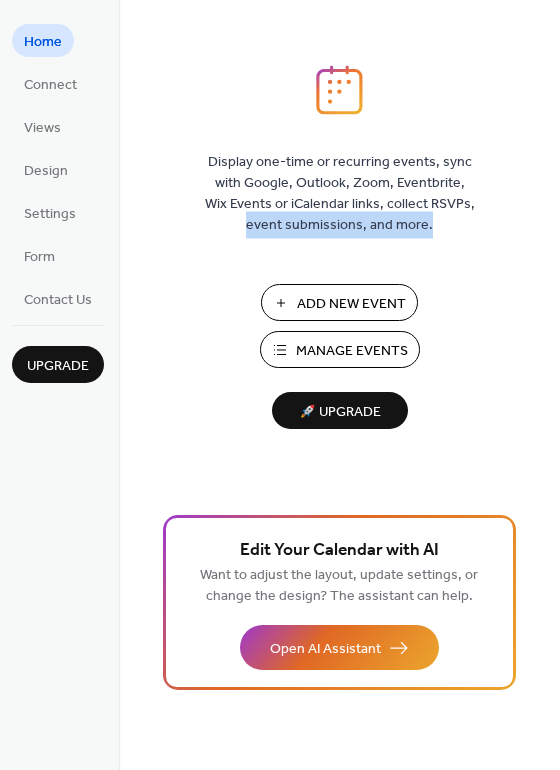 click on "Manage Events" at bounding box center (352, 351) 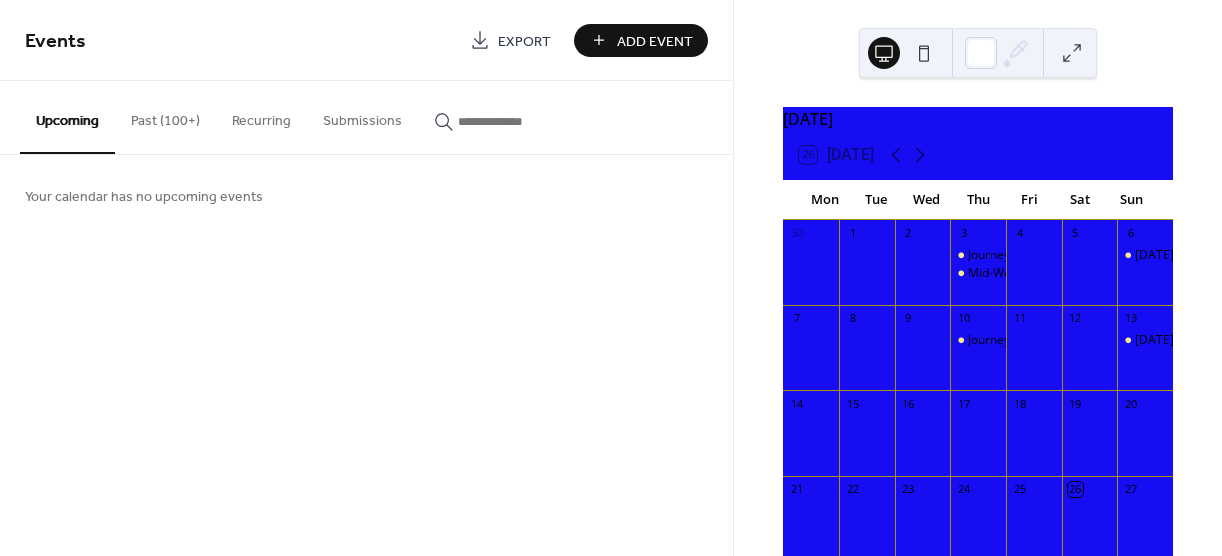 scroll, scrollTop: 0, scrollLeft: 0, axis: both 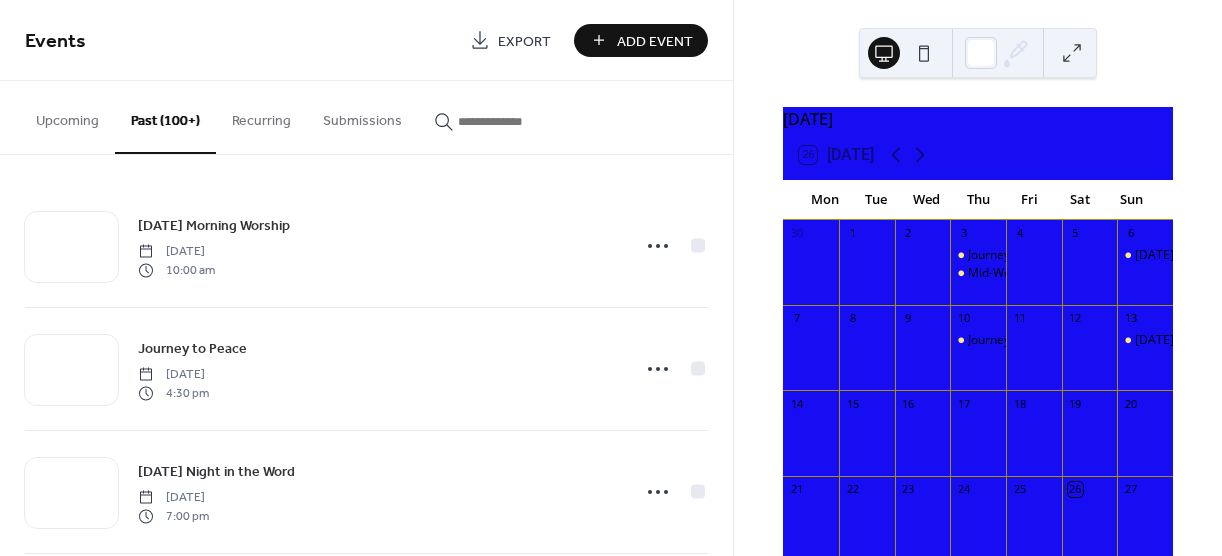 click on "Sunday Morning Worship Sunday, July 13, 2025 10:00 am Journey to Peace  Thursday, July 10, 2025 4:30 pm Sunday Night in the Word Sunday, July 6, 2025 7:00 pm Mid-Week Prayer Service Thursday, July 3, 2025 7:00 pm Journey to Peace  Thursday, July 3, 2025 4:30 pm Sunday Morning Worship Sunday, June 29, 2025 10:00 am Mid-Week Prayer Service Thursday, June 26, 2025 7:00 pm Journey to Peace  Thursday, June 26, 2025 4:30 pm Sunday Night in the Word Sunday, June 22, 2025 7:00 pm Mid-Week Prayer Service Thursday, June 19, 2025 7:00 pm Journey to Peace  Thursday, June 19, 2025 4:30 pm No Service Sunday, June 15, 2025 10:00 am New Genesis Kingdom International Ministries, Inc. Saturday, June 14, 2025 3:00 pm Mid-Week Prayer Service Thursday, June 12, 2025 7:00 pm Journey to Peace  Thursday, June 12, 2025 4:30 pm Sunday Night in the Word Sunday, June 8, 2025 7:00 pm Mid-Week Prayer Service Thursday, June 5, 2025 7:00 pm Journey to Peace  Thursday, June 5, 2025 4:30 pm FATHER'S DAY SERVICE Sunday, June 1, 2025 10:00 am" at bounding box center [366, 355] 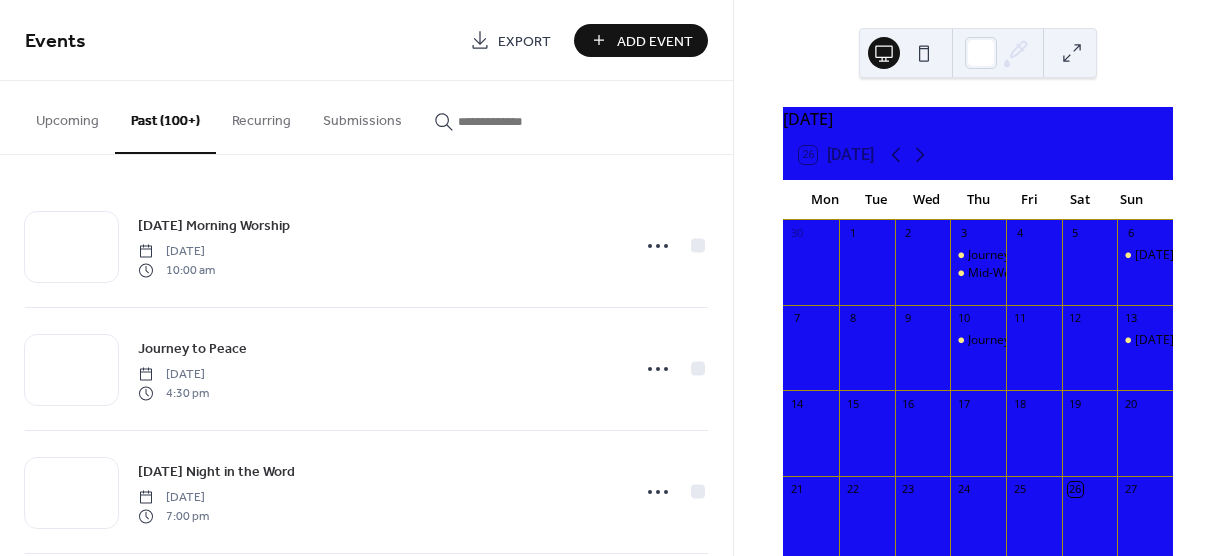 scroll, scrollTop: 243, scrollLeft: 0, axis: vertical 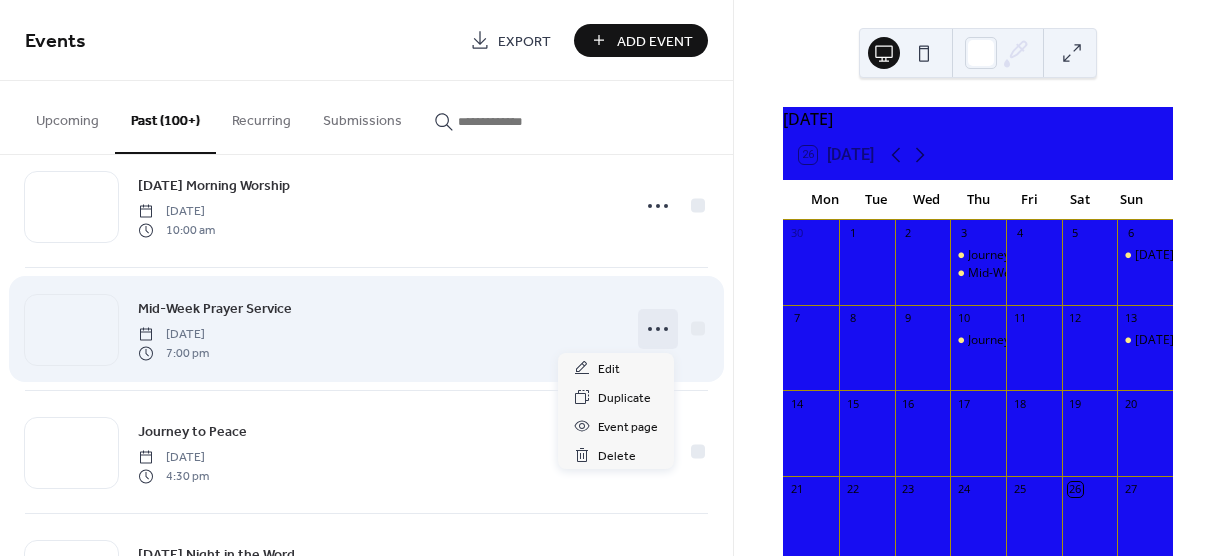 click 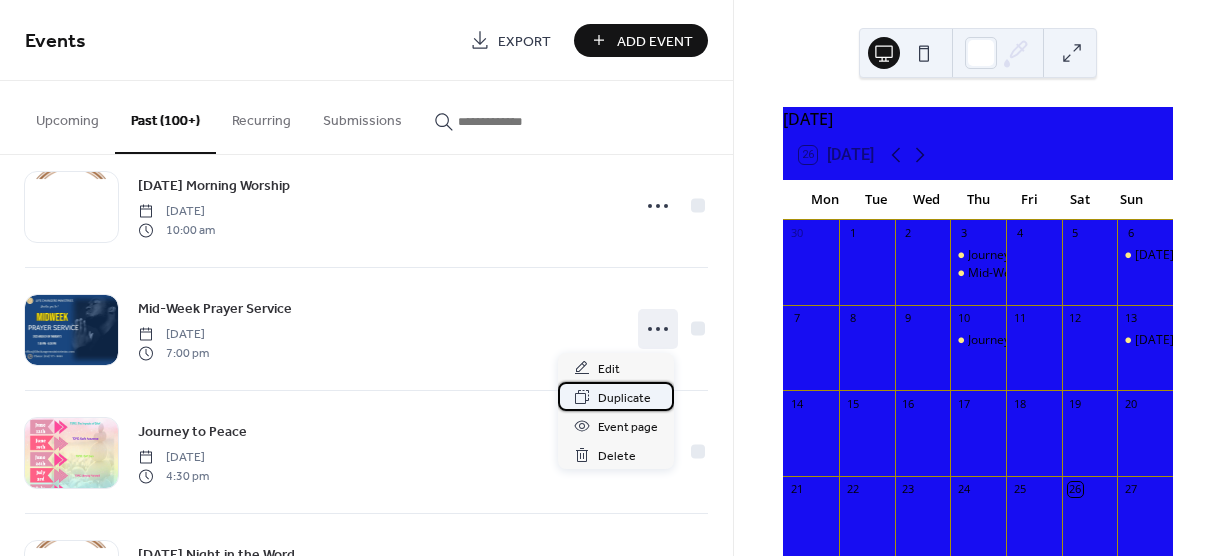 click on "Duplicate" at bounding box center (624, 398) 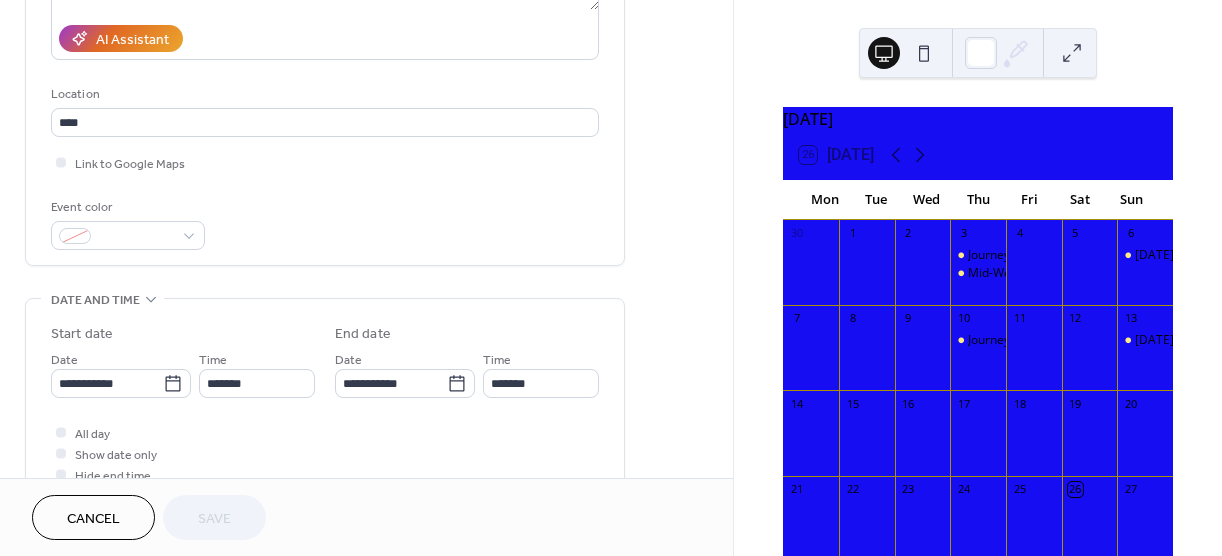 scroll, scrollTop: 368, scrollLeft: 0, axis: vertical 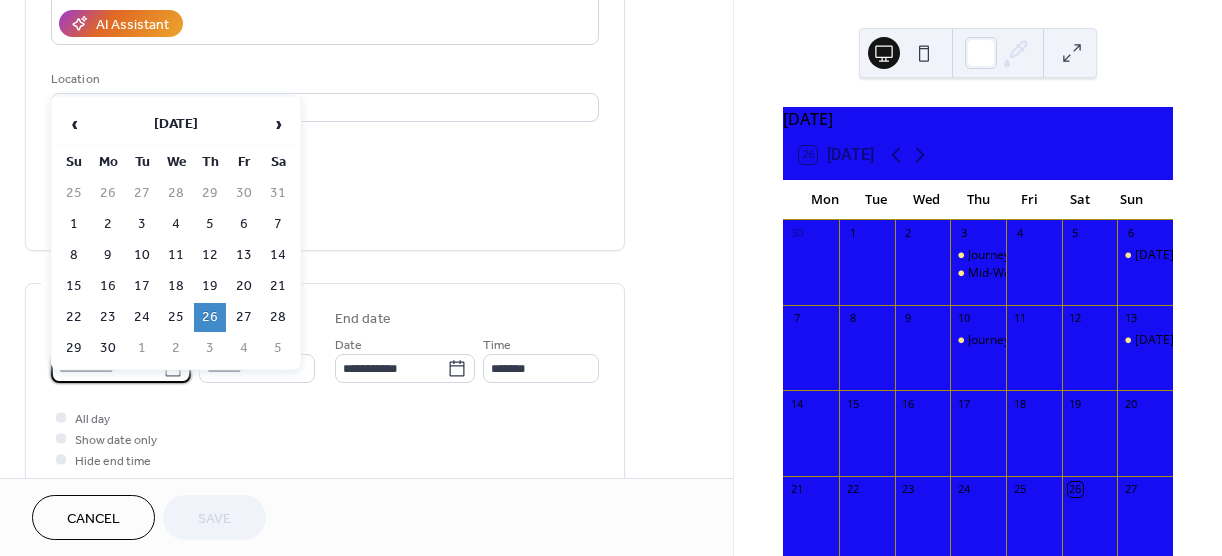 click on "**********" at bounding box center [107, 368] 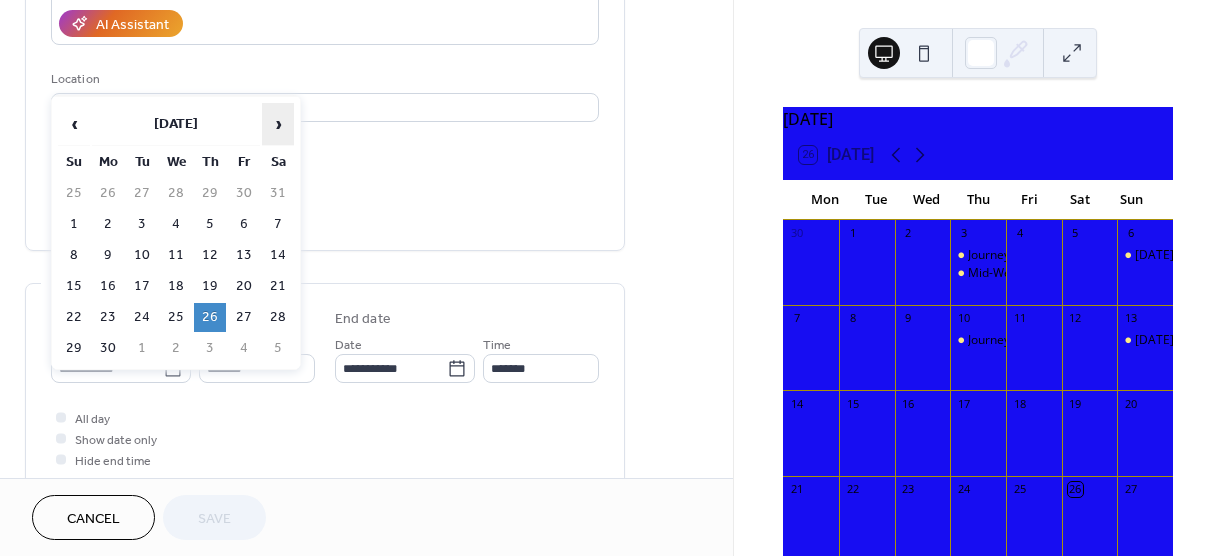 click on "›" at bounding box center (278, 124) 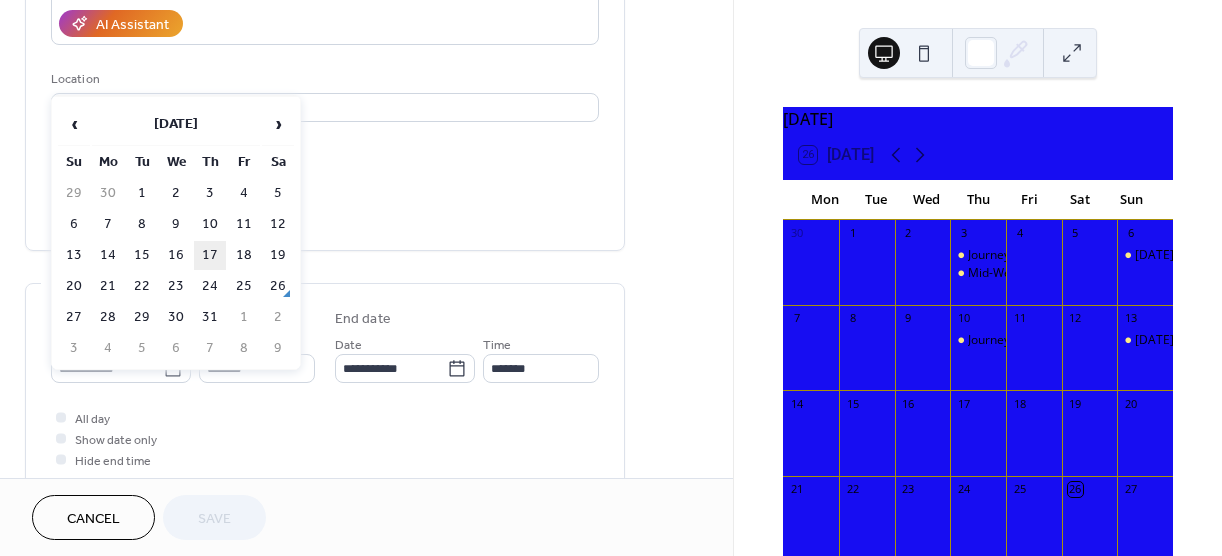 click on "17" at bounding box center (210, 255) 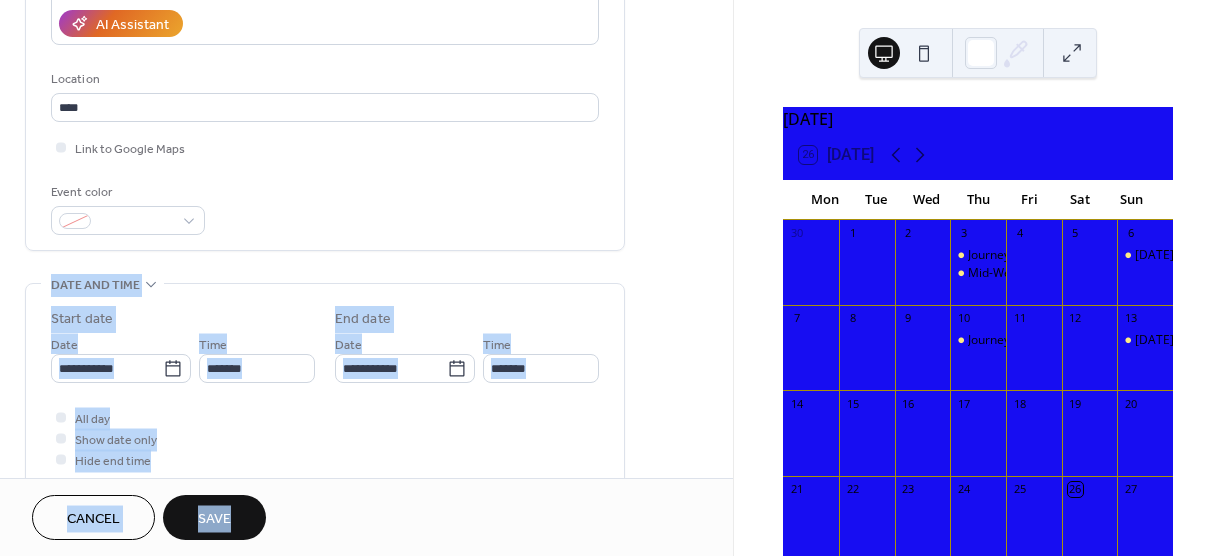 scroll, scrollTop: 851, scrollLeft: 0, axis: vertical 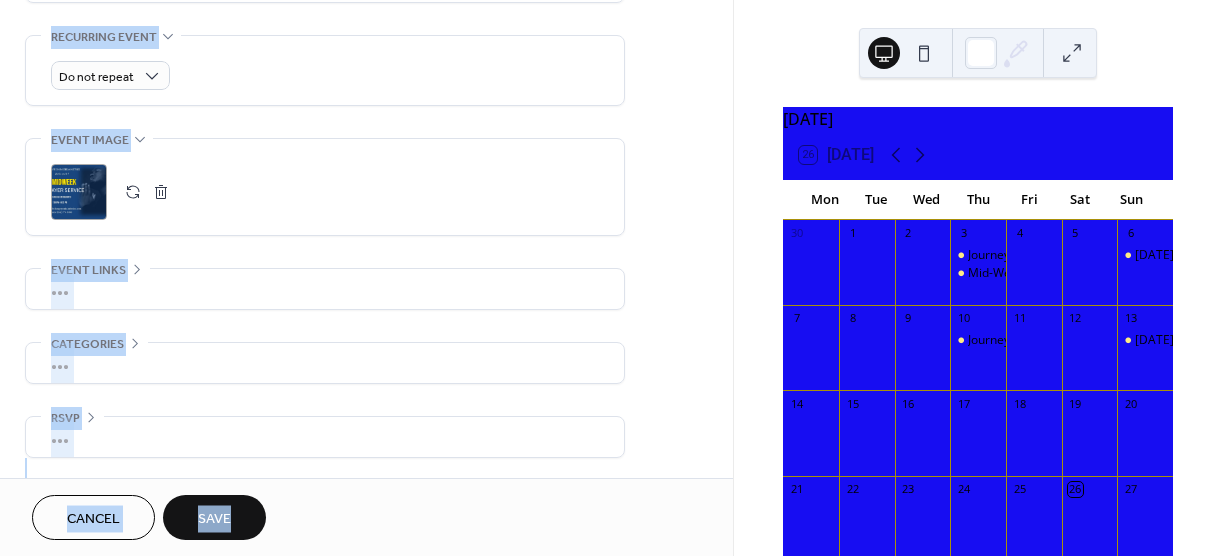 drag, startPoint x: 733, startPoint y: 208, endPoint x: 476, endPoint y: 513, distance: 398.84082 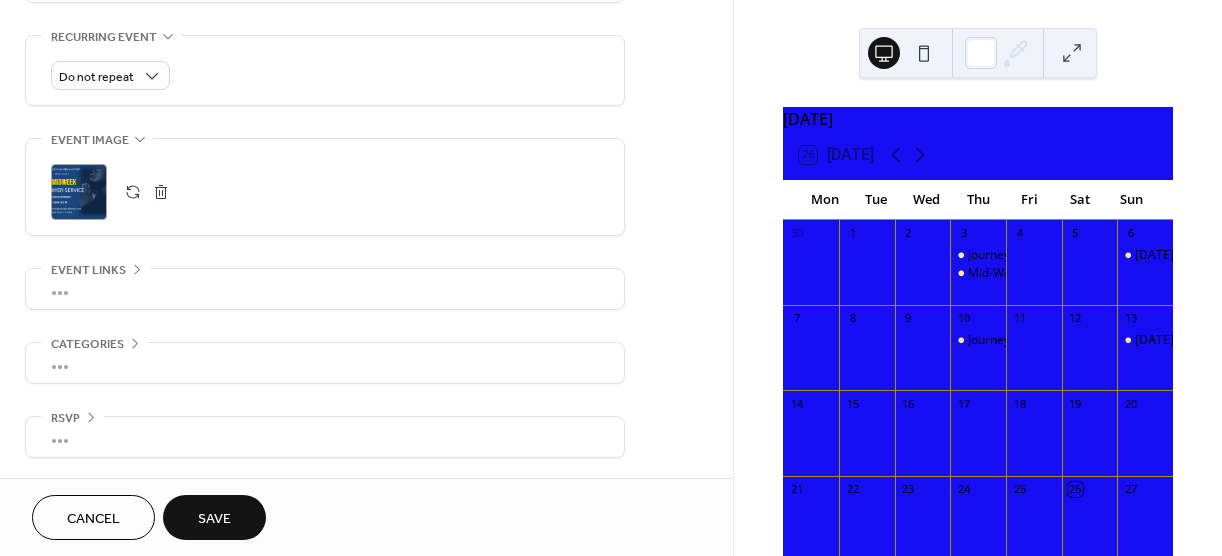 click on "Cancel Save" at bounding box center [366, 517] 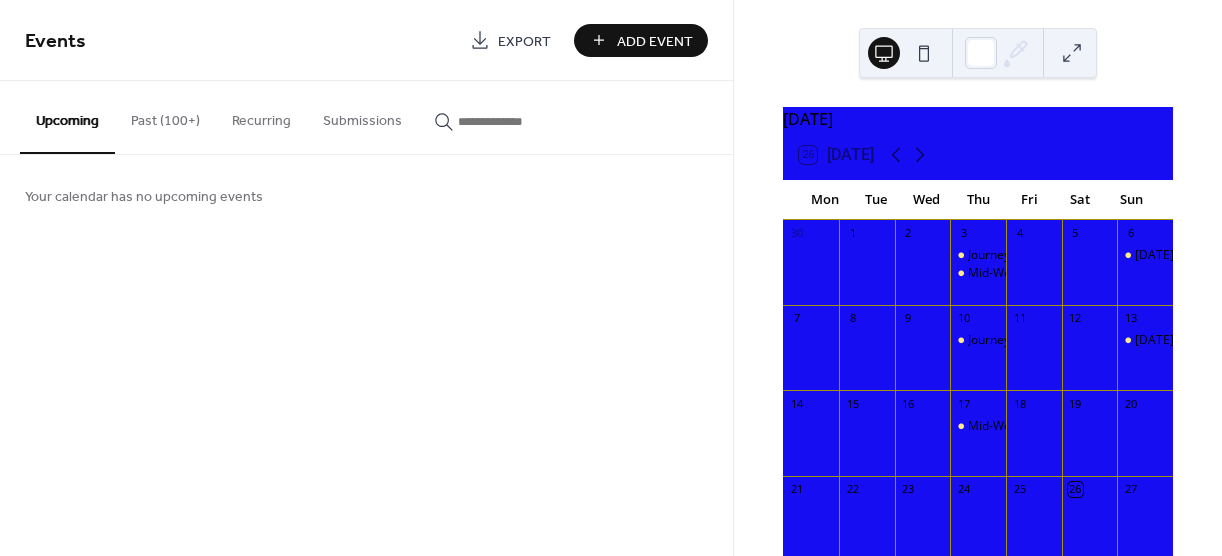 click on "Past (100+)" at bounding box center [165, 116] 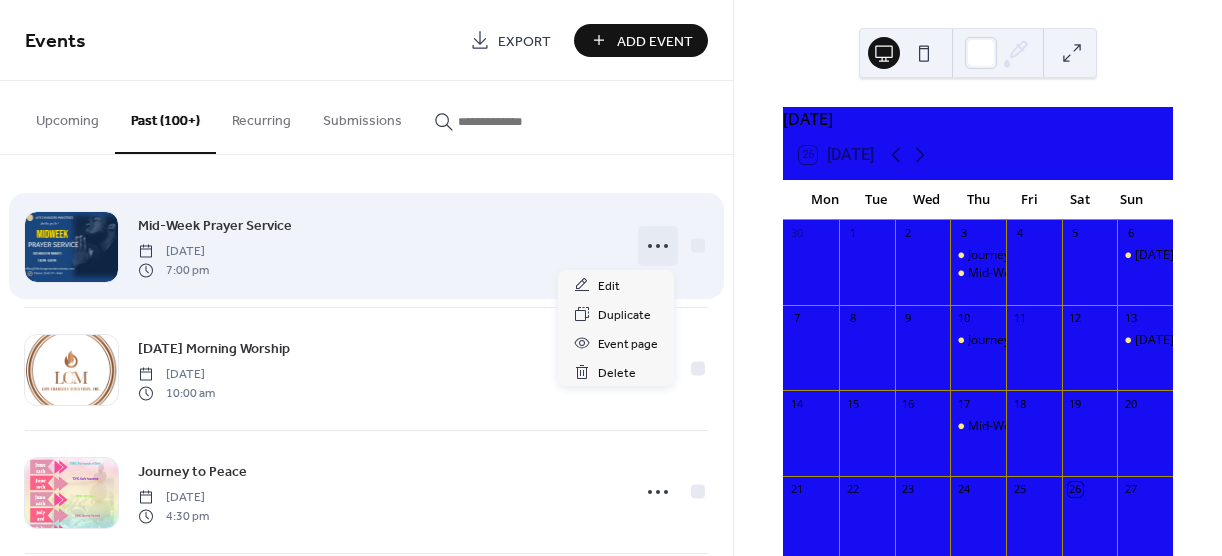 click 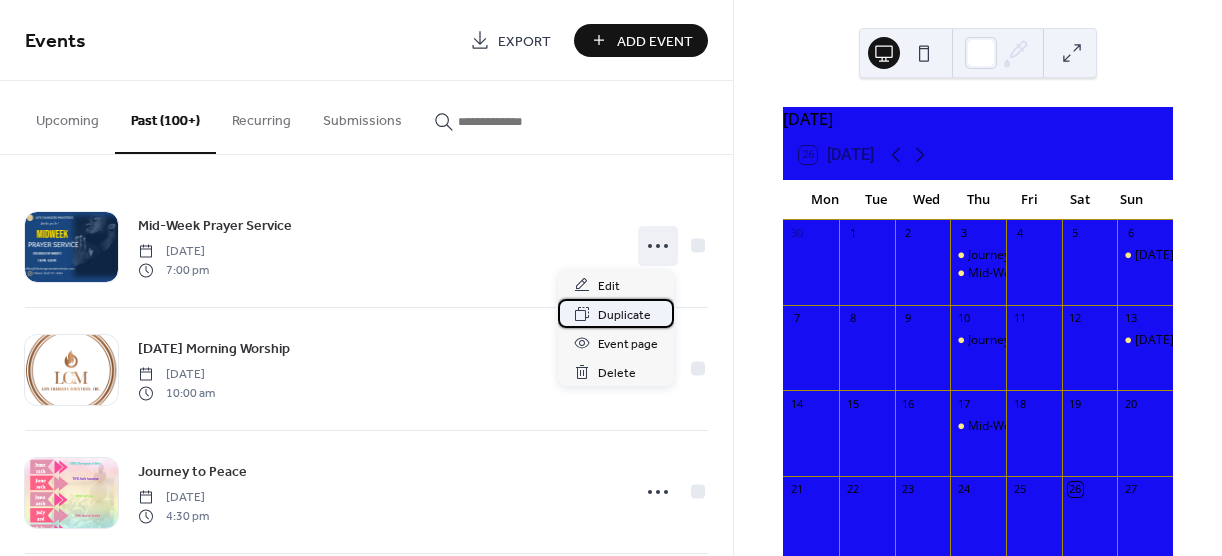 click on "Duplicate" at bounding box center [624, 315] 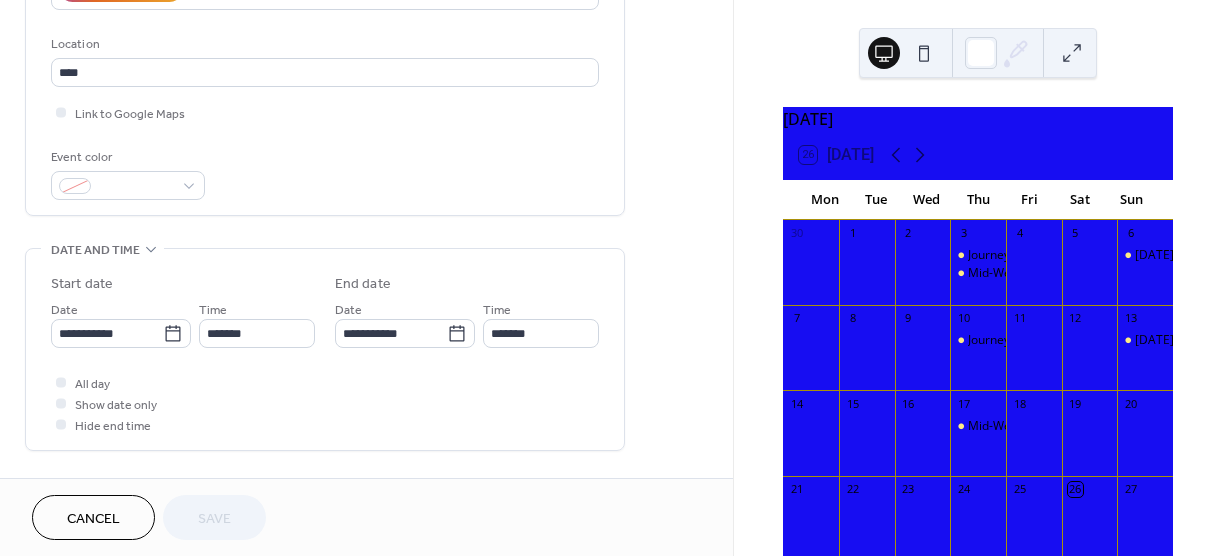 scroll, scrollTop: 406, scrollLeft: 0, axis: vertical 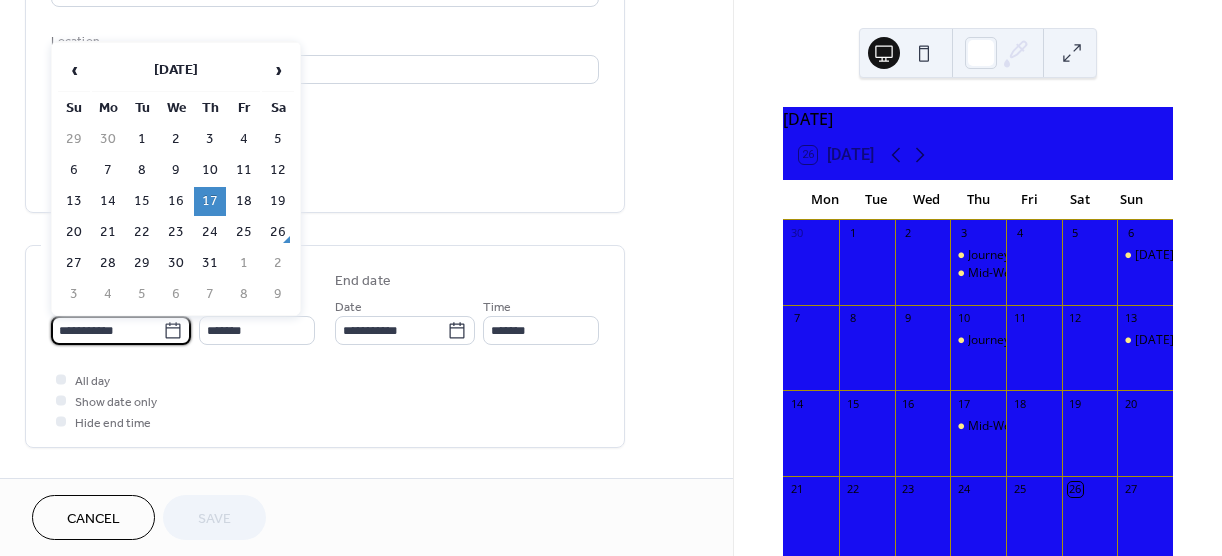 click on "**********" at bounding box center [107, 330] 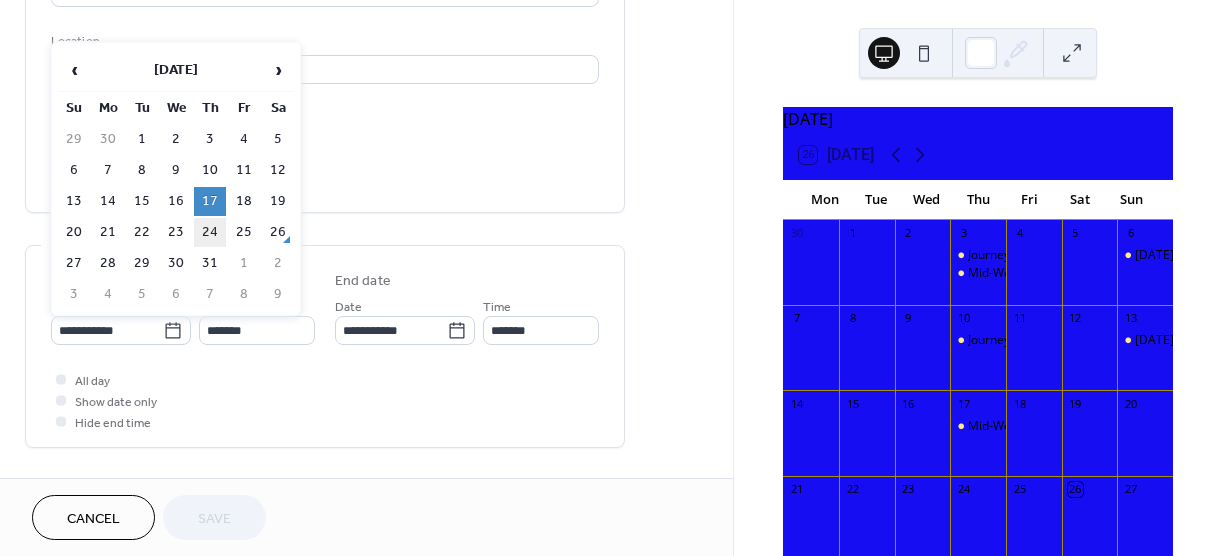 click on "24" at bounding box center [210, 232] 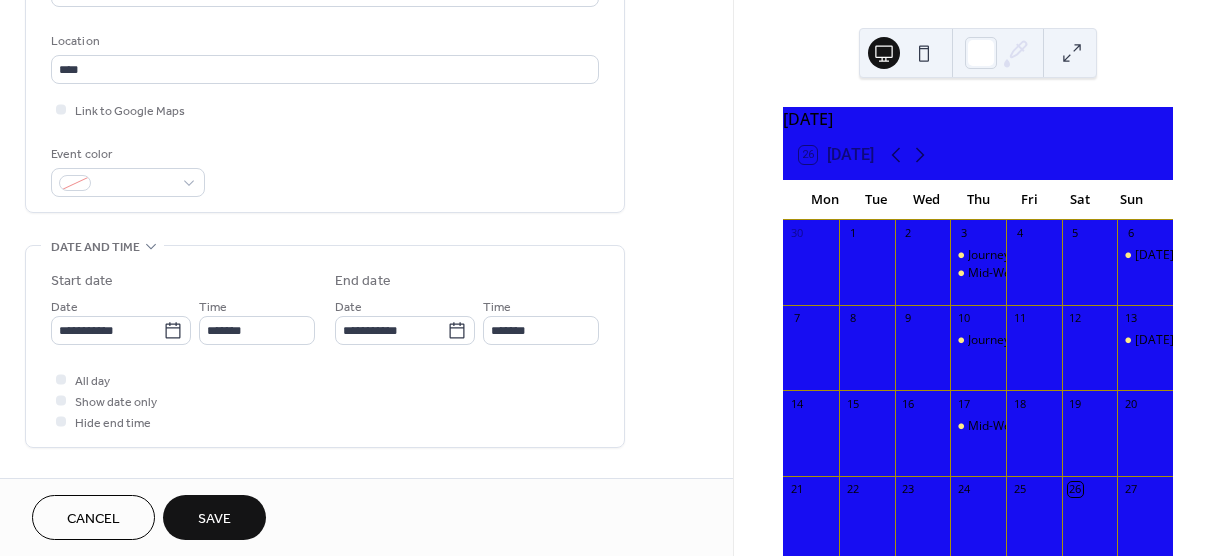 click on "Save" at bounding box center (214, 519) 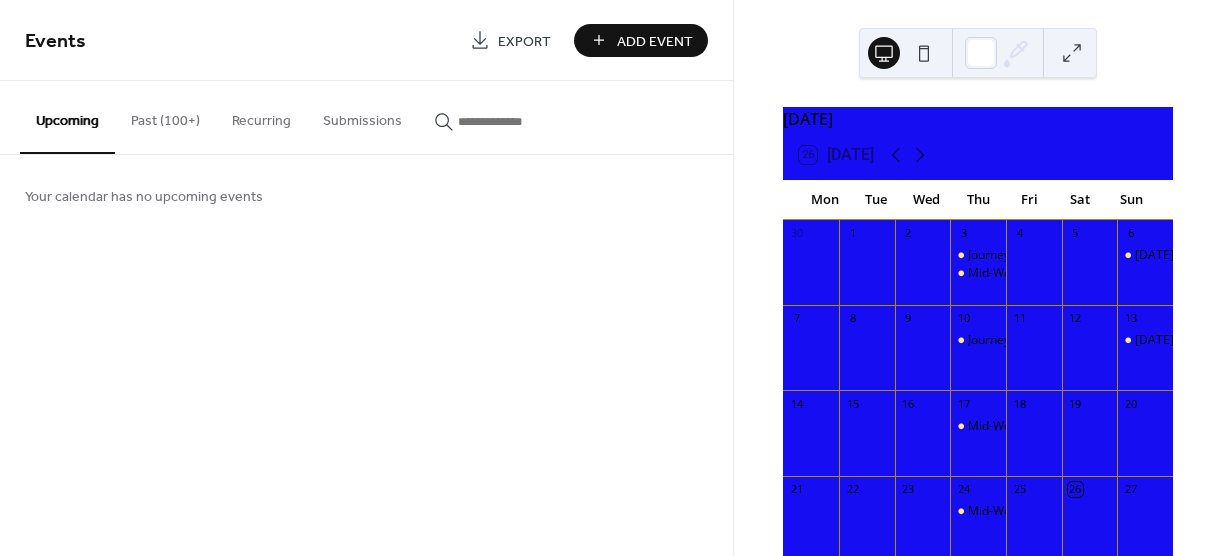 click on "Past (100+)" at bounding box center (165, 116) 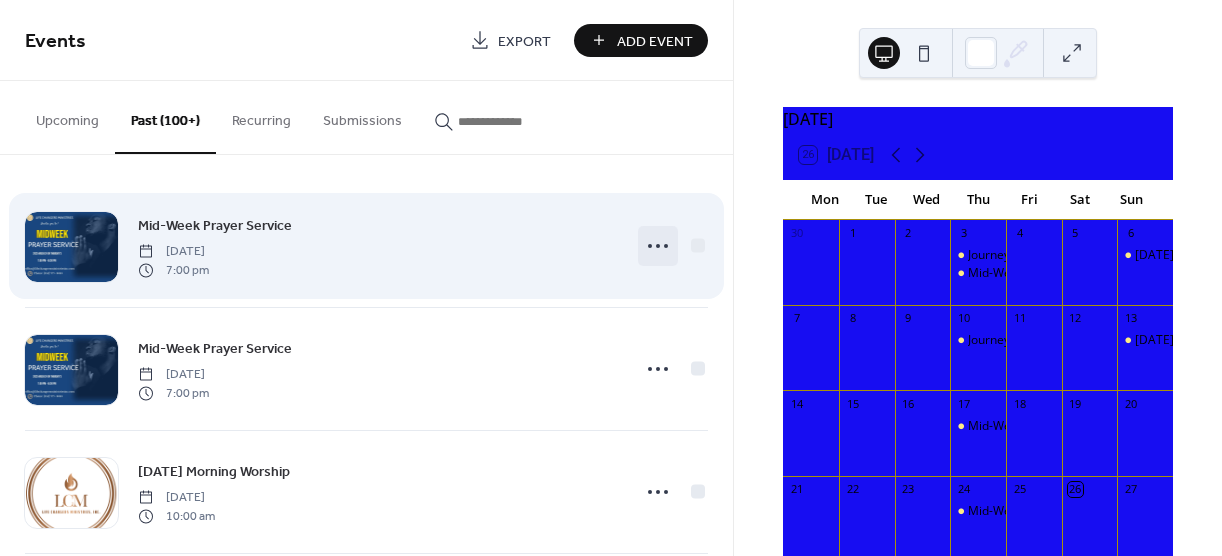 click 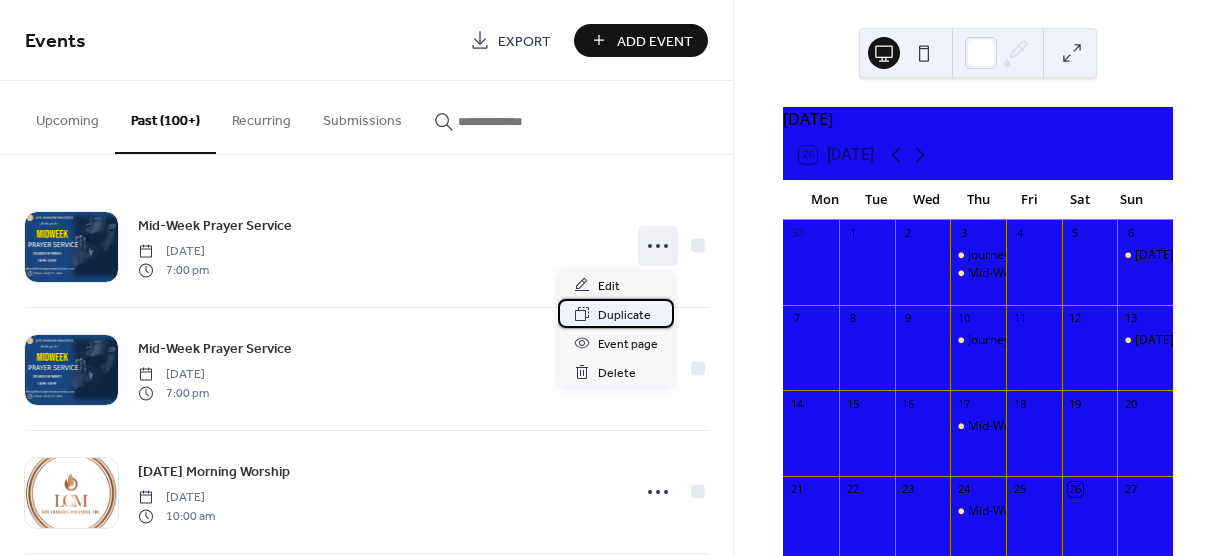 click on "Duplicate" at bounding box center (624, 315) 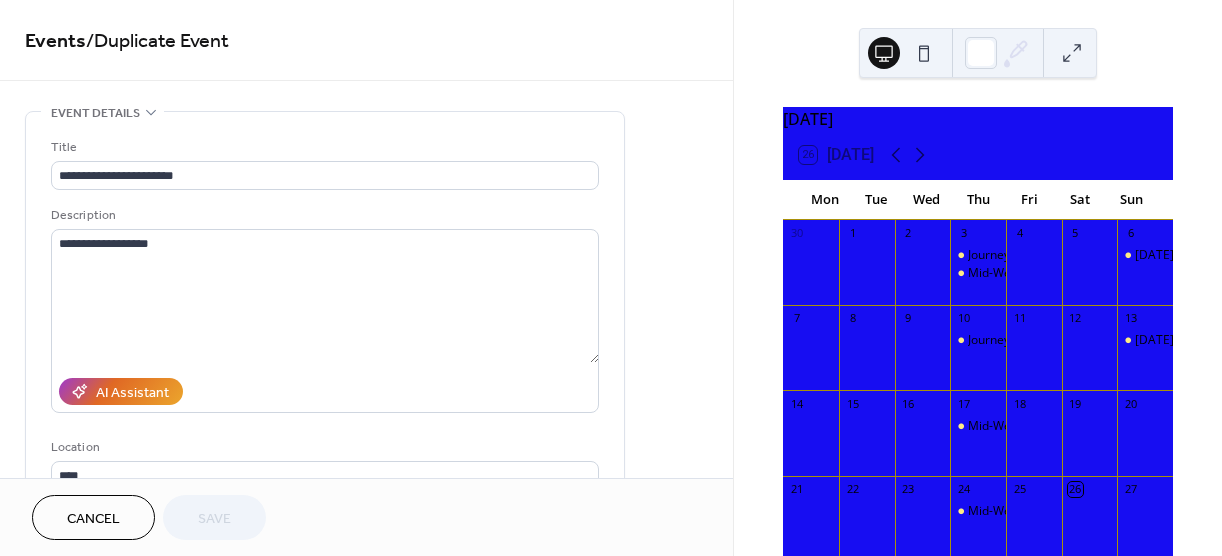 drag, startPoint x: 726, startPoint y: 128, endPoint x: 727, endPoint y: 163, distance: 35.014282 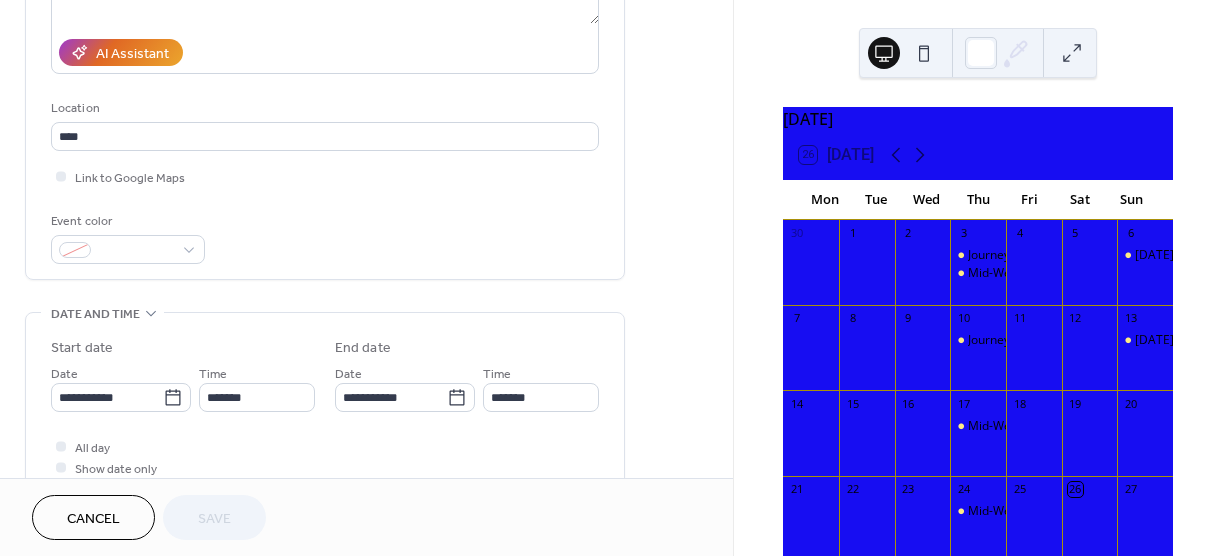 scroll, scrollTop: 348, scrollLeft: 0, axis: vertical 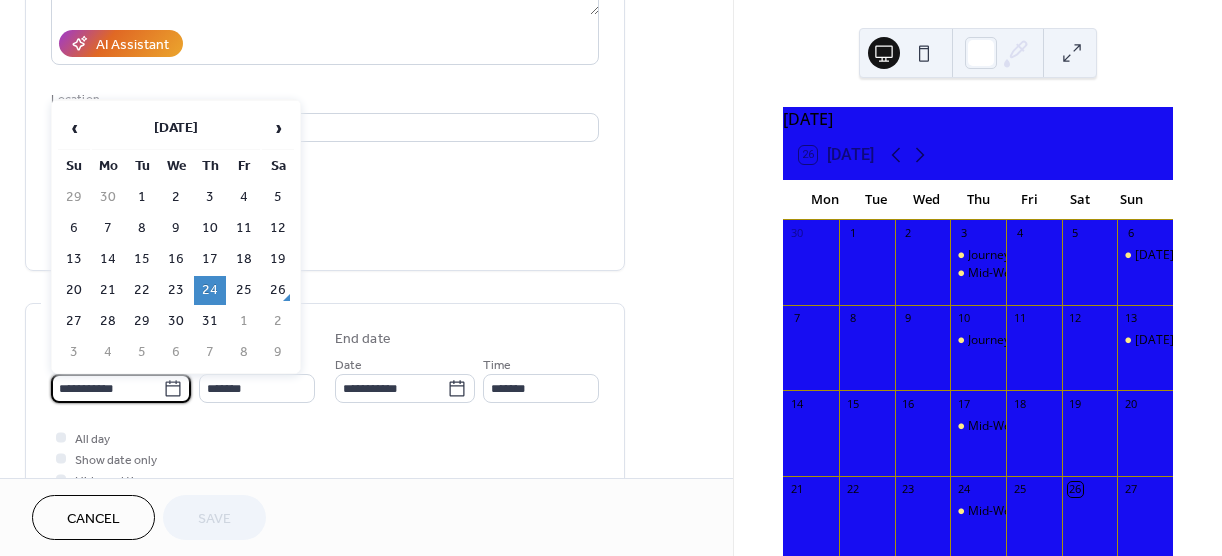 click on "**********" at bounding box center [107, 388] 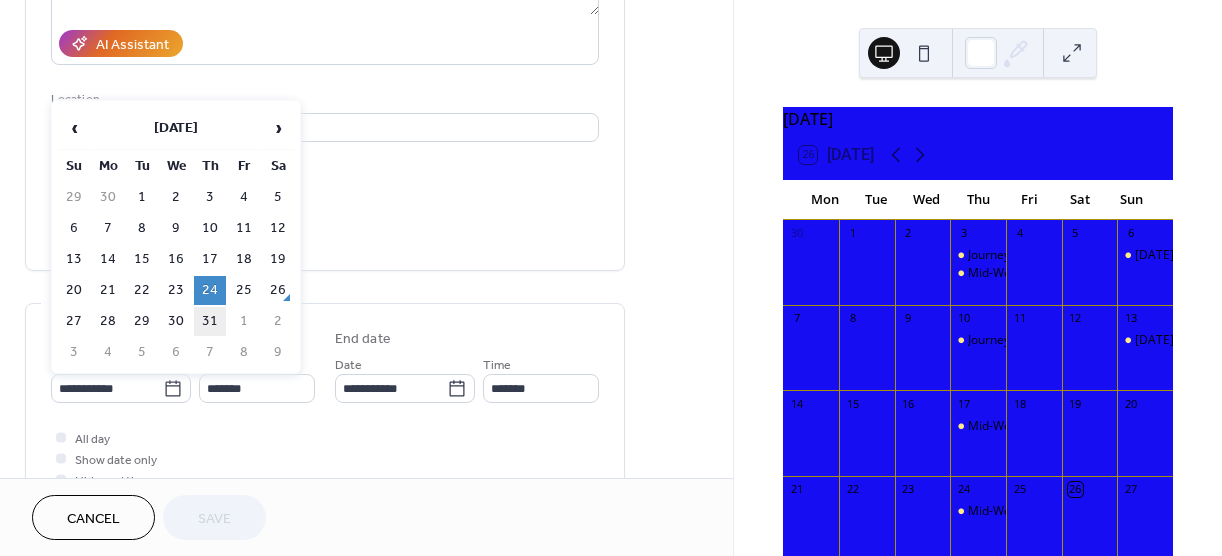 click on "31" at bounding box center [210, 321] 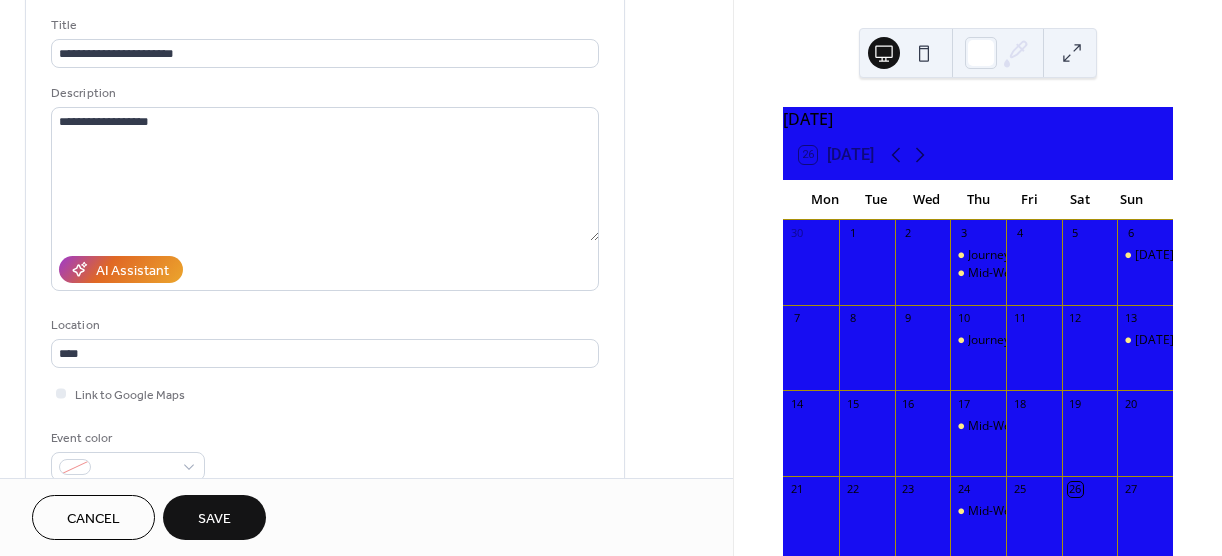 scroll, scrollTop: 114, scrollLeft: 0, axis: vertical 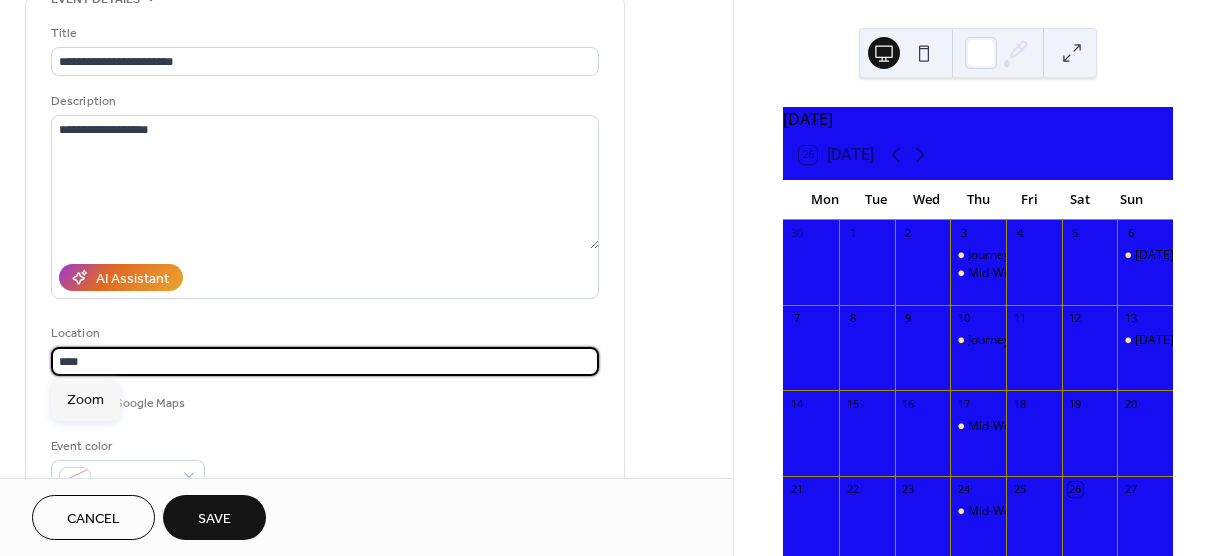 drag, startPoint x: 130, startPoint y: 367, endPoint x: -22, endPoint y: 358, distance: 152.26622 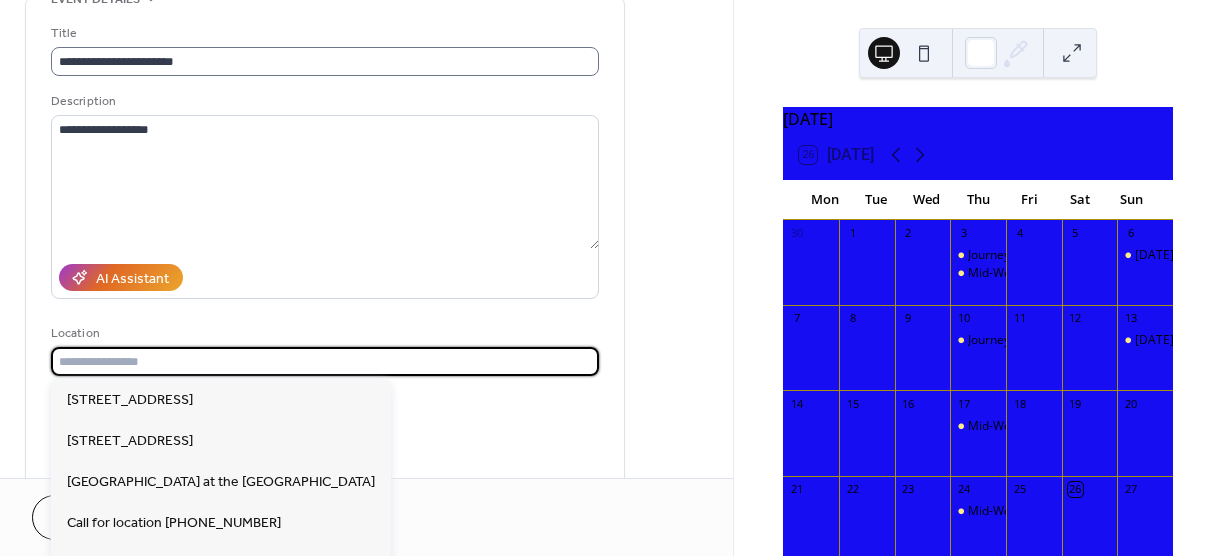 type 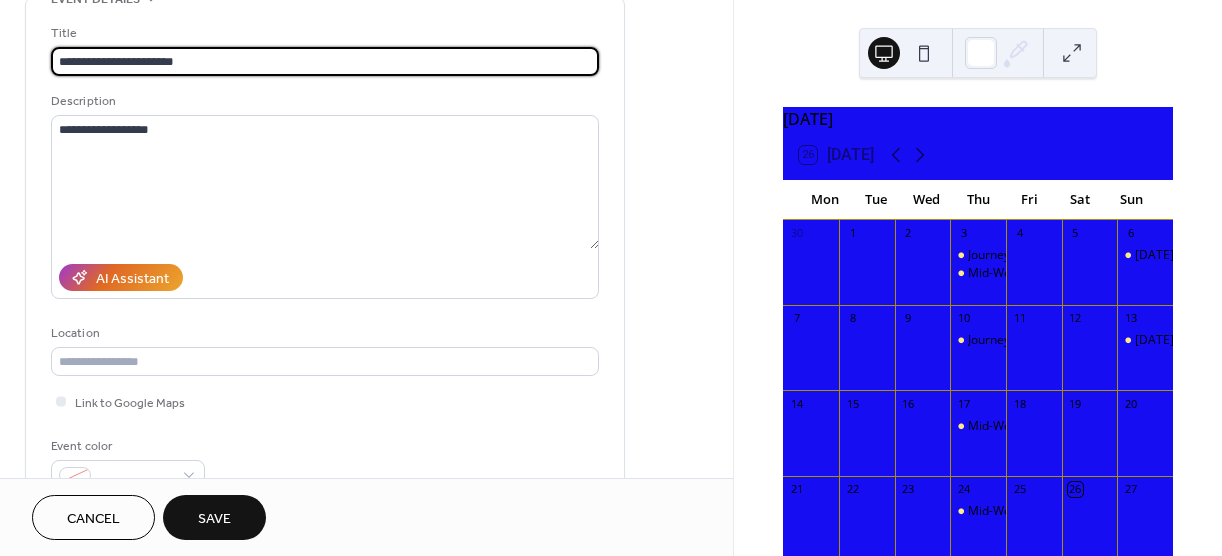 click on "**********" at bounding box center [325, 61] 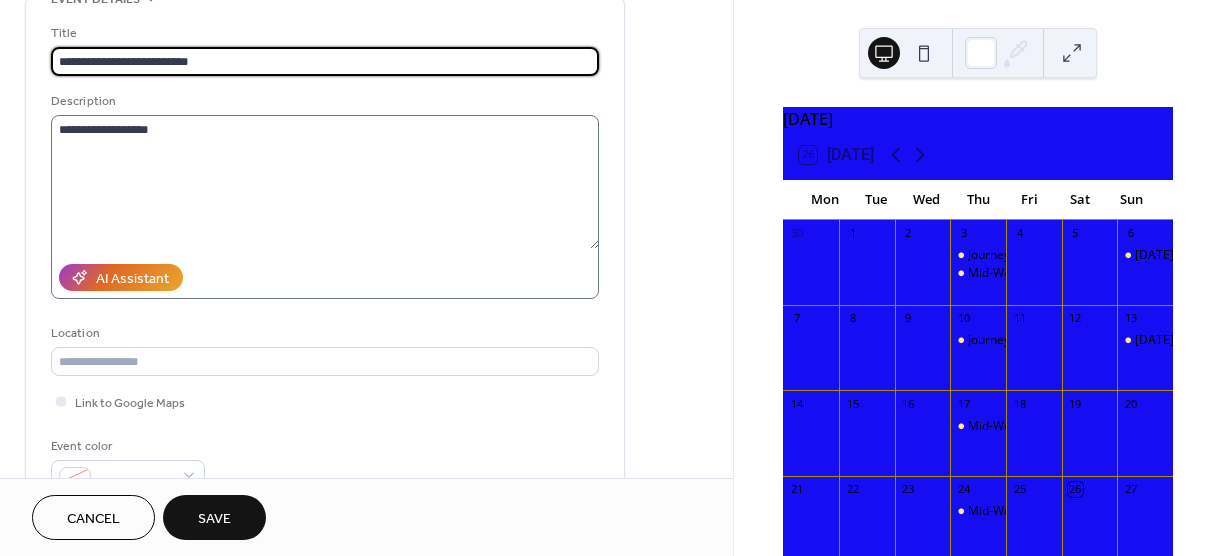 type on "**********" 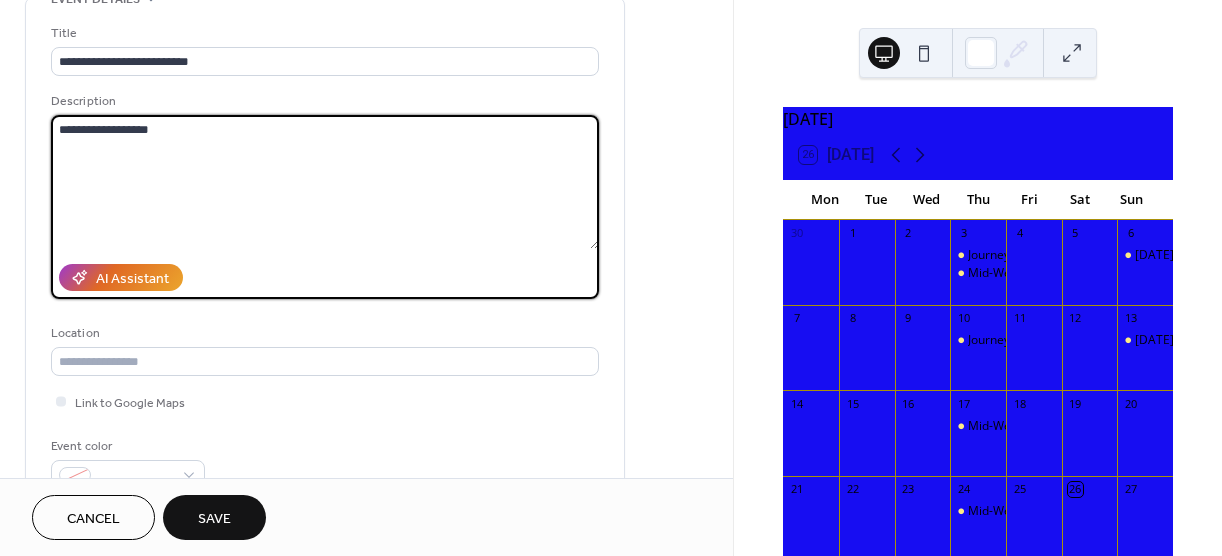 drag, startPoint x: 166, startPoint y: 127, endPoint x: -5, endPoint y: 121, distance: 171.10522 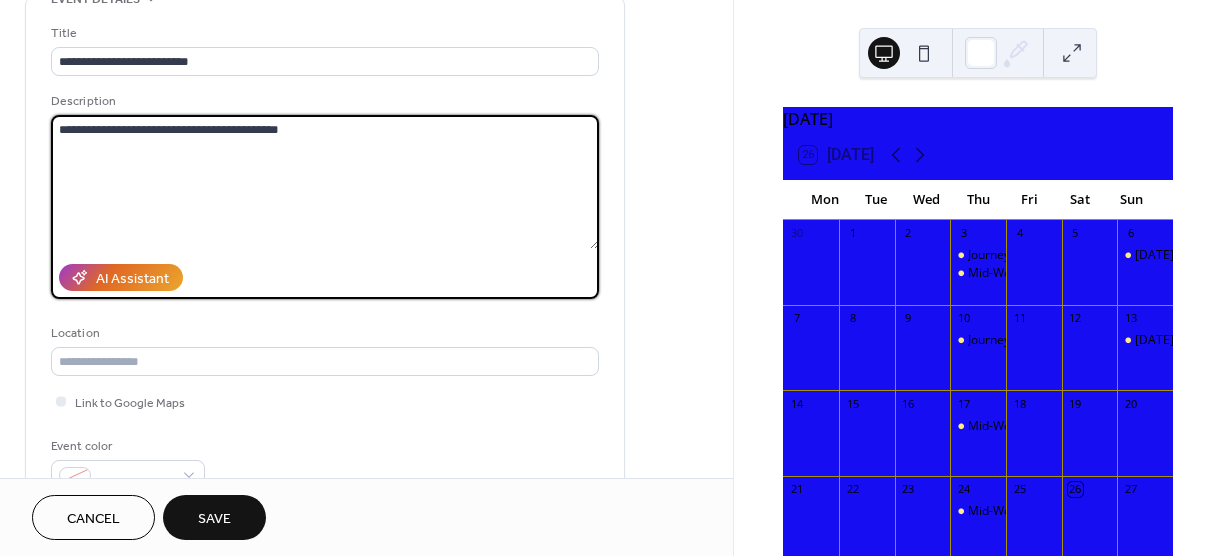 type on "**********" 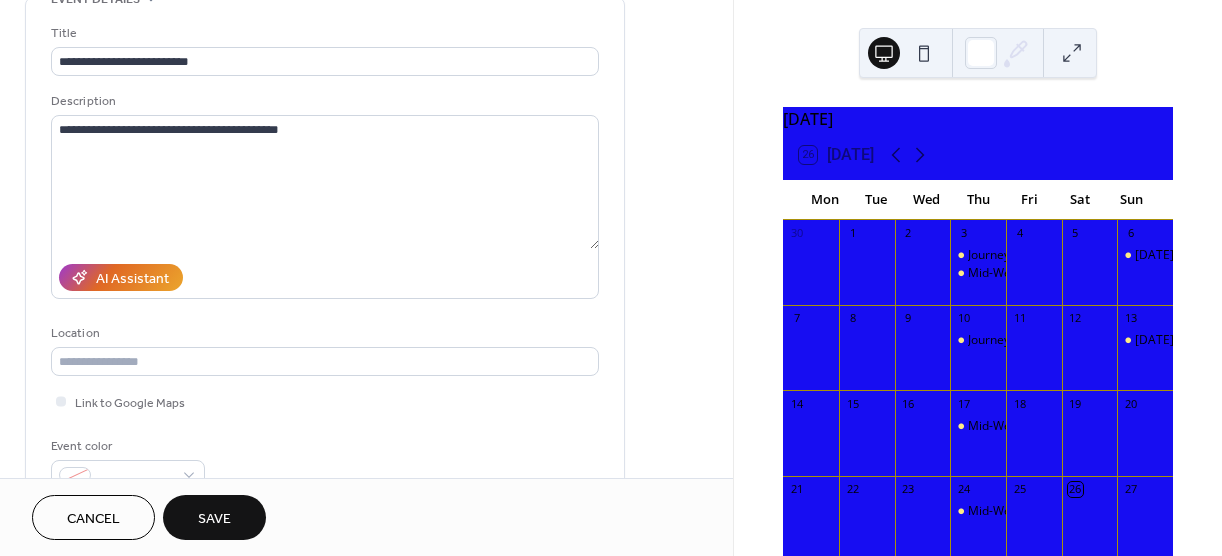 click on "Save" at bounding box center (214, 519) 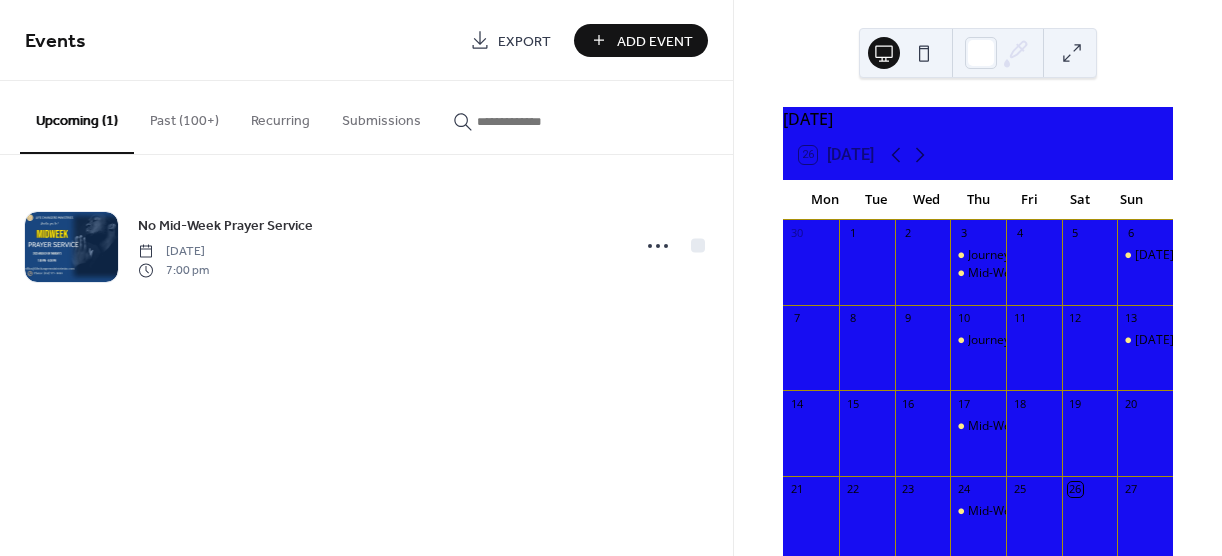 click on "Past (100+)" at bounding box center [184, 116] 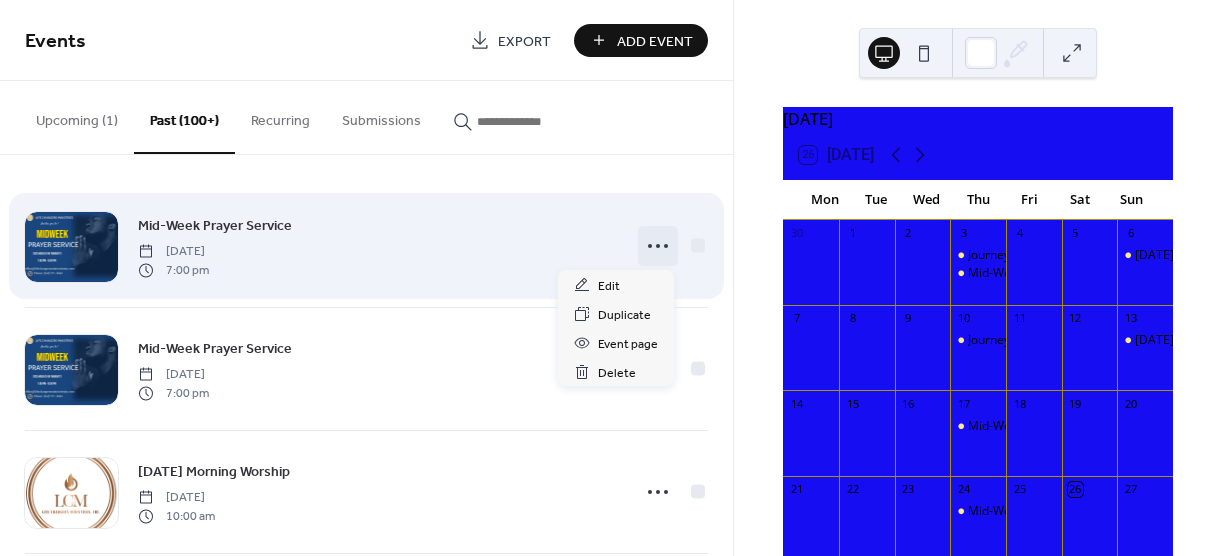 click 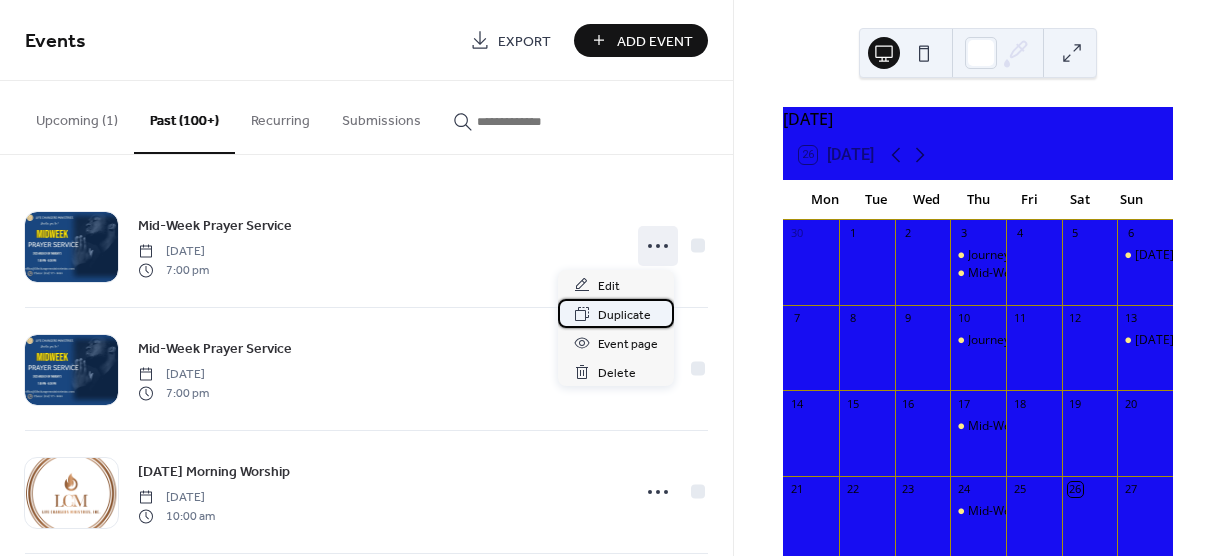 click on "Duplicate" at bounding box center (624, 315) 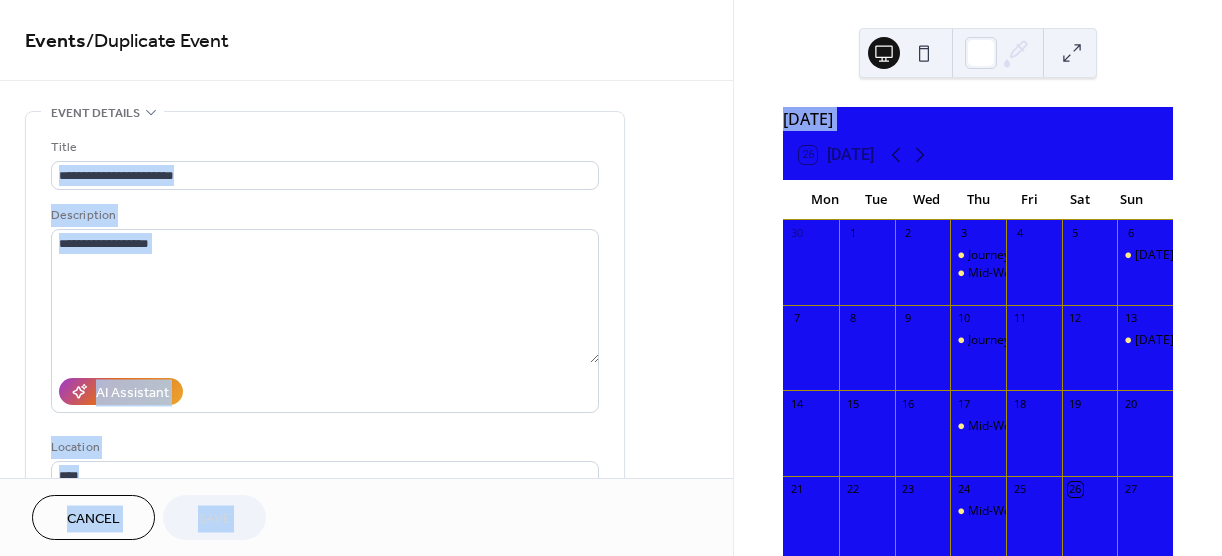 drag, startPoint x: 725, startPoint y: 110, endPoint x: 738, endPoint y: 189, distance: 80.06248 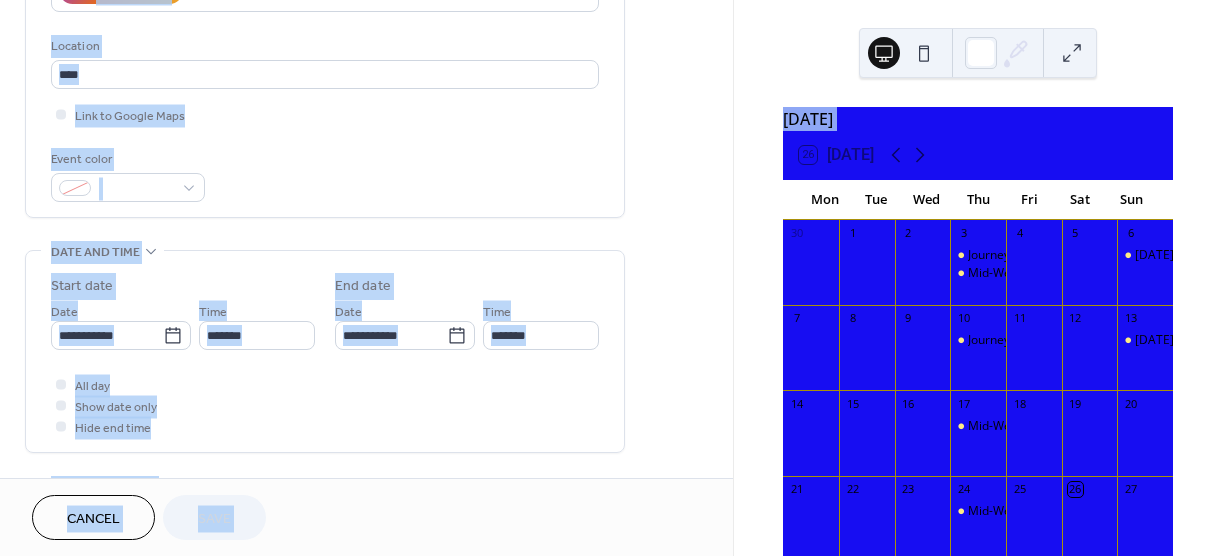 scroll, scrollTop: 409, scrollLeft: 0, axis: vertical 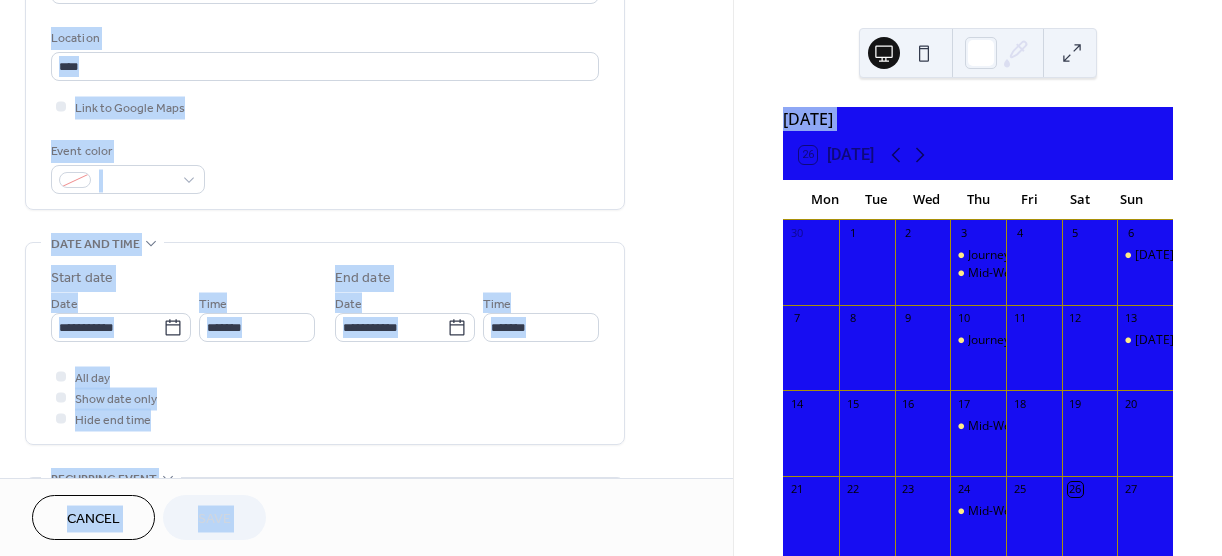 click on "**********" at bounding box center [366, 311] 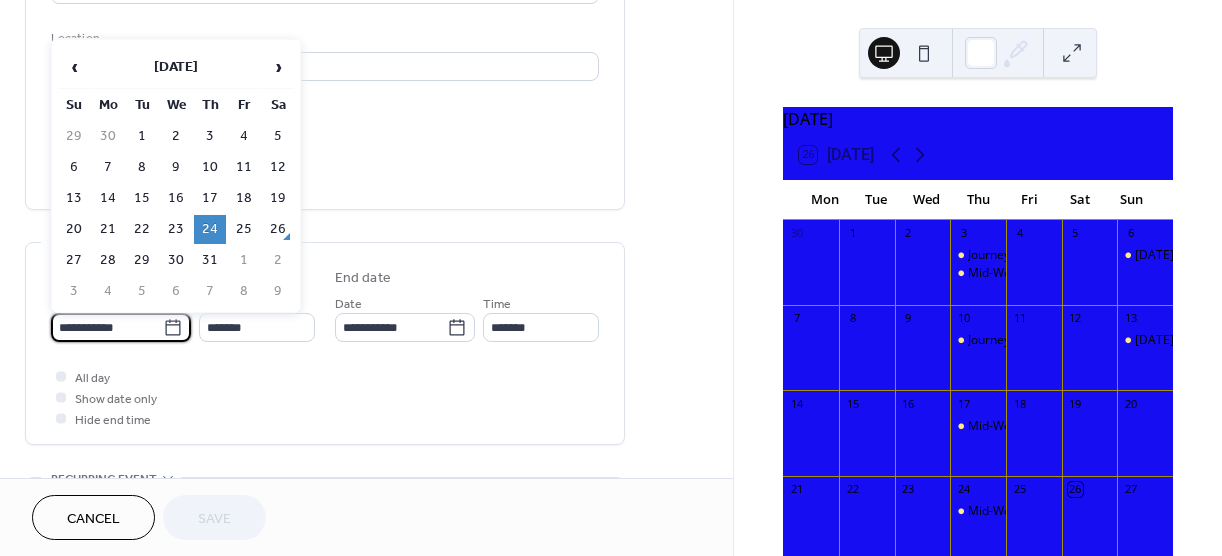 click on "**********" at bounding box center [107, 327] 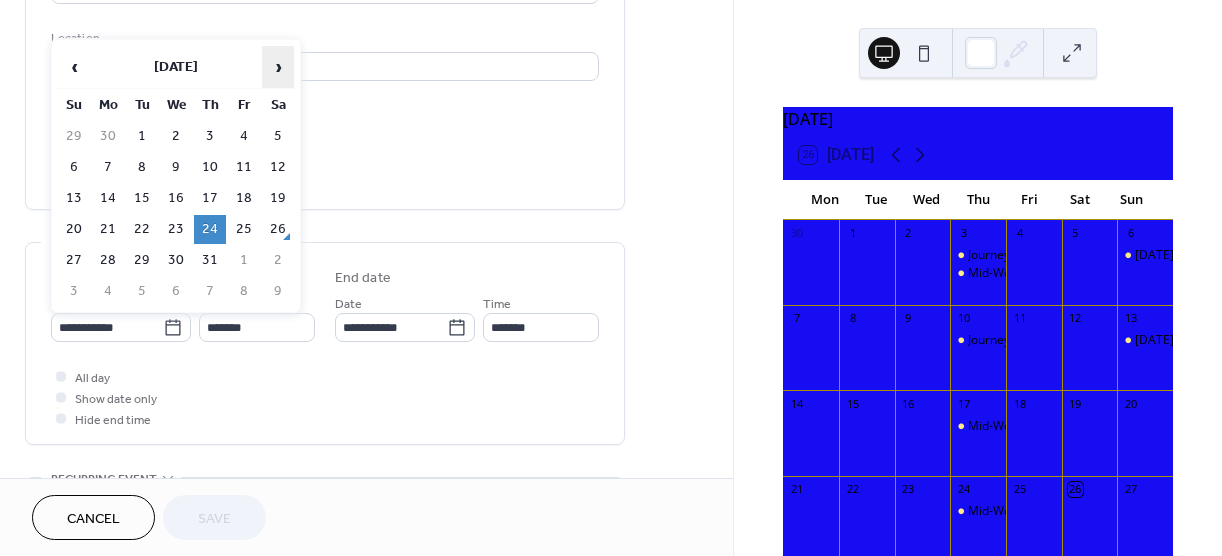 click on "›" at bounding box center (278, 67) 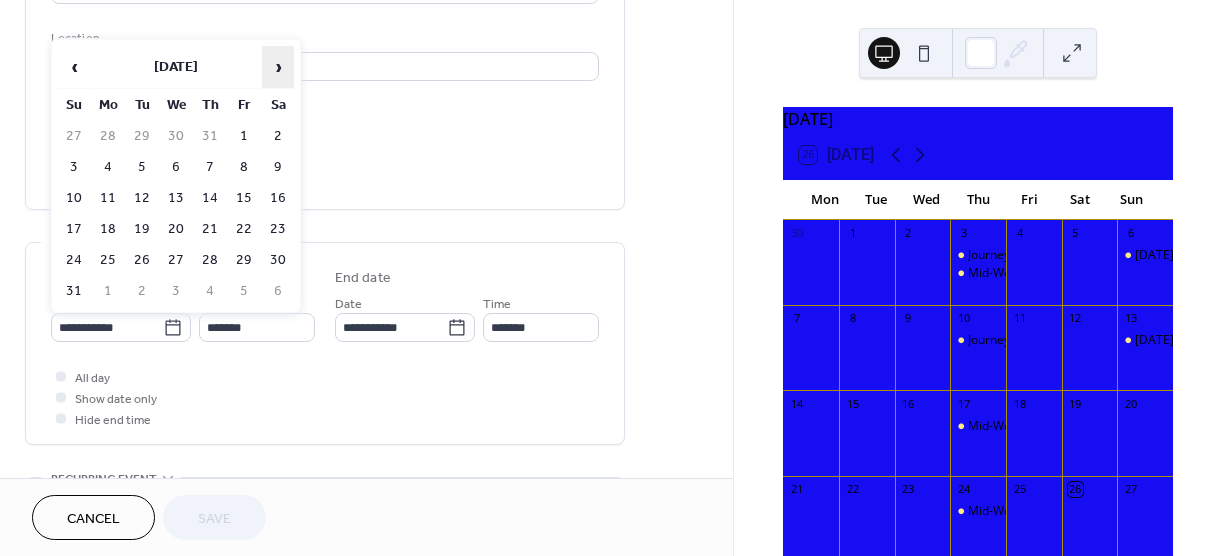 click on "›" at bounding box center (278, 67) 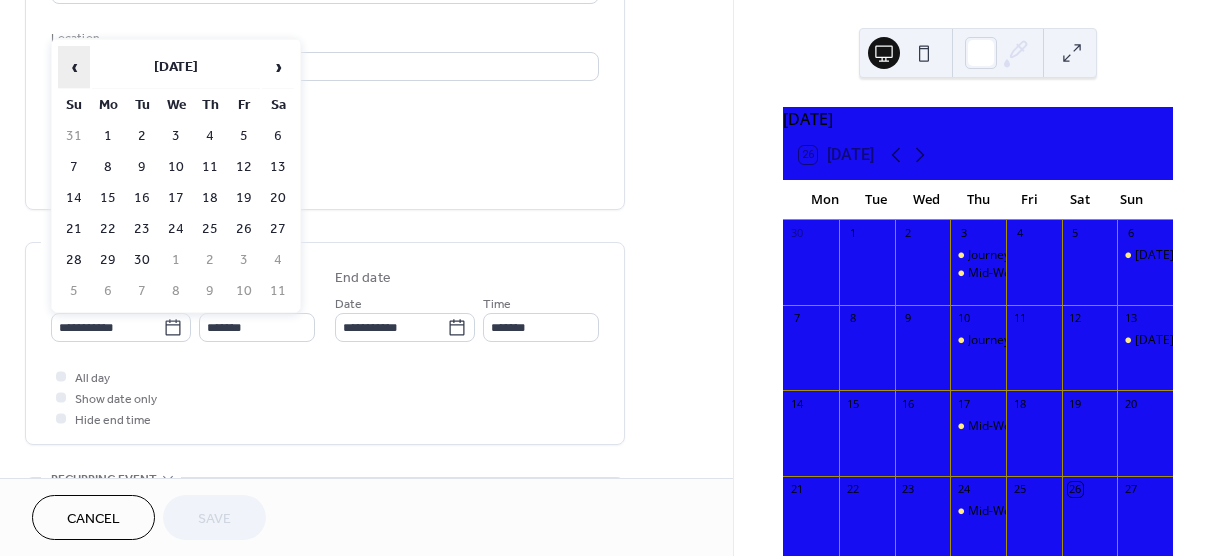 click on "‹" at bounding box center [74, 67] 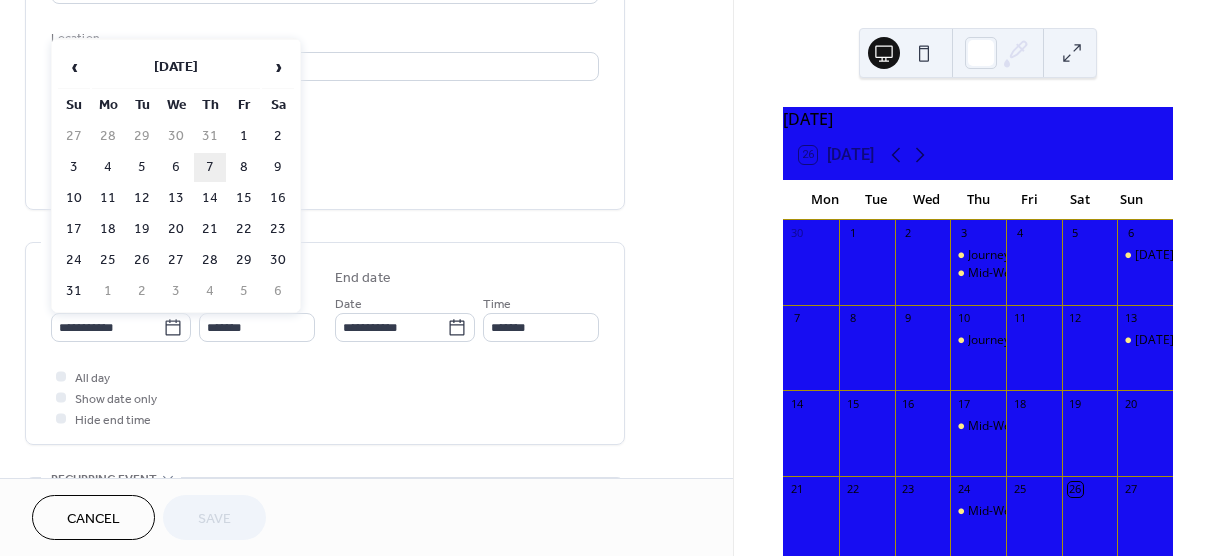 click on "7" at bounding box center (210, 167) 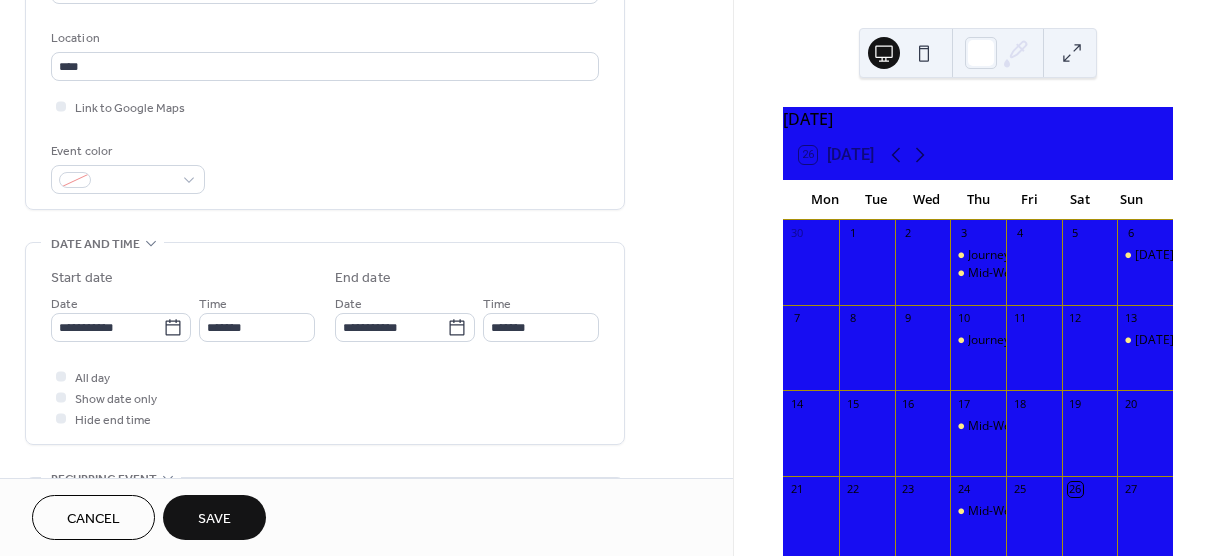 click on "Save" at bounding box center (214, 519) 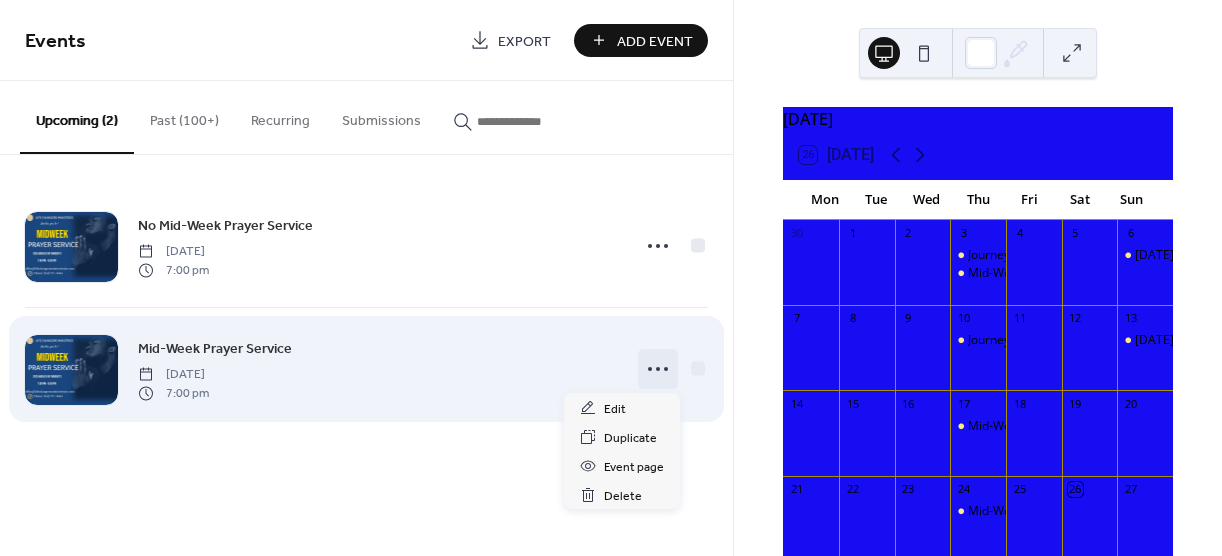 click 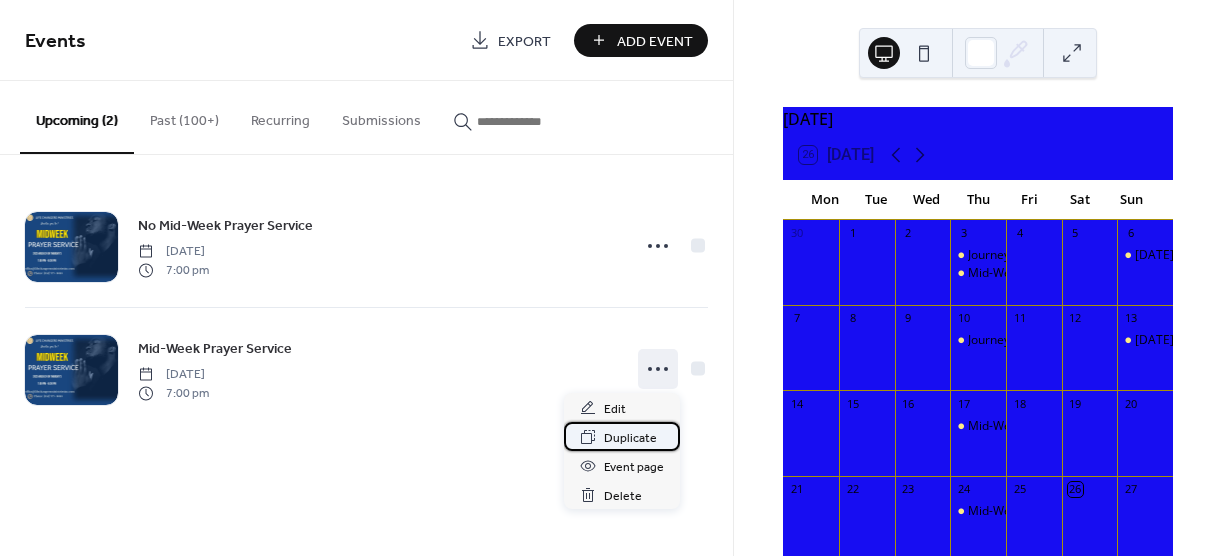 click on "Duplicate" at bounding box center [630, 438] 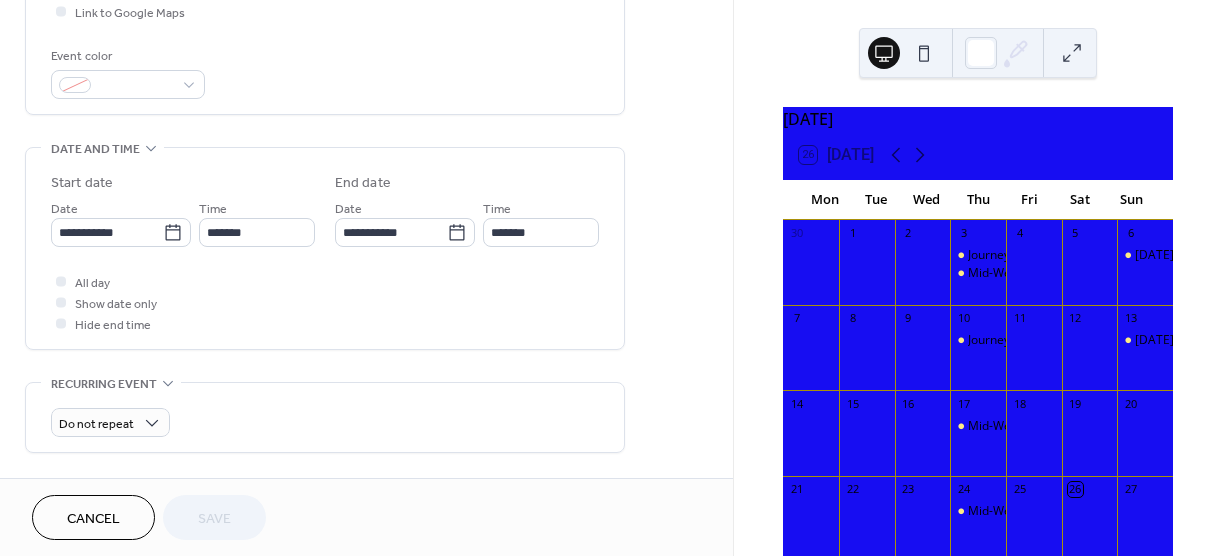 scroll, scrollTop: 509, scrollLeft: 0, axis: vertical 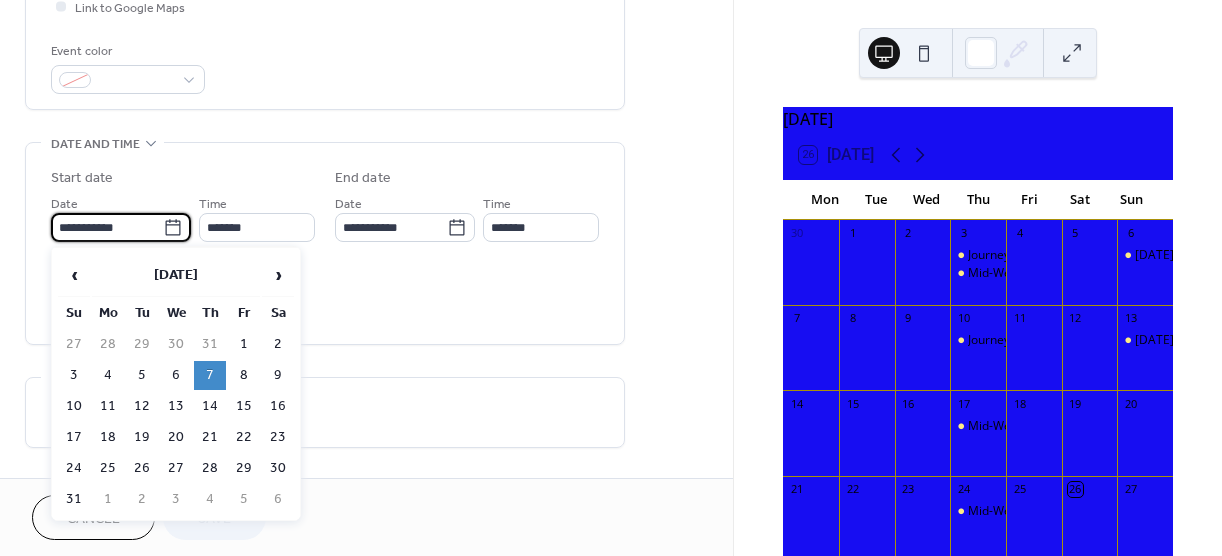click on "**********" at bounding box center [107, 227] 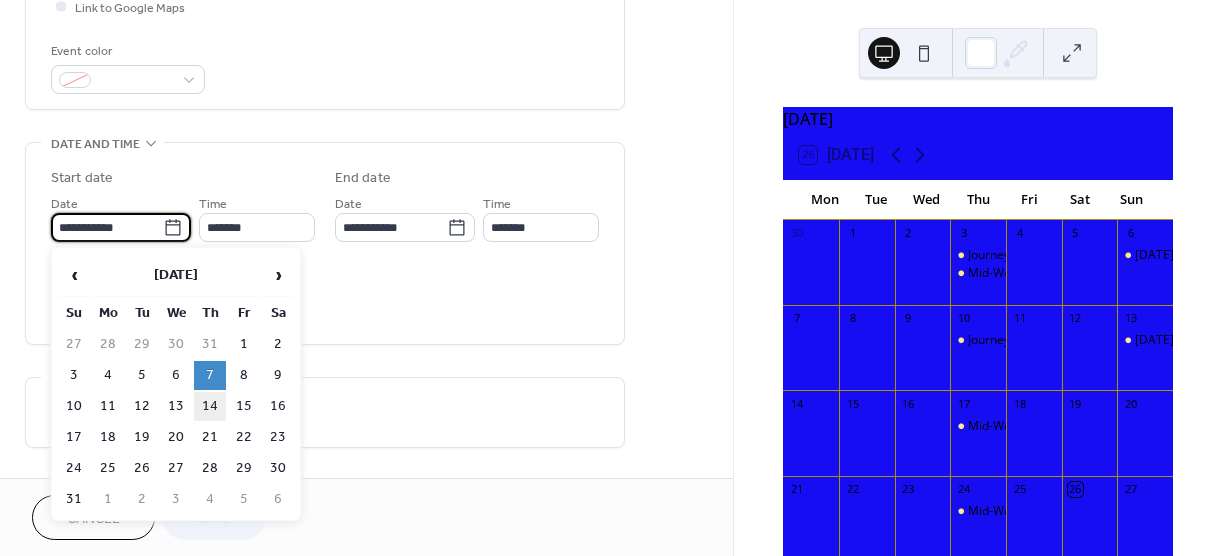 click on "14" at bounding box center (210, 406) 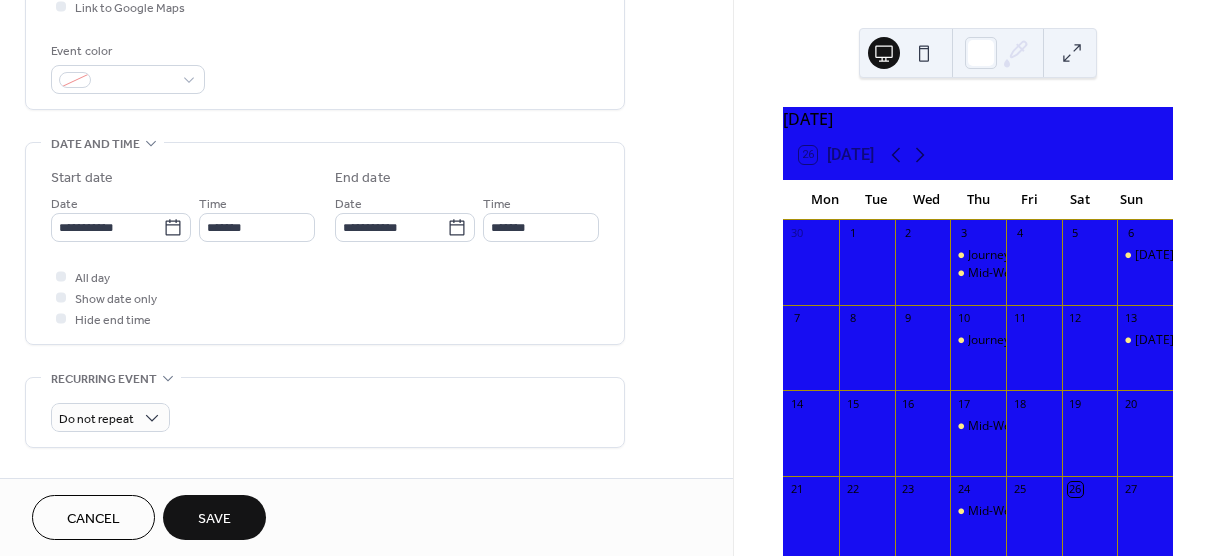 click on "Save" at bounding box center (214, 519) 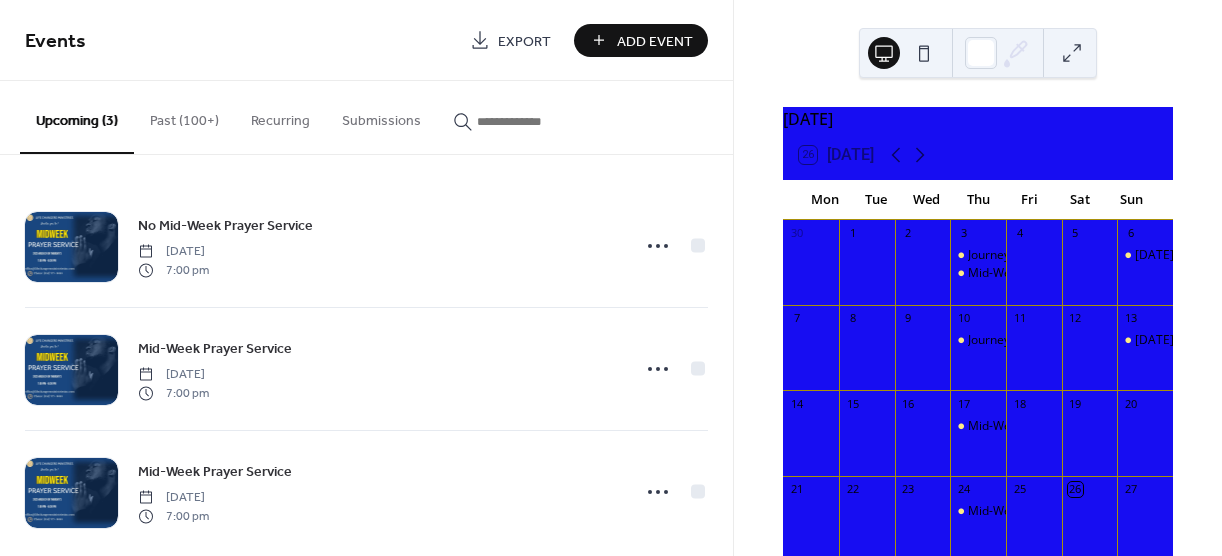 scroll, scrollTop: 27, scrollLeft: 0, axis: vertical 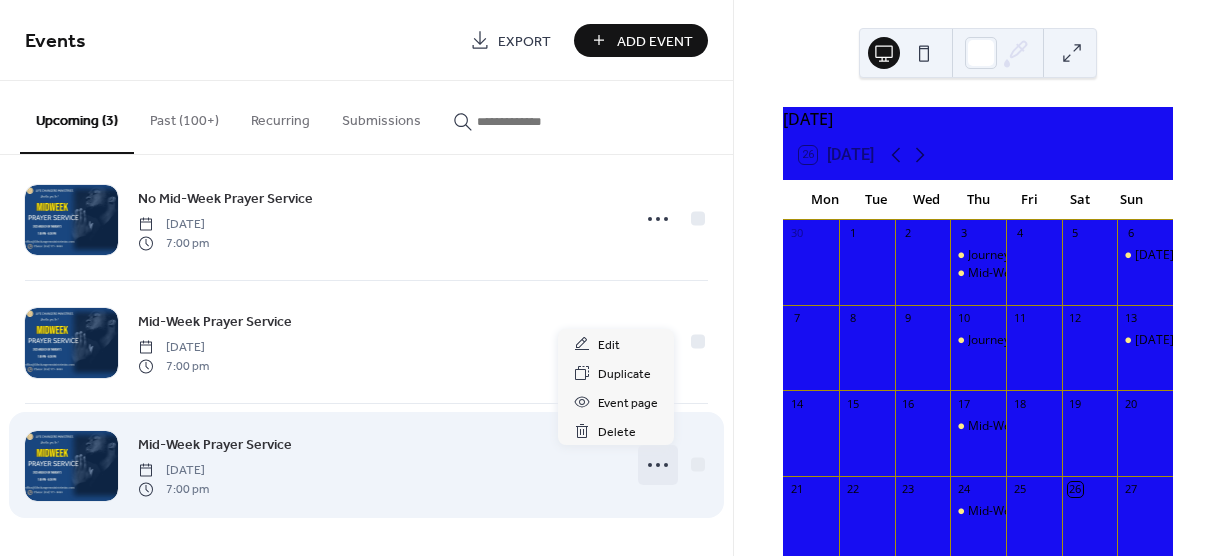 click 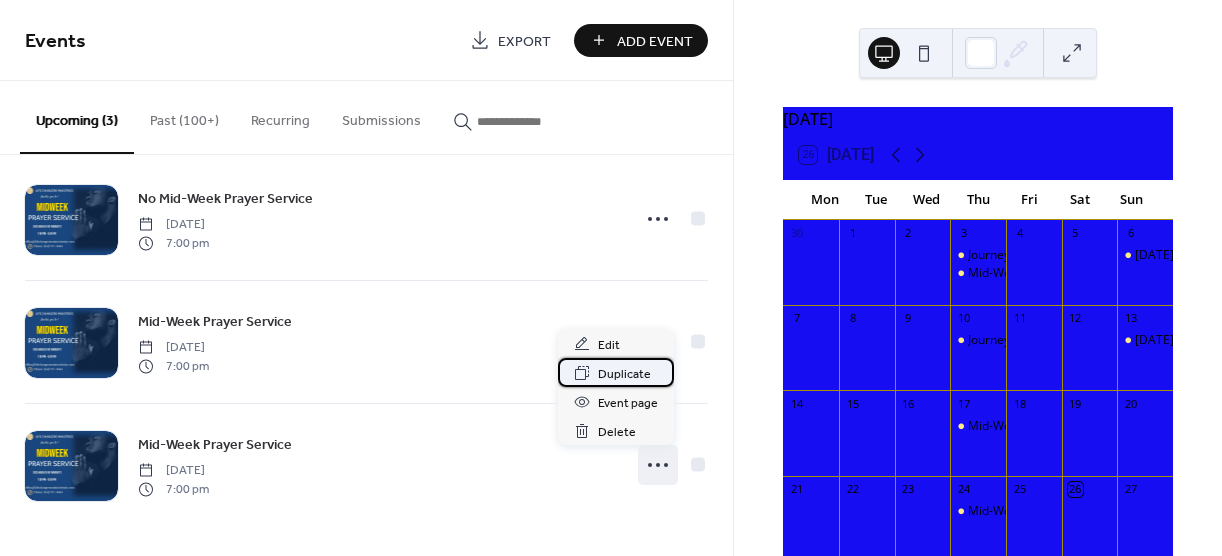 click on "Duplicate" at bounding box center (624, 374) 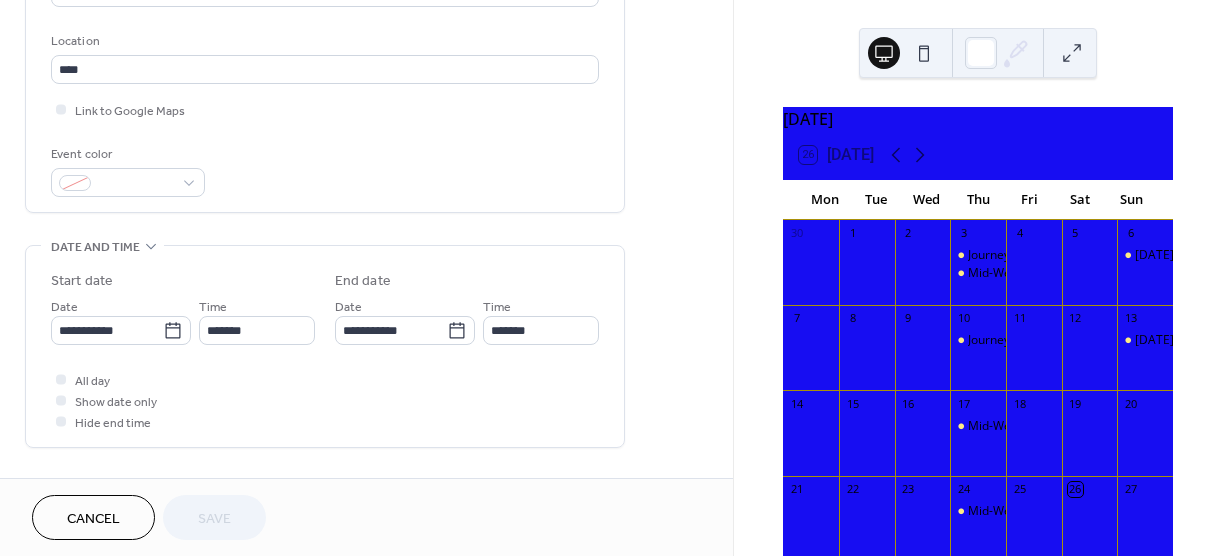 scroll, scrollTop: 428, scrollLeft: 0, axis: vertical 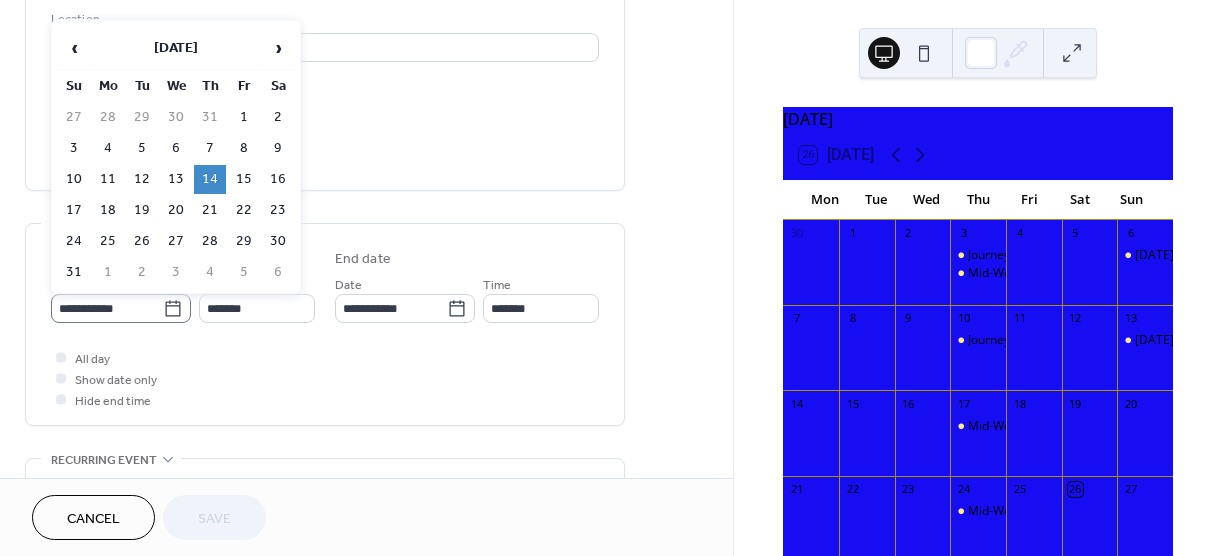 click 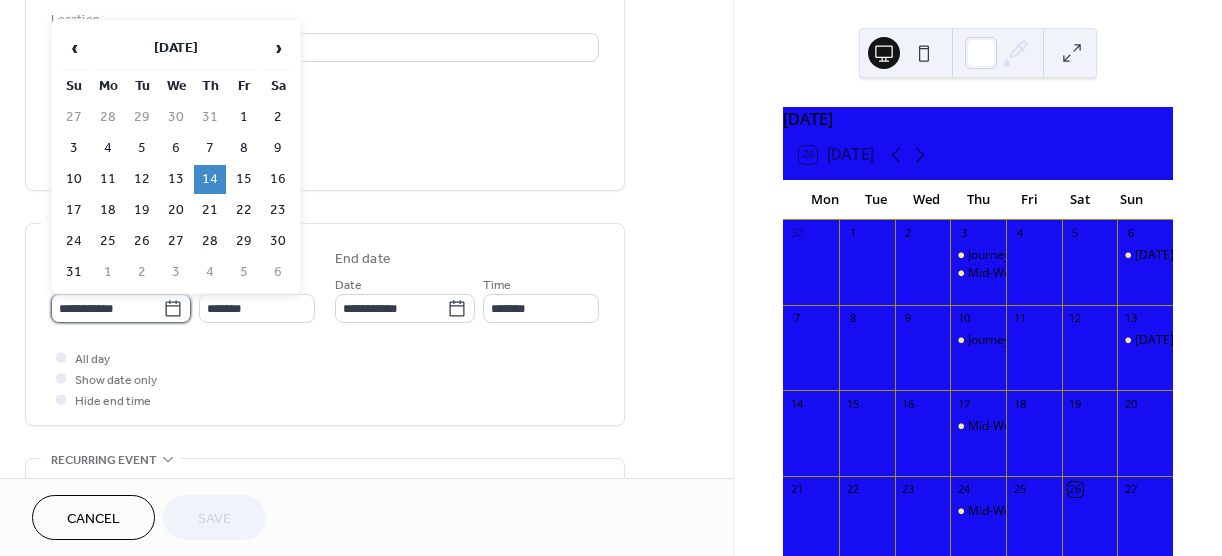 click on "**********" at bounding box center (107, 308) 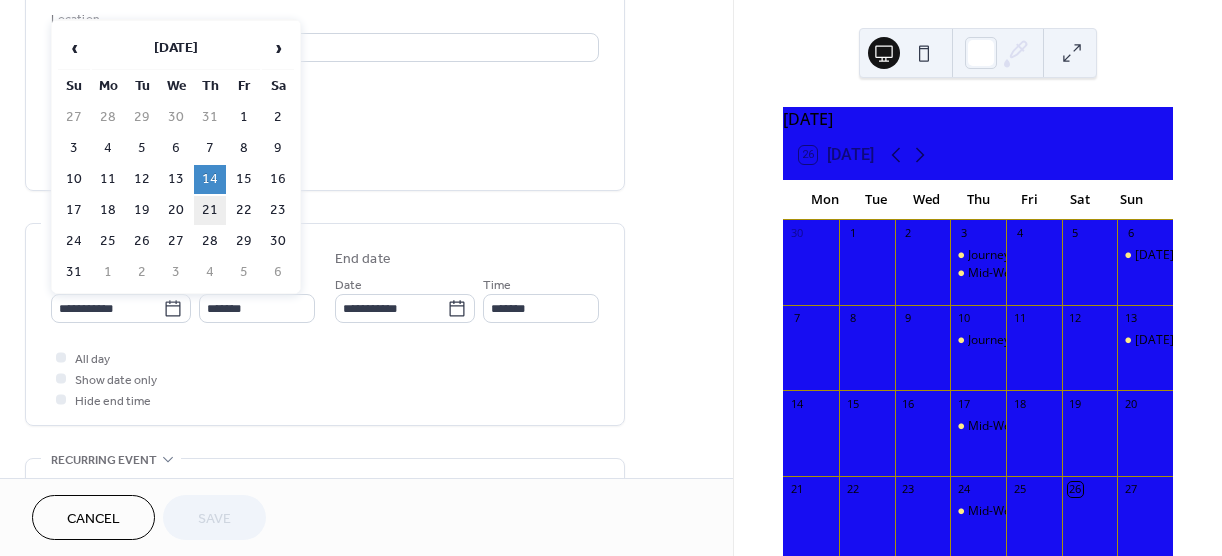 click on "21" at bounding box center (210, 210) 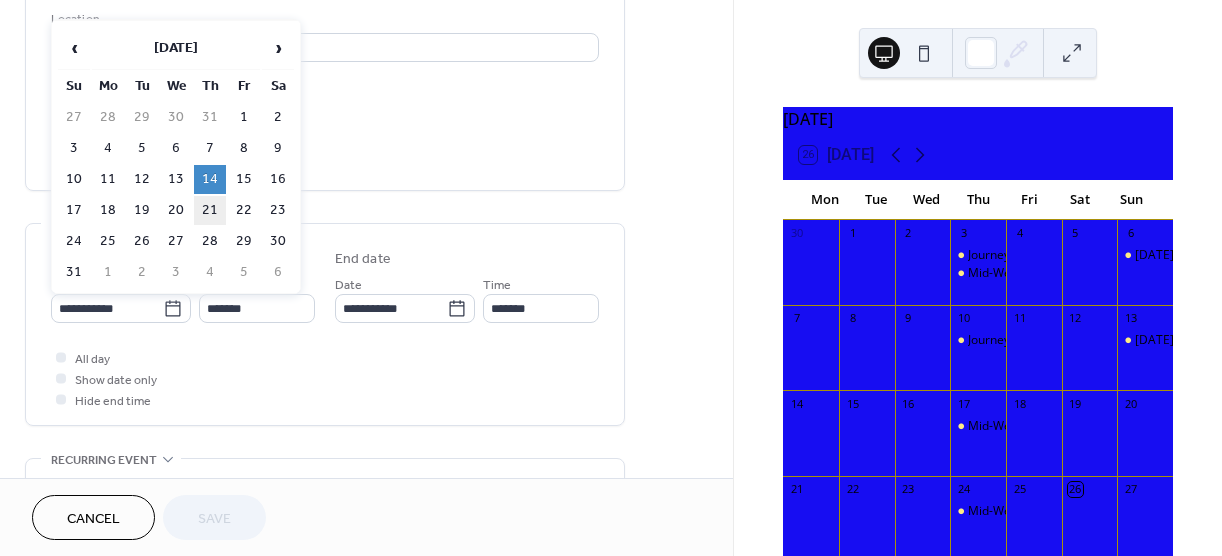 type on "**********" 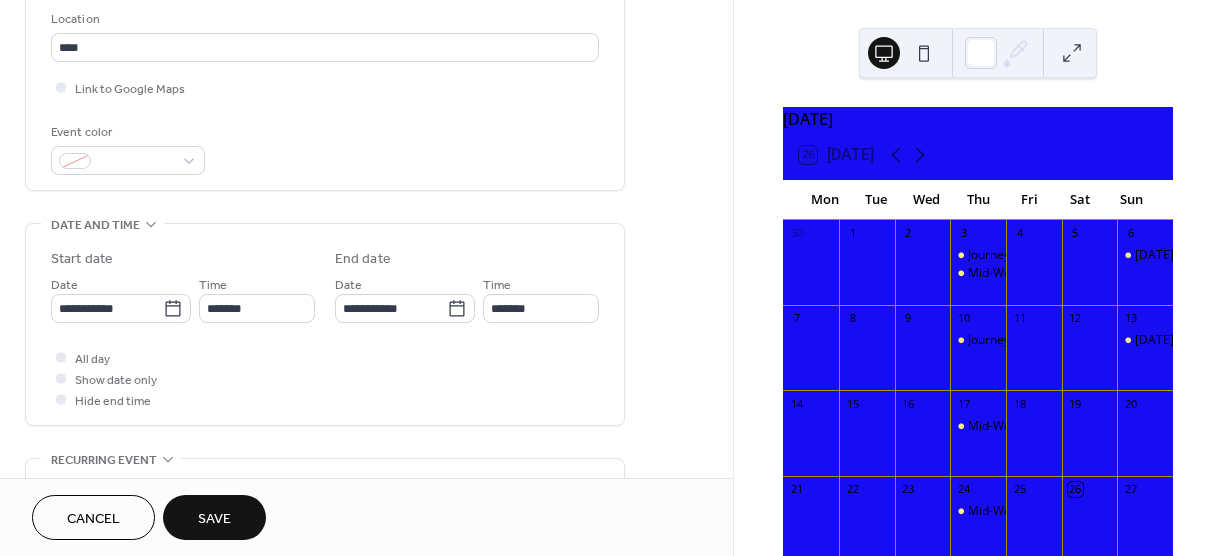 click on "Save" at bounding box center (214, 519) 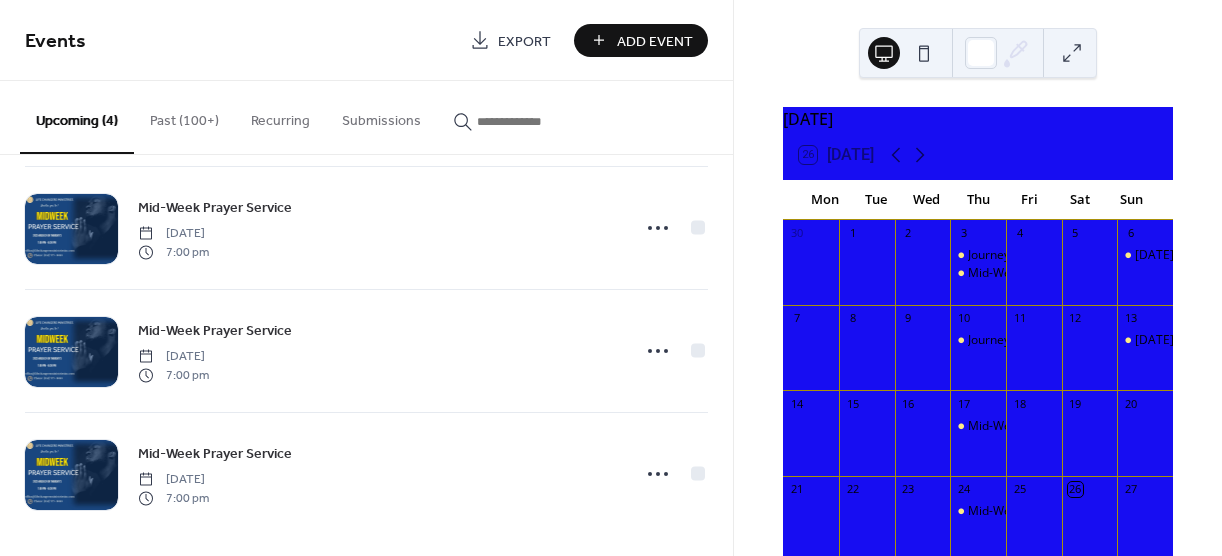 scroll, scrollTop: 150, scrollLeft: 0, axis: vertical 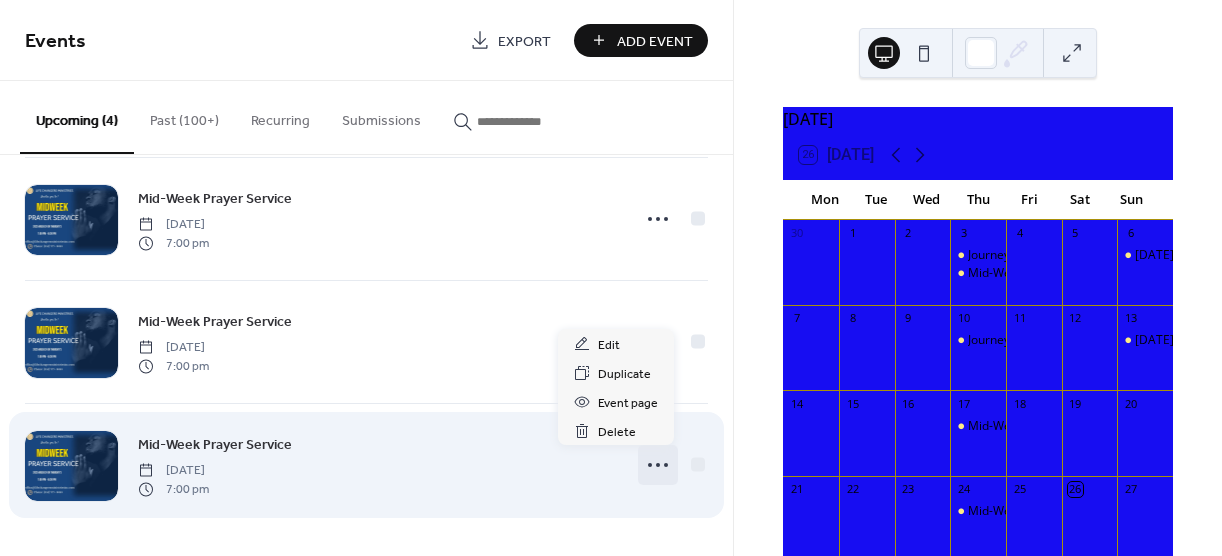 click 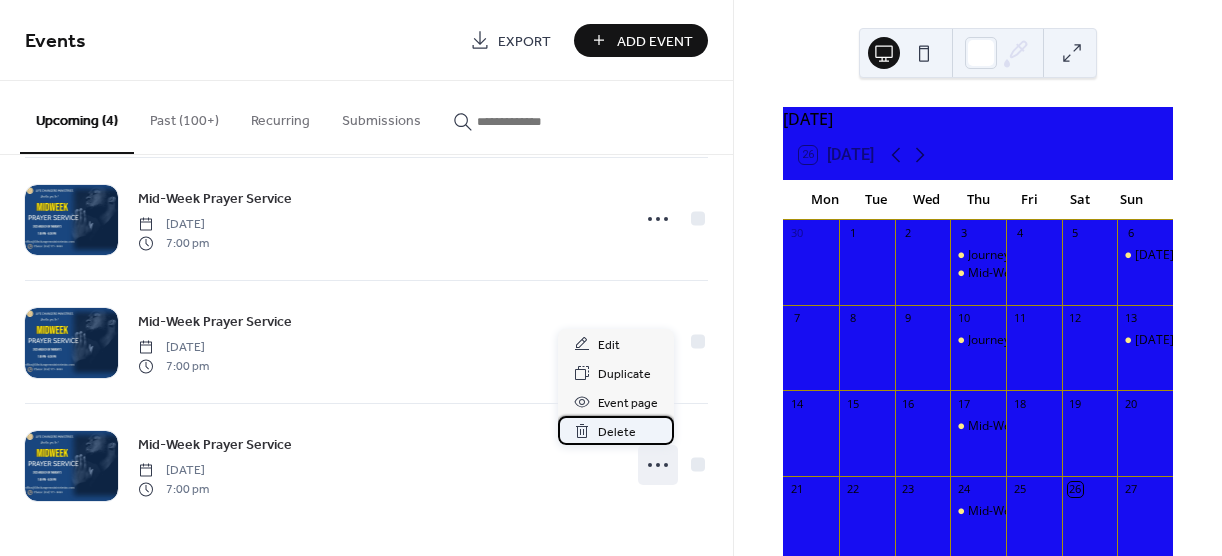 click on "Delete" at bounding box center [617, 432] 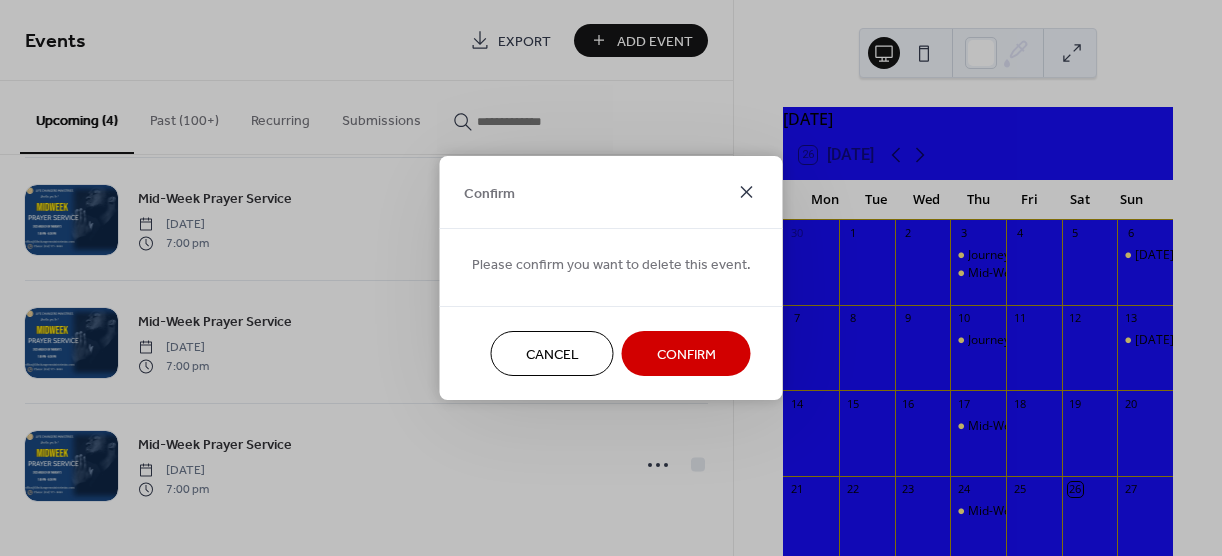 click 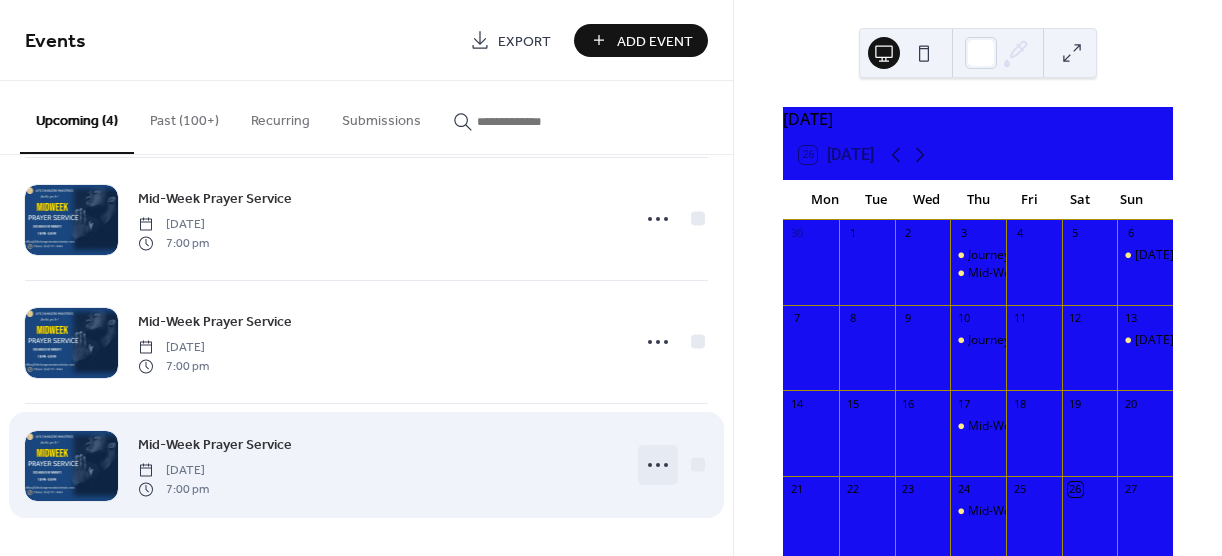 click 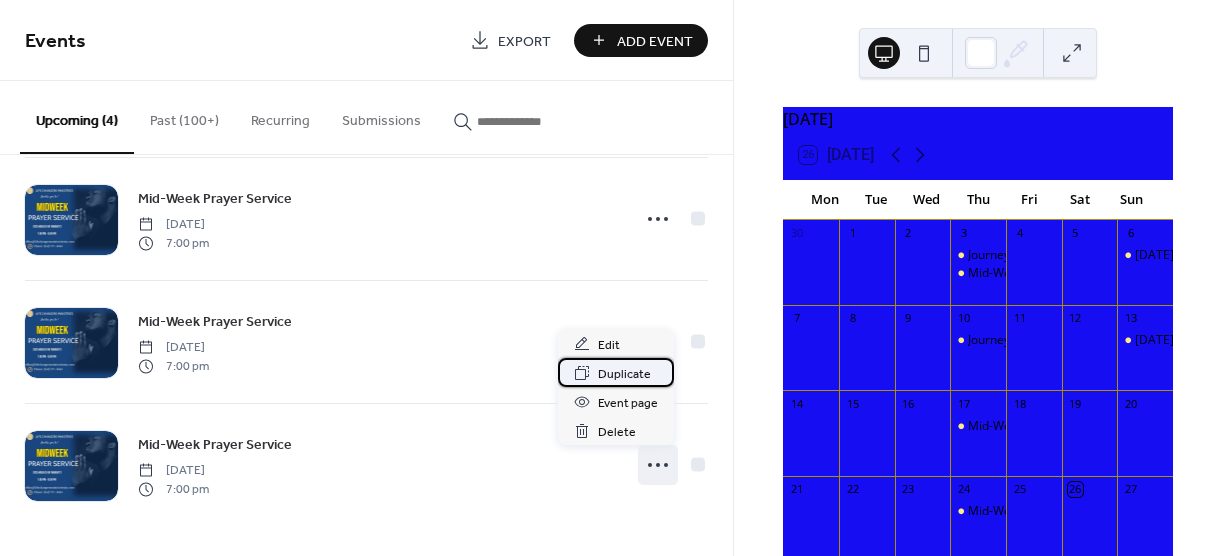 click on "Duplicate" at bounding box center (624, 374) 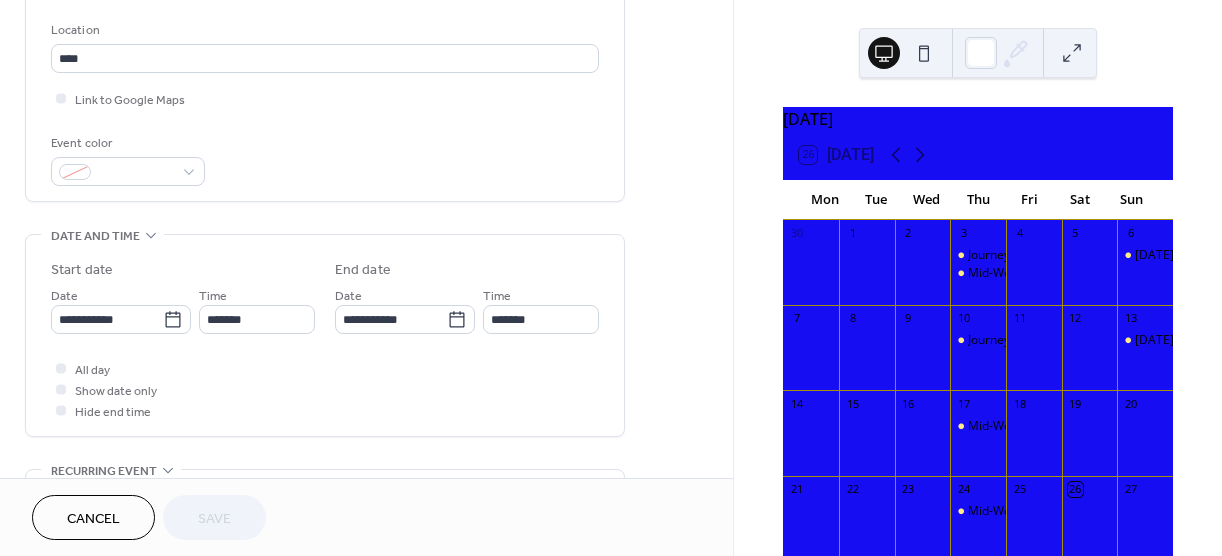 scroll, scrollTop: 431, scrollLeft: 0, axis: vertical 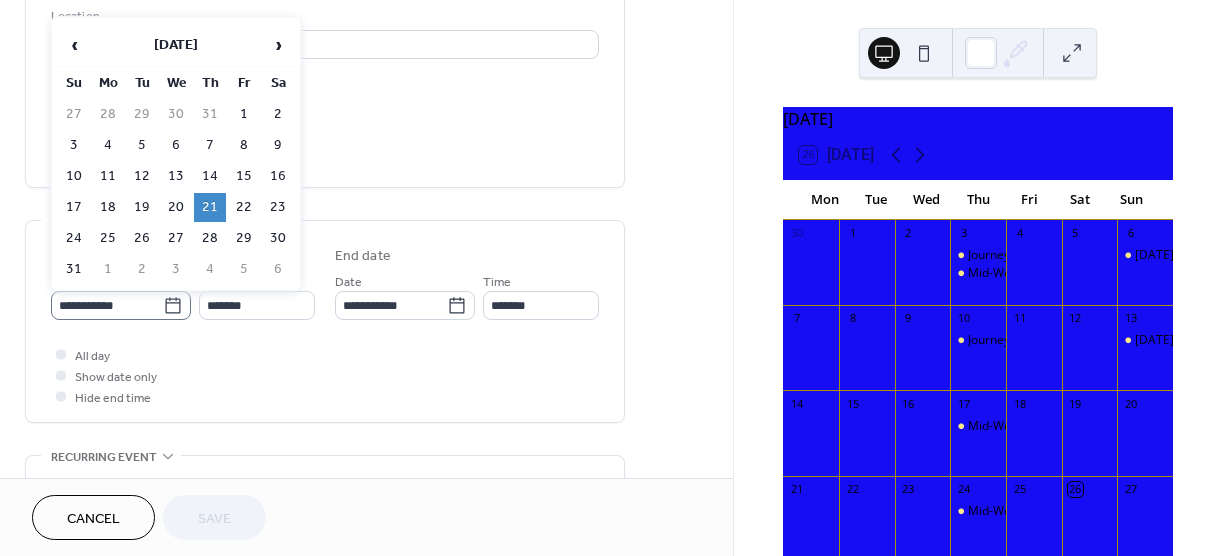 click 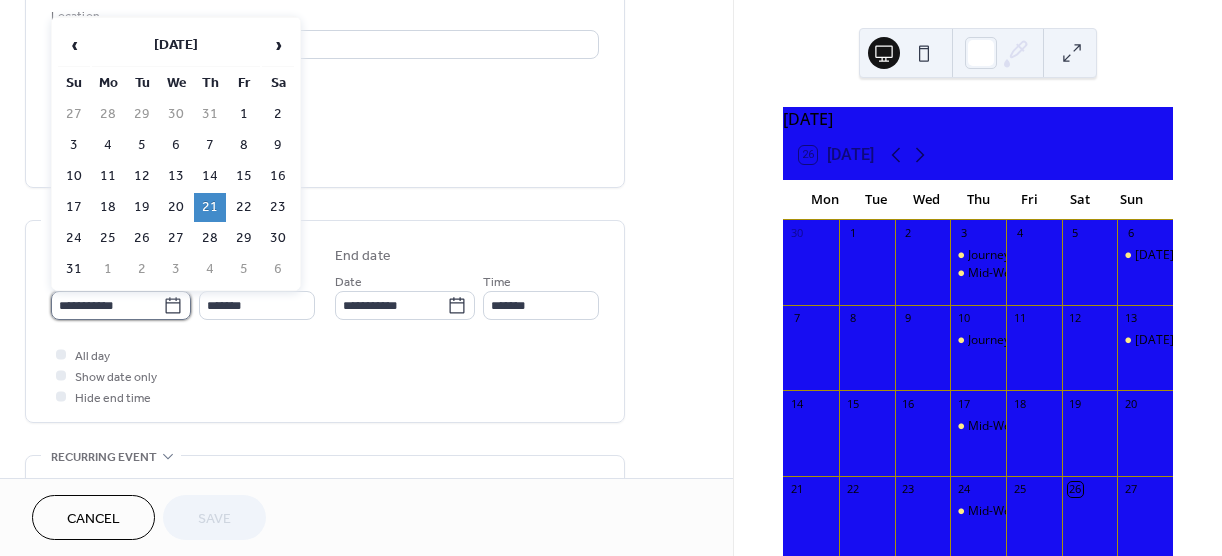 click on "**********" at bounding box center (107, 305) 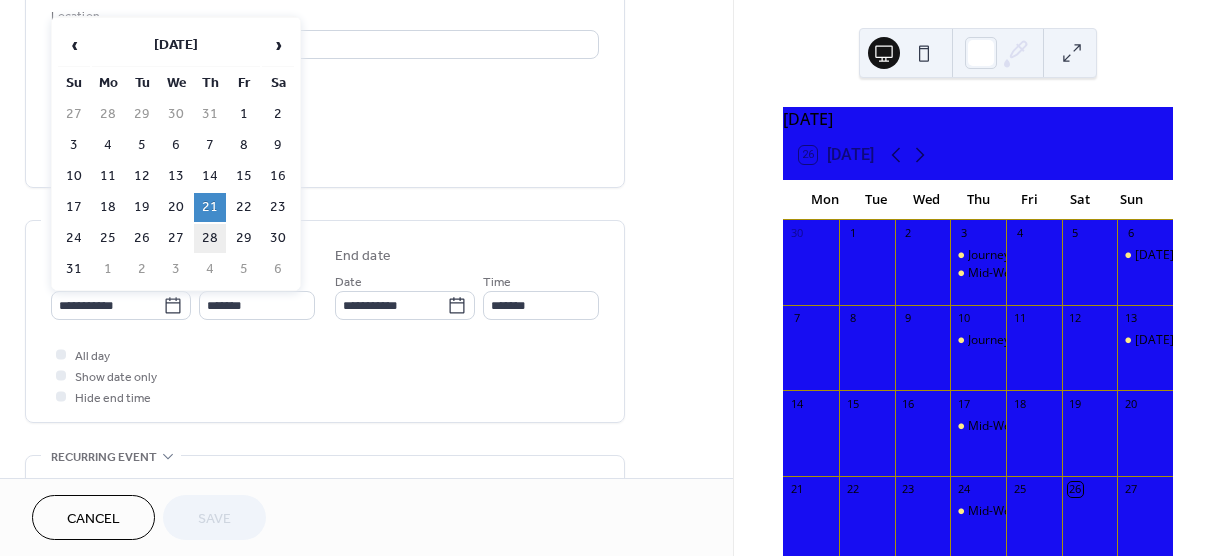 click on "28" at bounding box center (210, 238) 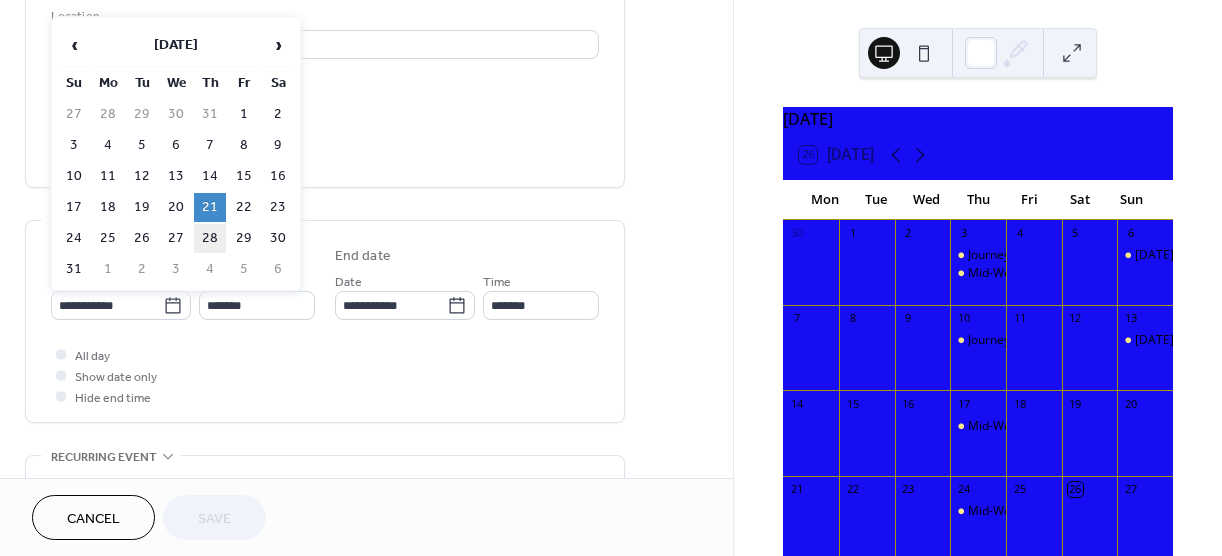 type on "**********" 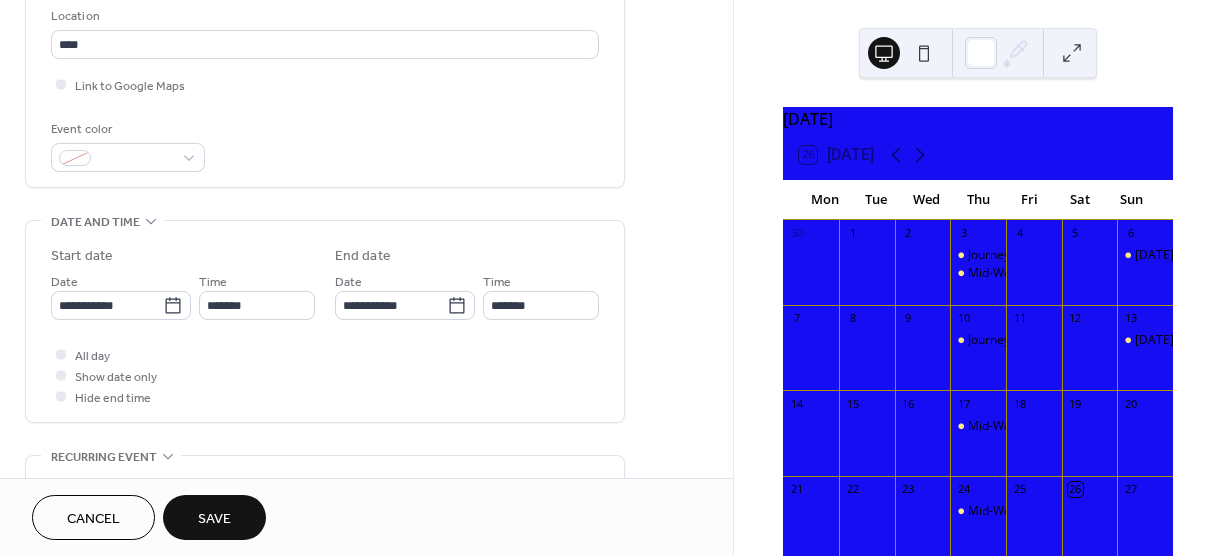 click on "Save" at bounding box center (214, 519) 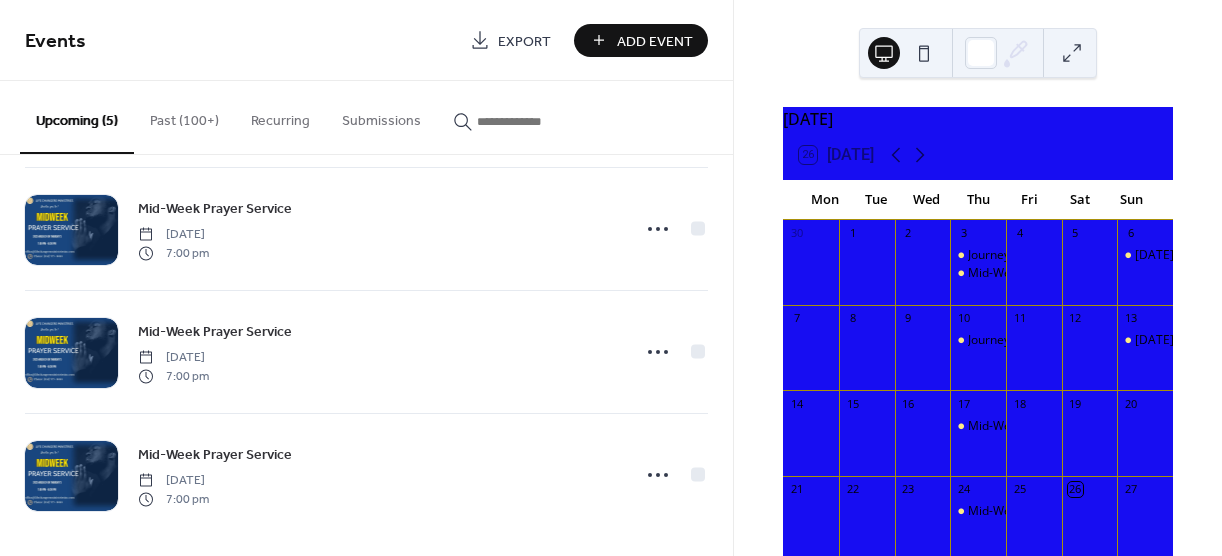 scroll, scrollTop: 273, scrollLeft: 0, axis: vertical 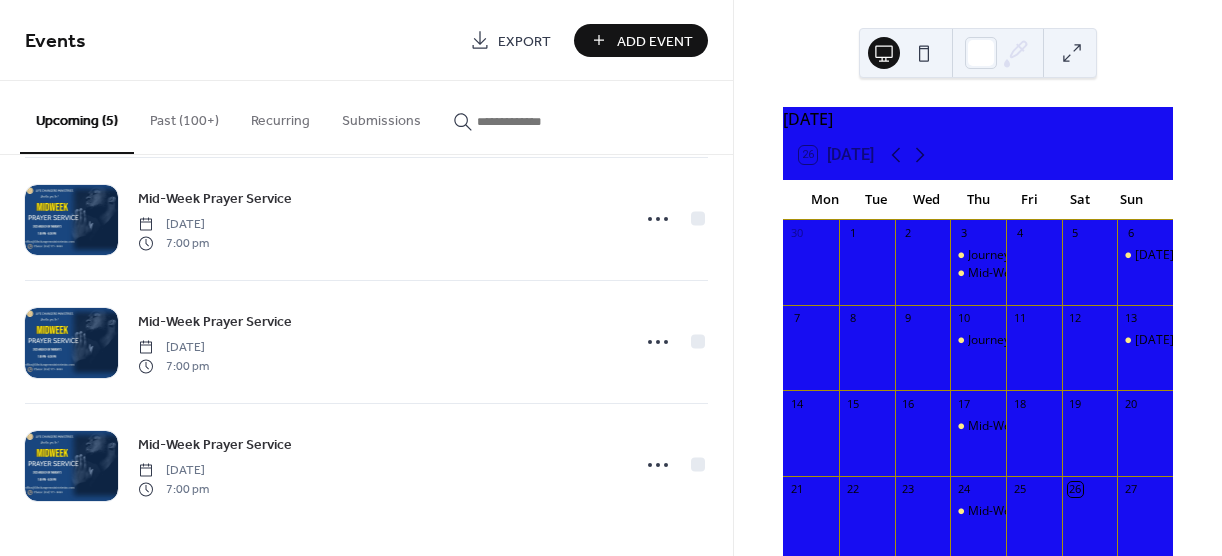 click on "Add Event" at bounding box center [641, 40] 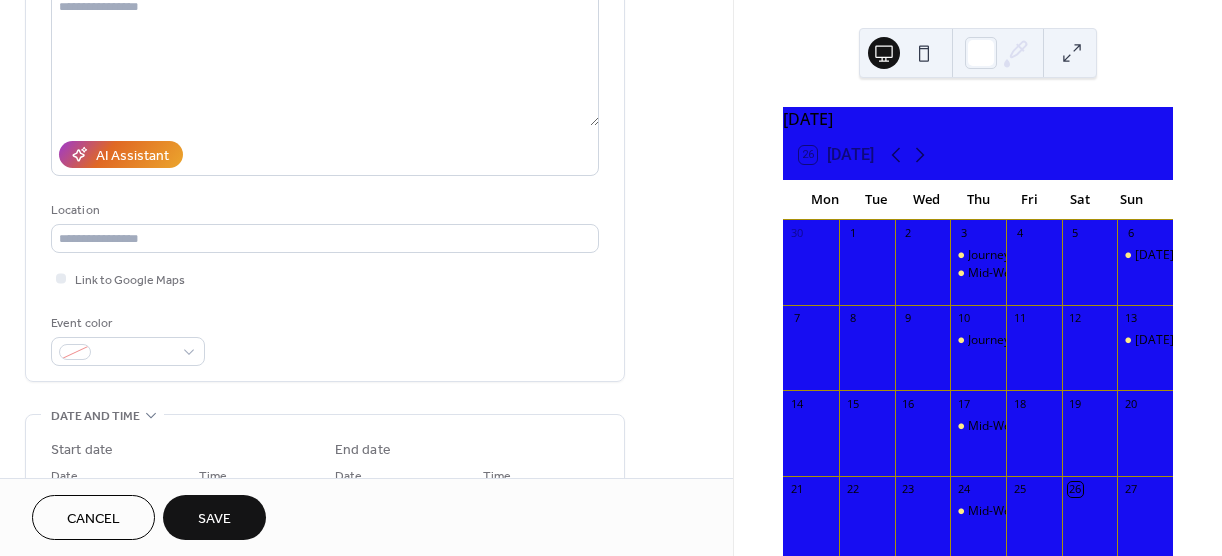 scroll, scrollTop: 239, scrollLeft: 0, axis: vertical 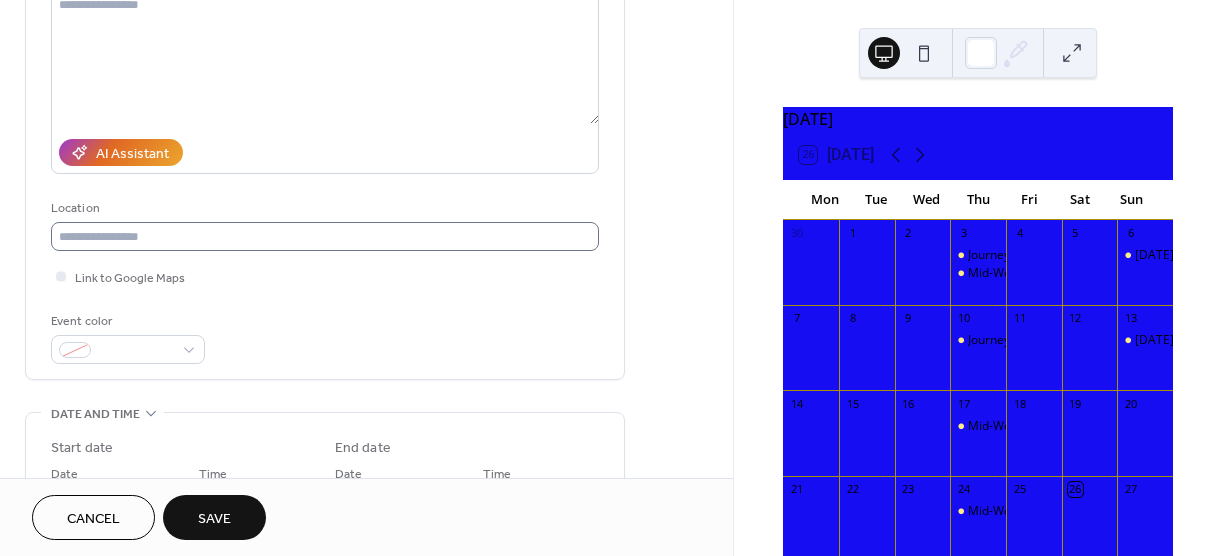 type on "**********" 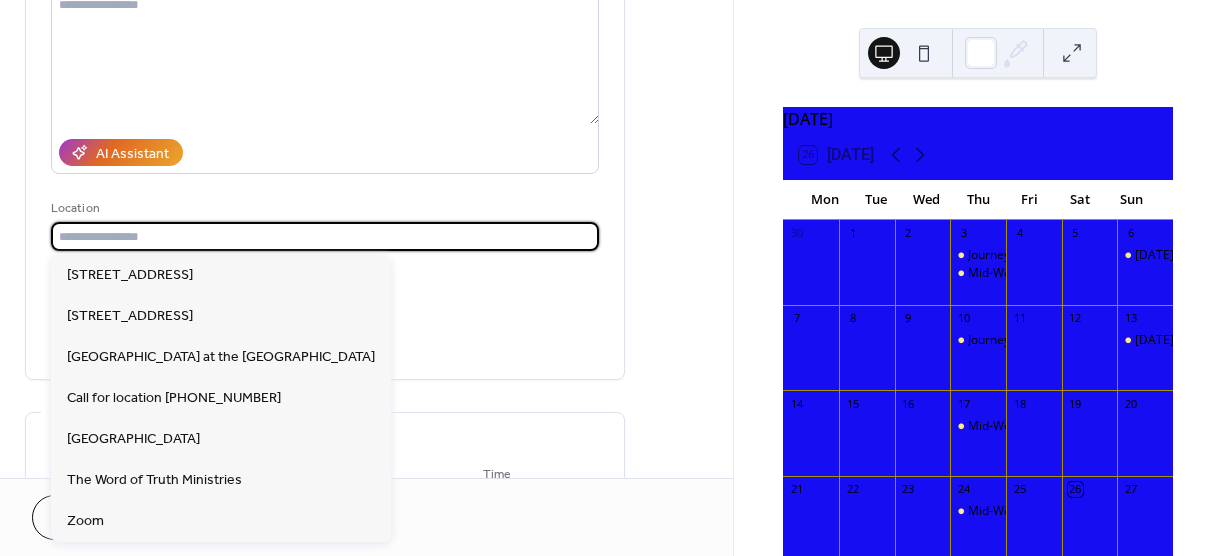 click at bounding box center [325, 236] 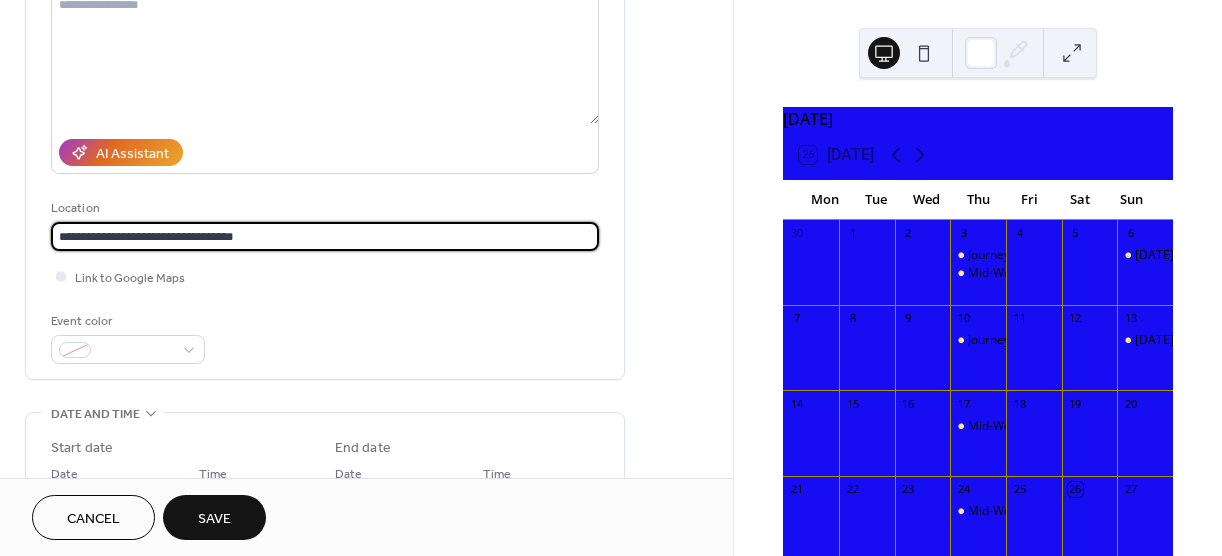 click on "**********" at bounding box center [325, 236] 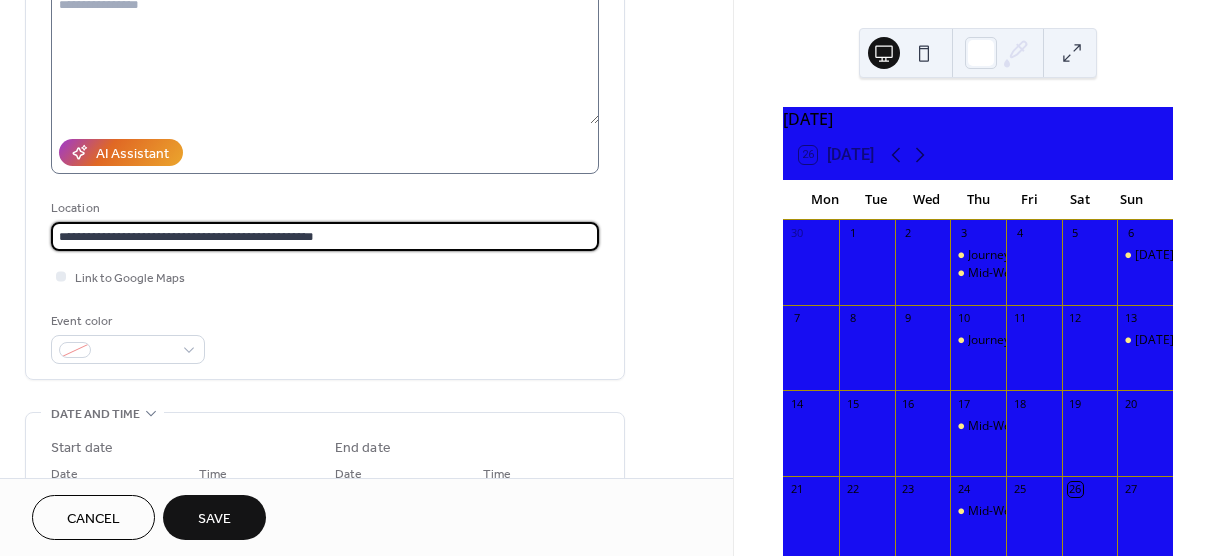 type on "**********" 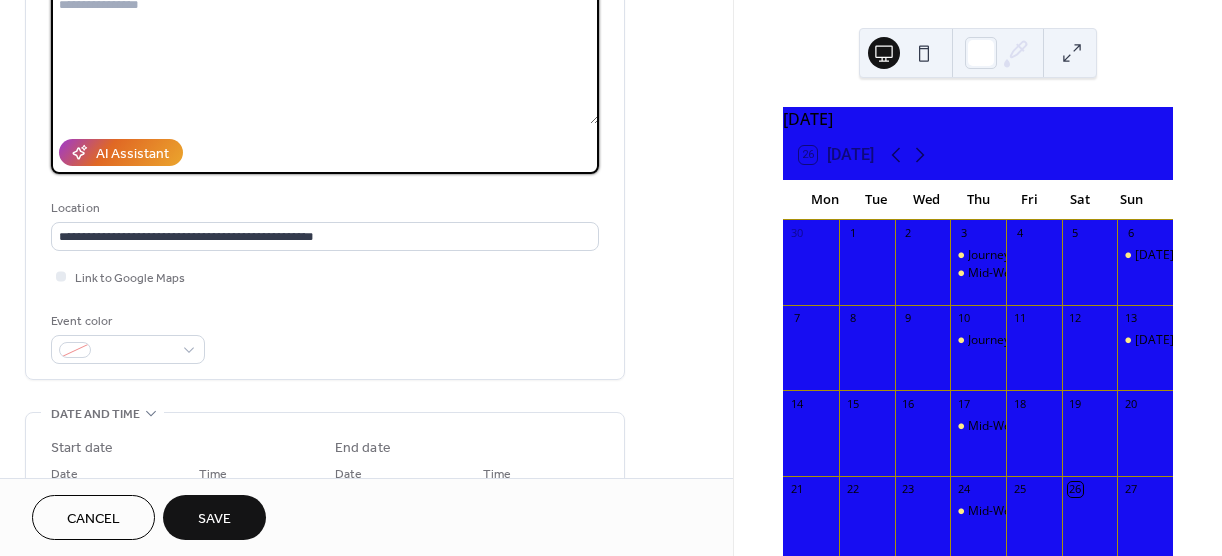 click at bounding box center (325, 57) 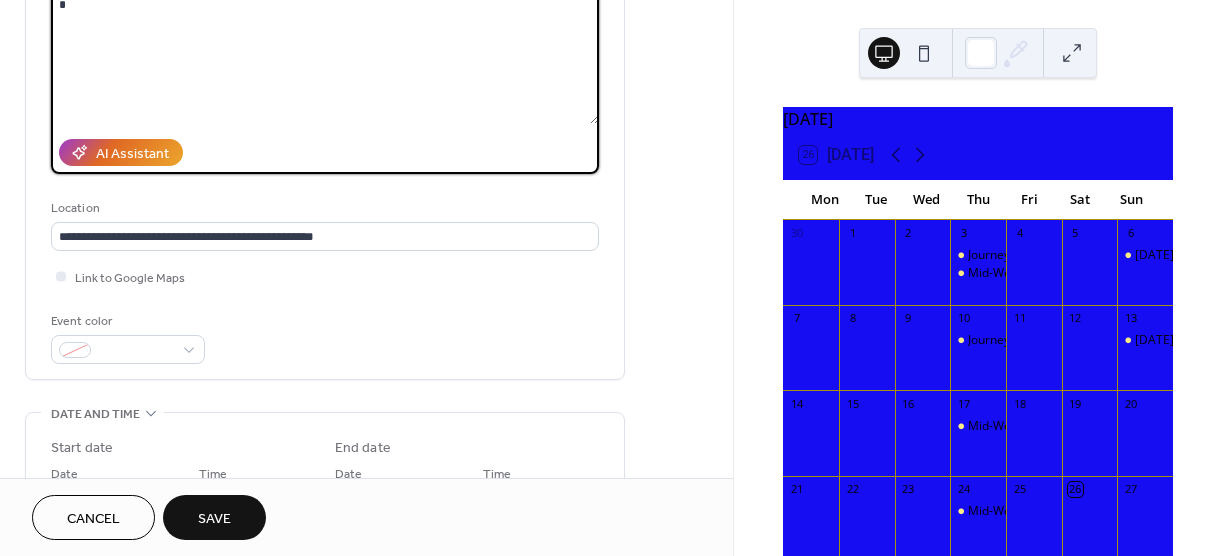 scroll, scrollTop: 232, scrollLeft: 0, axis: vertical 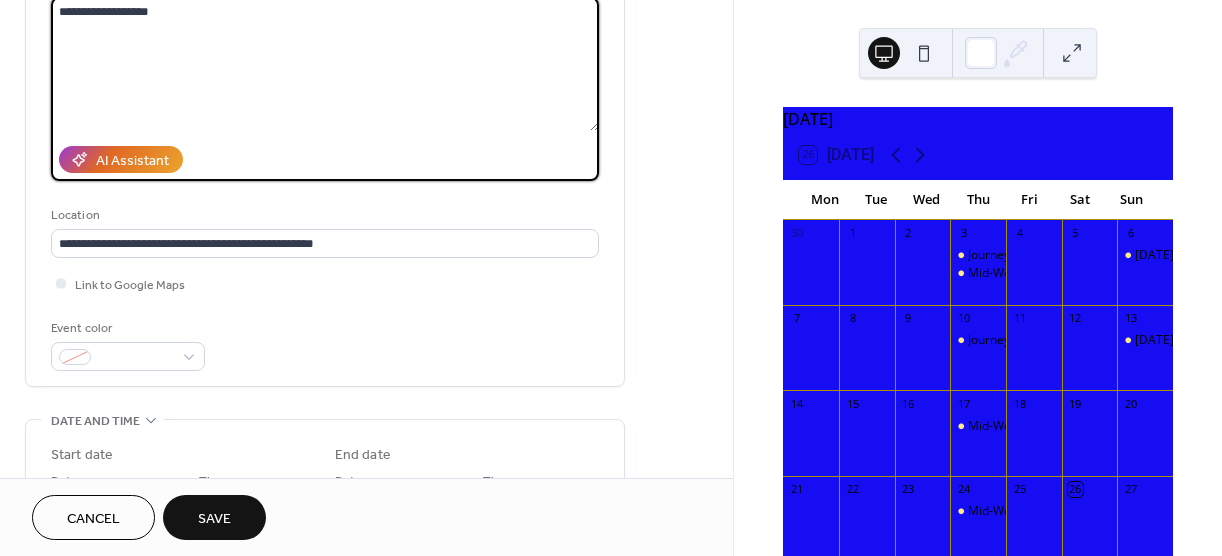 click on "**********" at bounding box center [325, 64] 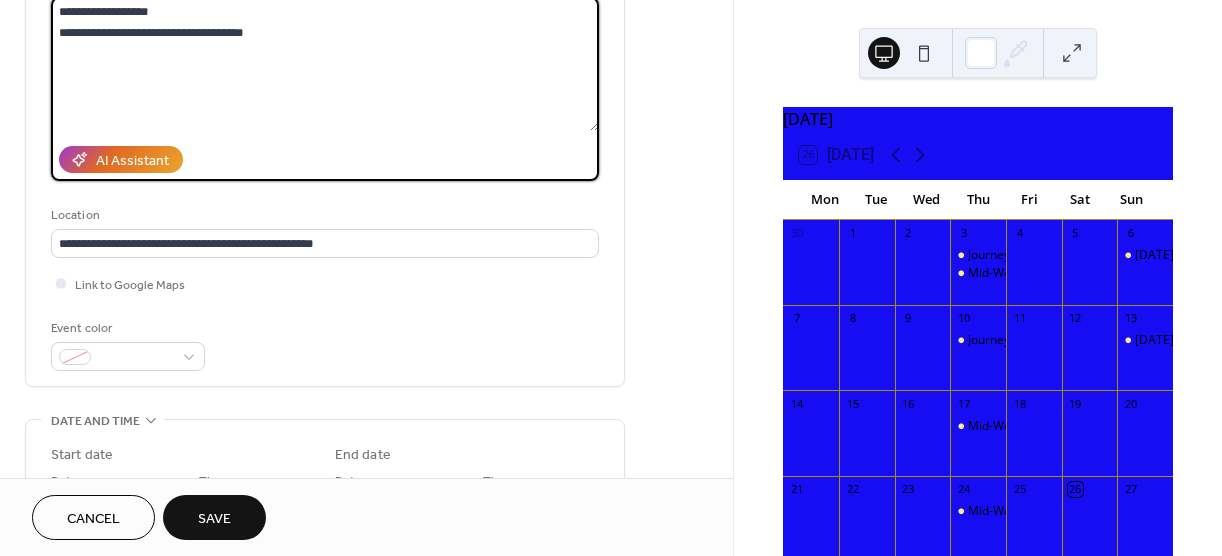 click on "**********" at bounding box center [325, 64] 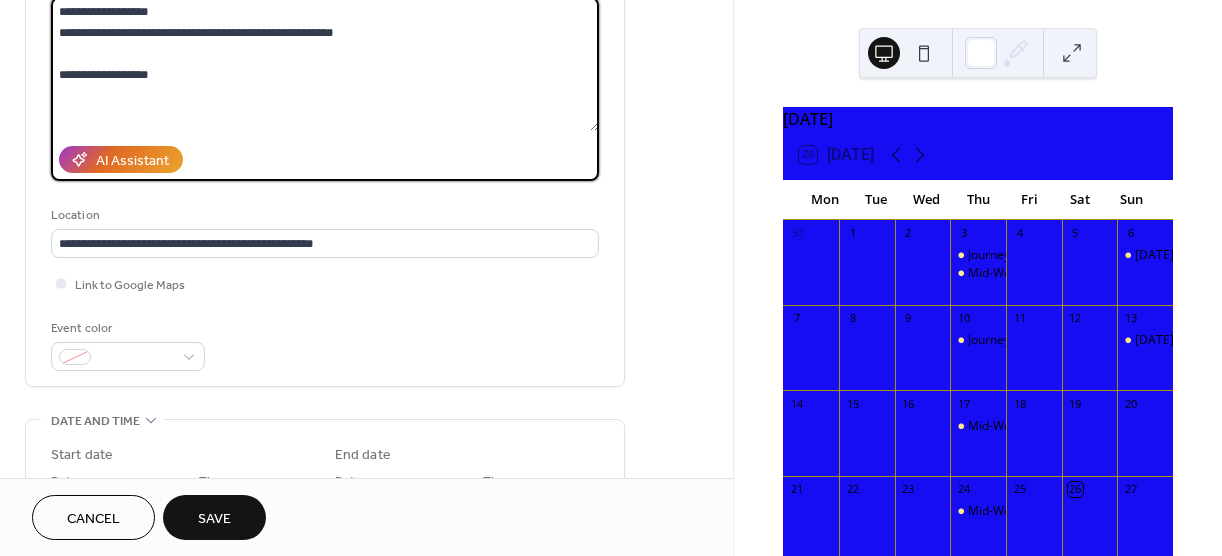 click on "**********" at bounding box center (325, 64) 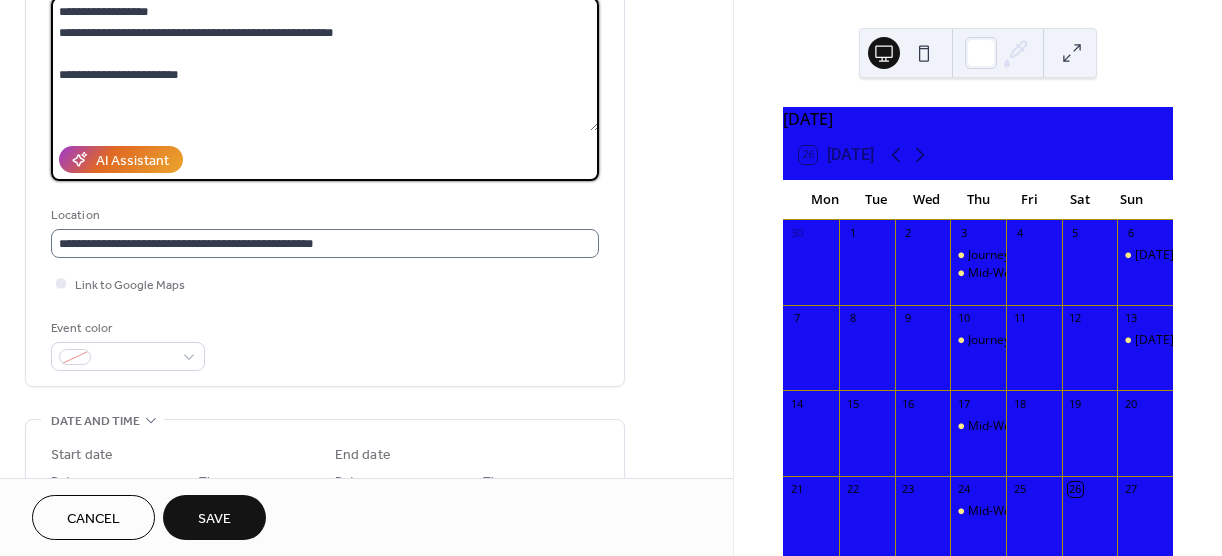 type on "**********" 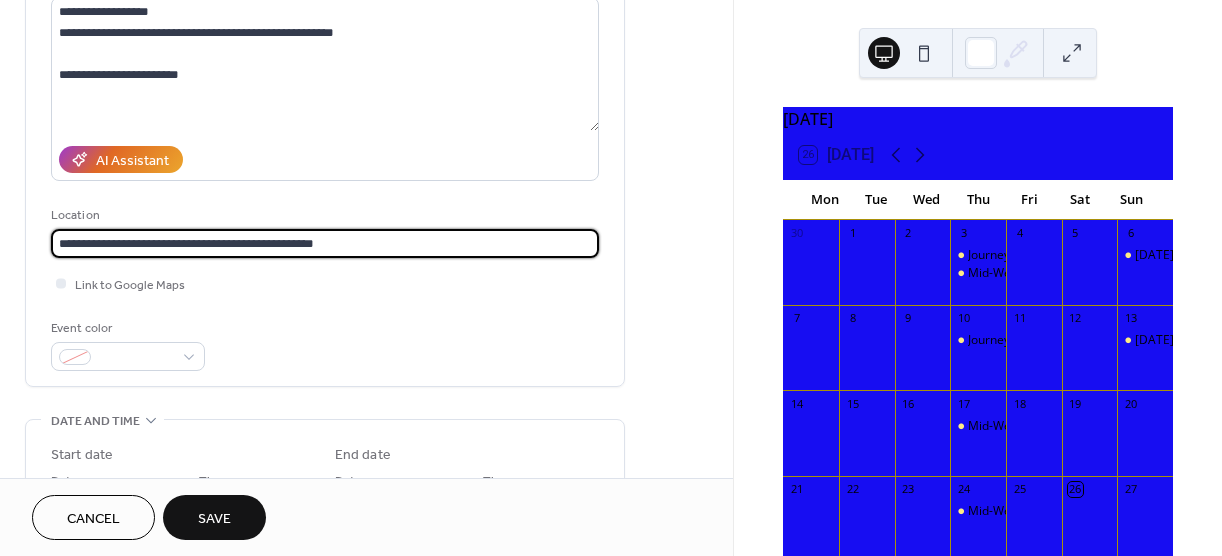 drag, startPoint x: 353, startPoint y: 243, endPoint x: 31, endPoint y: 239, distance: 322.02484 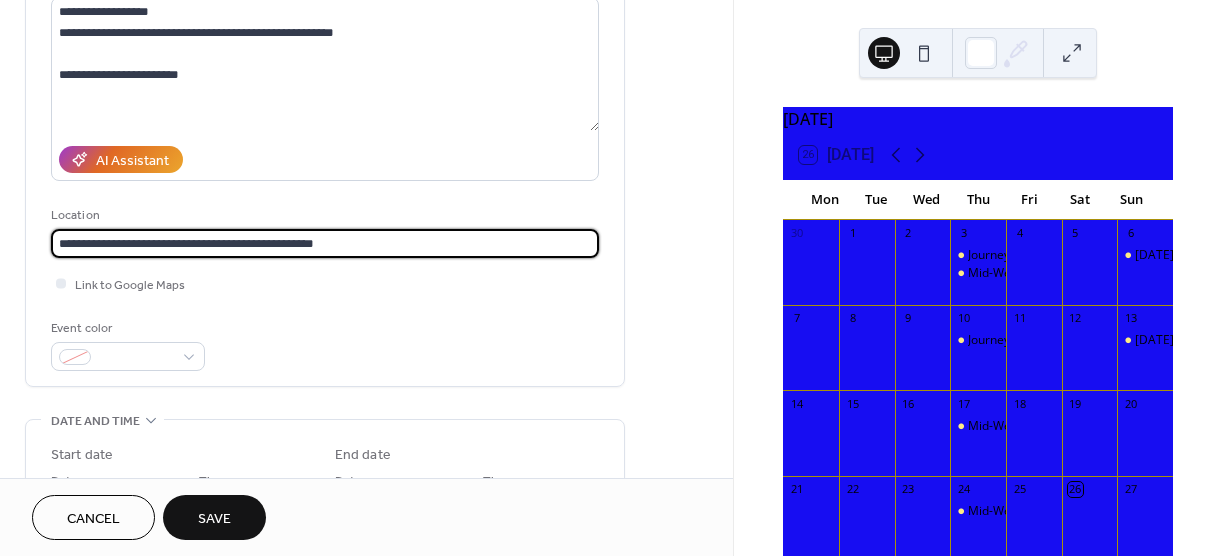 click on "**********" at bounding box center [325, 133] 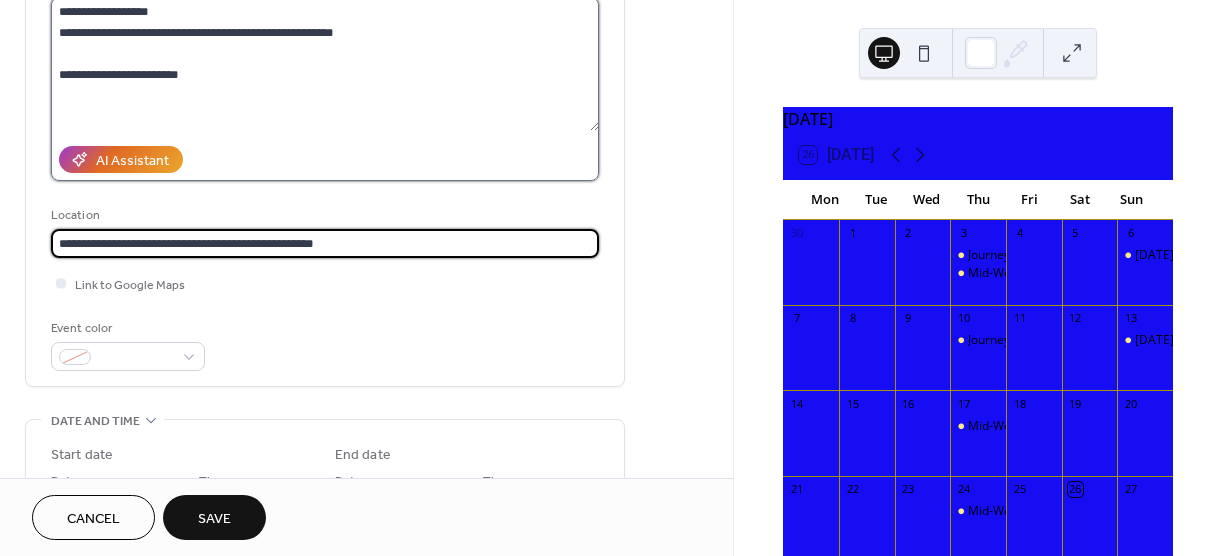 type 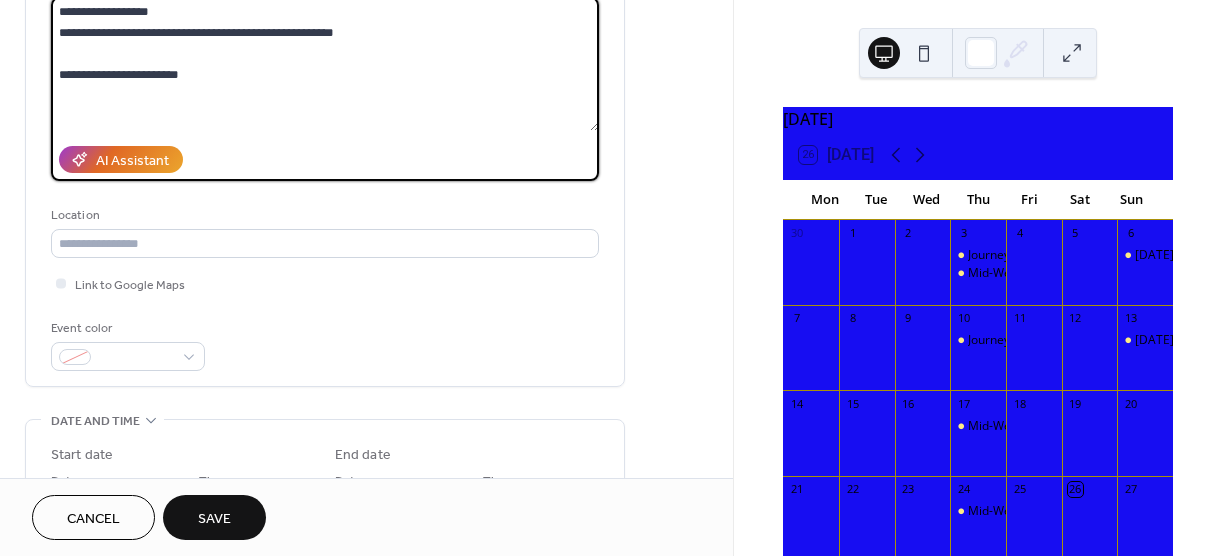 drag, startPoint x: 156, startPoint y: 73, endPoint x: 223, endPoint y: 72, distance: 67.00746 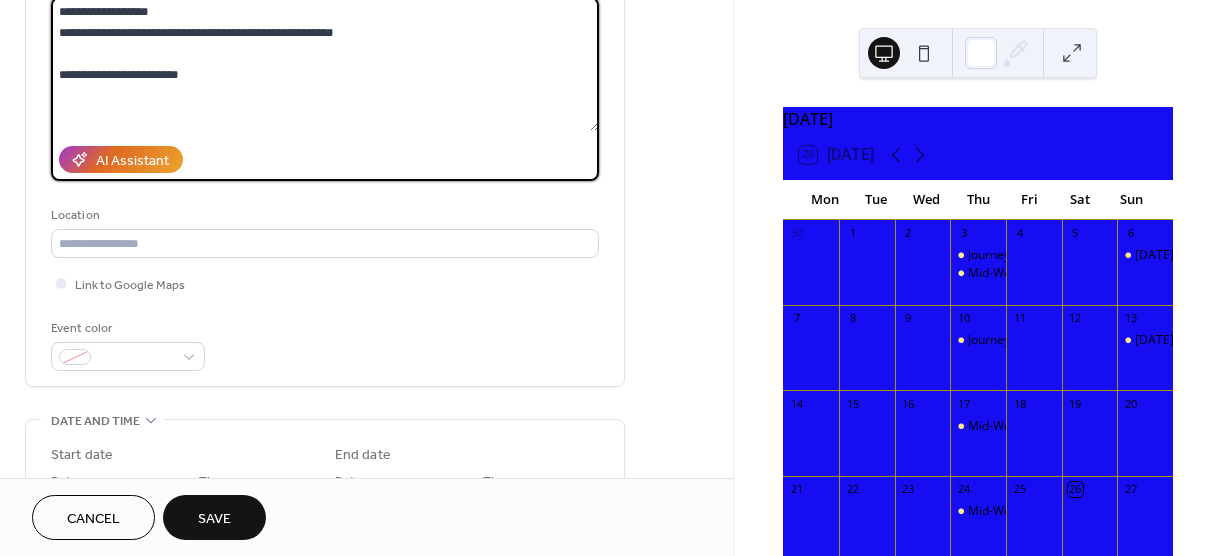 click on "**********" at bounding box center (325, 64) 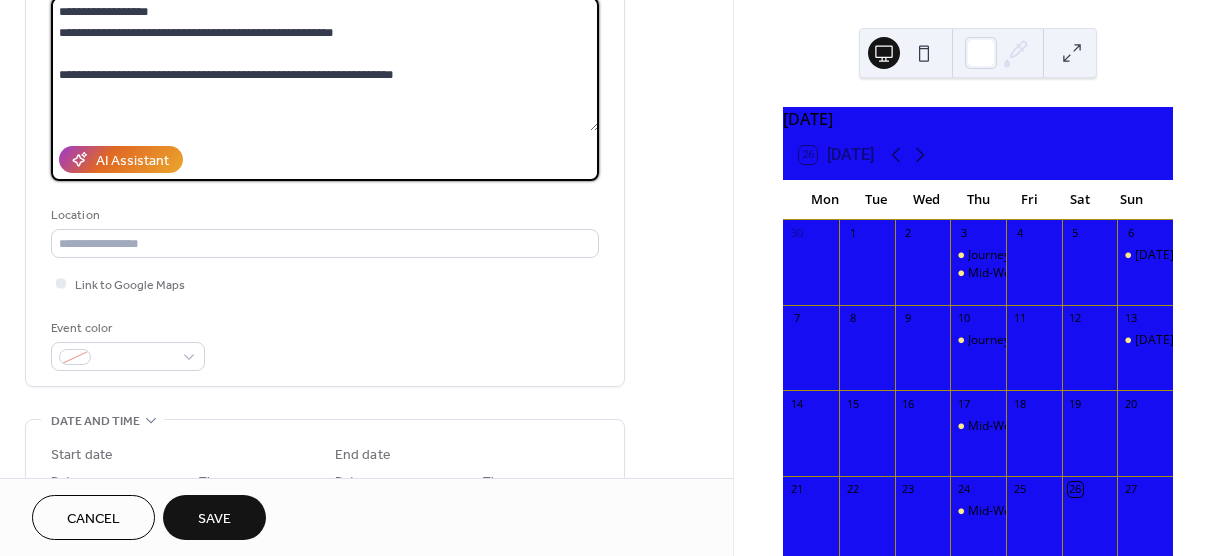 click on "**********" at bounding box center (325, 64) 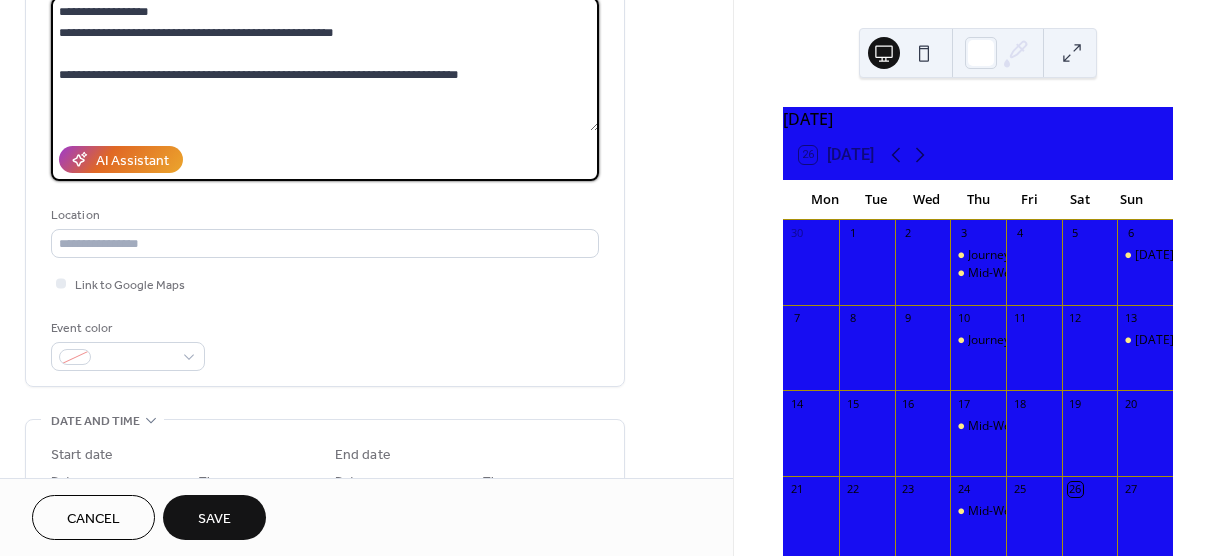 click on "**********" at bounding box center [325, 64] 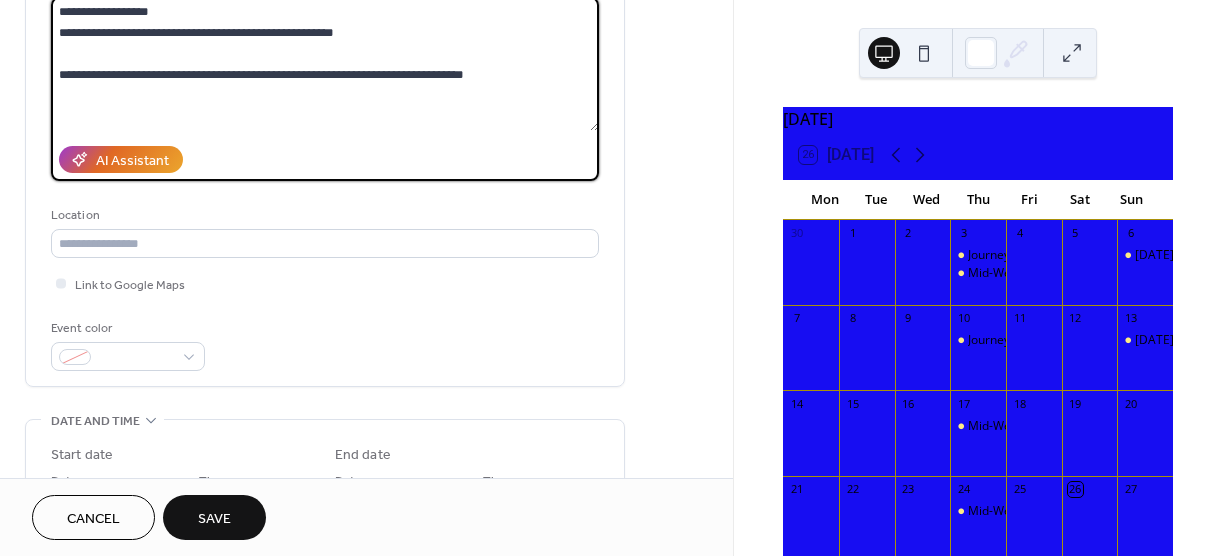 click on "**********" at bounding box center [325, 64] 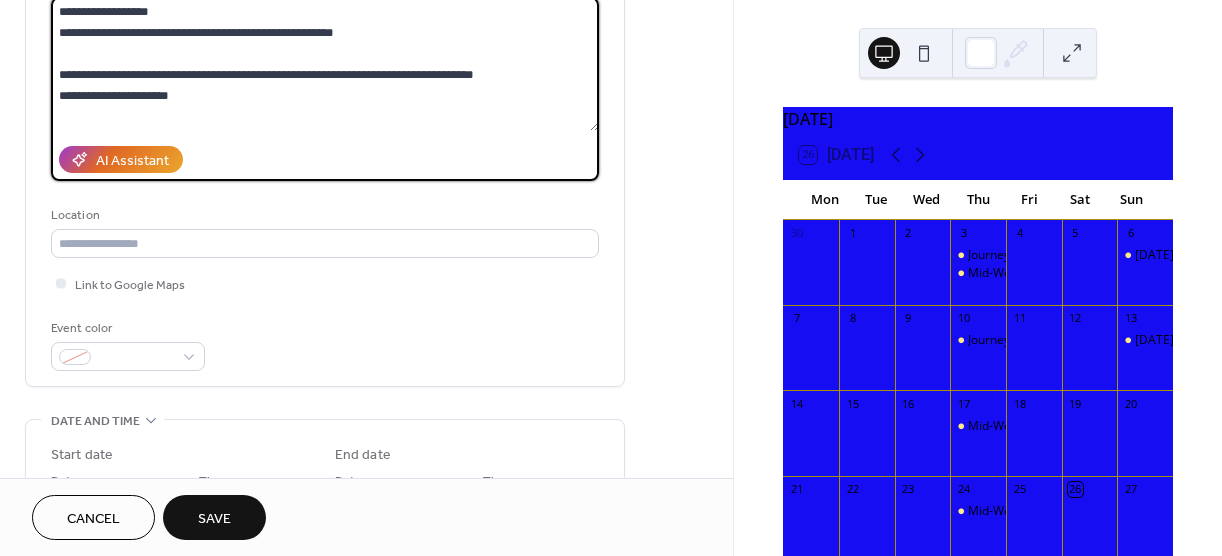 type on "**********" 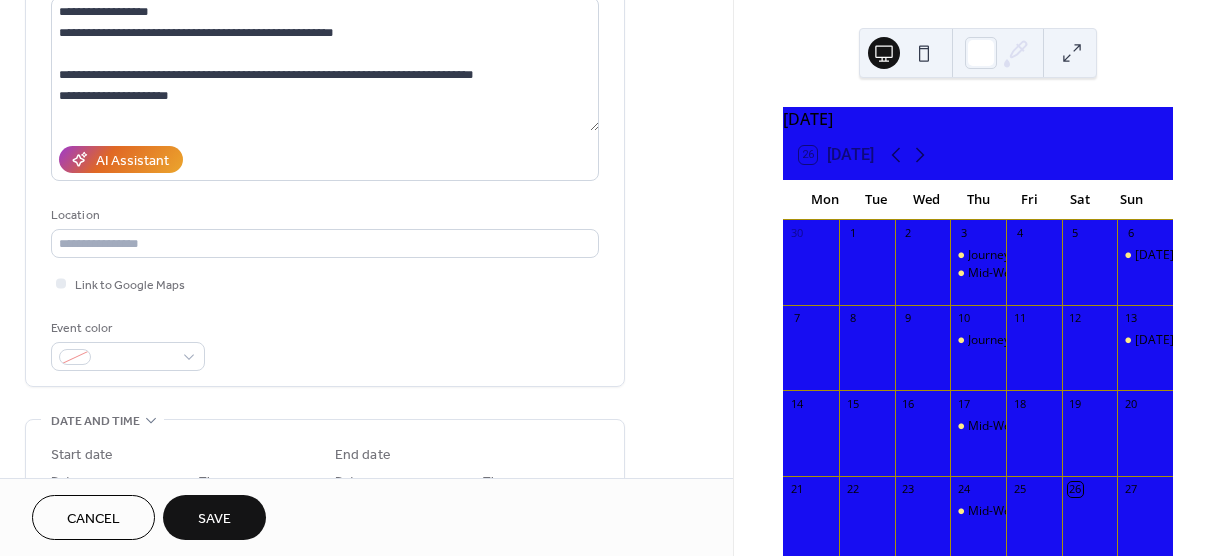 click on "Link to Google Maps" at bounding box center [325, 283] 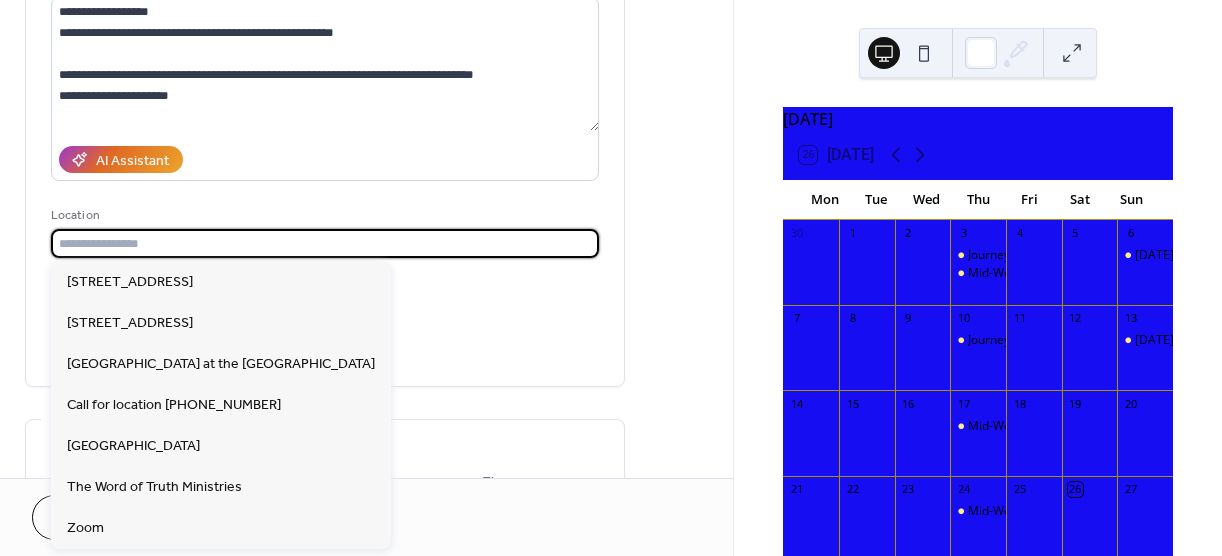 click at bounding box center (325, 243) 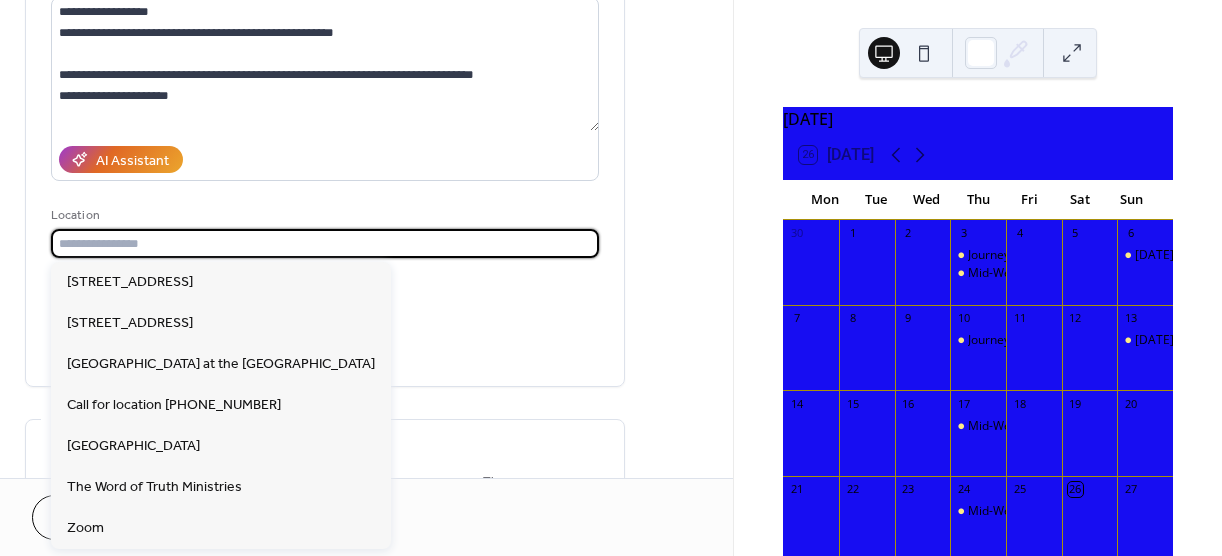 paste on "**********" 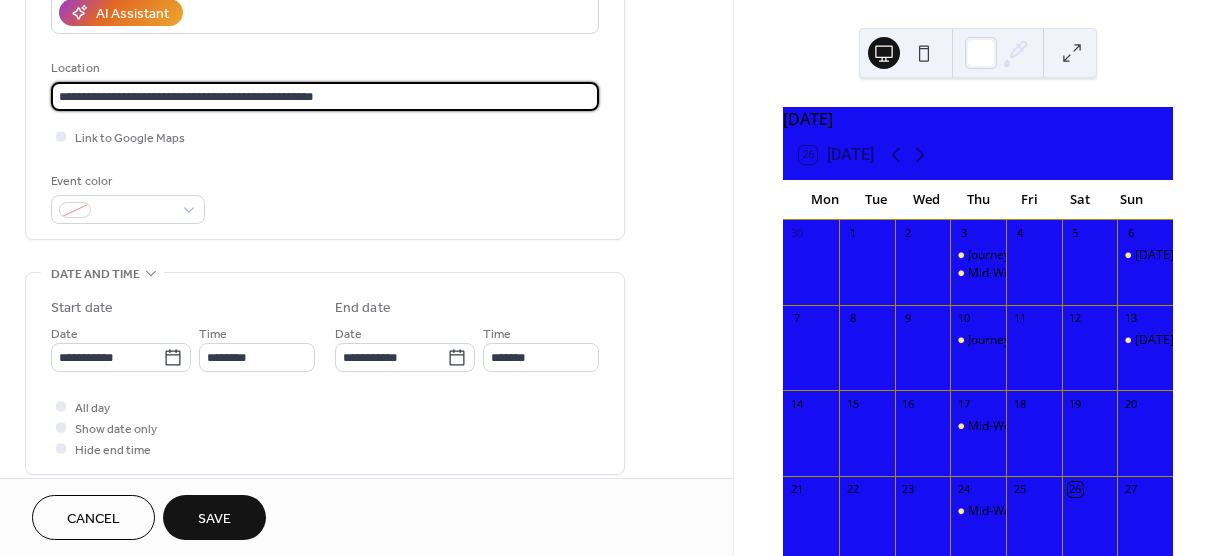 scroll, scrollTop: 381, scrollLeft: 0, axis: vertical 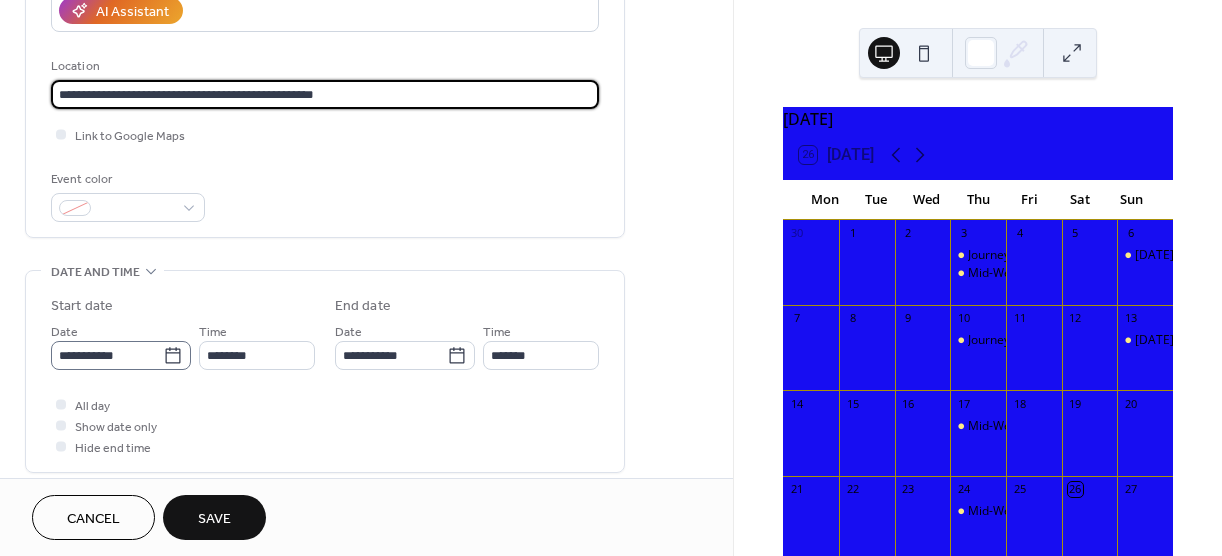type on "**********" 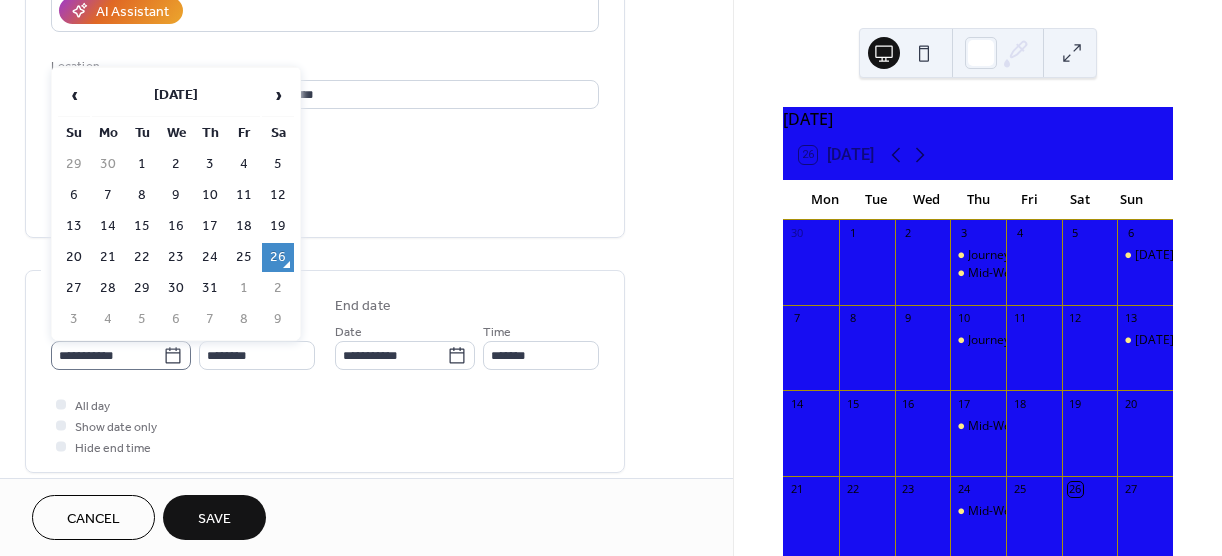 click on "**********" at bounding box center [121, 355] 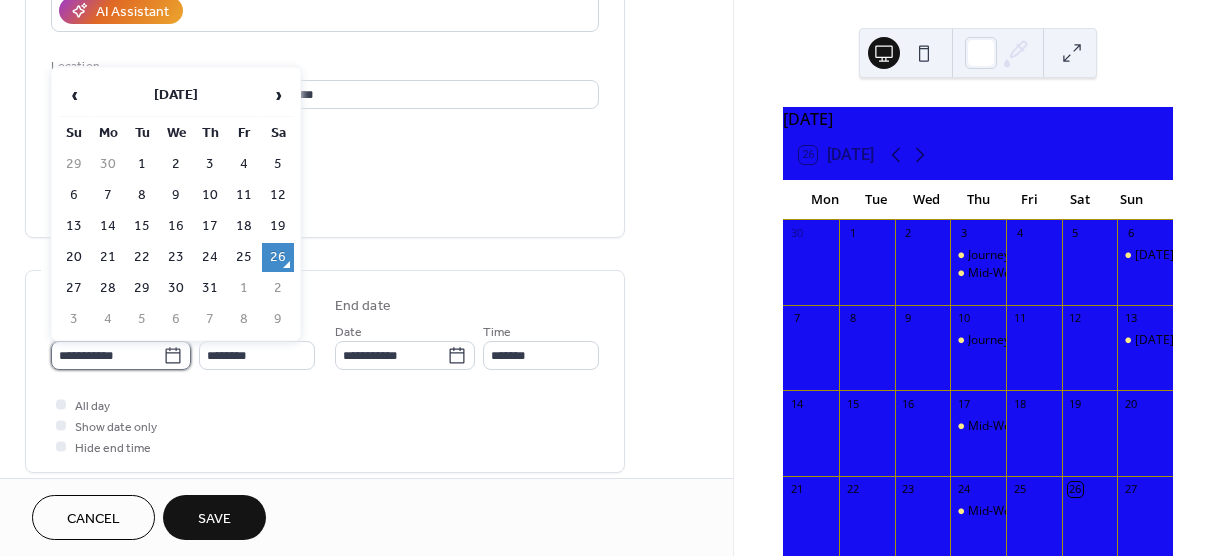 click on "**********" at bounding box center [107, 355] 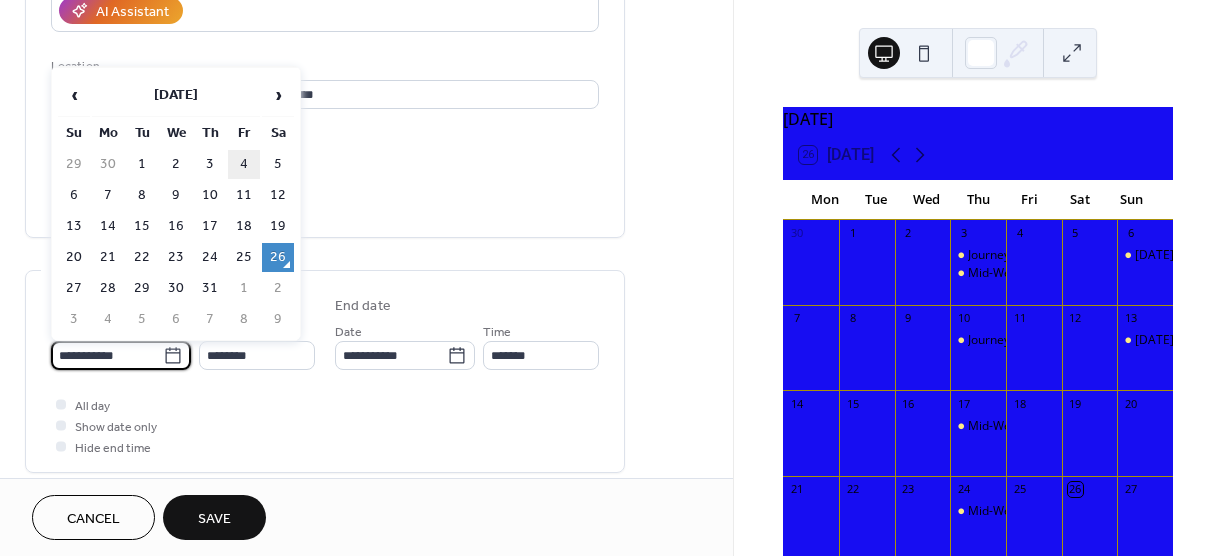 click on "4" at bounding box center [244, 164] 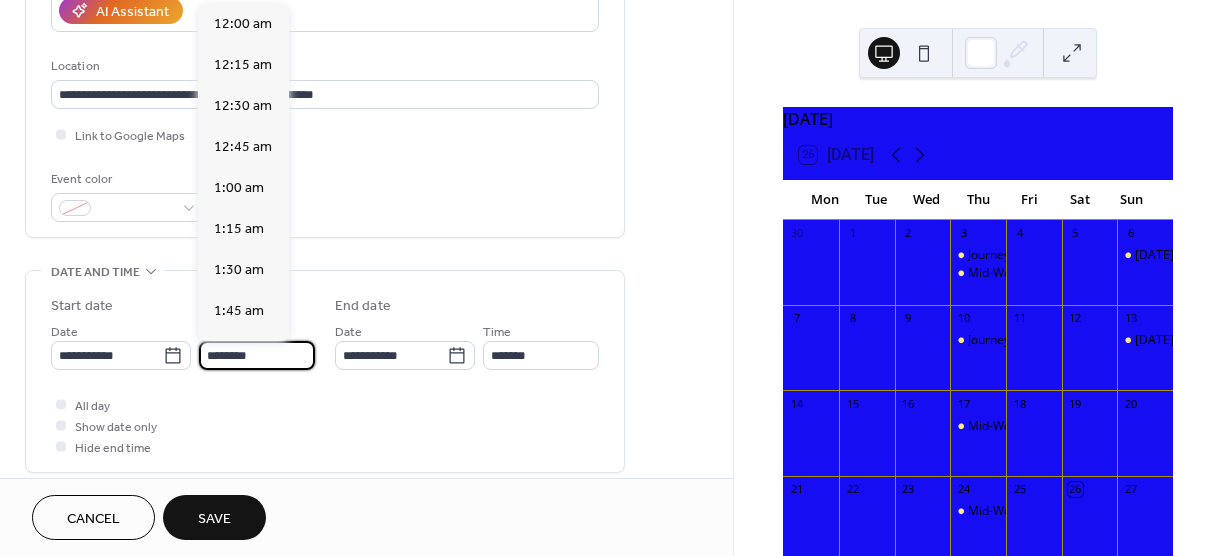 click on "********" at bounding box center [257, 355] 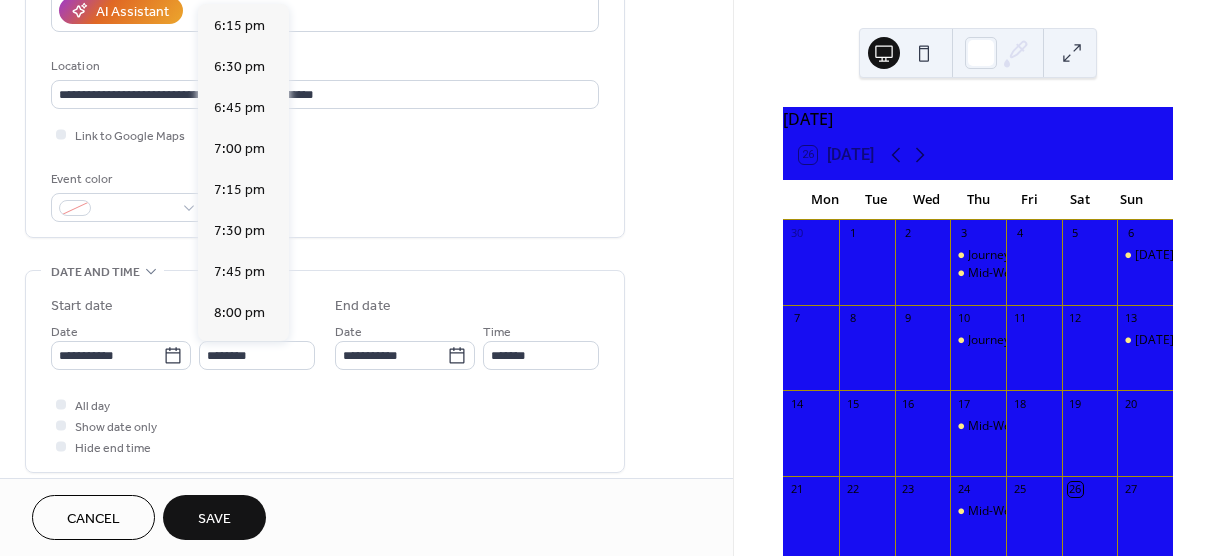 scroll, scrollTop: 3027, scrollLeft: 0, axis: vertical 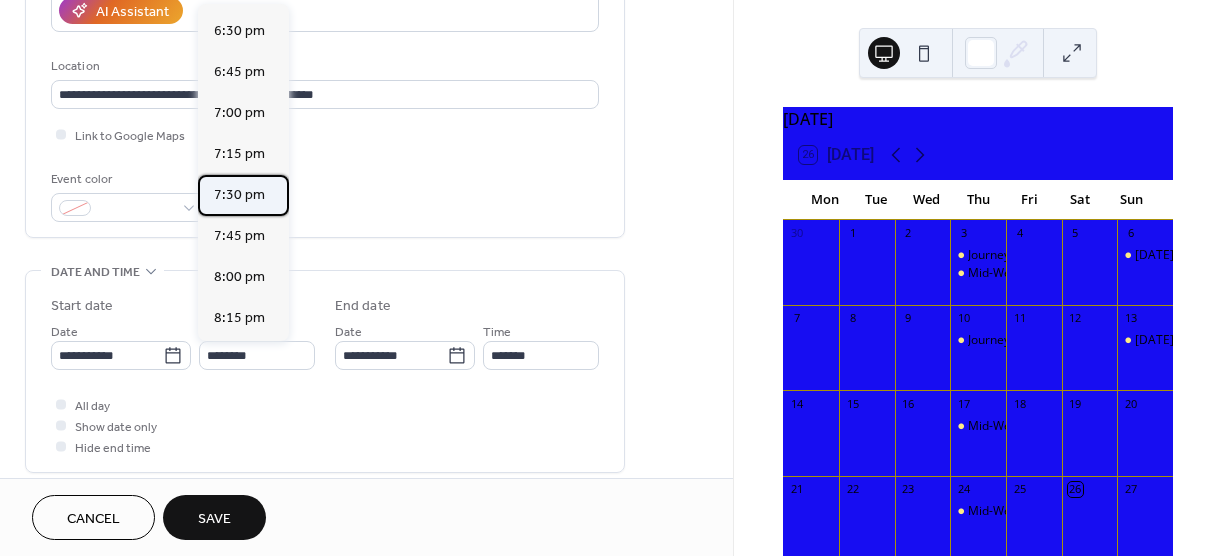 click on "7:30 pm" at bounding box center (239, 195) 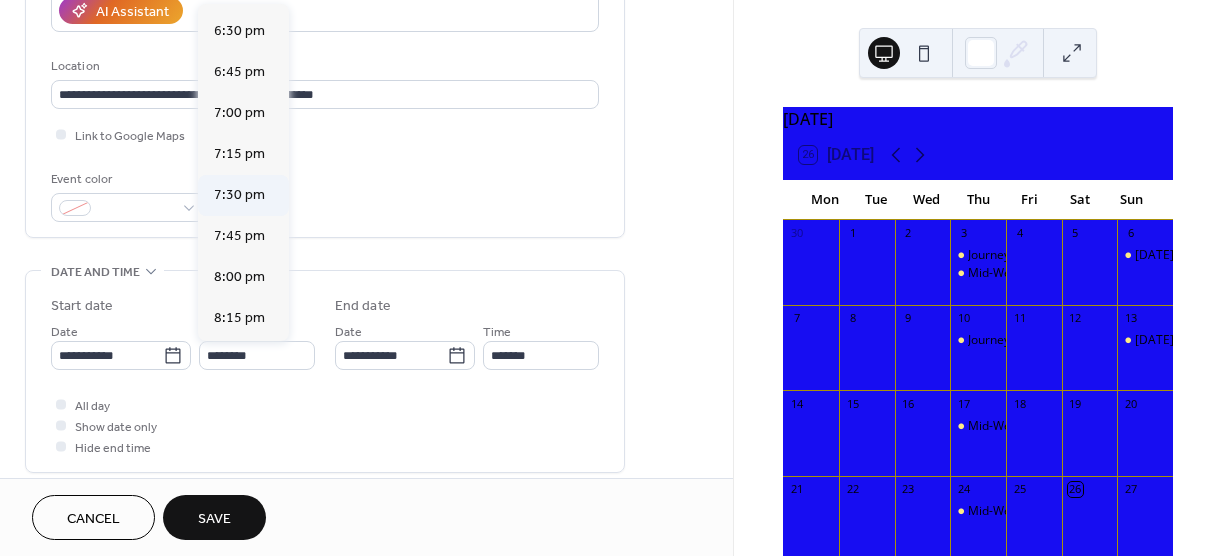 type on "*******" 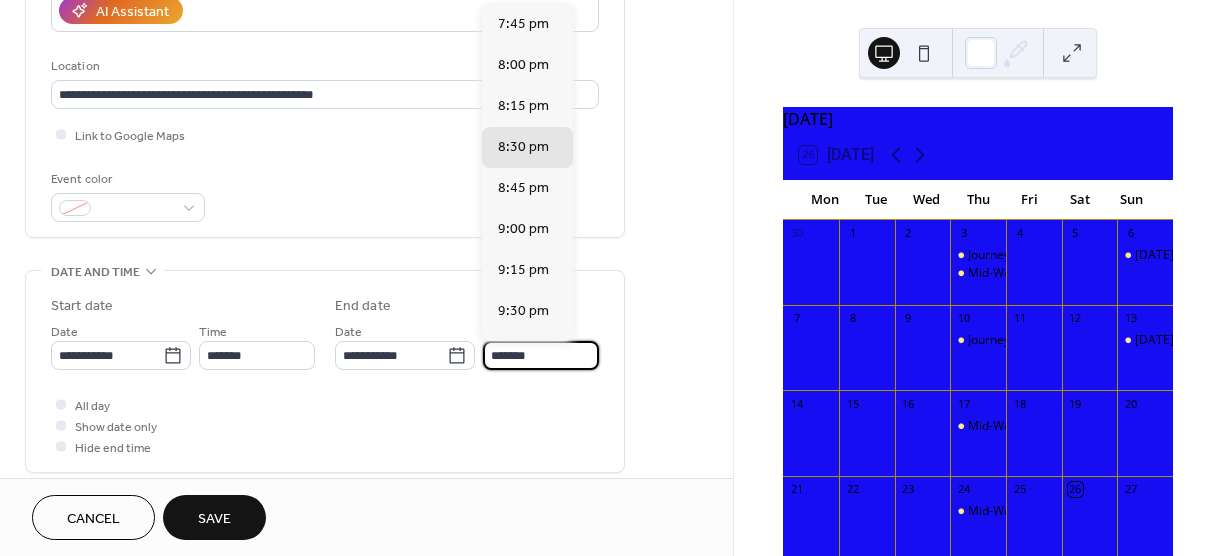 click on "*******" at bounding box center (541, 355) 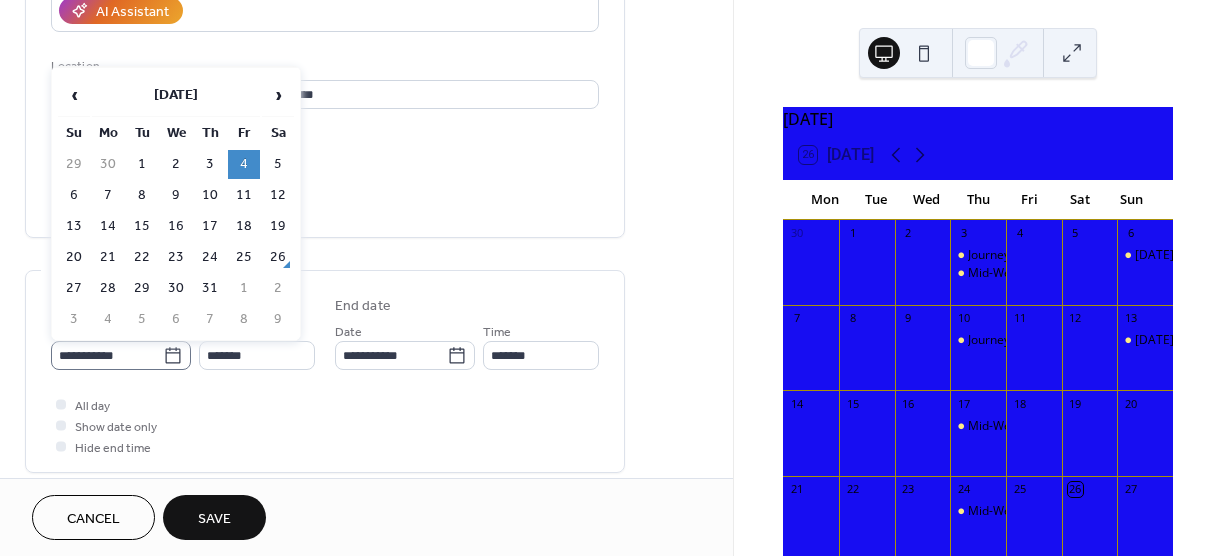 click 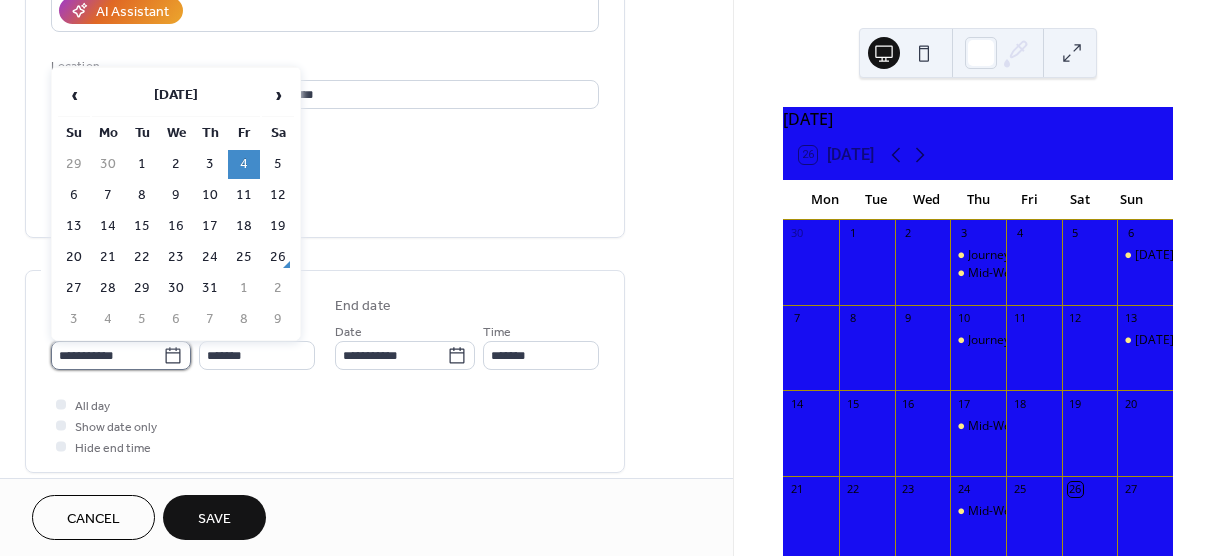 click on "**********" at bounding box center [107, 355] 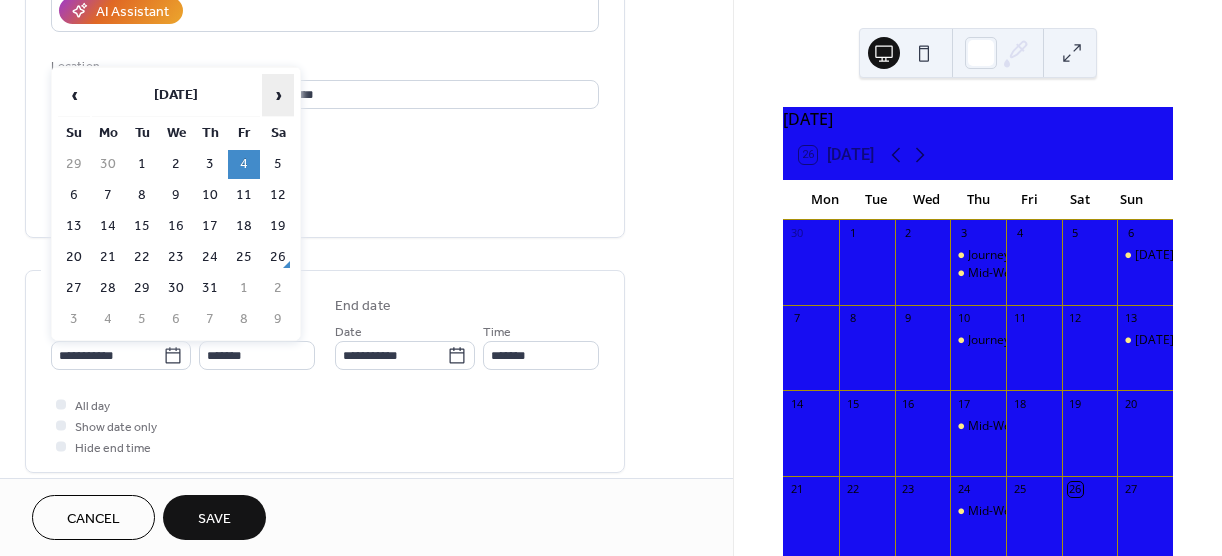 click on "›" at bounding box center (278, 95) 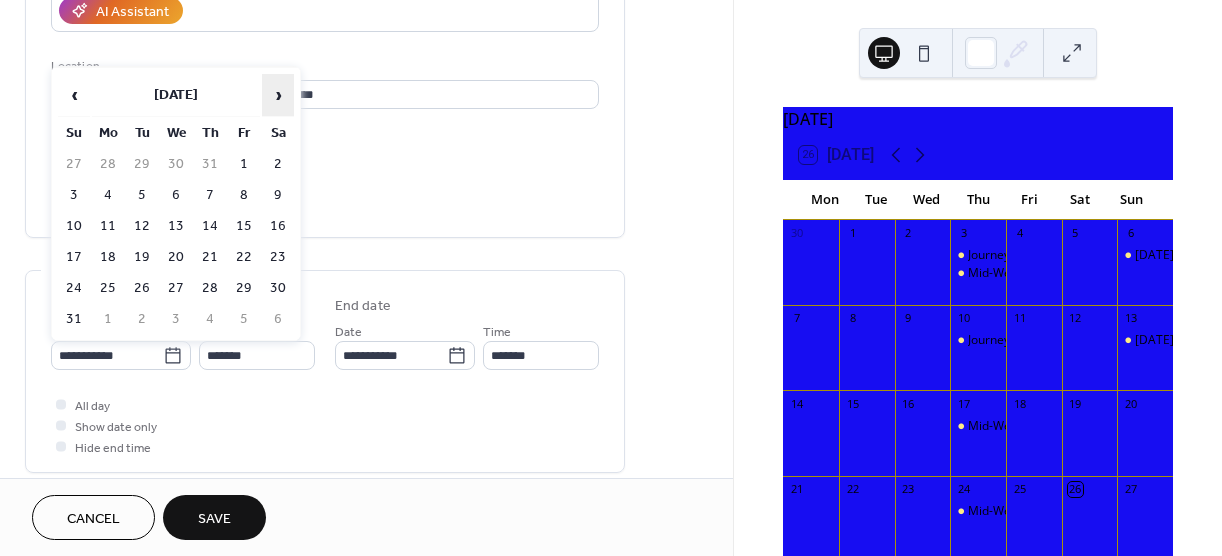 click on "›" at bounding box center [278, 95] 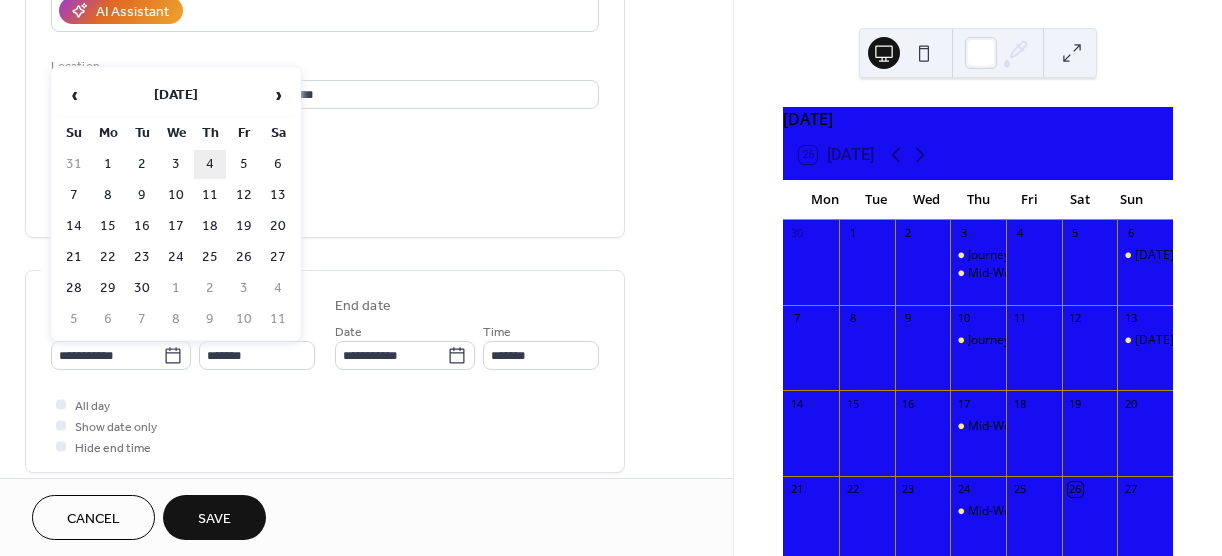 click on "4" at bounding box center [210, 164] 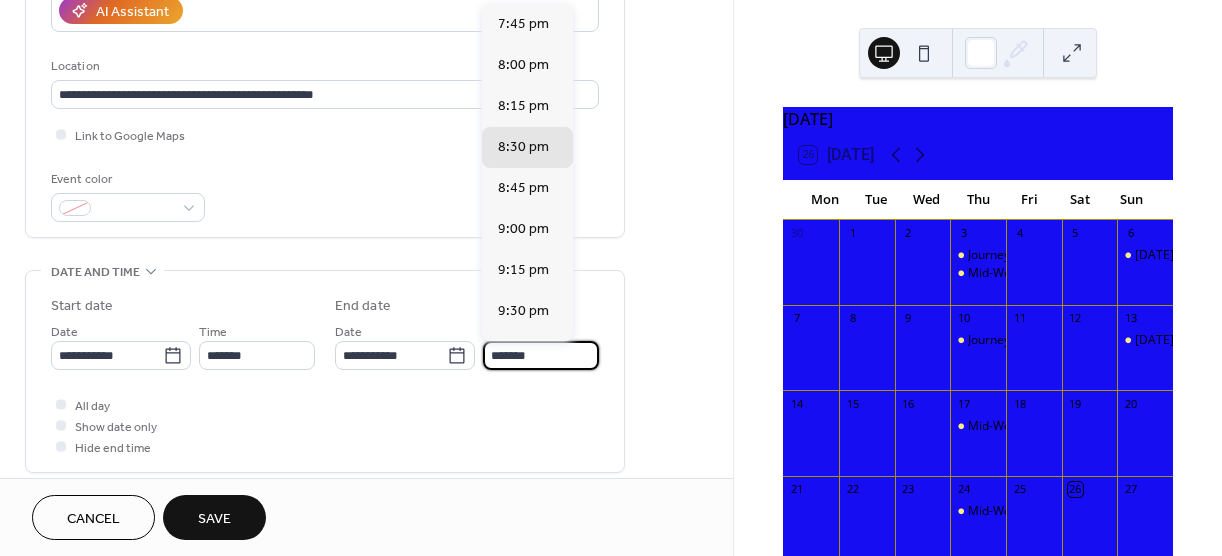 click on "*******" at bounding box center [541, 355] 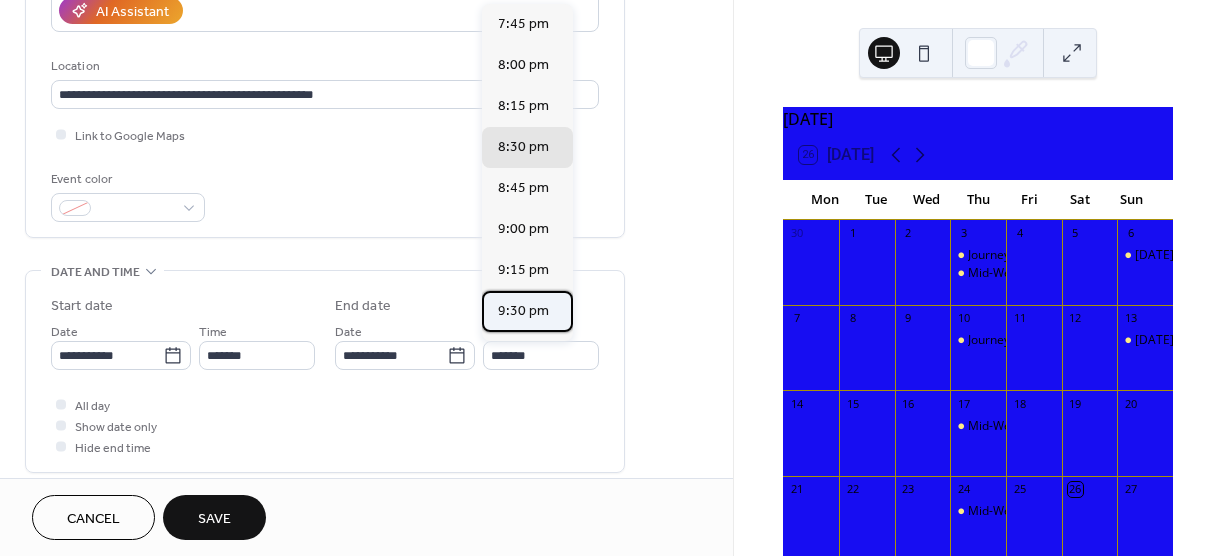 click on "9:30 pm" at bounding box center (523, 311) 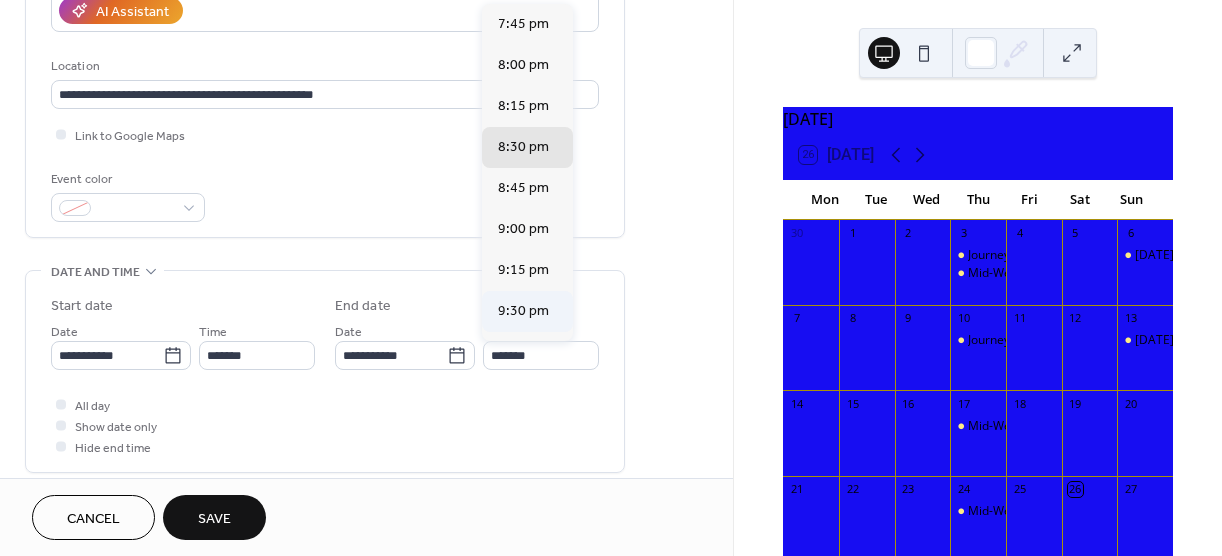 type on "*******" 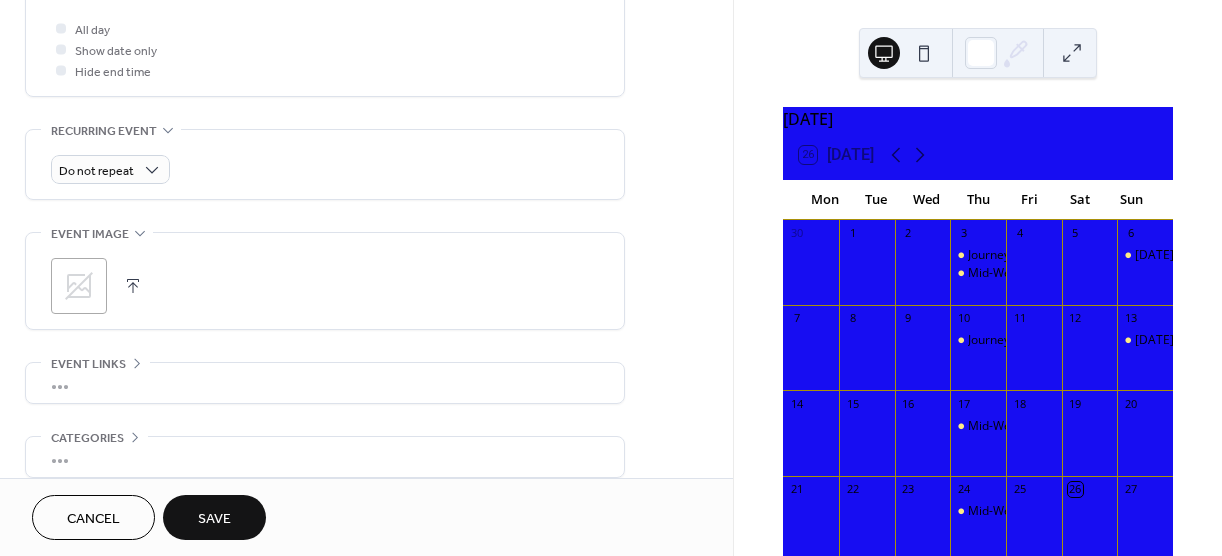 scroll, scrollTop: 773, scrollLeft: 0, axis: vertical 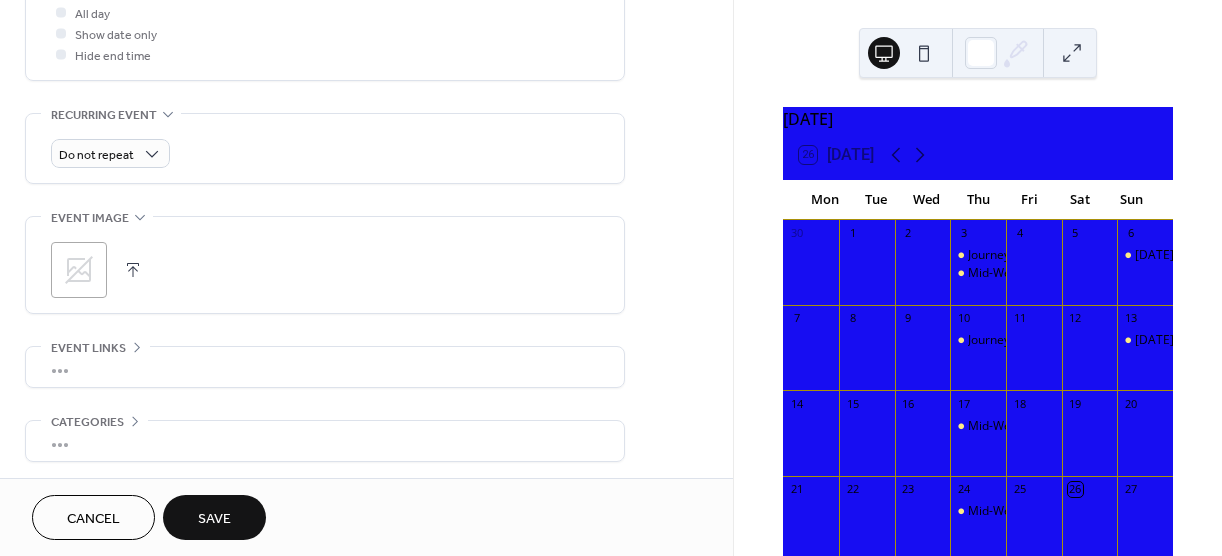 click 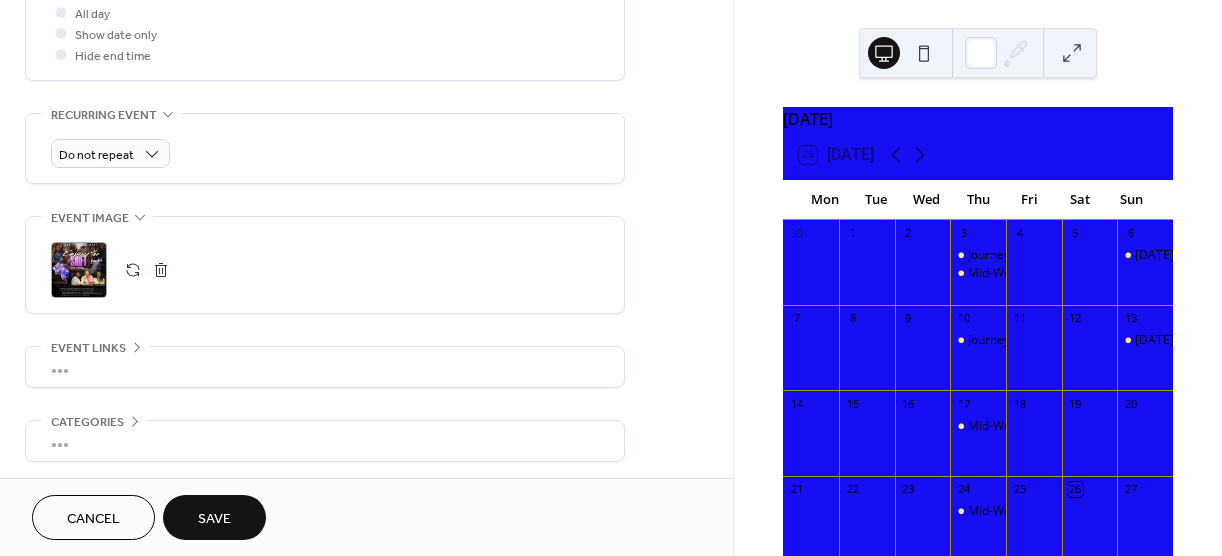 scroll, scrollTop: 851, scrollLeft: 0, axis: vertical 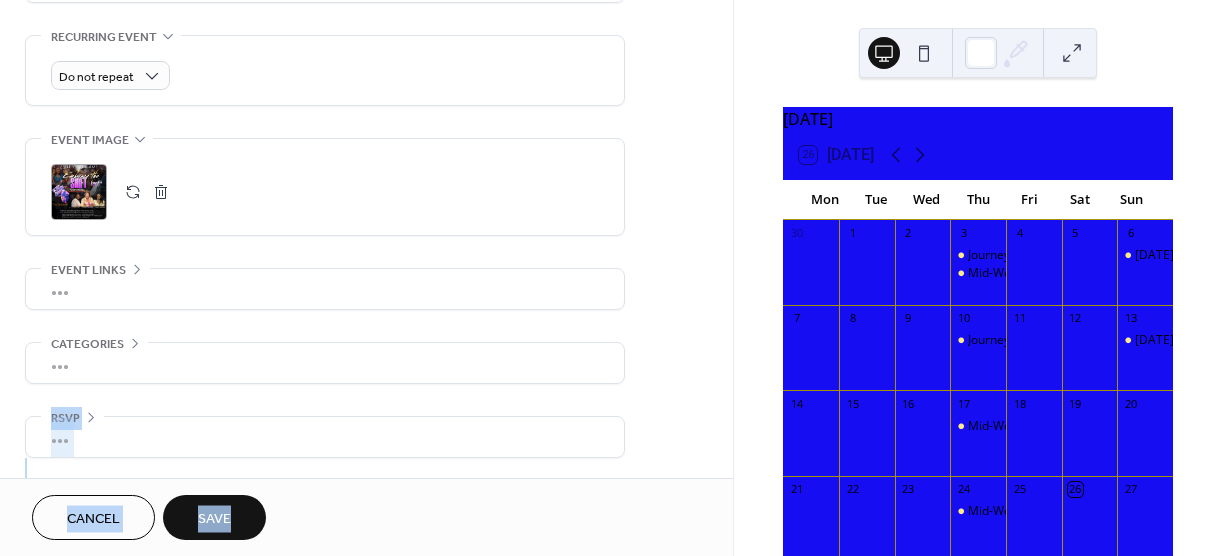drag, startPoint x: 725, startPoint y: 395, endPoint x: 228, endPoint y: 520, distance: 512.4783 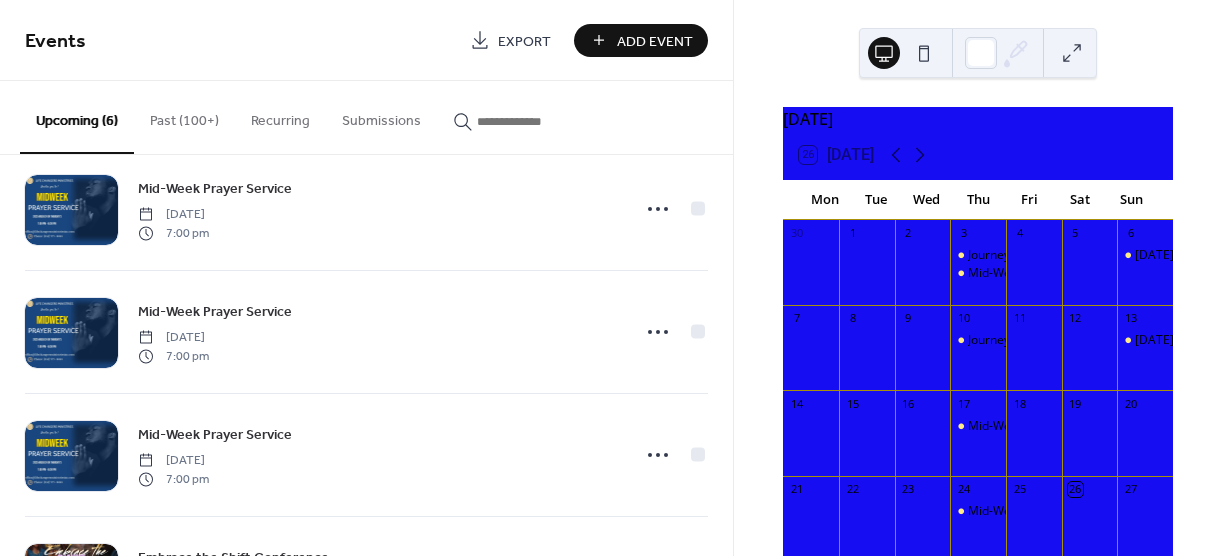 scroll, scrollTop: 396, scrollLeft: 0, axis: vertical 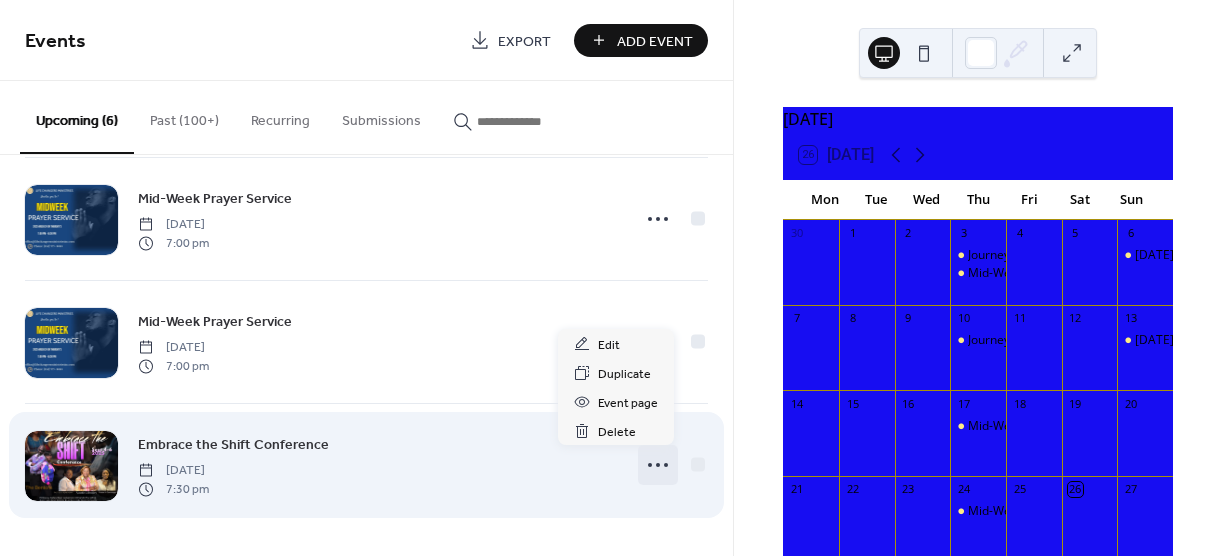 click 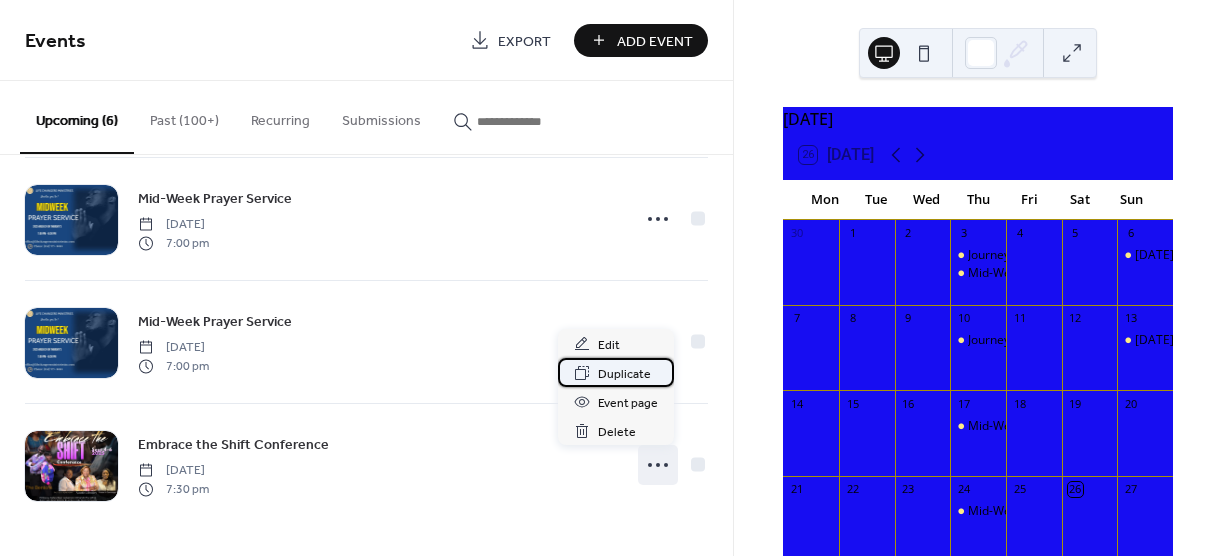 click on "Duplicate" at bounding box center (624, 374) 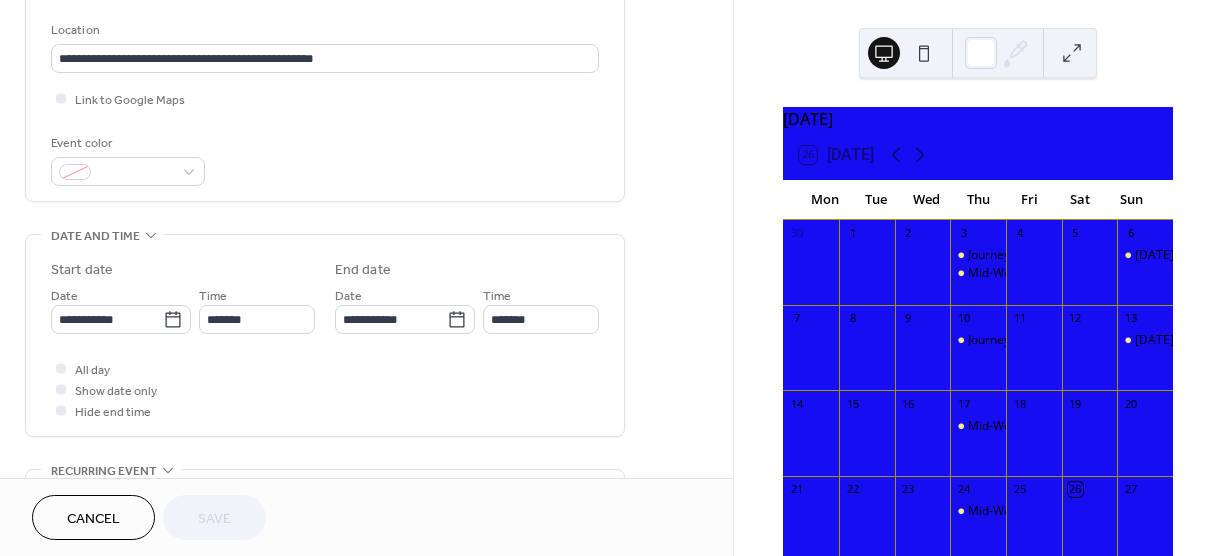 scroll, scrollTop: 420, scrollLeft: 0, axis: vertical 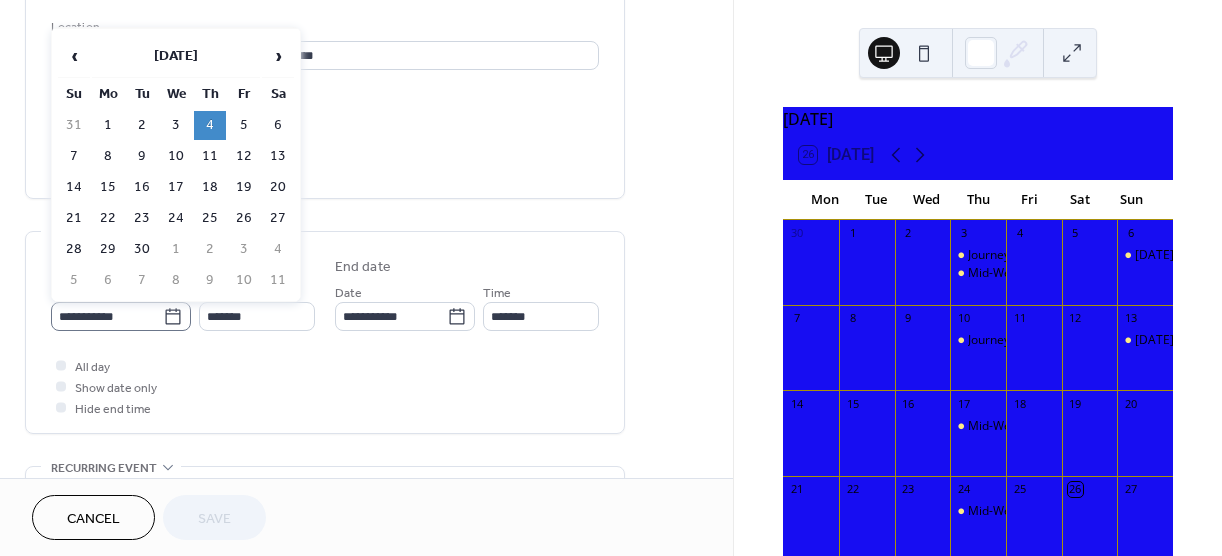 click 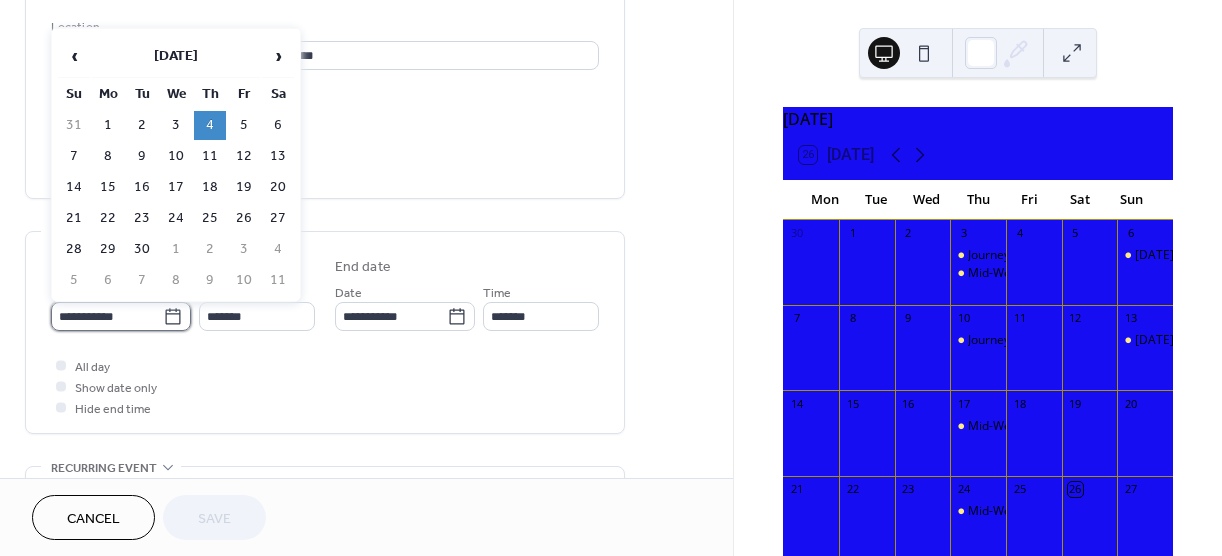 click on "**********" at bounding box center [107, 316] 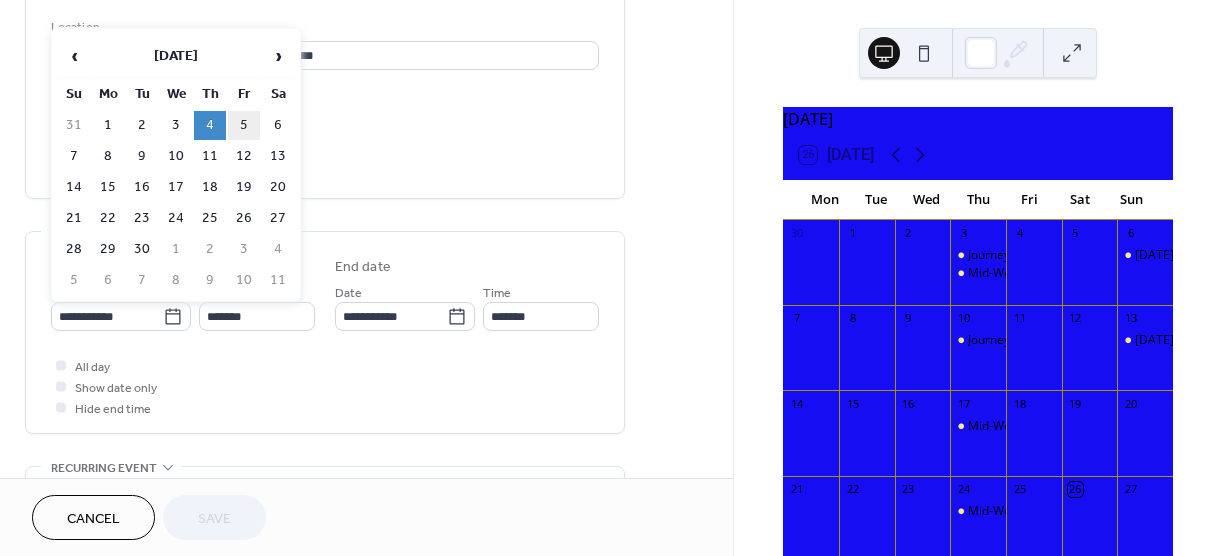 click on "5" at bounding box center [244, 125] 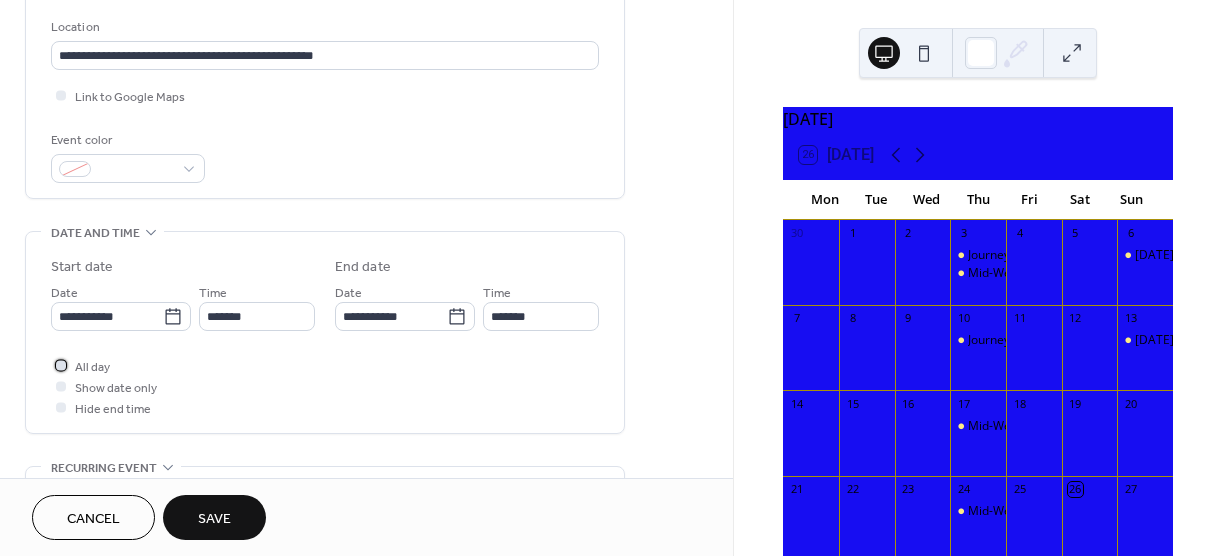 click at bounding box center (61, 365) 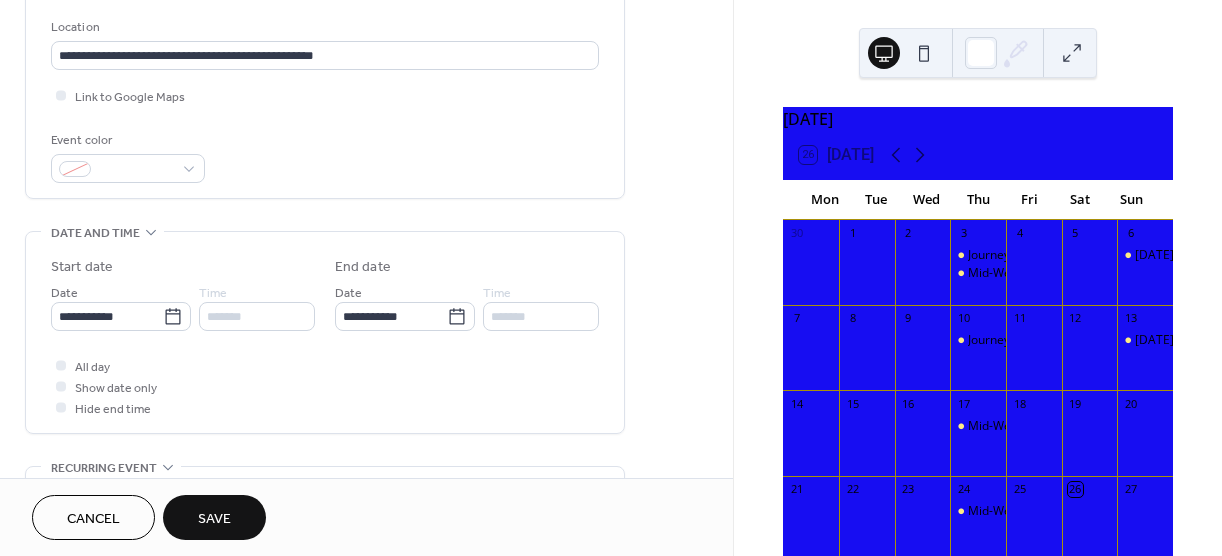 drag, startPoint x: 726, startPoint y: 239, endPoint x: 727, endPoint y: 255, distance: 16.03122 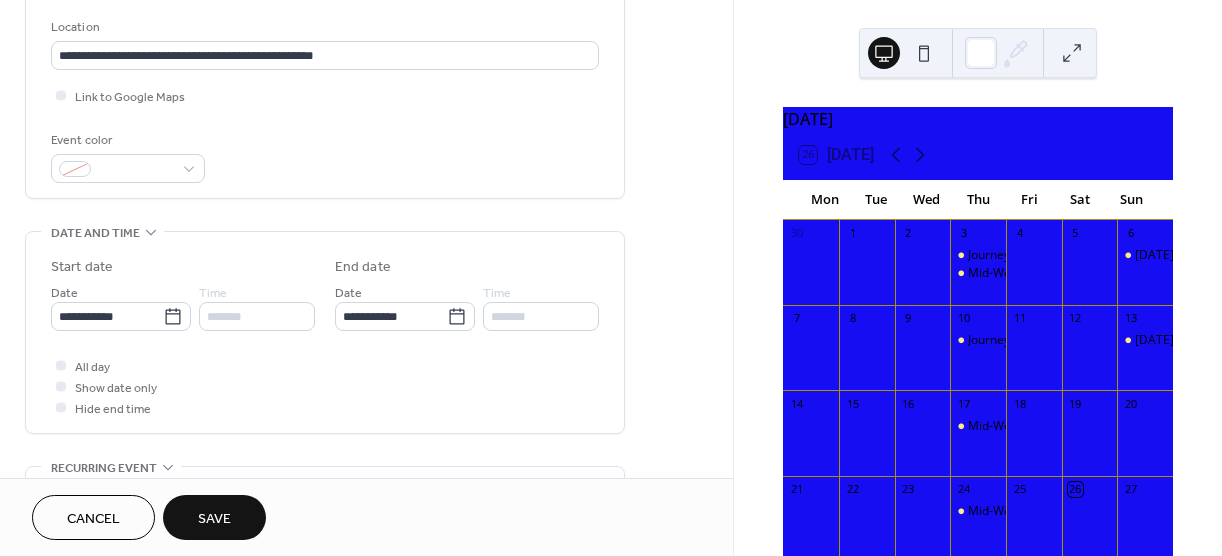 click on "**********" at bounding box center (366, 239) 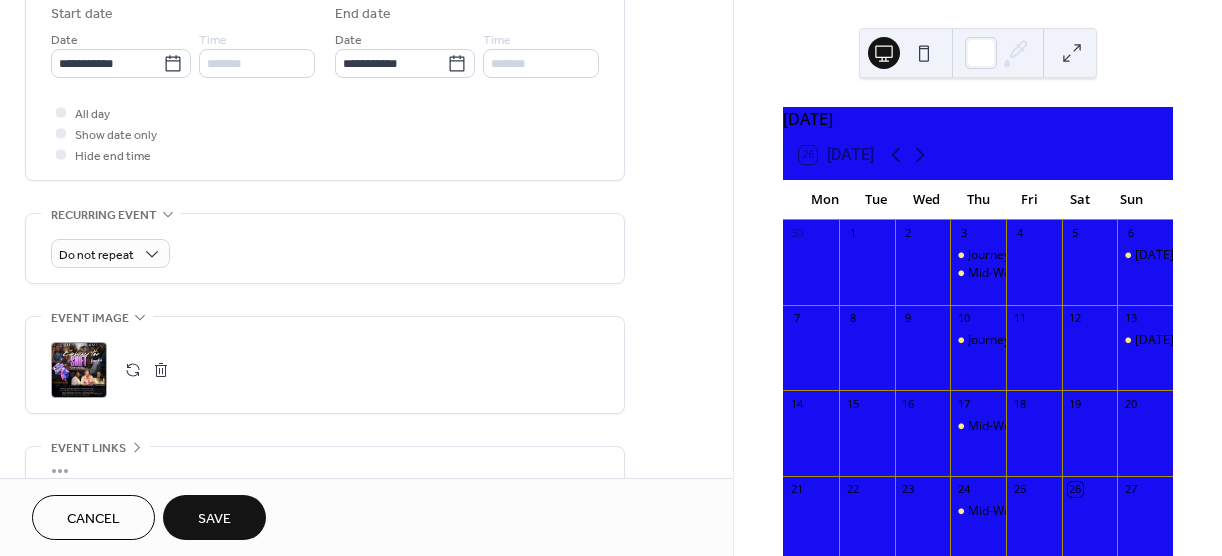 scroll, scrollTop: 662, scrollLeft: 0, axis: vertical 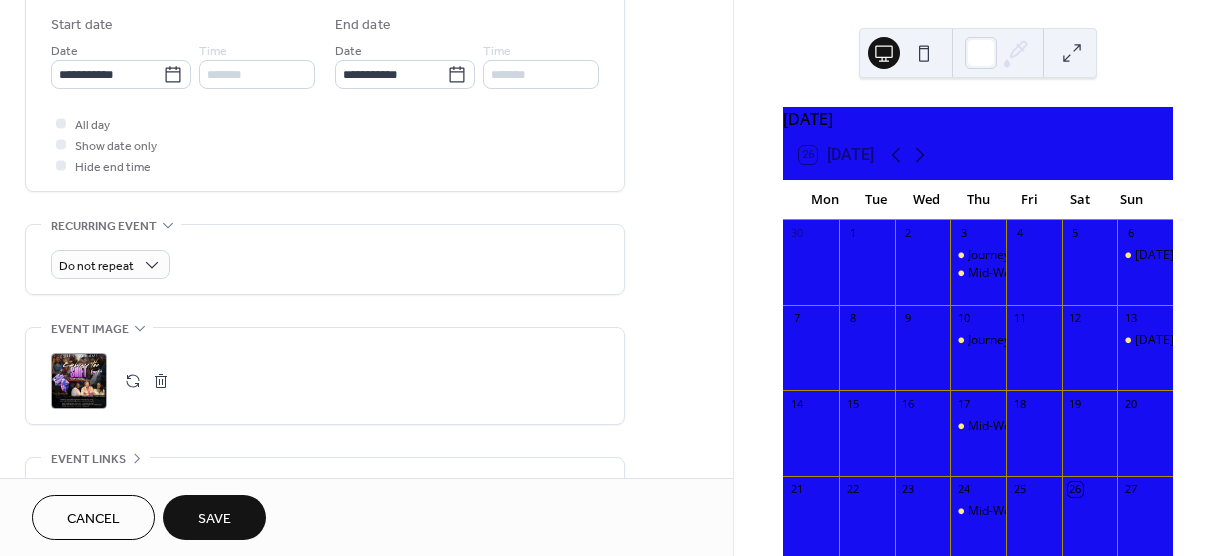 click on "Save" at bounding box center (214, 519) 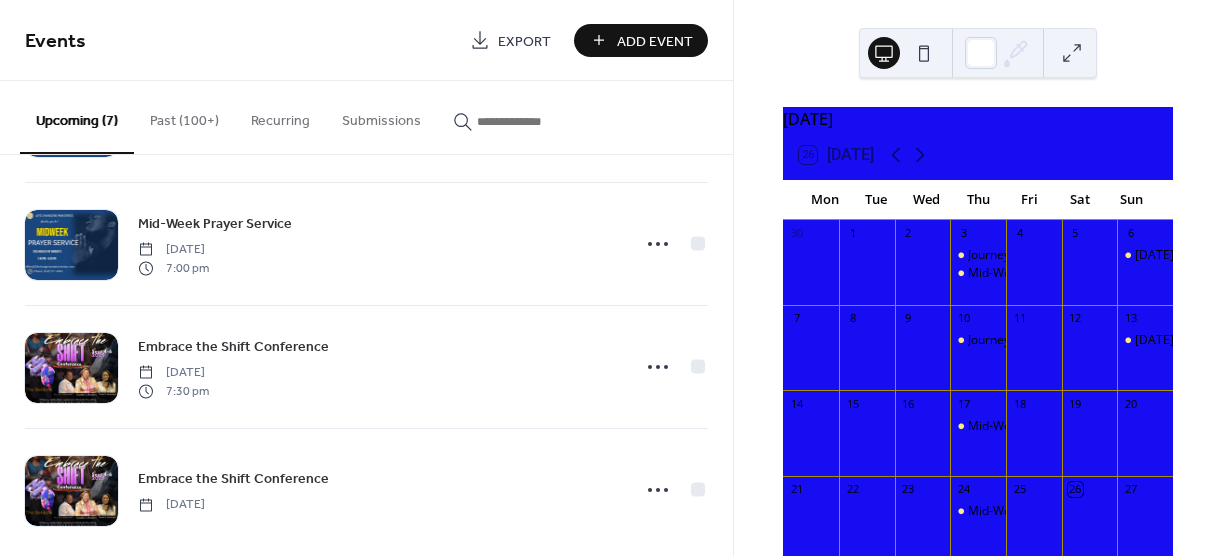 scroll, scrollTop: 519, scrollLeft: 0, axis: vertical 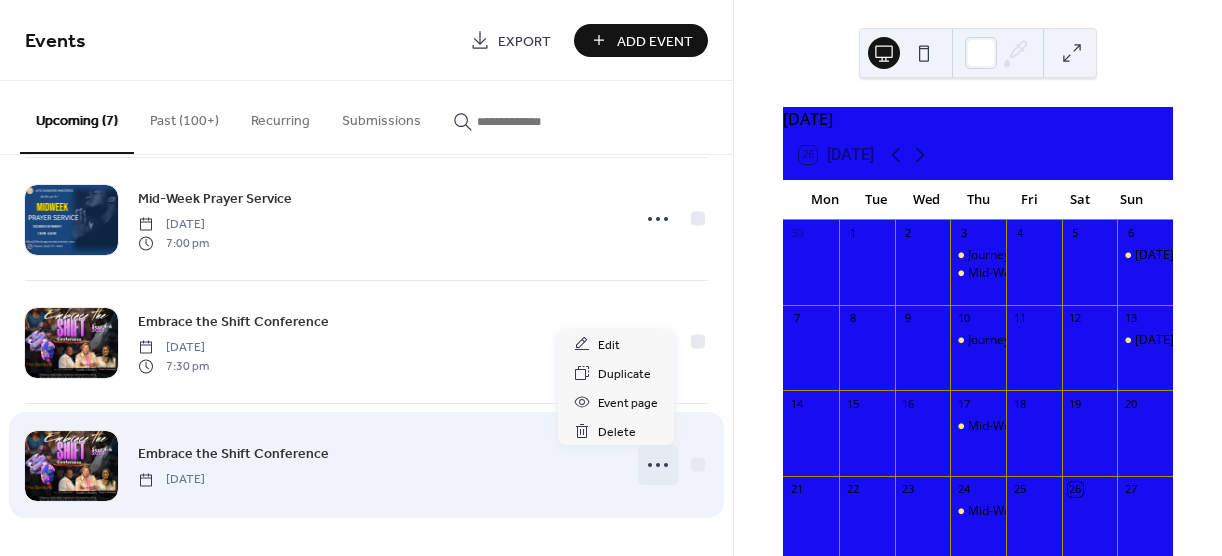 click 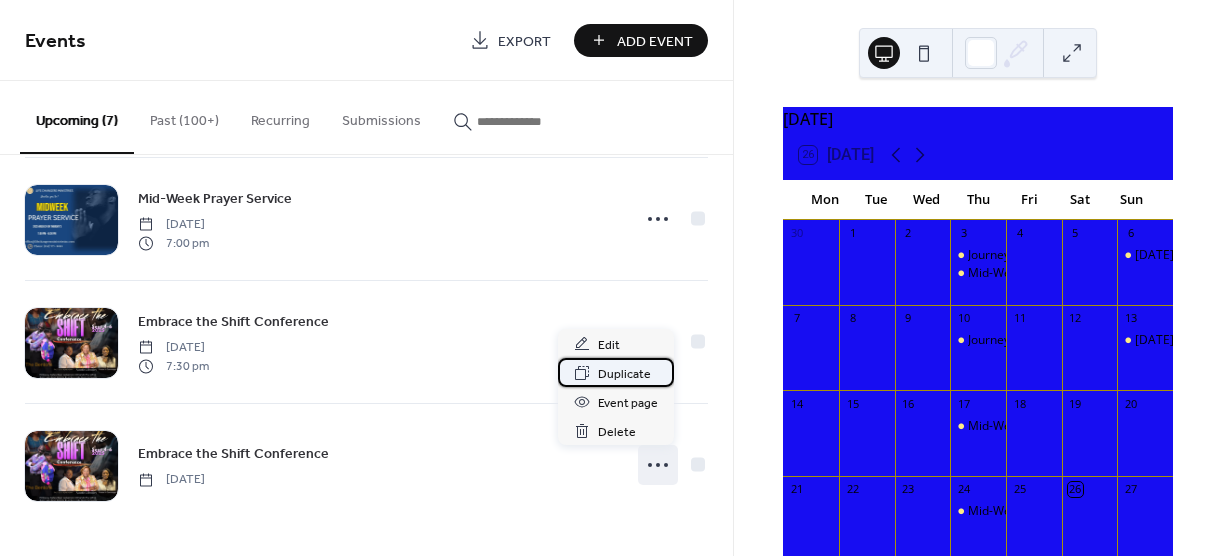 click on "Duplicate" at bounding box center (624, 374) 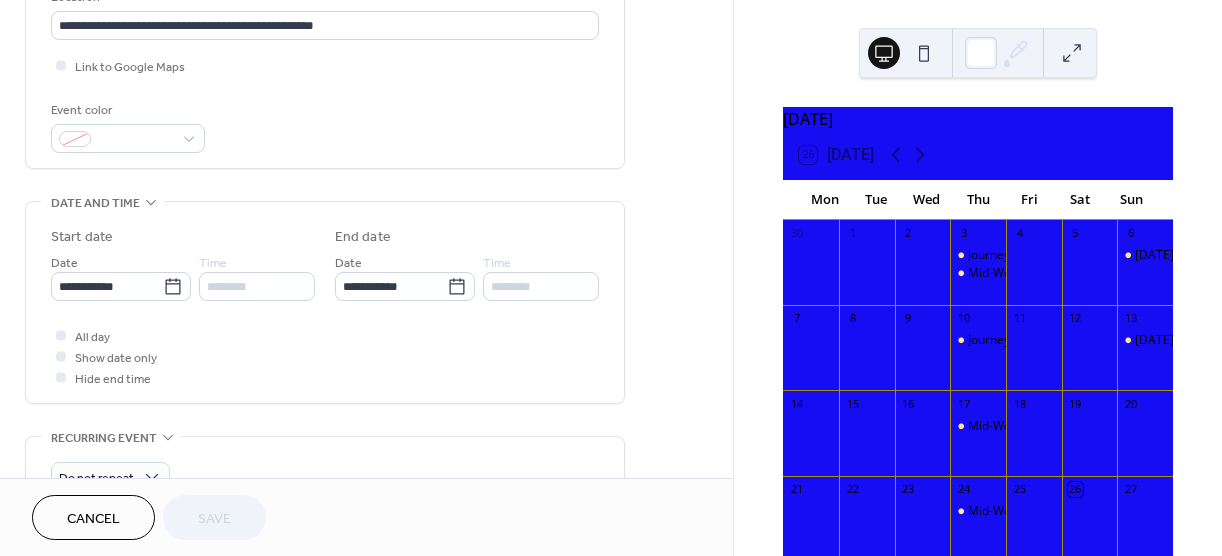 scroll, scrollTop: 472, scrollLeft: 0, axis: vertical 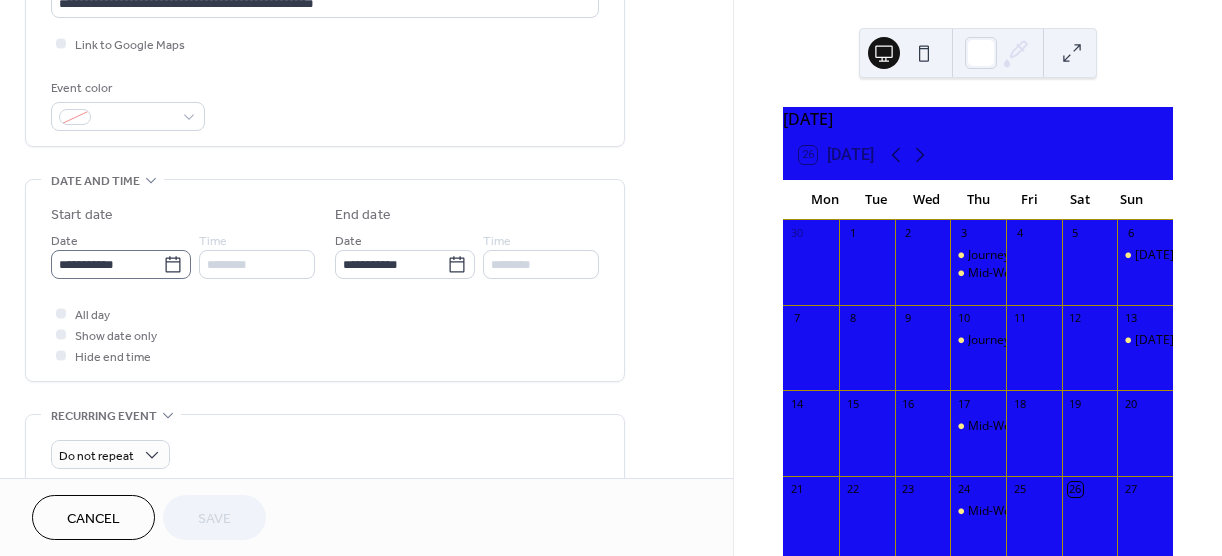 click 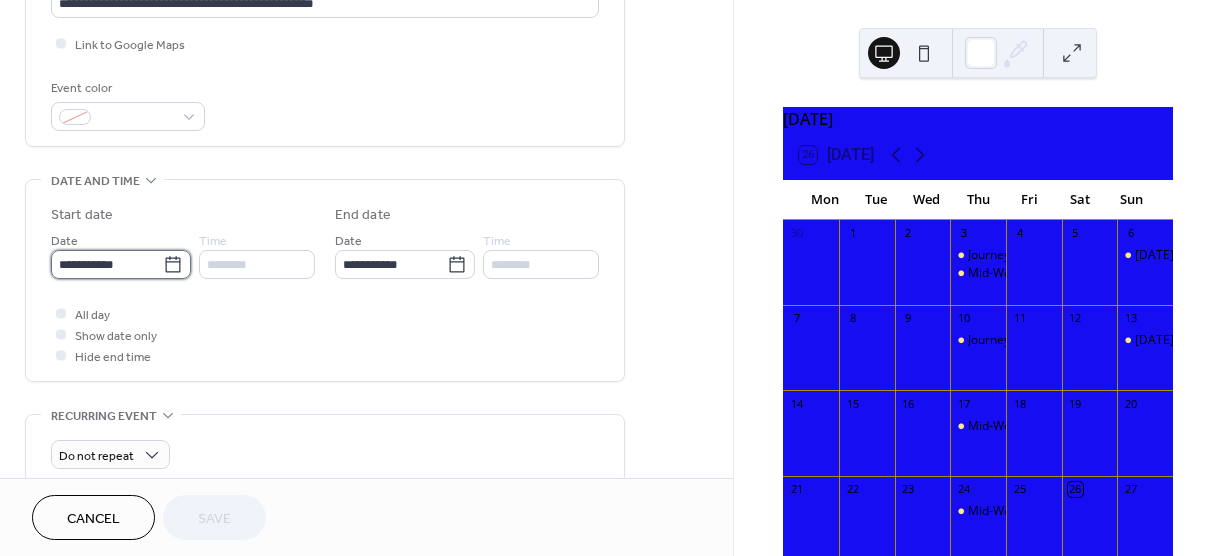 click on "**********" at bounding box center (107, 264) 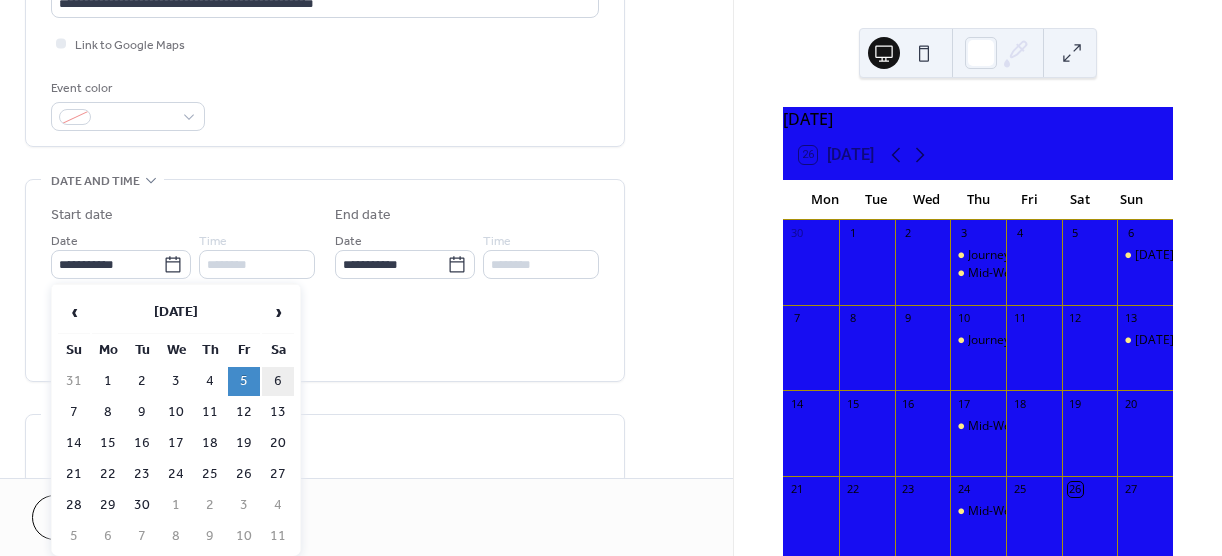 click on "6" at bounding box center (278, 381) 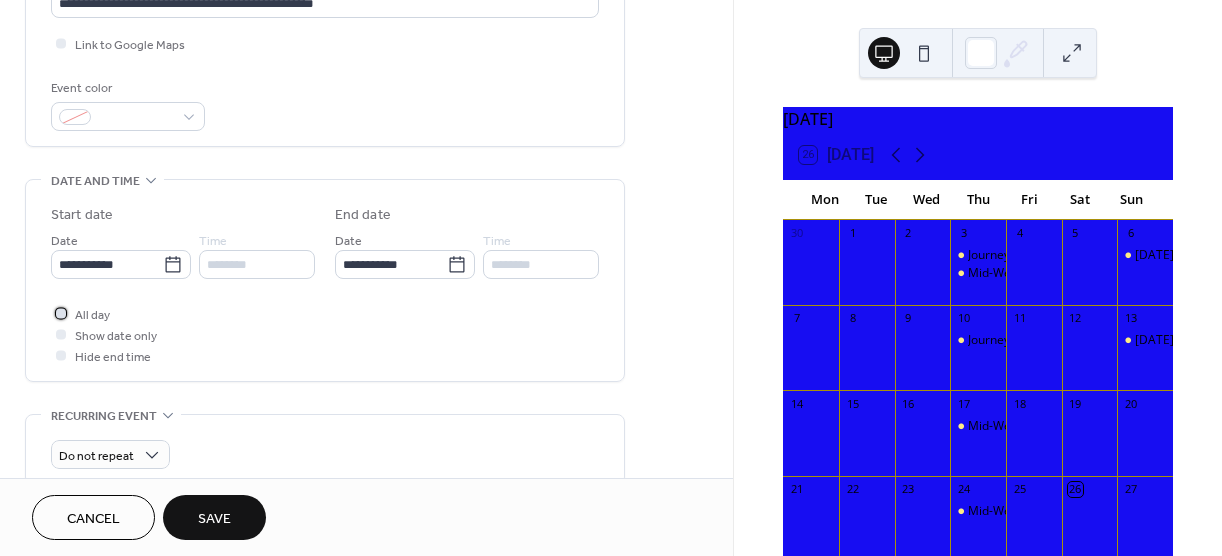 click at bounding box center [61, 313] 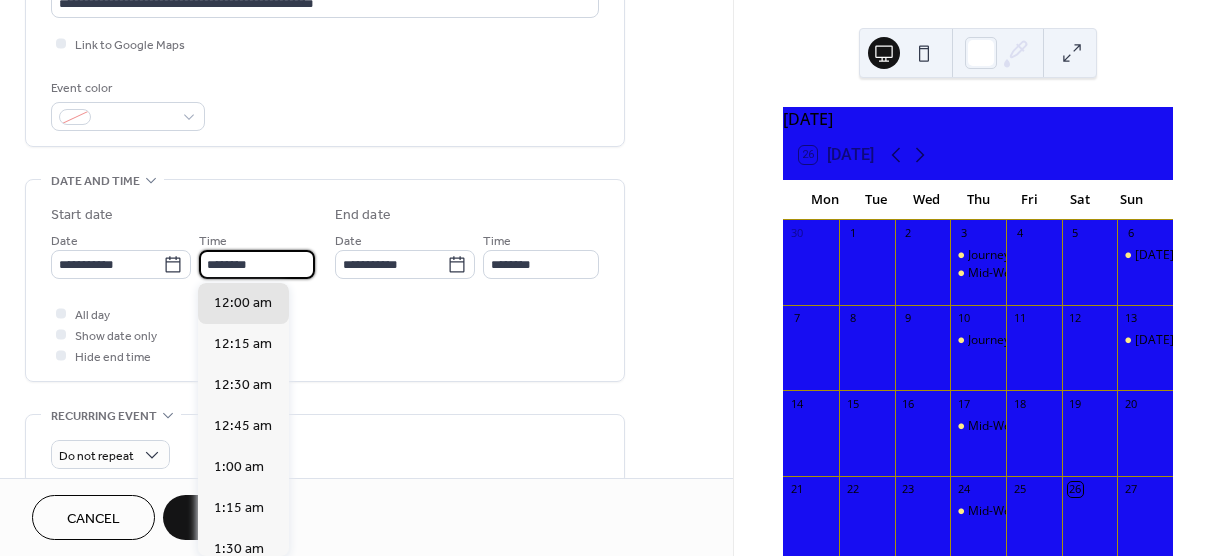 click on "********" at bounding box center [257, 264] 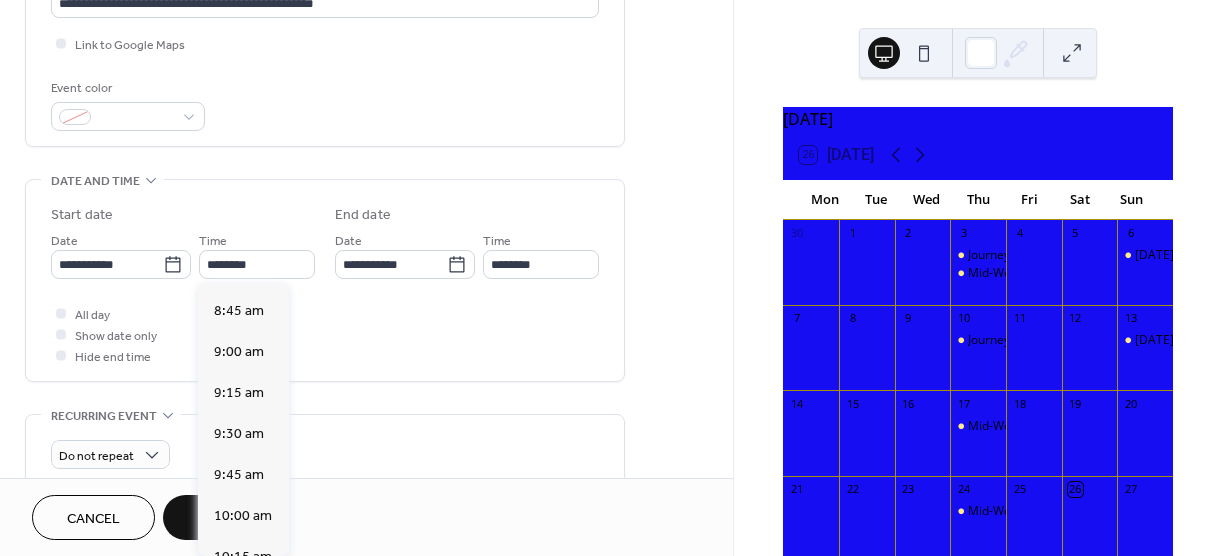 scroll, scrollTop: 1572, scrollLeft: 0, axis: vertical 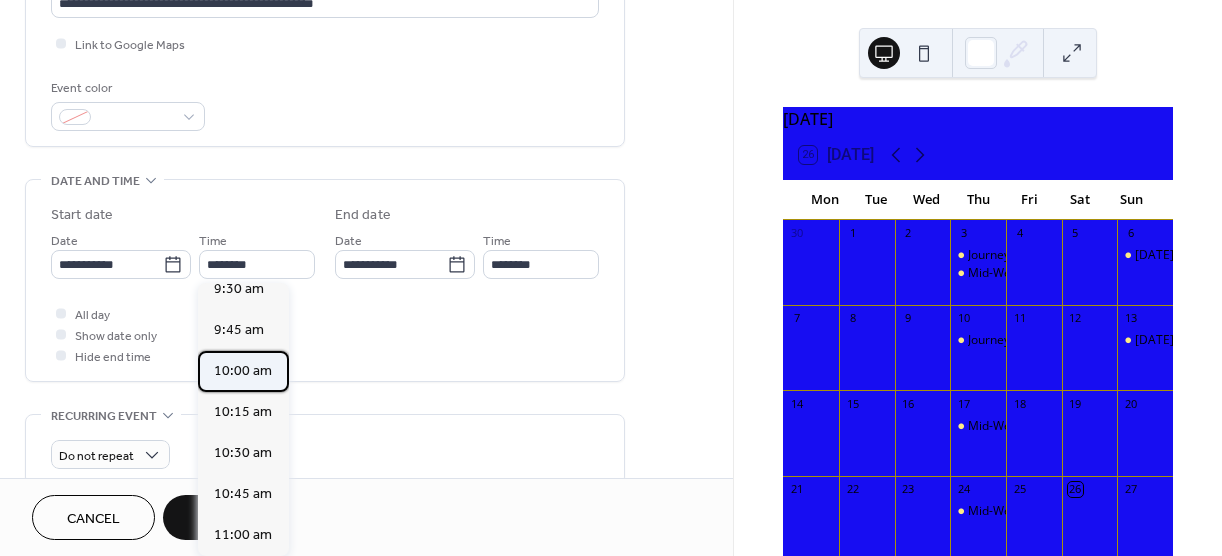 click on "10:00 am" at bounding box center (243, 371) 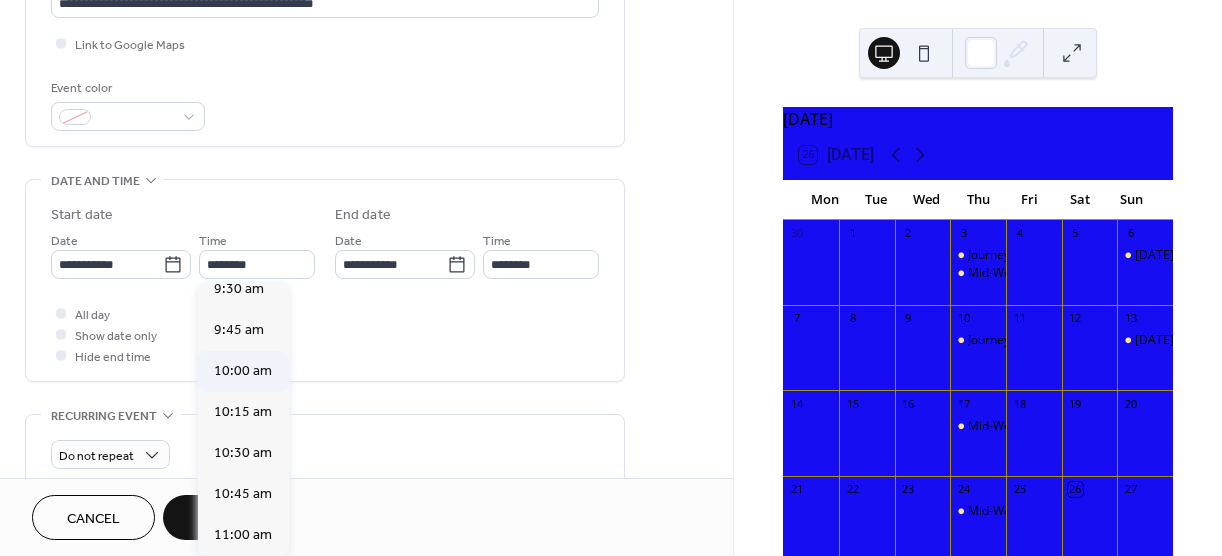 type on "********" 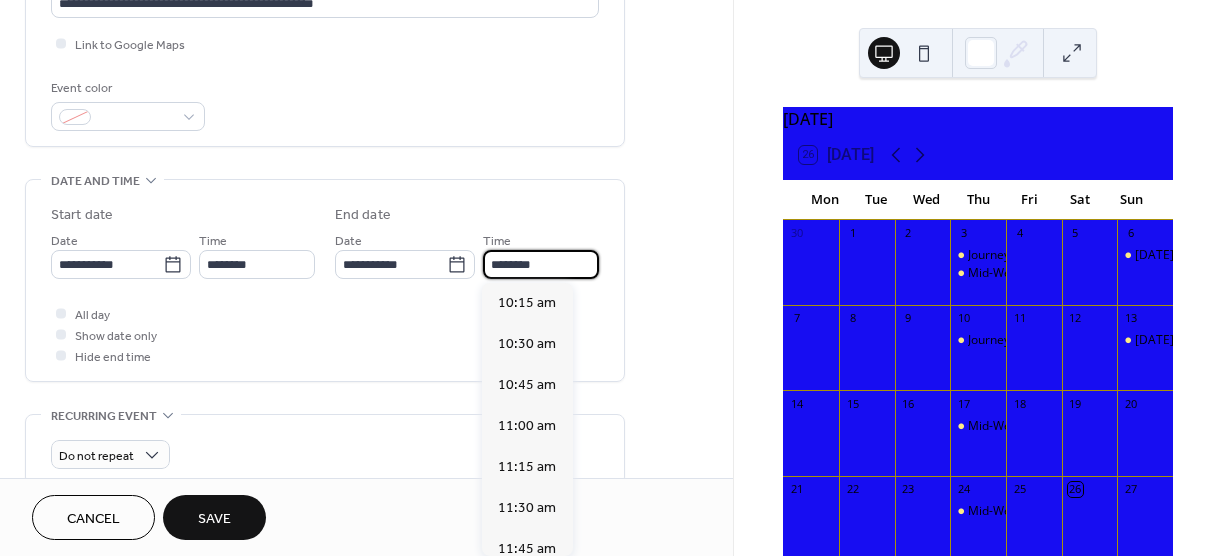 click on "********" at bounding box center [541, 264] 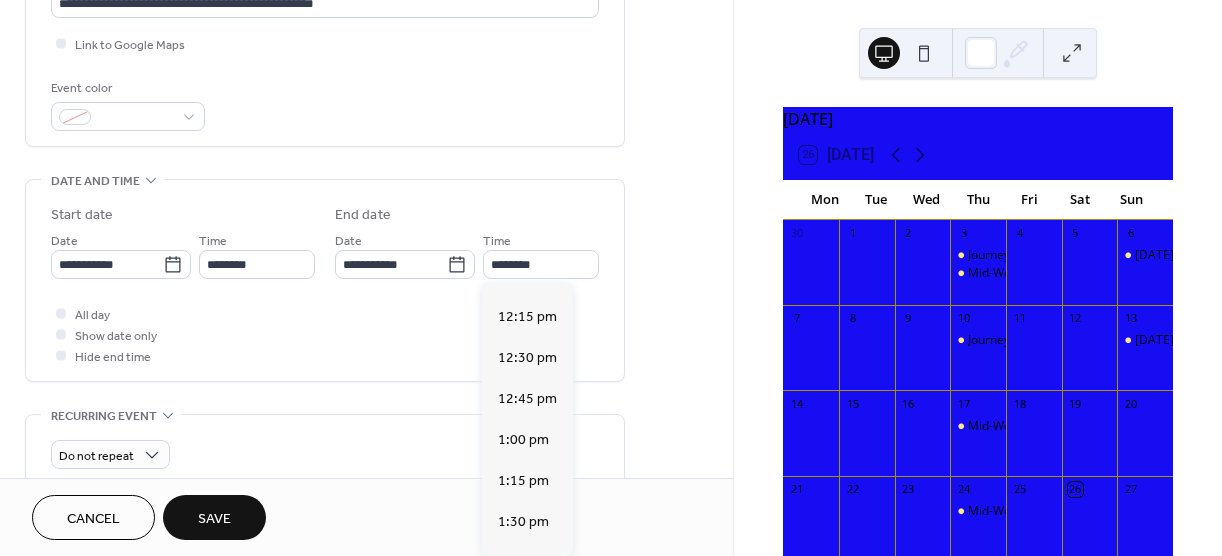 scroll, scrollTop: 363, scrollLeft: 0, axis: vertical 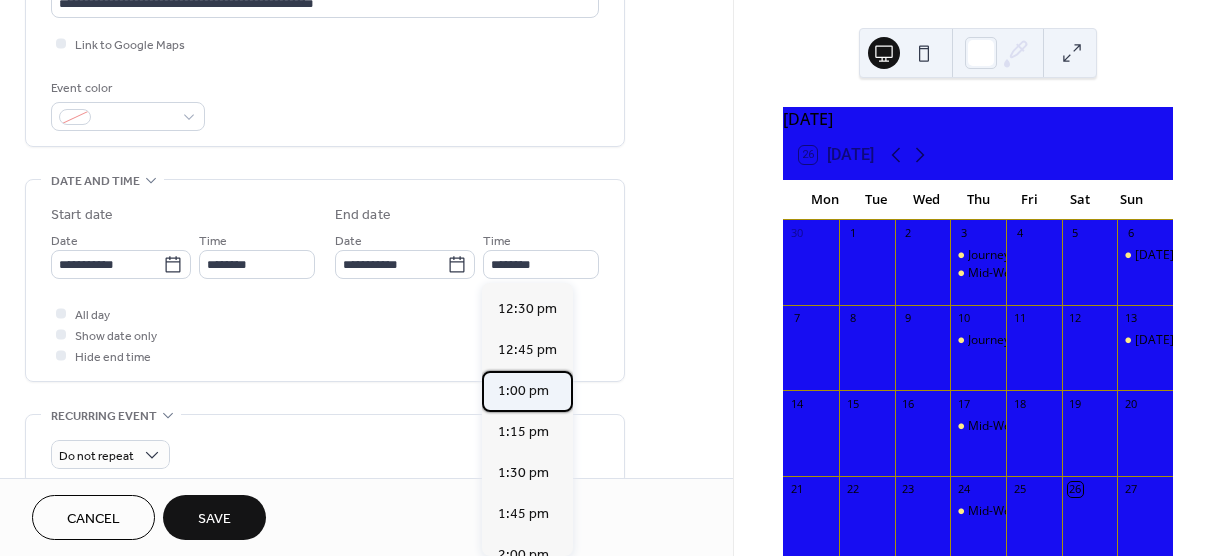 click on "1:00 pm" at bounding box center (523, 391) 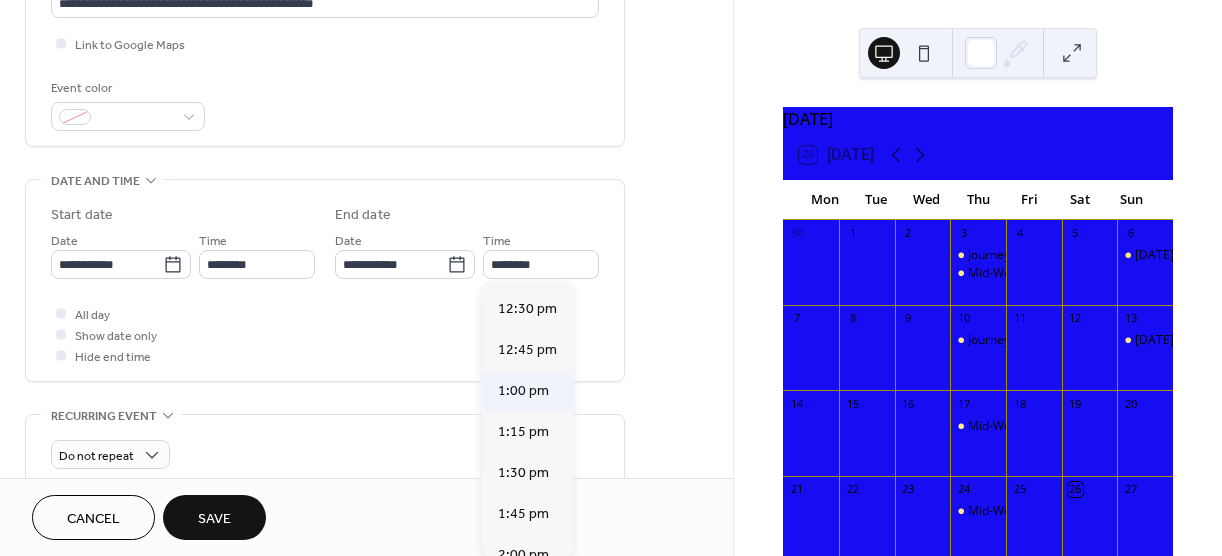 type on "*******" 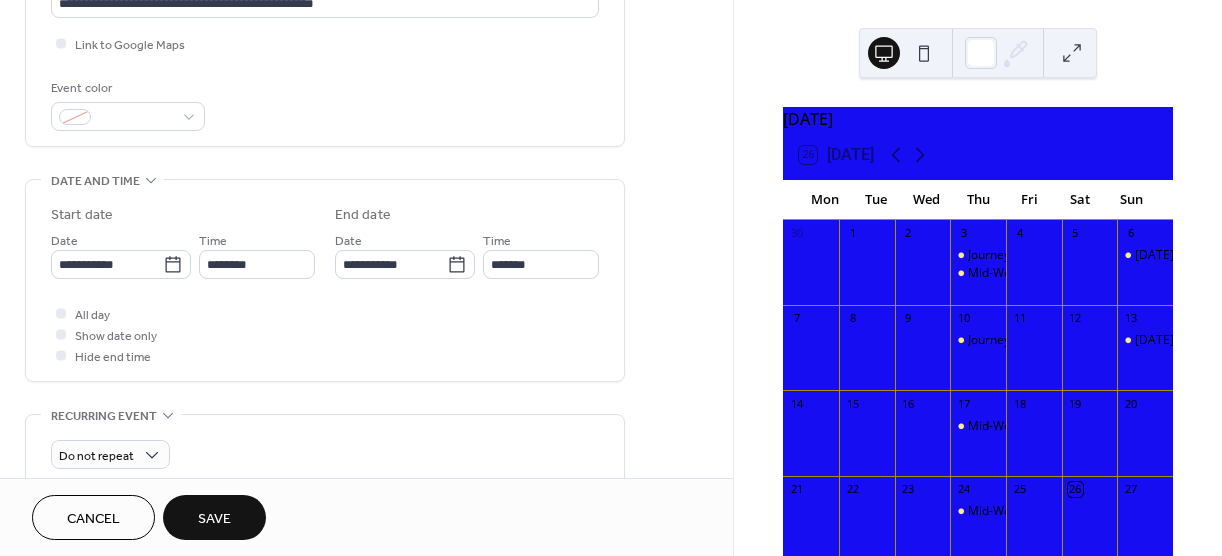 click on "Save" at bounding box center (214, 519) 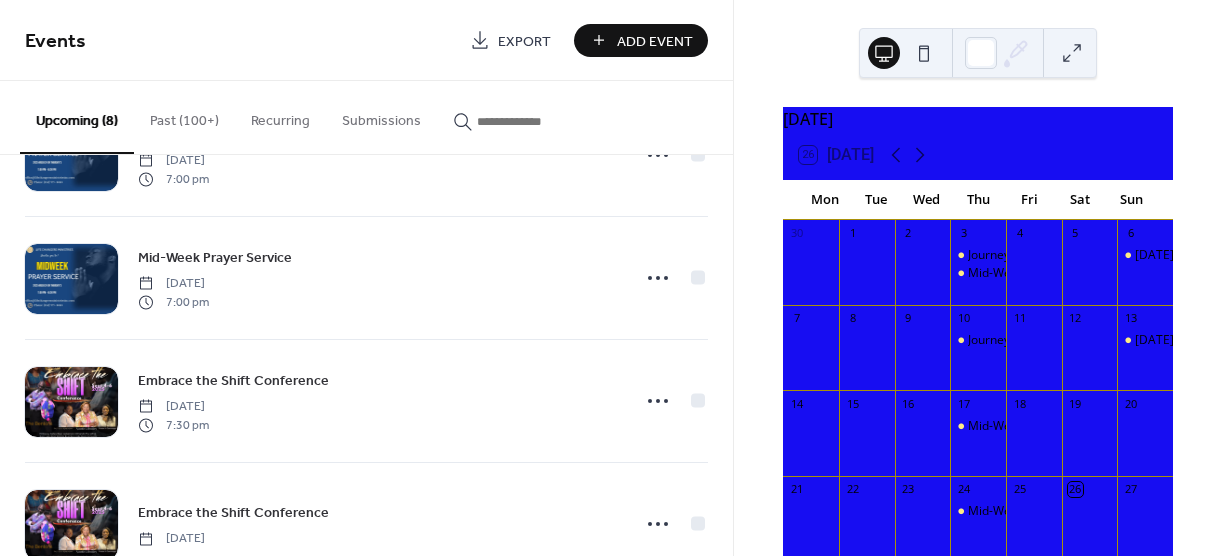 scroll, scrollTop: 463, scrollLeft: 0, axis: vertical 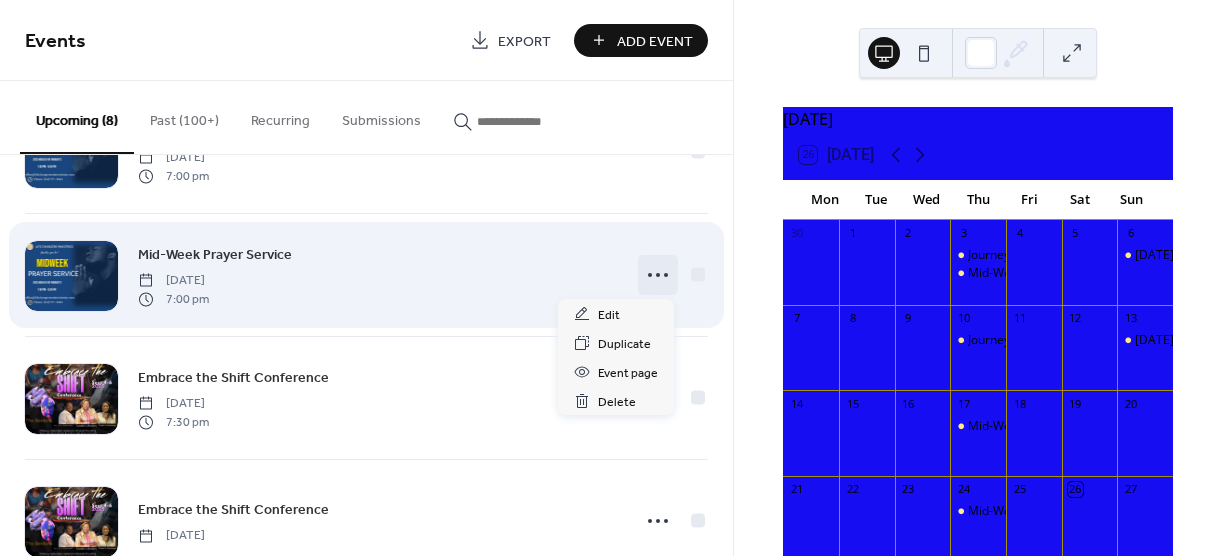 click 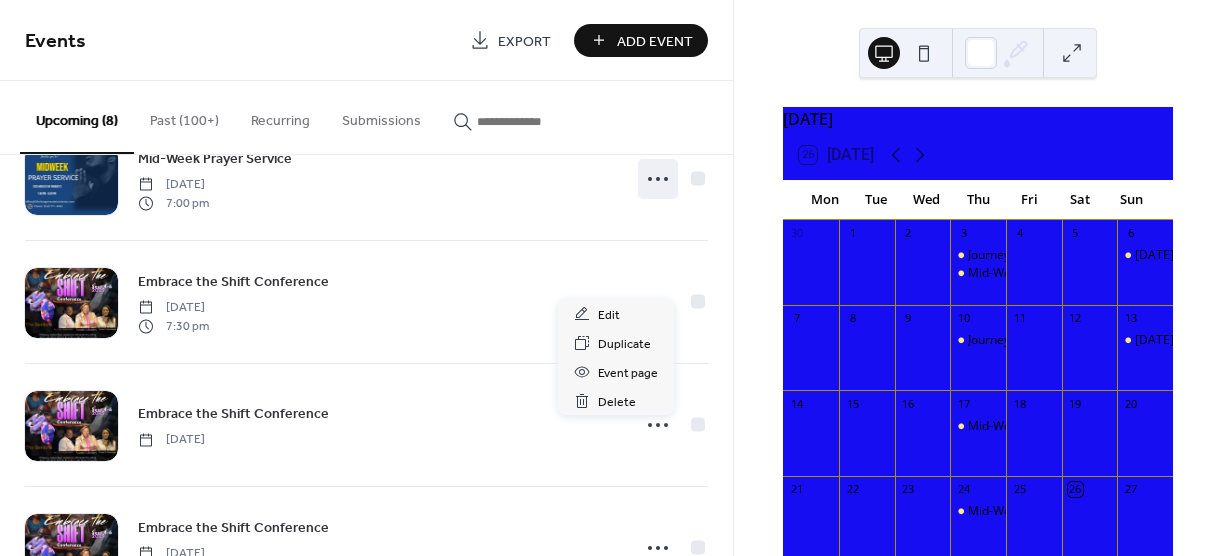 scroll, scrollTop: 561, scrollLeft: 0, axis: vertical 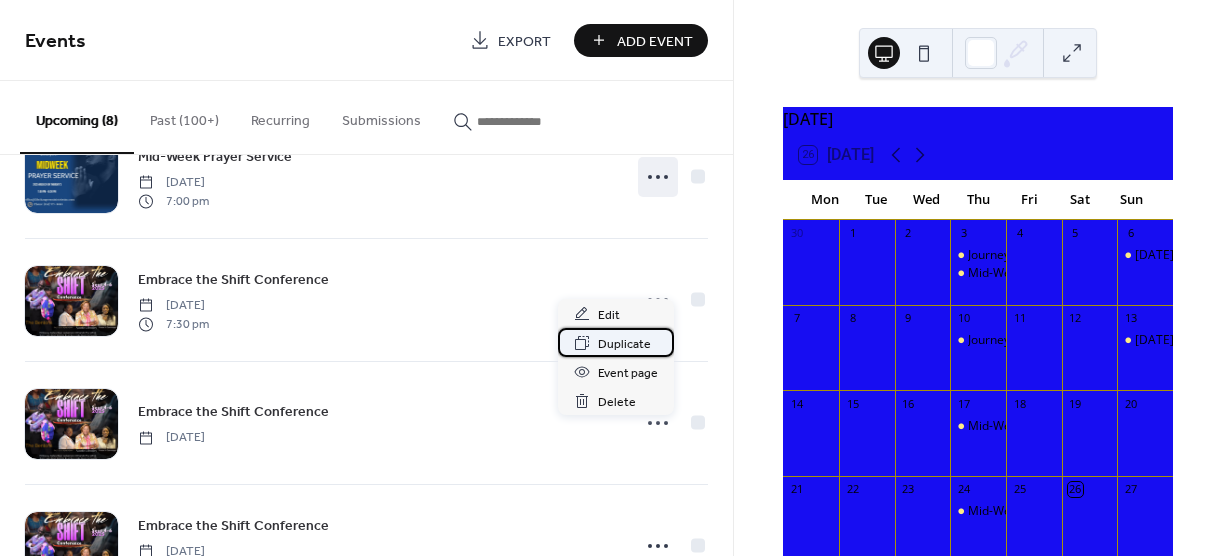 click on "Duplicate" at bounding box center (624, 344) 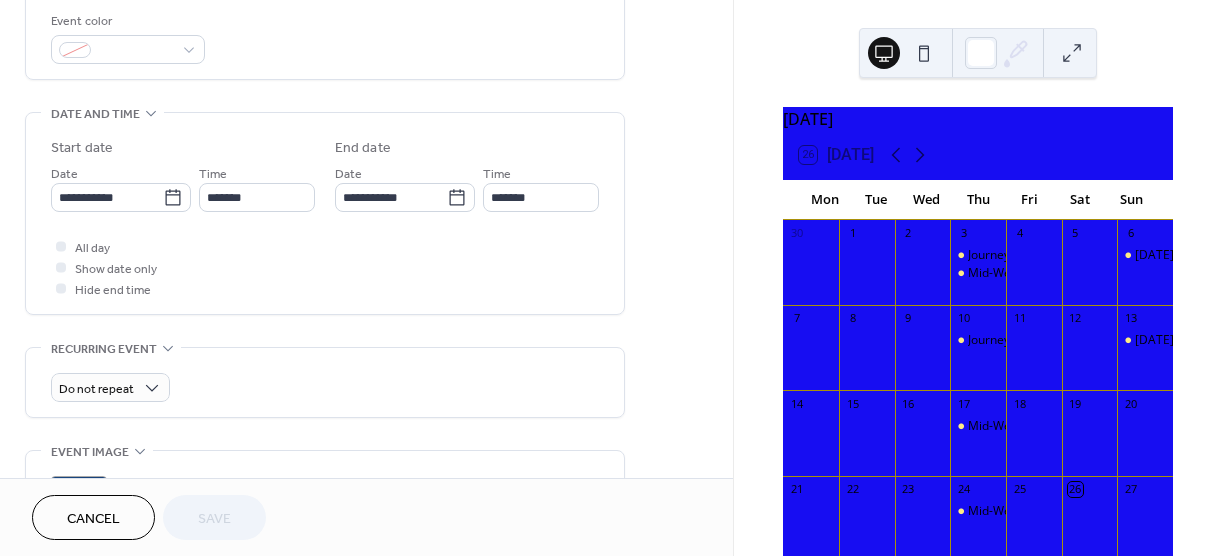 scroll, scrollTop: 531, scrollLeft: 0, axis: vertical 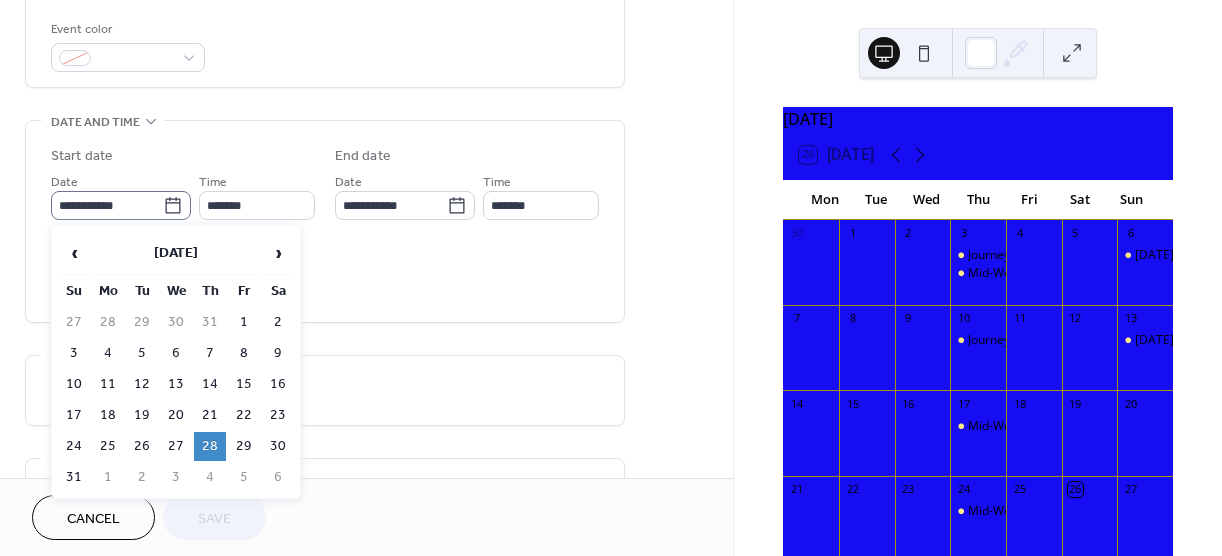 click 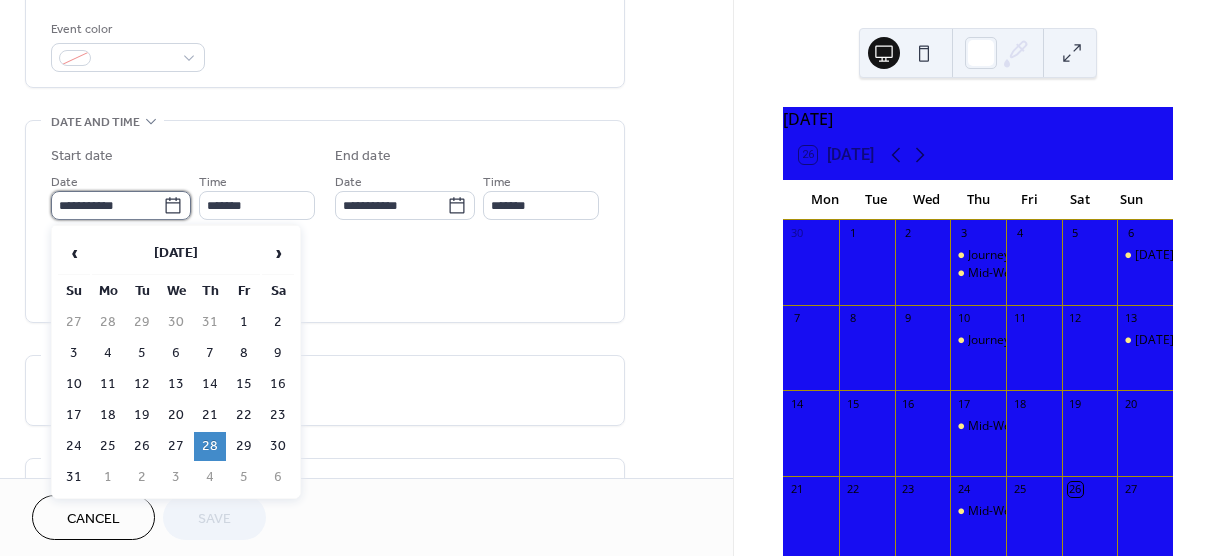 click on "**********" at bounding box center [107, 205] 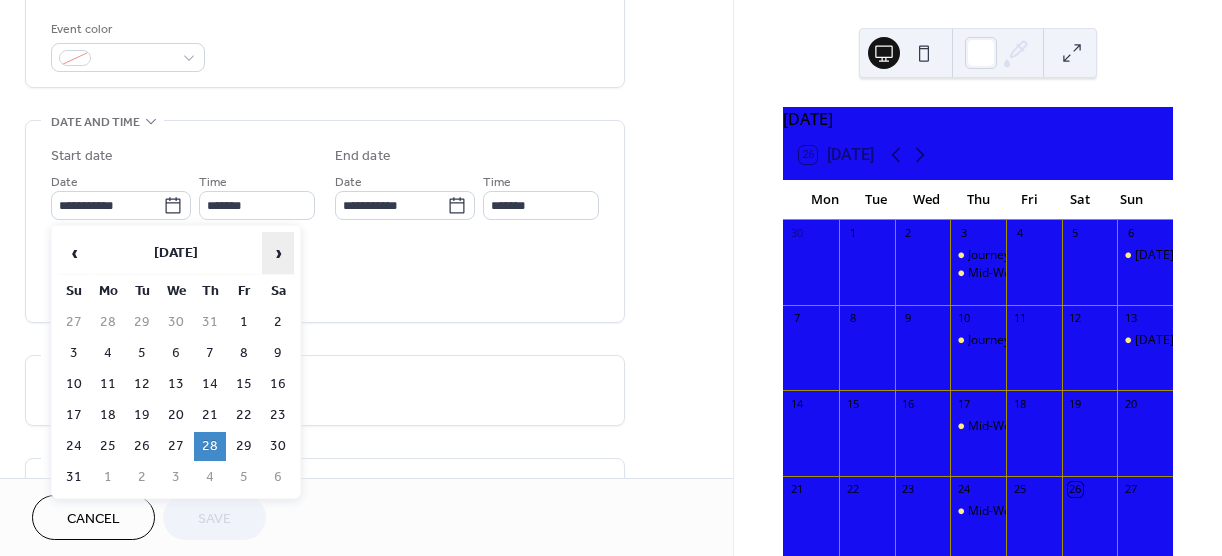 click on "›" at bounding box center [278, 253] 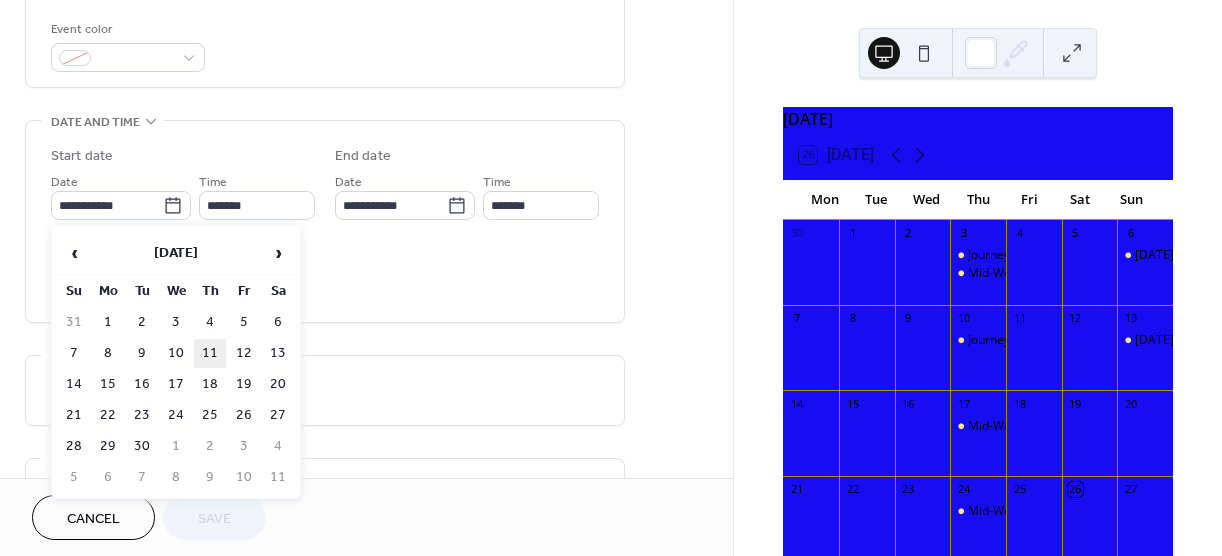 click on "11" at bounding box center (210, 353) 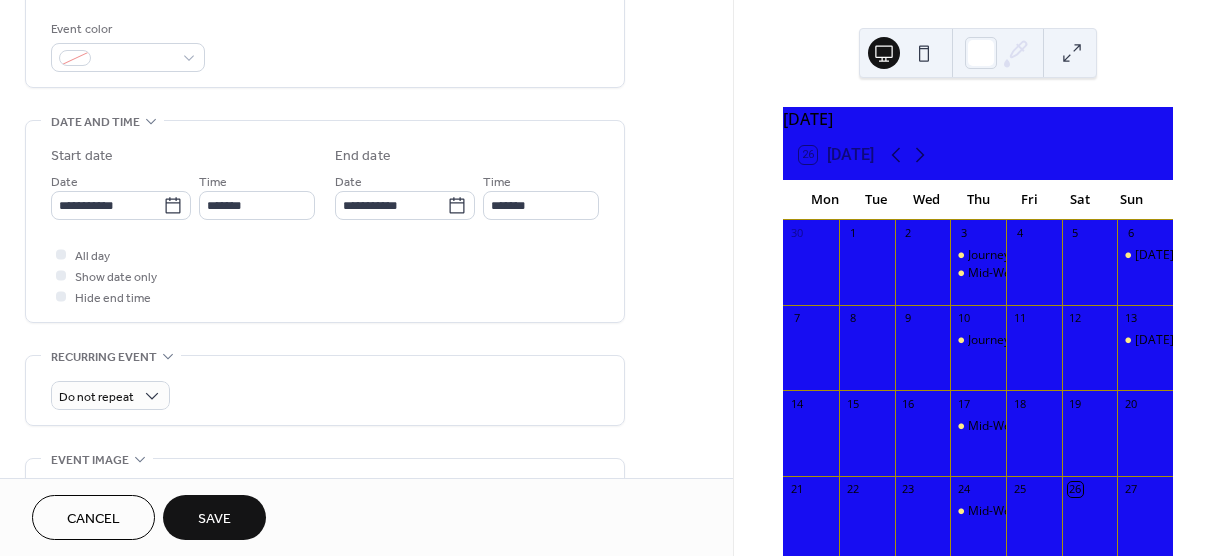 click on "Save" at bounding box center (214, 519) 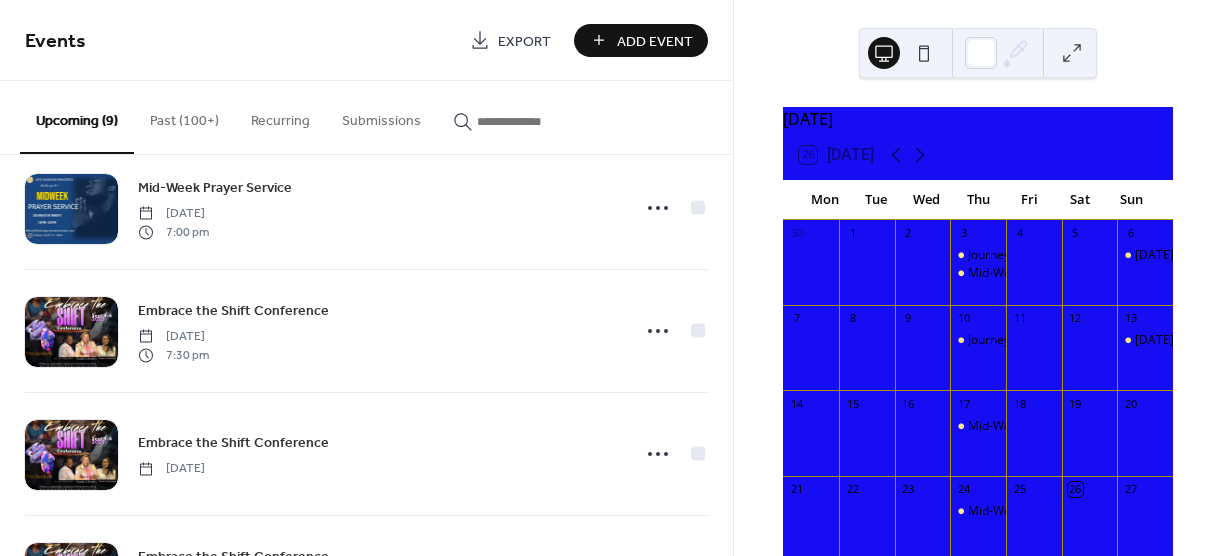 scroll, scrollTop: 765, scrollLeft: 0, axis: vertical 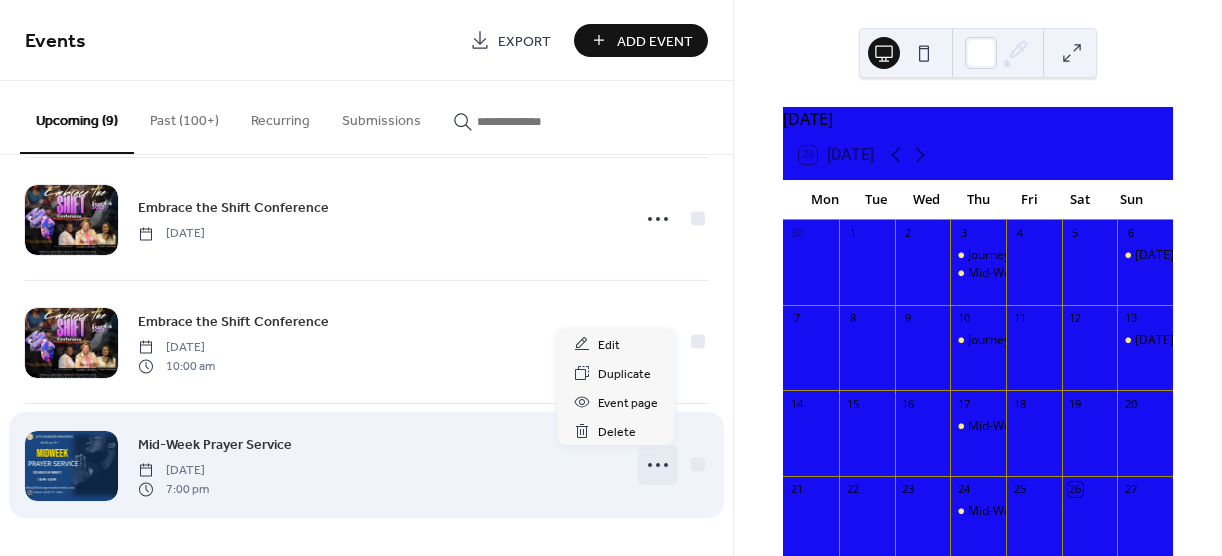 click 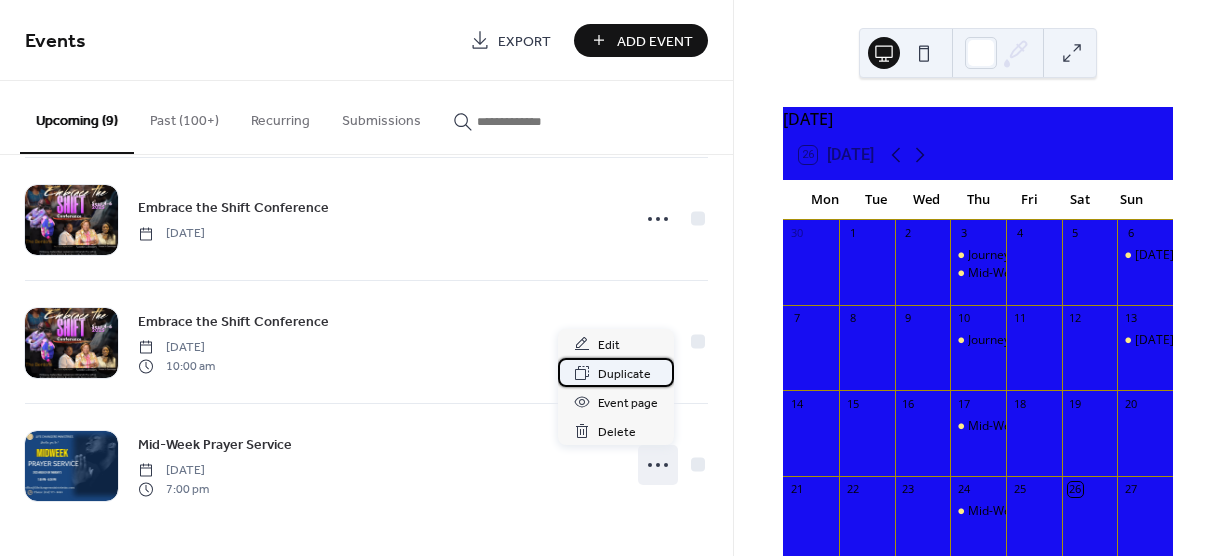 click on "Duplicate" at bounding box center (624, 374) 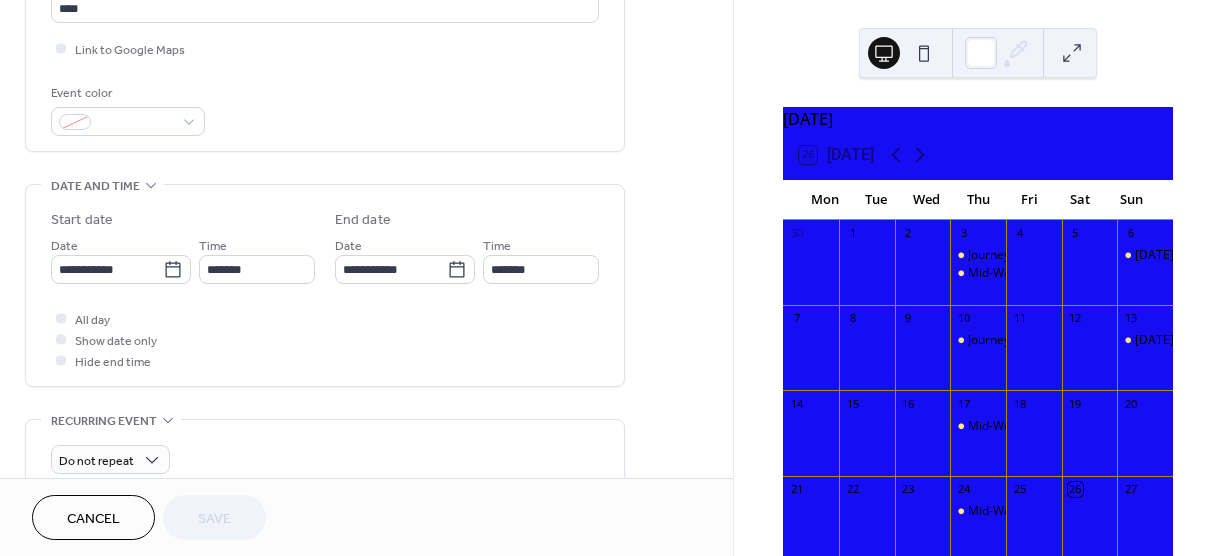 scroll, scrollTop: 444, scrollLeft: 0, axis: vertical 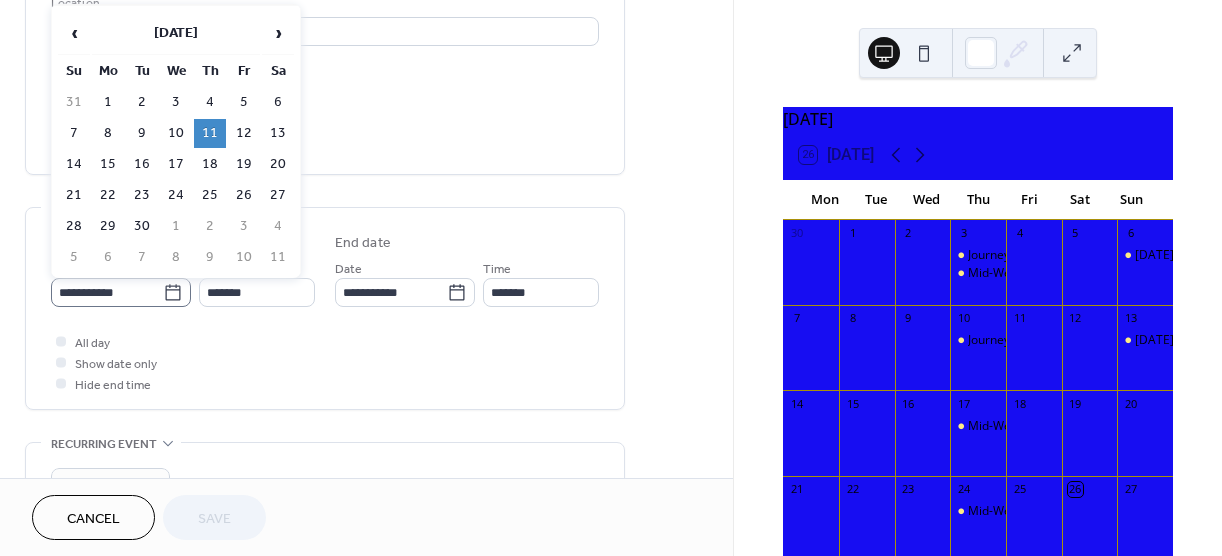 click 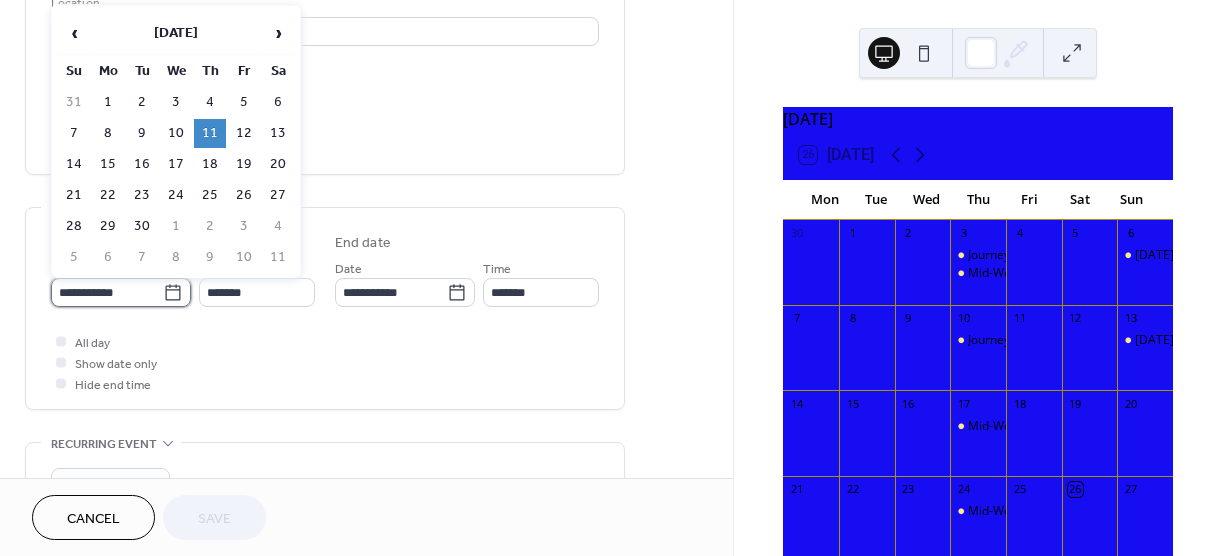 click on "**********" at bounding box center [107, 292] 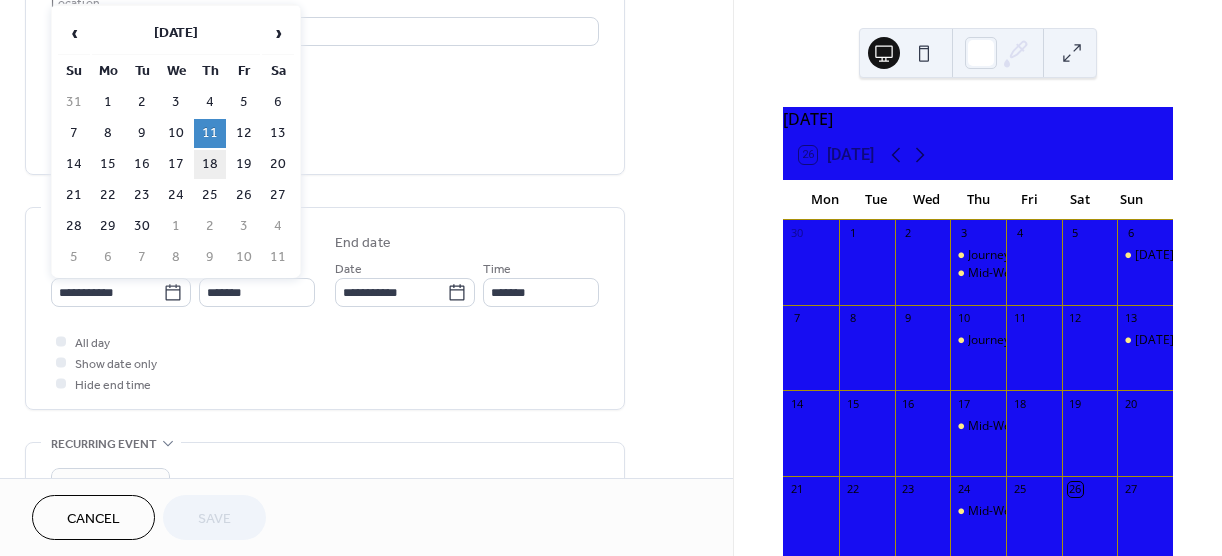 click on "18" at bounding box center (210, 164) 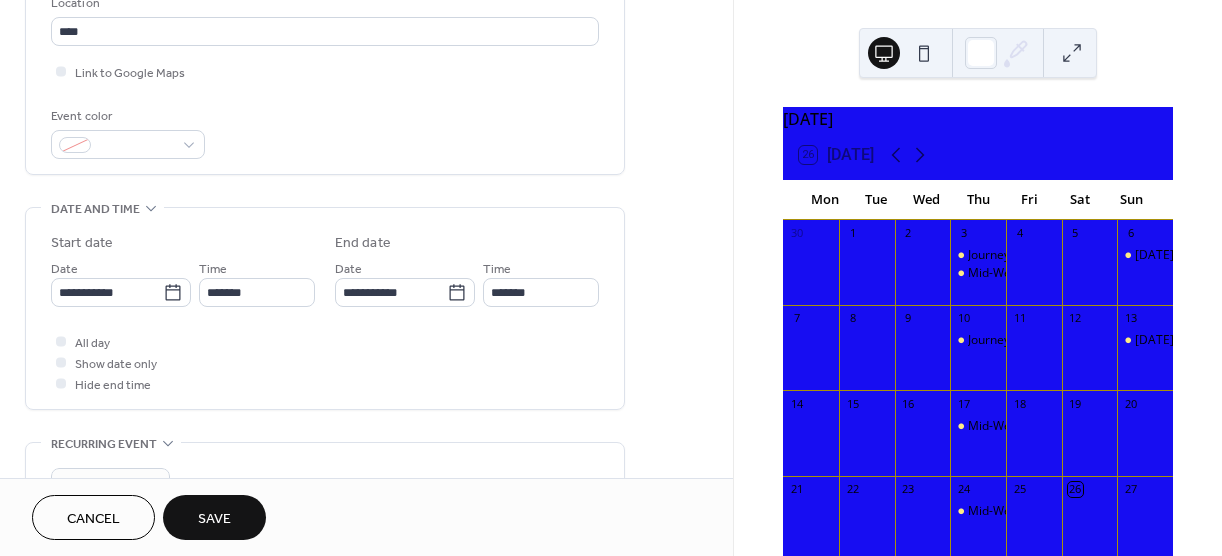 click on "Save" at bounding box center (214, 519) 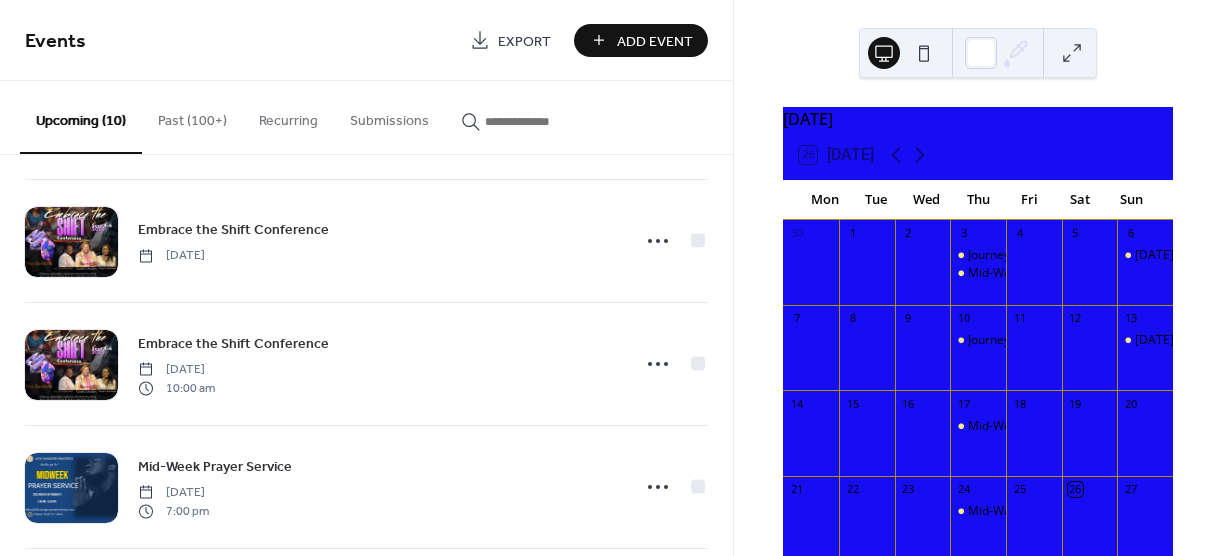 scroll, scrollTop: 888, scrollLeft: 0, axis: vertical 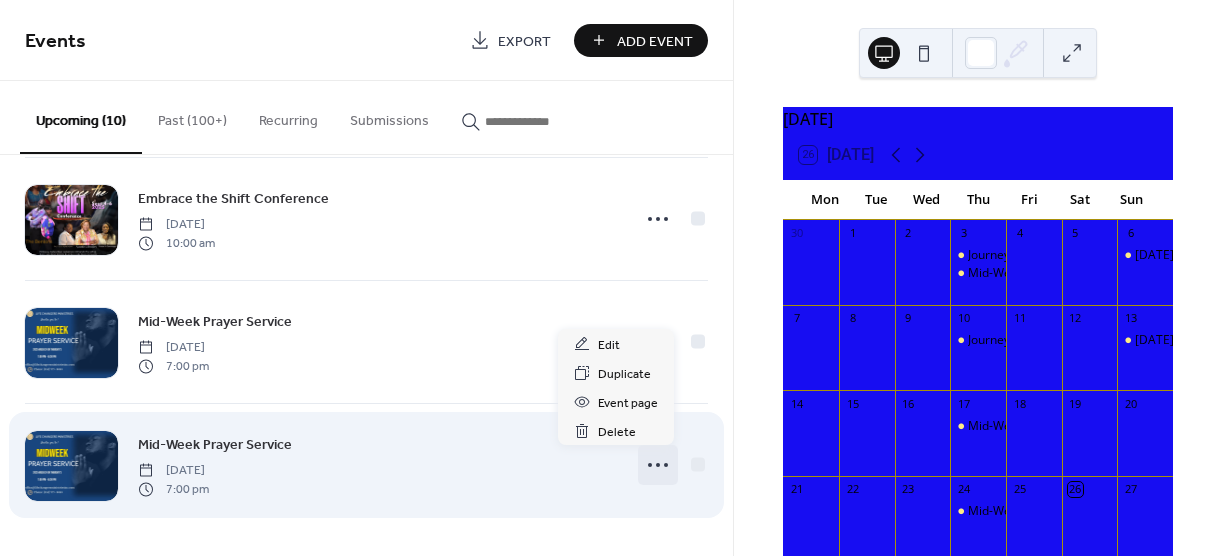 click 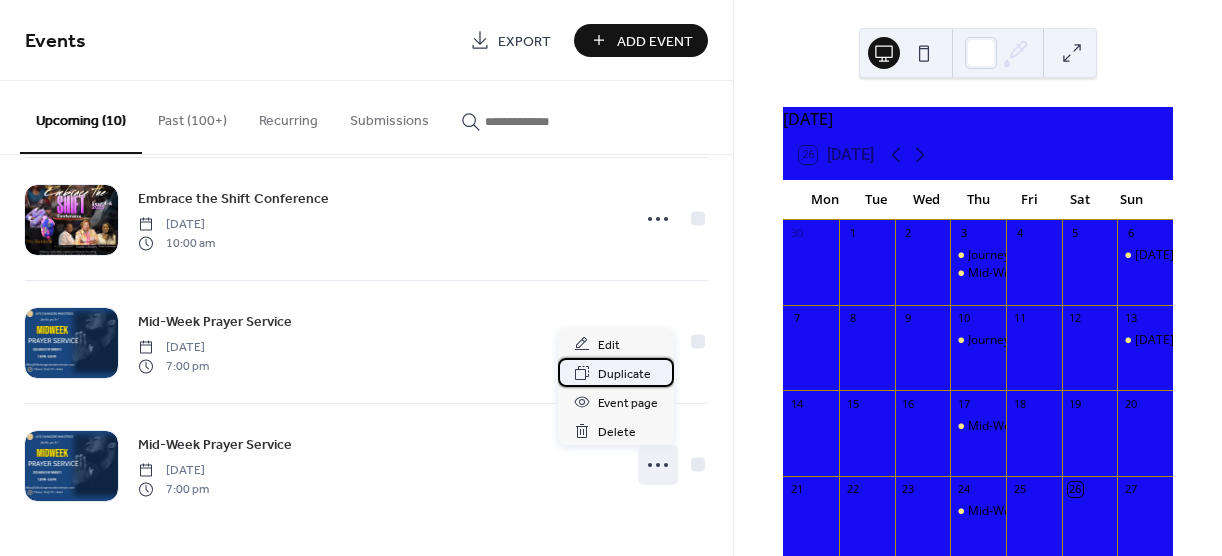 click on "Duplicate" at bounding box center (624, 374) 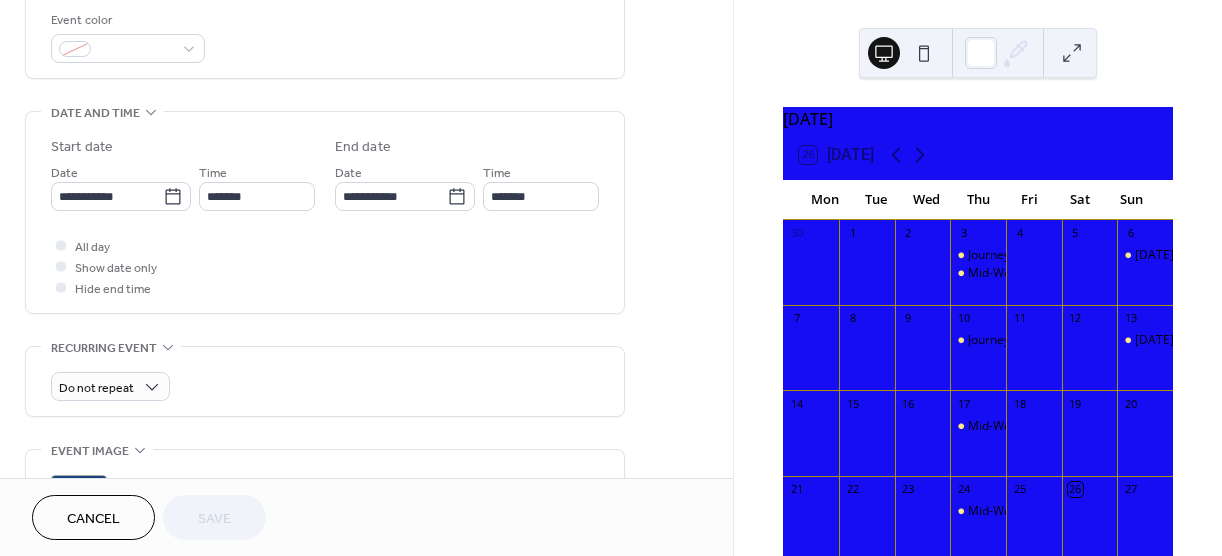 scroll, scrollTop: 531, scrollLeft: 0, axis: vertical 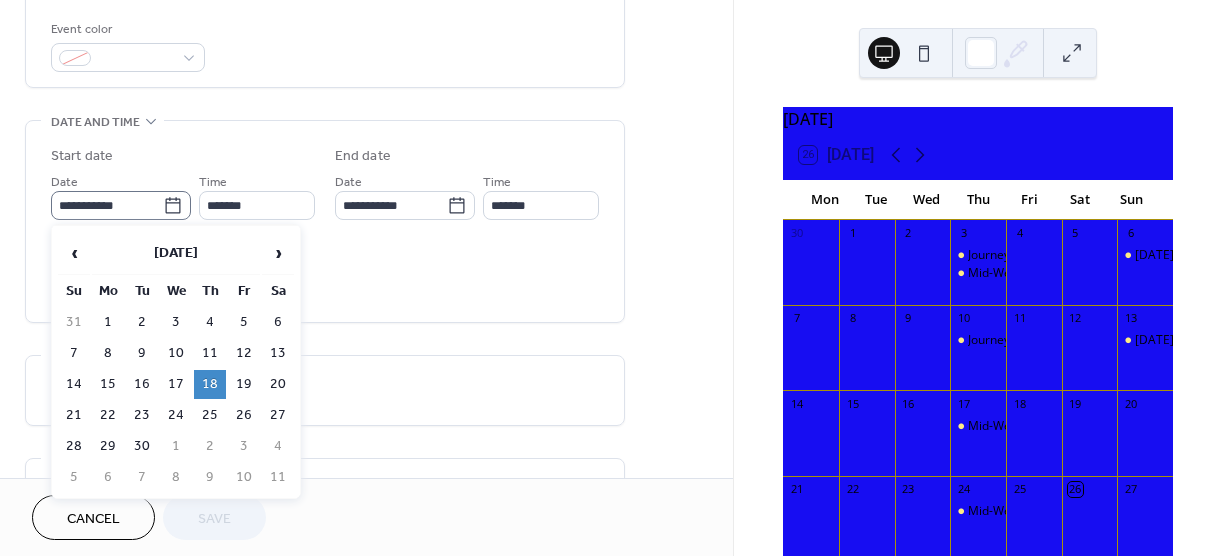 click 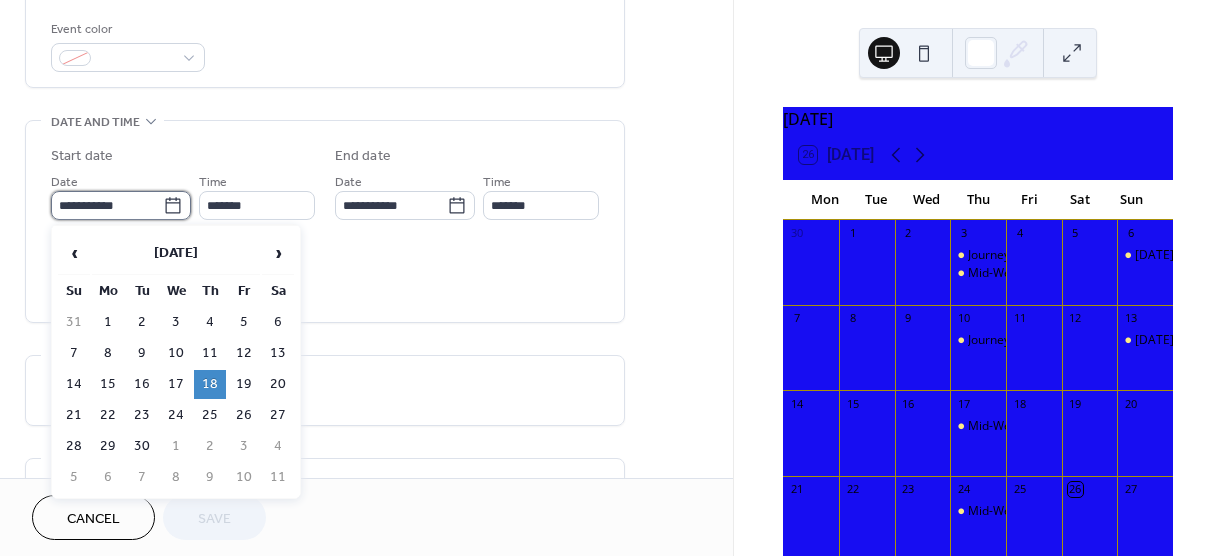 click on "**********" at bounding box center (107, 205) 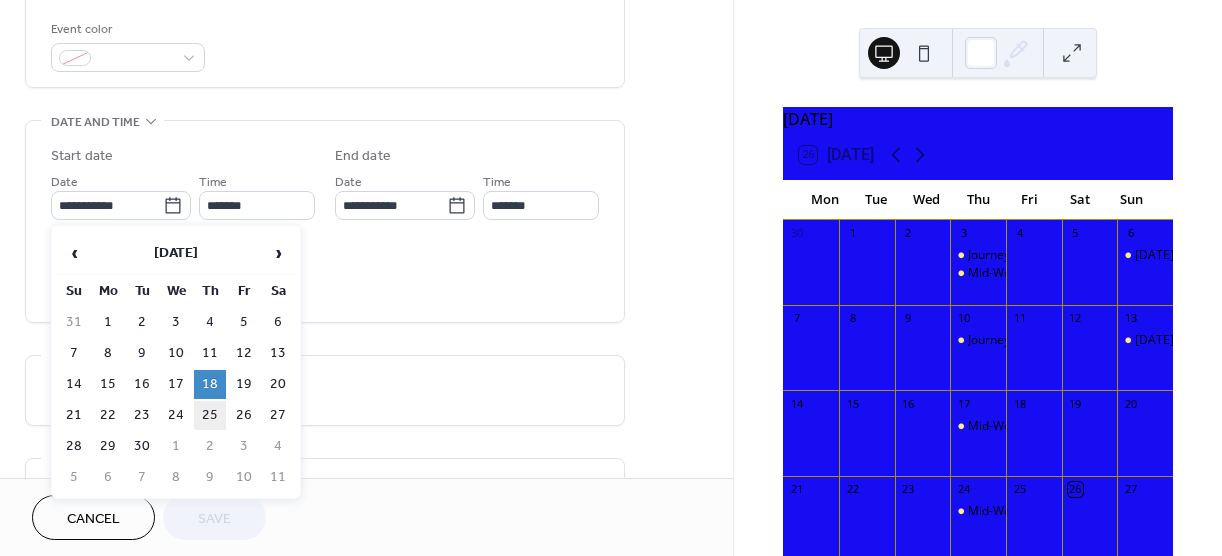 click on "25" at bounding box center (210, 415) 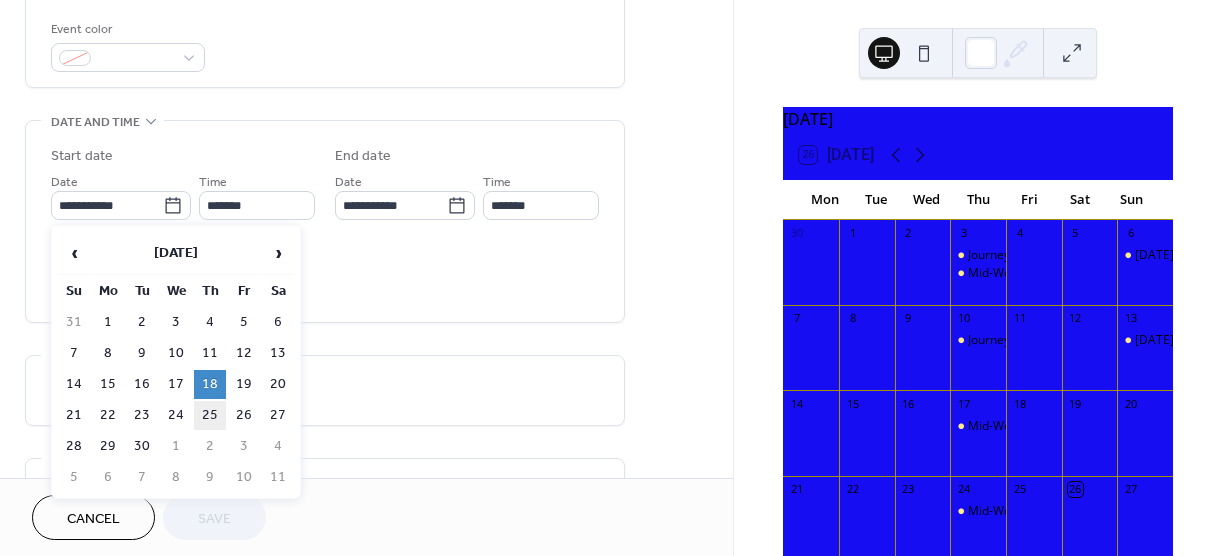 type on "**********" 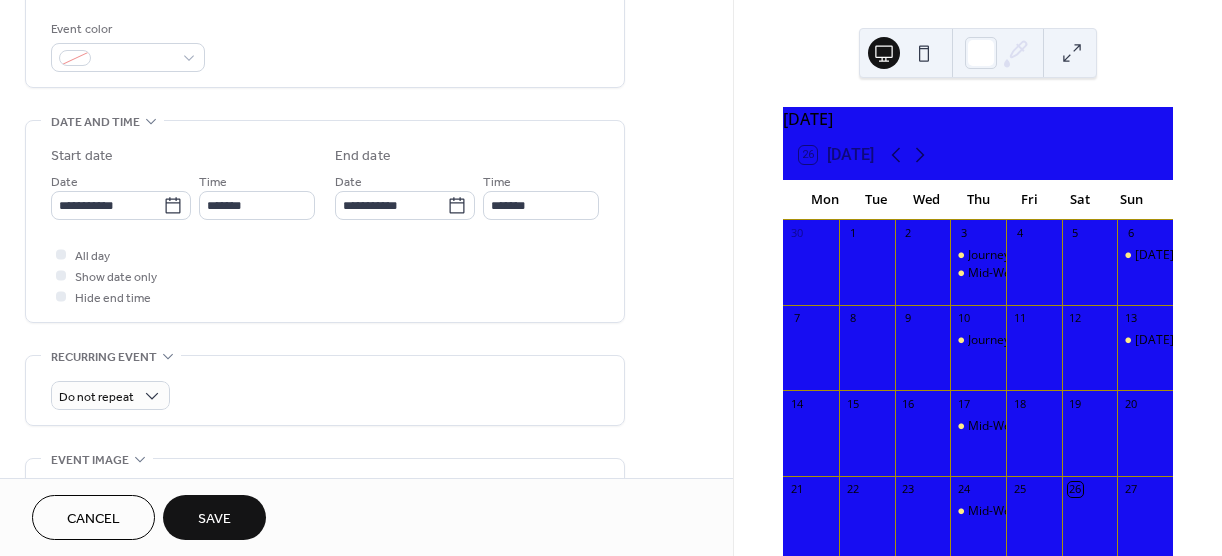 click on "Save" at bounding box center (214, 519) 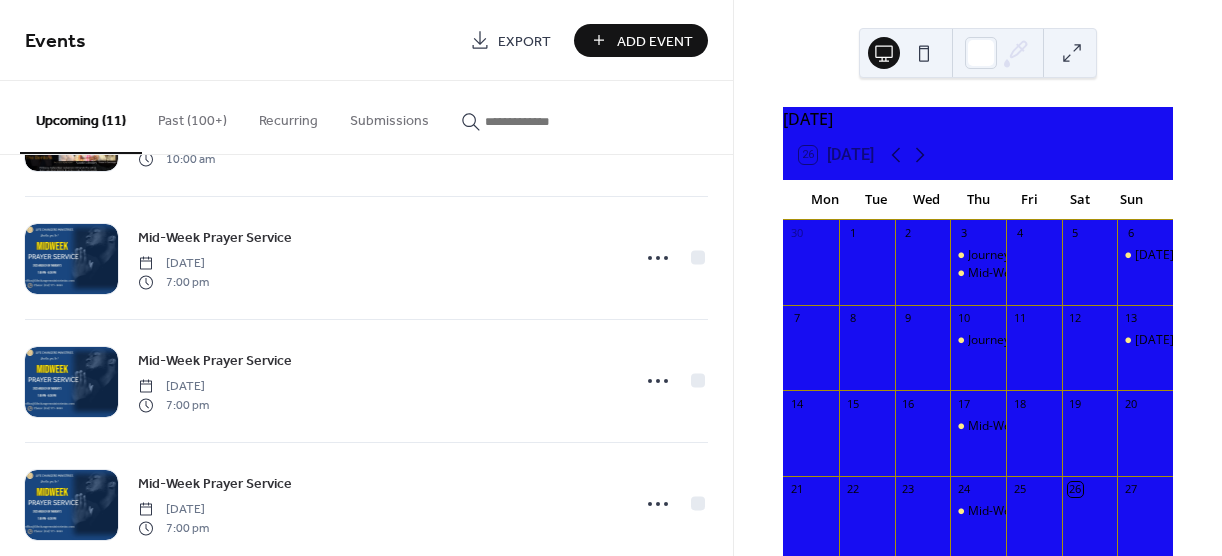 scroll, scrollTop: 1011, scrollLeft: 0, axis: vertical 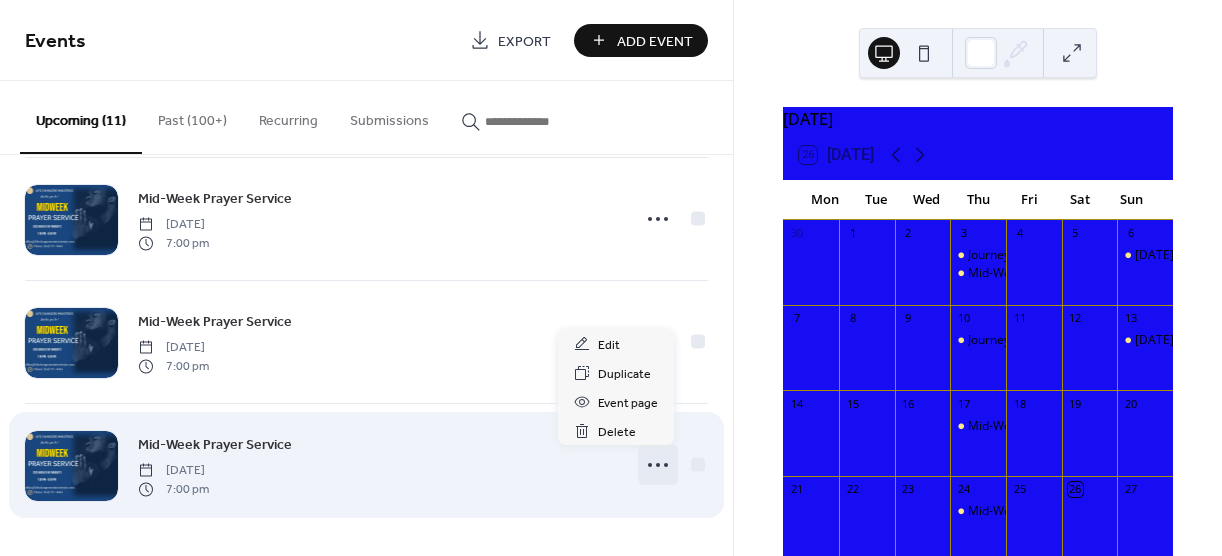 click 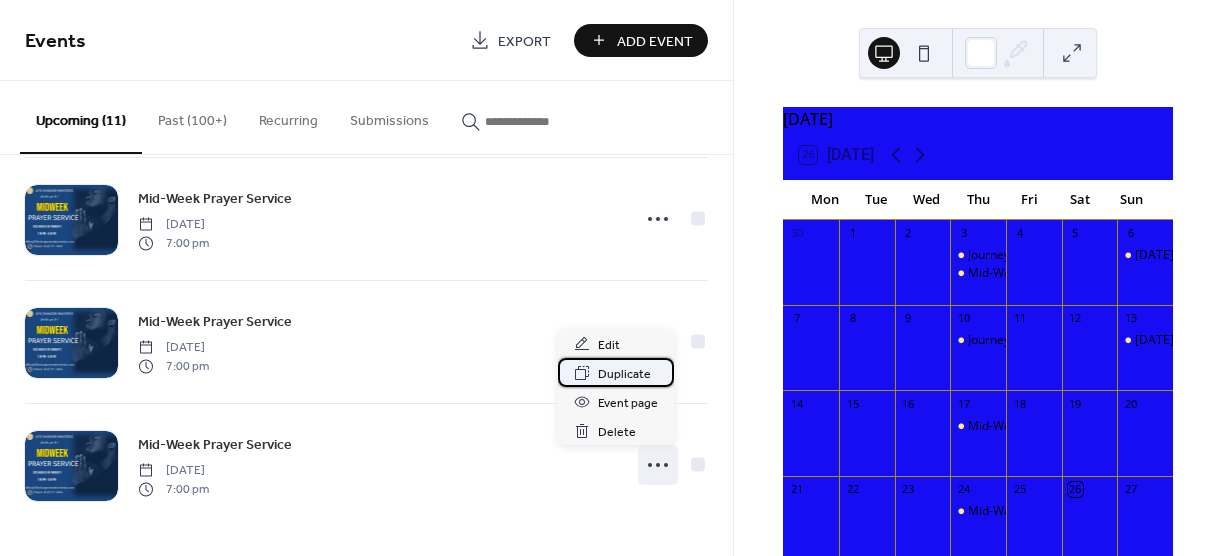 click on "Duplicate" at bounding box center [624, 374] 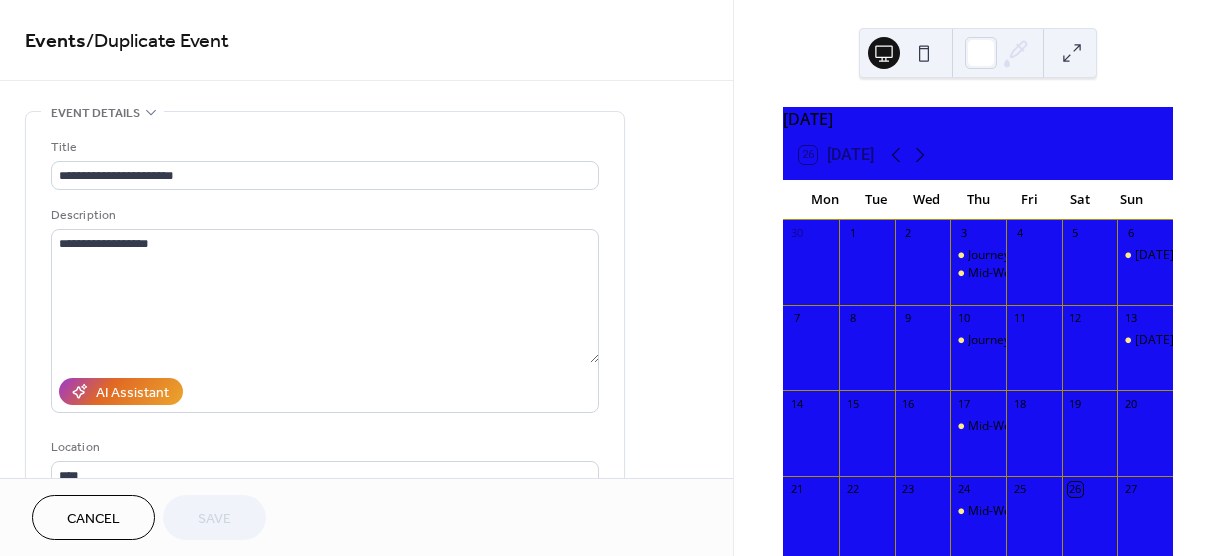 drag, startPoint x: 733, startPoint y: 128, endPoint x: 727, endPoint y: 144, distance: 17.088007 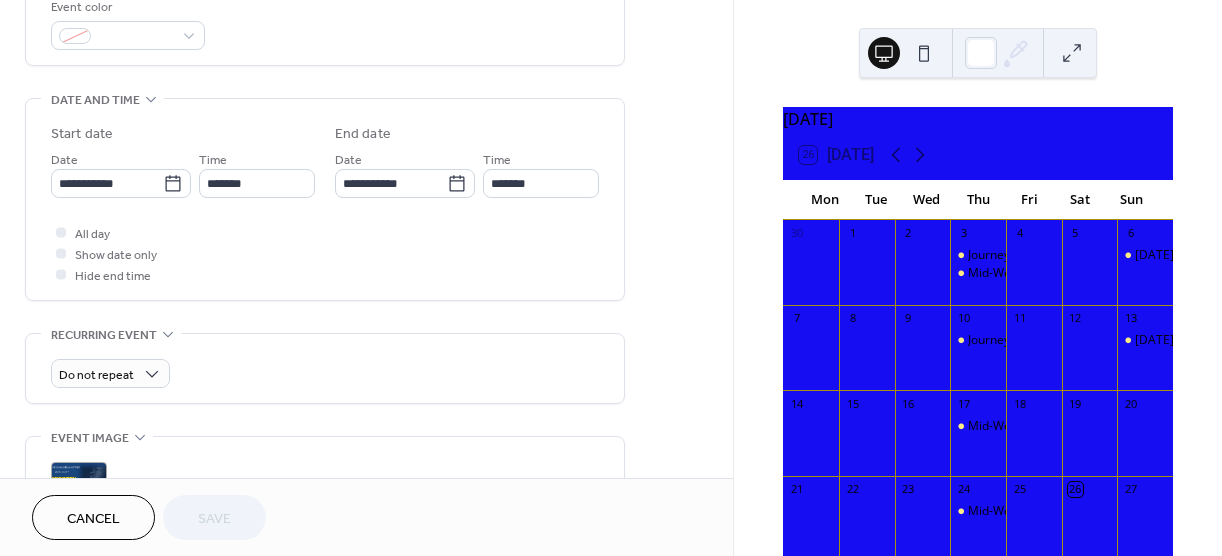 scroll, scrollTop: 562, scrollLeft: 0, axis: vertical 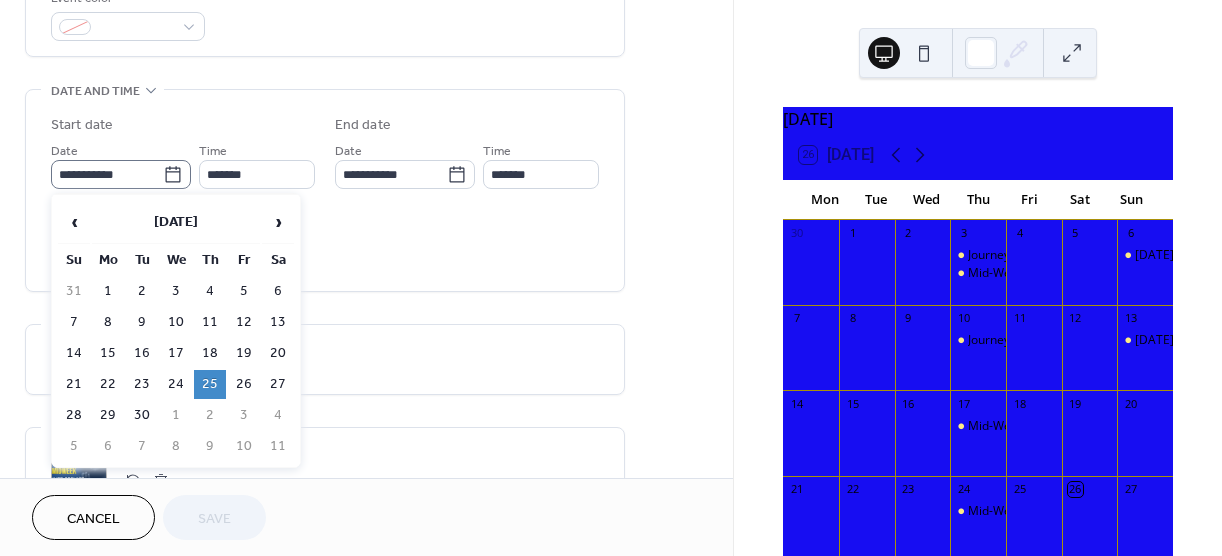 click 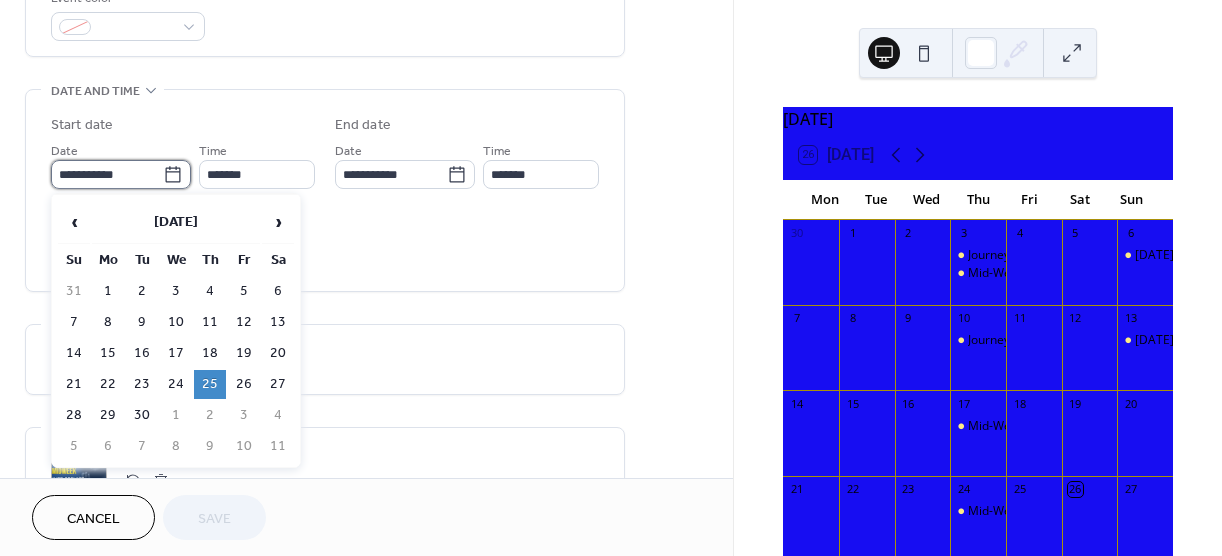 click on "**********" at bounding box center [107, 174] 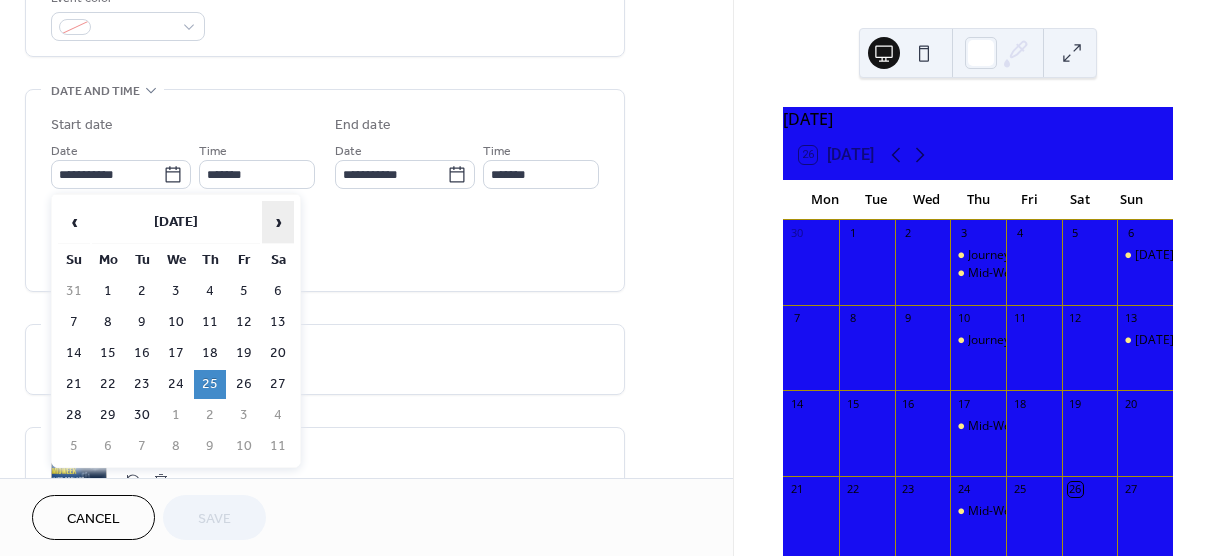 click on "›" at bounding box center (278, 222) 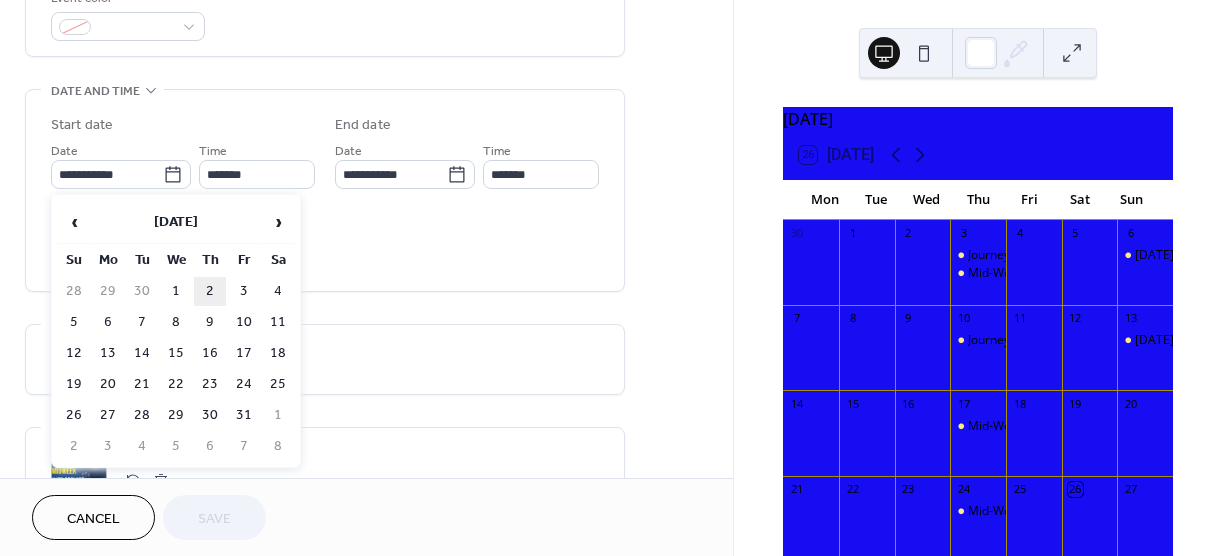 click on "2" at bounding box center (210, 291) 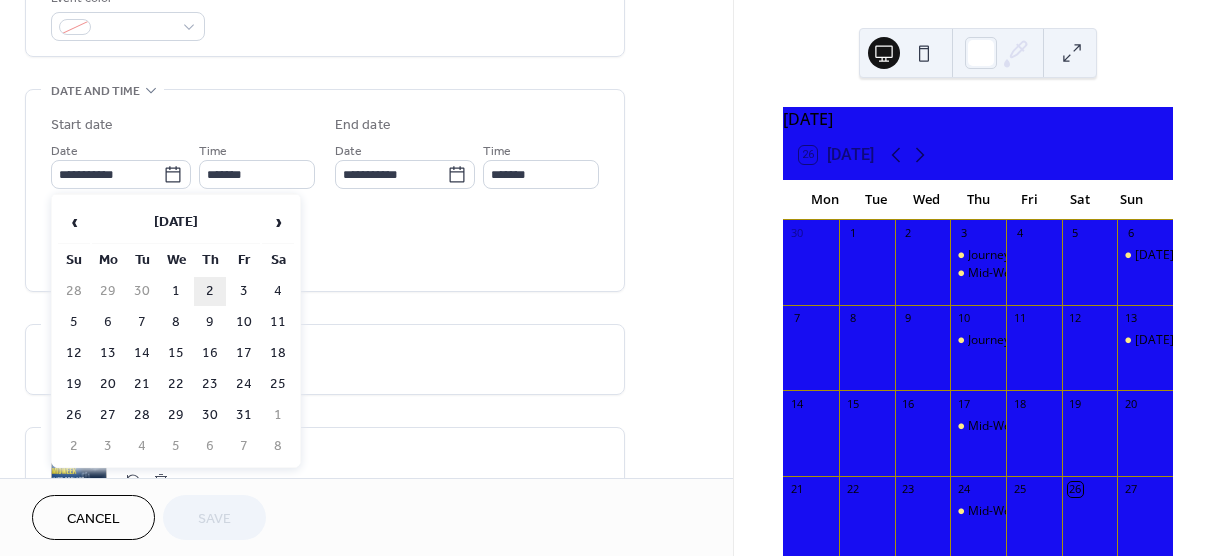 type on "**********" 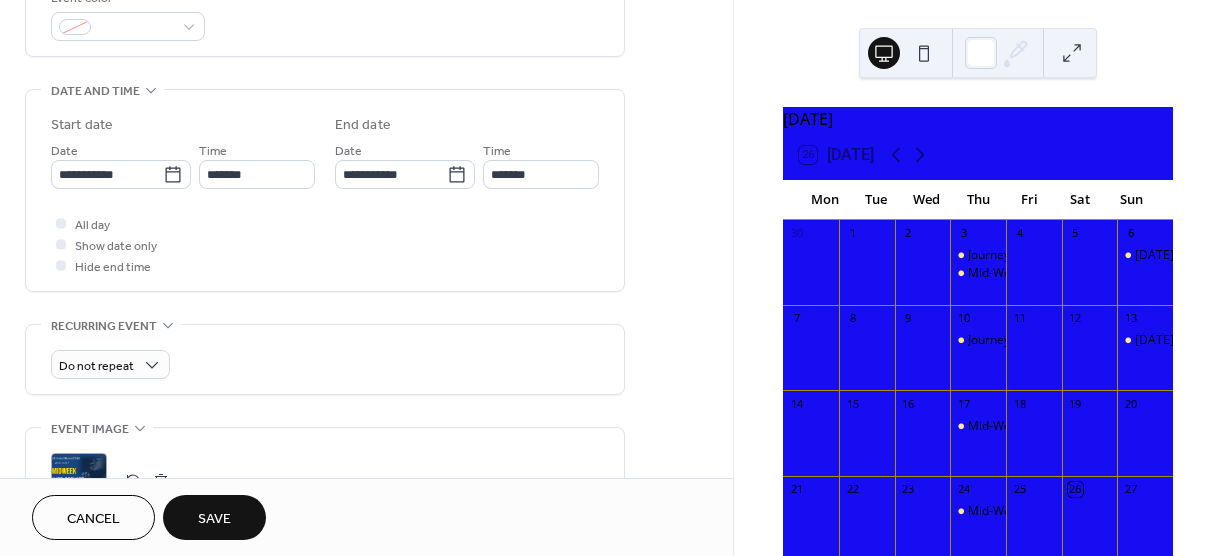click on "Save" at bounding box center [214, 519] 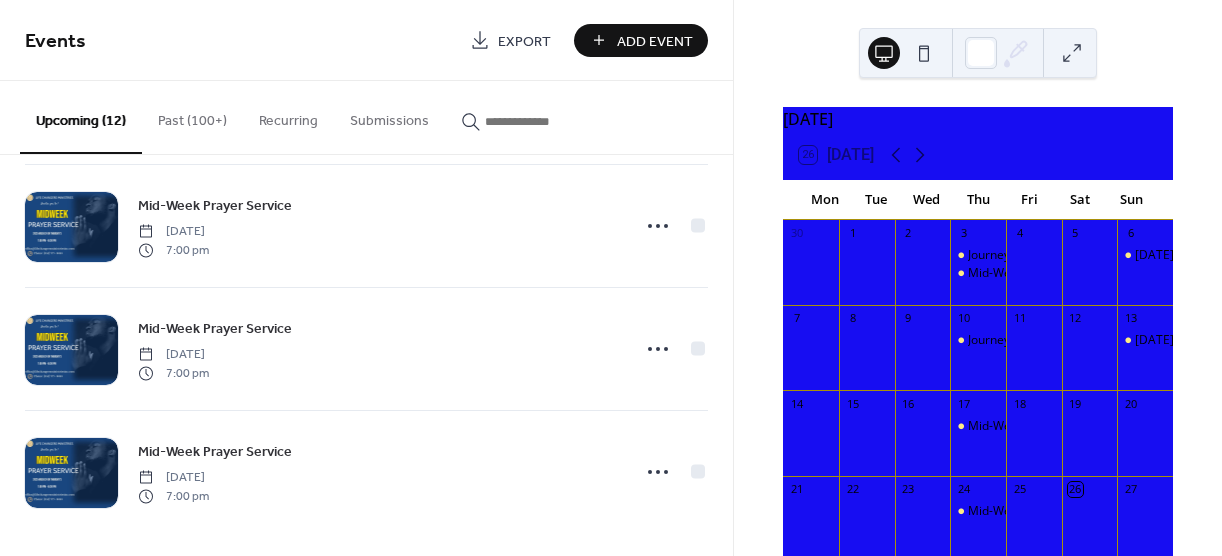 scroll, scrollTop: 1134, scrollLeft: 0, axis: vertical 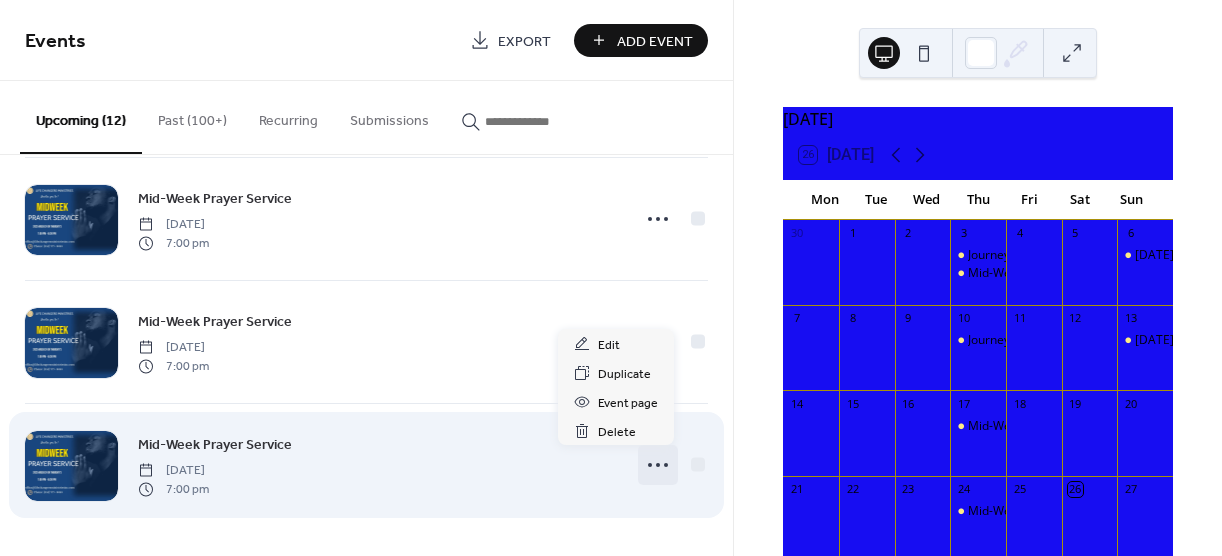 click 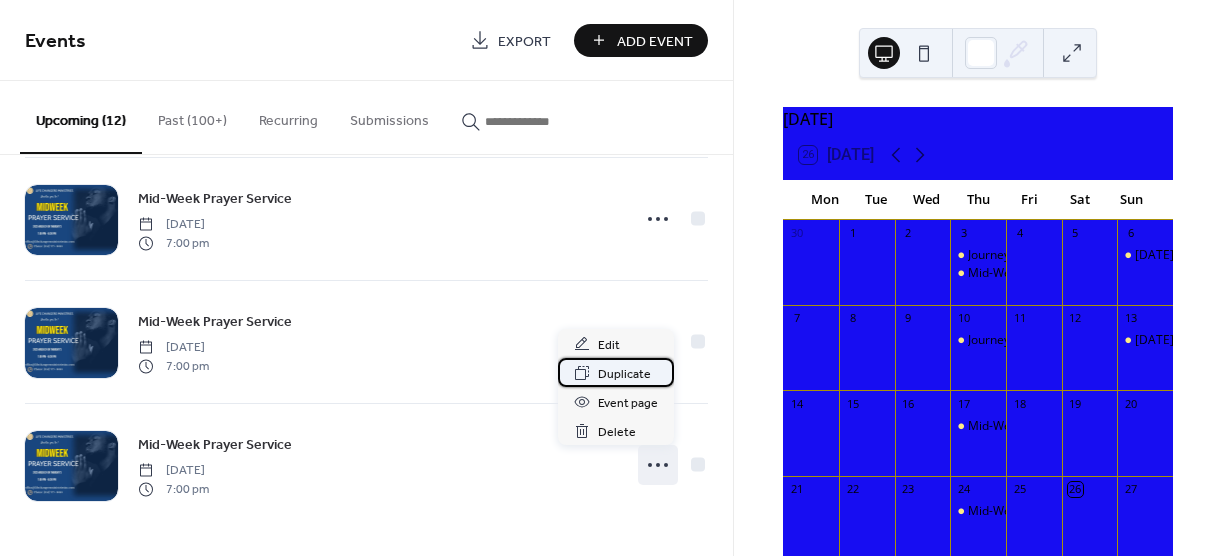 click on "Duplicate" at bounding box center [624, 374] 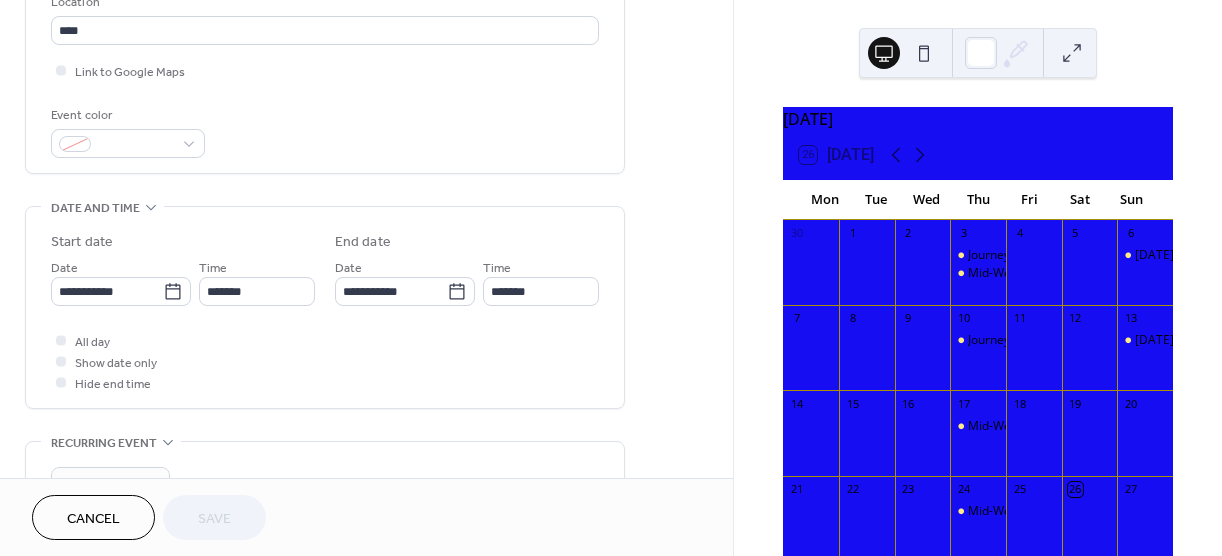 scroll, scrollTop: 454, scrollLeft: 0, axis: vertical 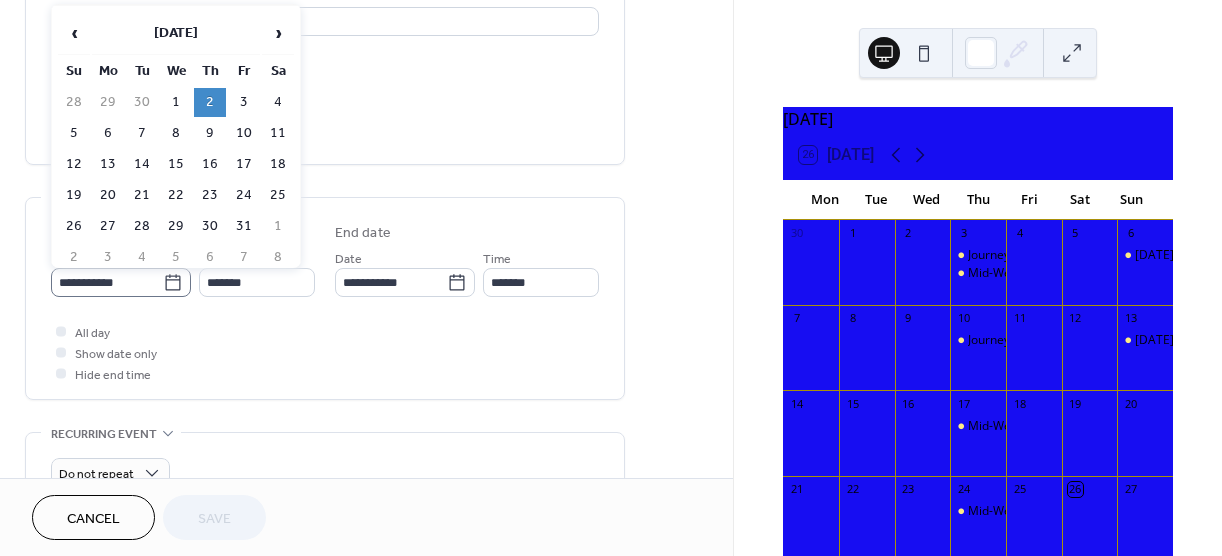 click 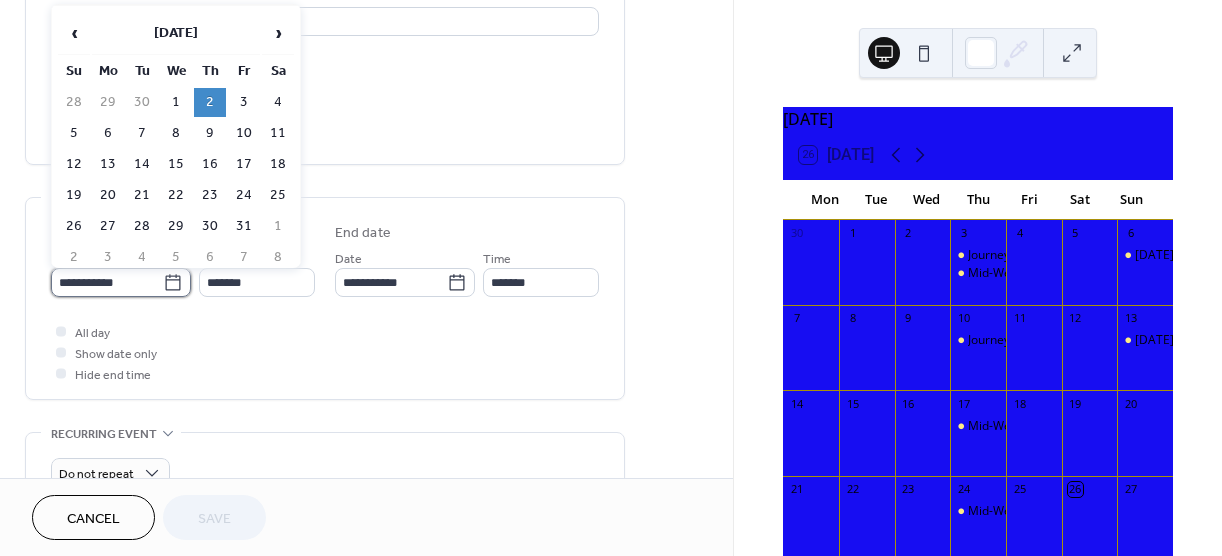 click on "**********" at bounding box center [107, 282] 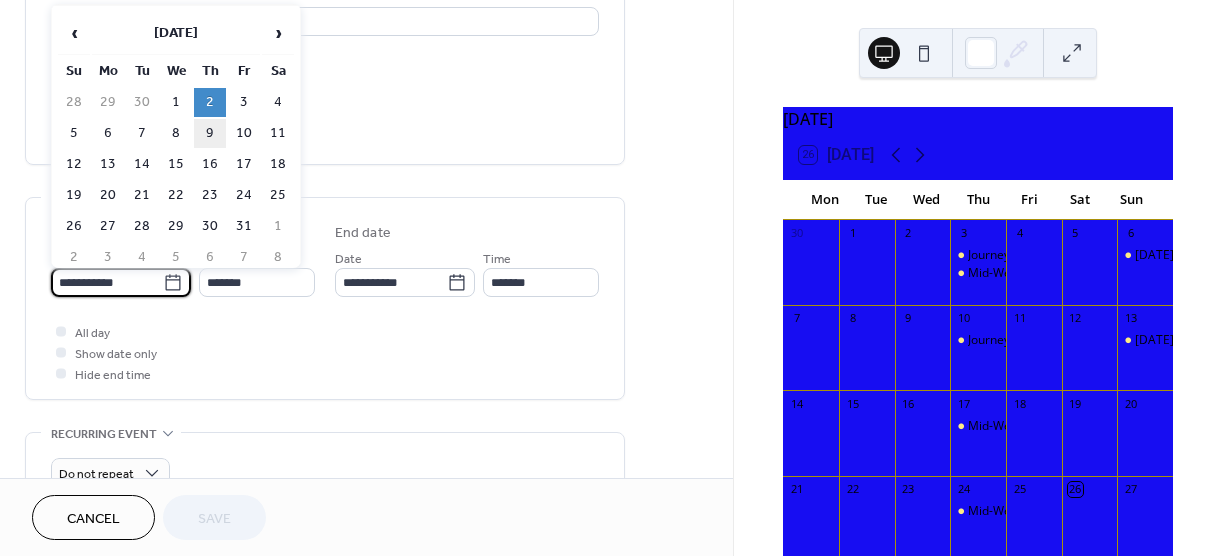 click on "9" at bounding box center [210, 133] 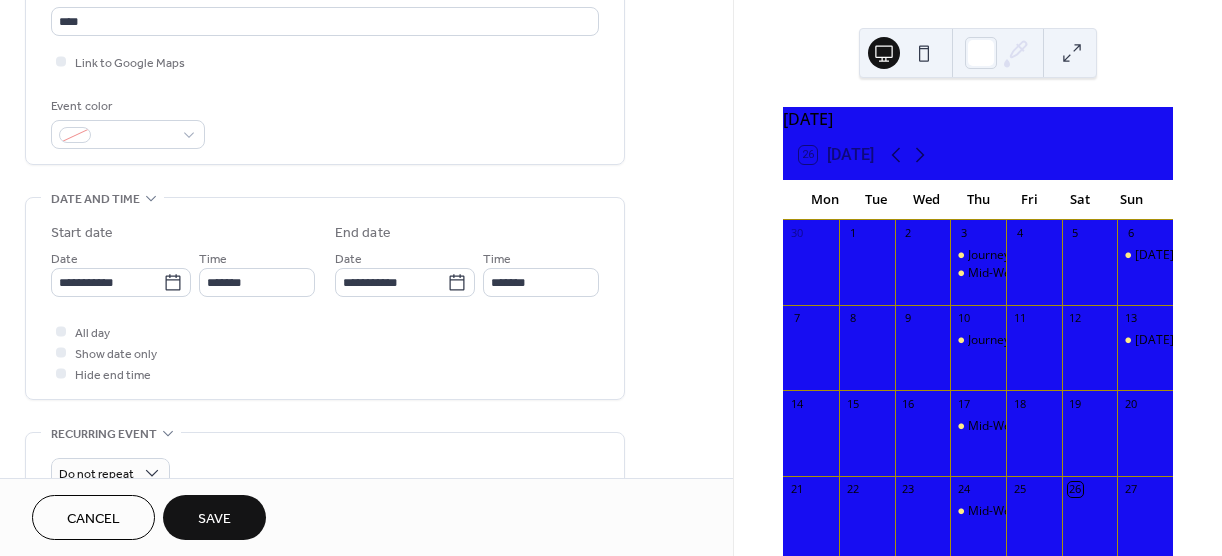 click on "Save" at bounding box center (214, 517) 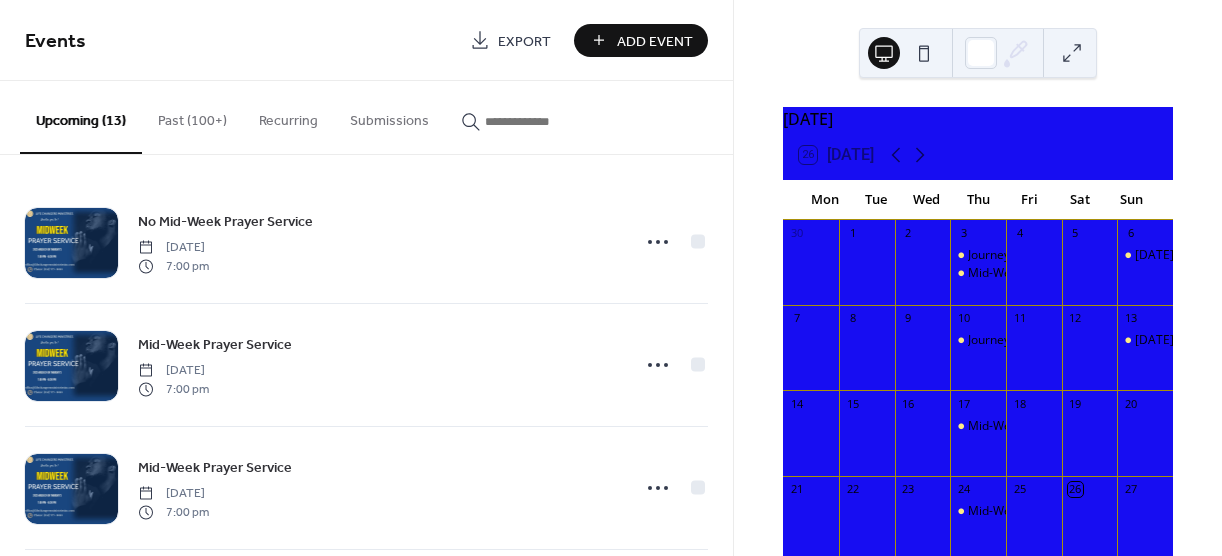 scroll, scrollTop: 0, scrollLeft: 0, axis: both 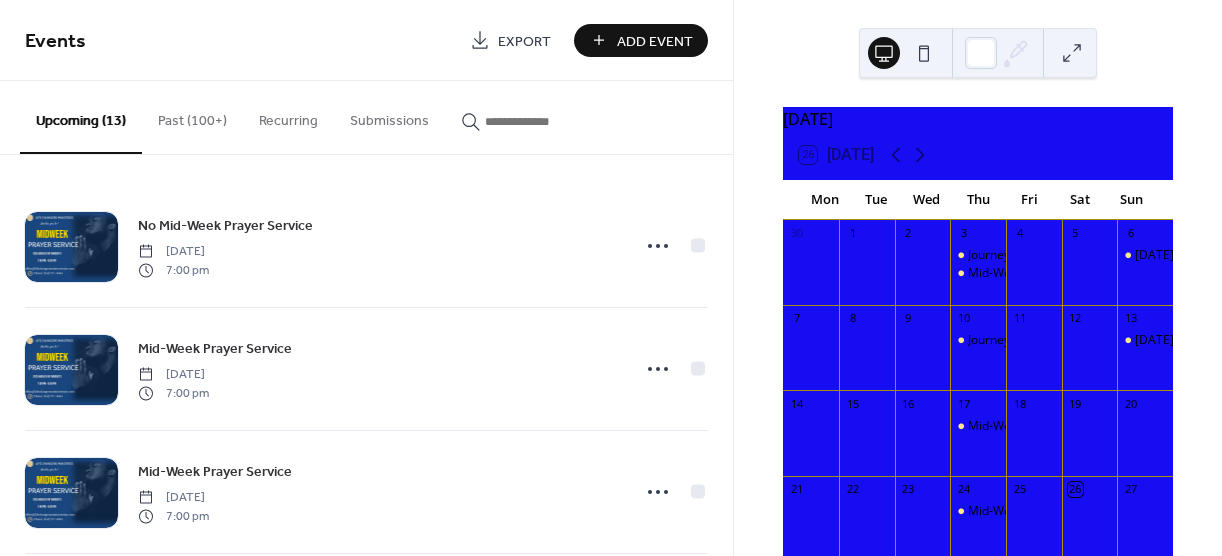 click on "Past (100+)" at bounding box center (192, 116) 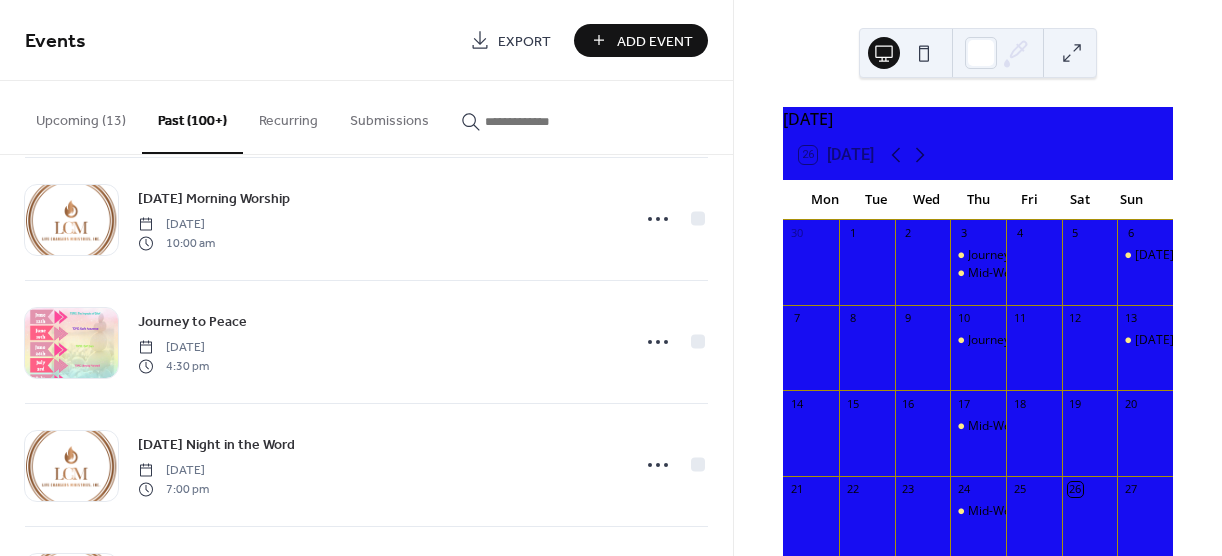scroll, scrollTop: 608, scrollLeft: 0, axis: vertical 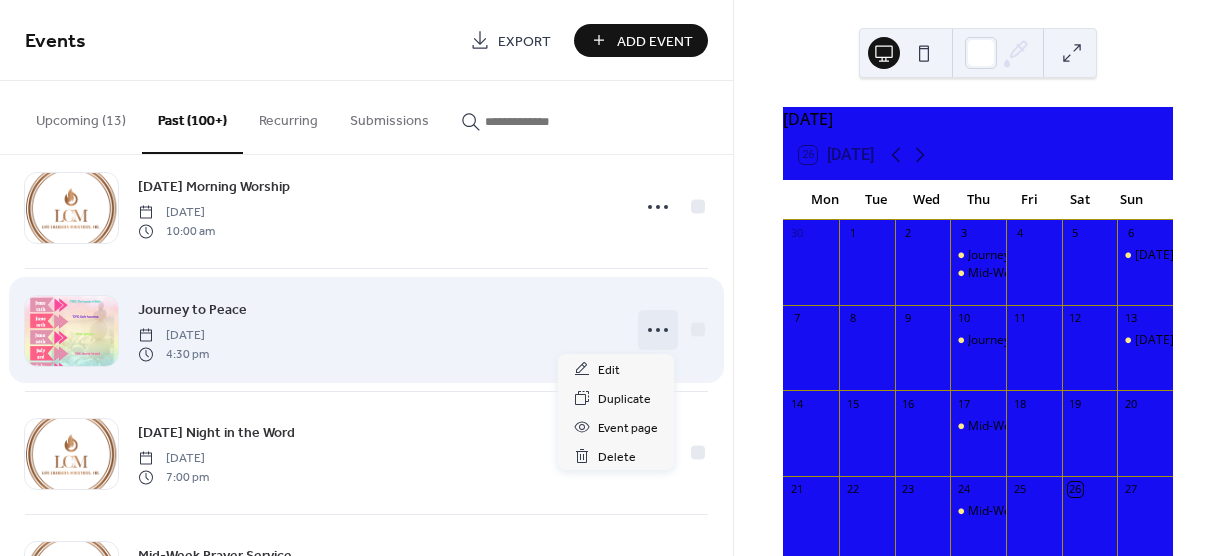 click 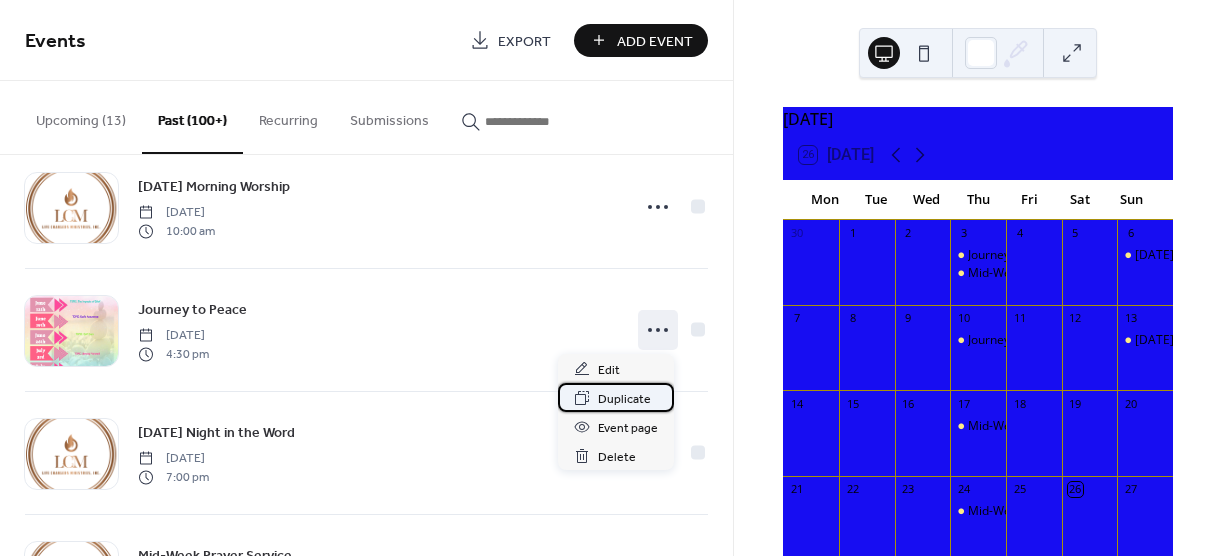 click on "Duplicate" at bounding box center [624, 399] 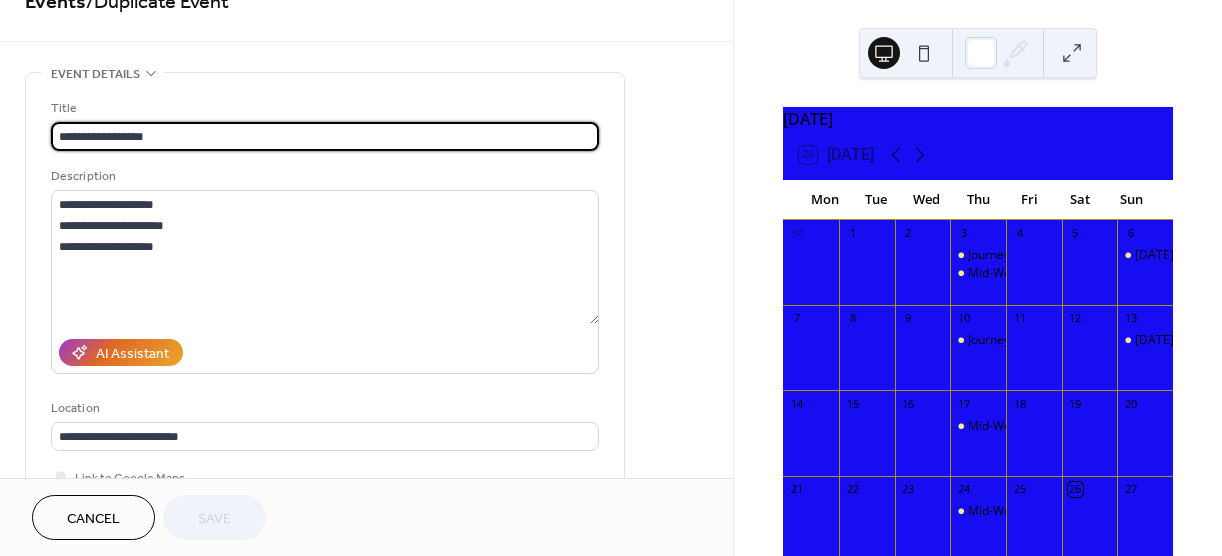 scroll, scrollTop: 42, scrollLeft: 0, axis: vertical 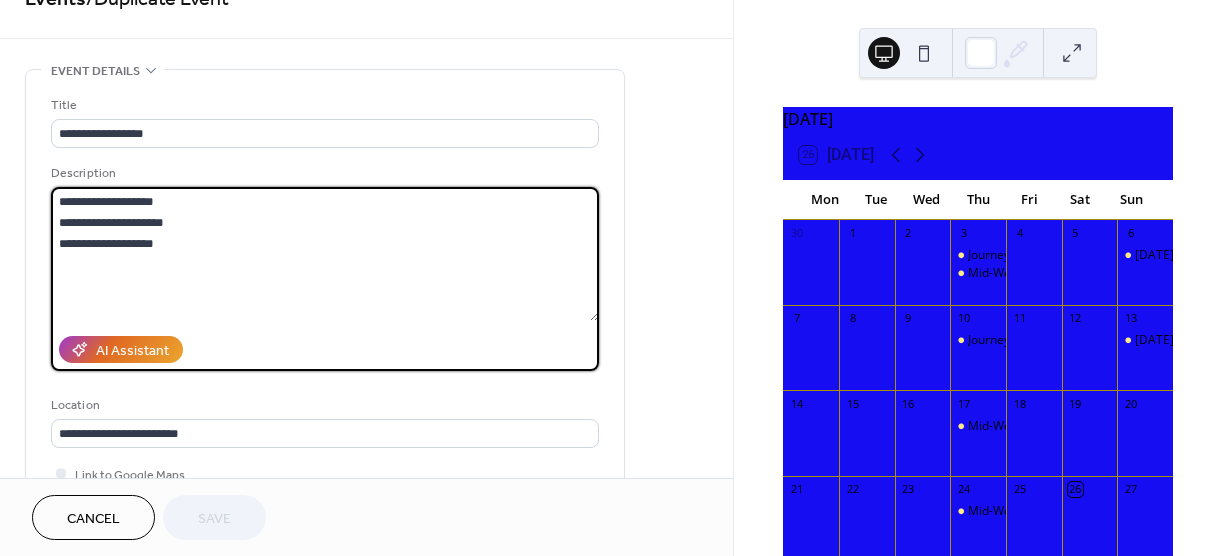 drag, startPoint x: 62, startPoint y: 230, endPoint x: 190, endPoint y: 241, distance: 128.47179 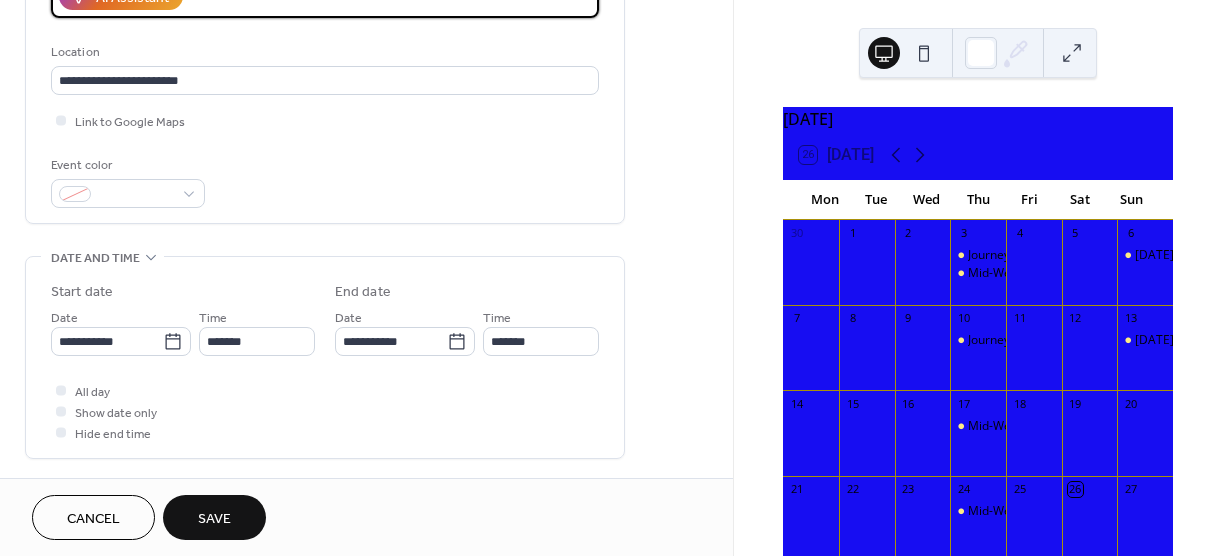 scroll, scrollTop: 397, scrollLeft: 0, axis: vertical 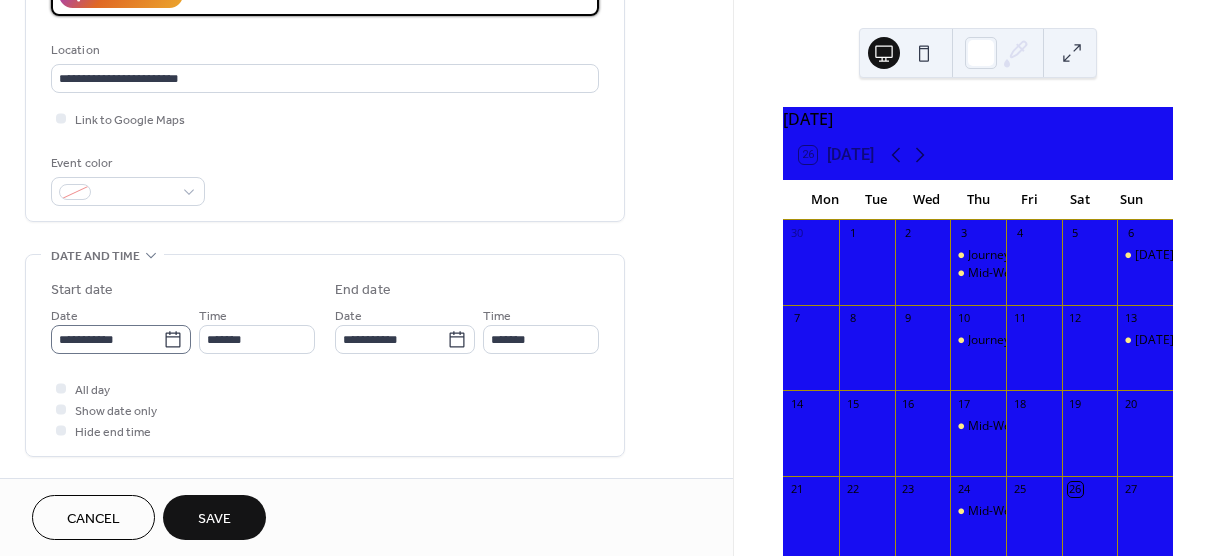 type on "**********" 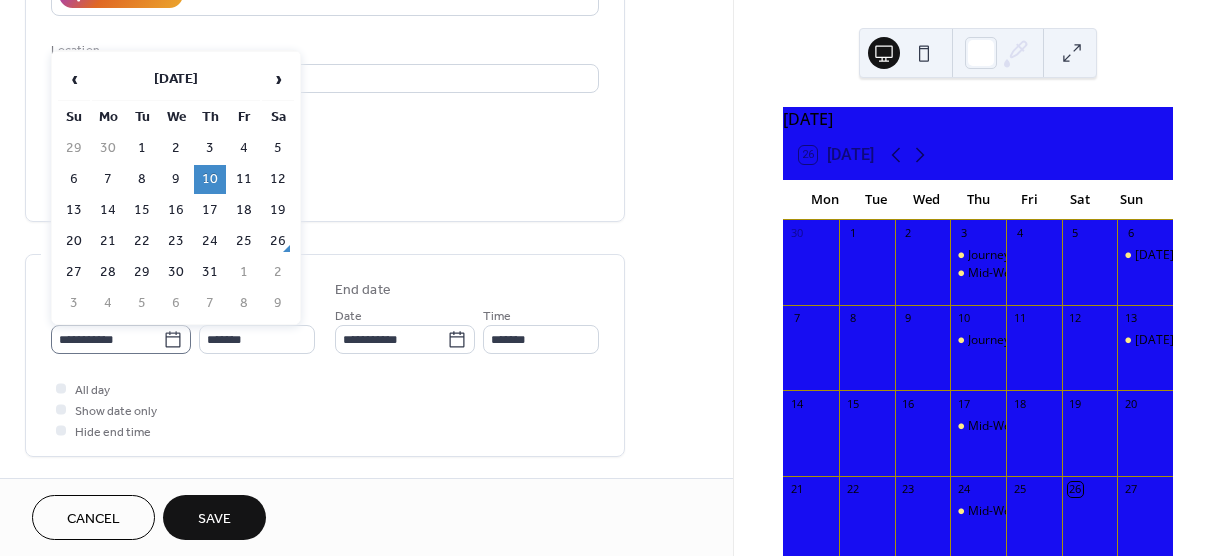 click 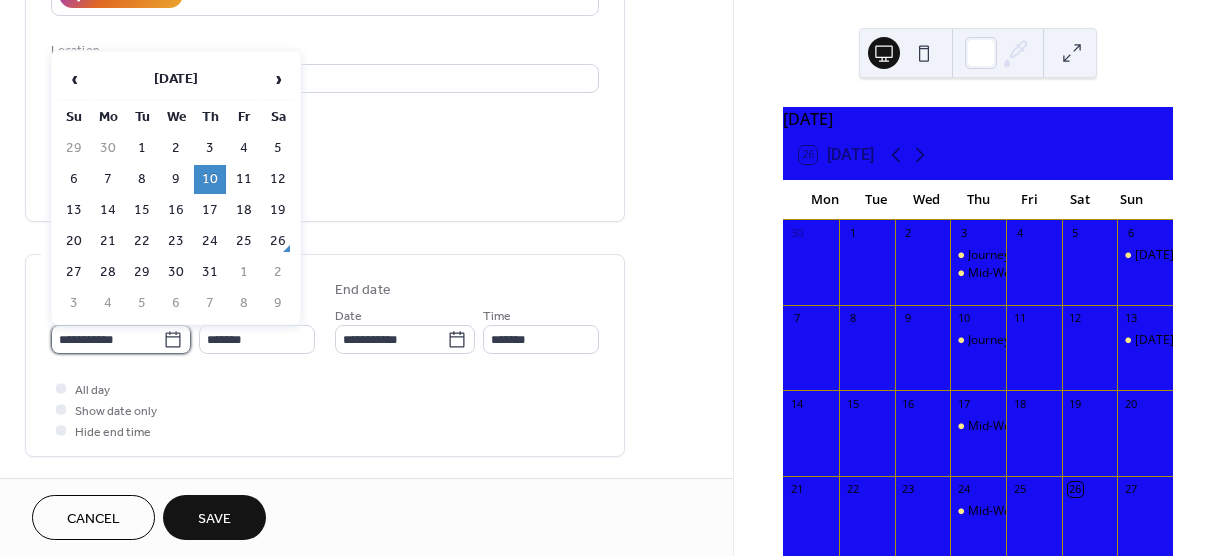 click on "**********" at bounding box center [107, 339] 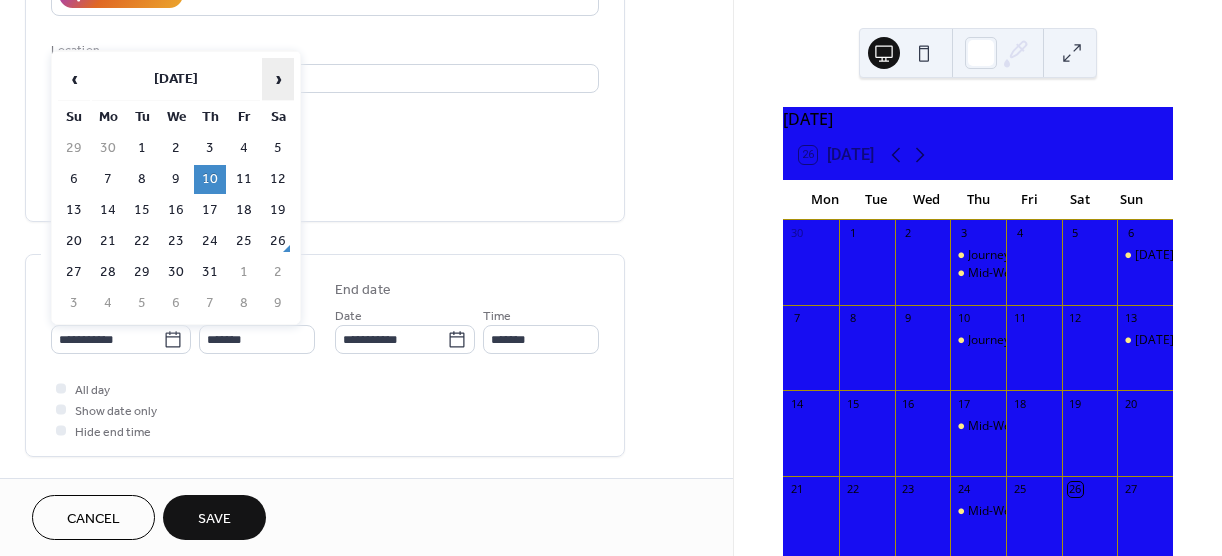click on "›" at bounding box center [278, 79] 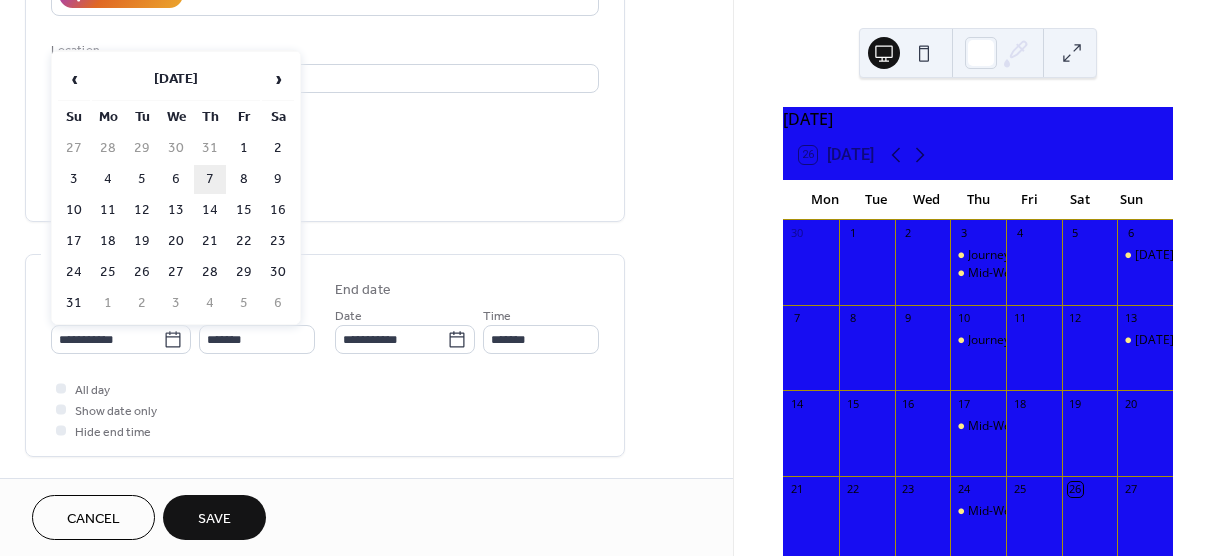 click on "7" at bounding box center (210, 179) 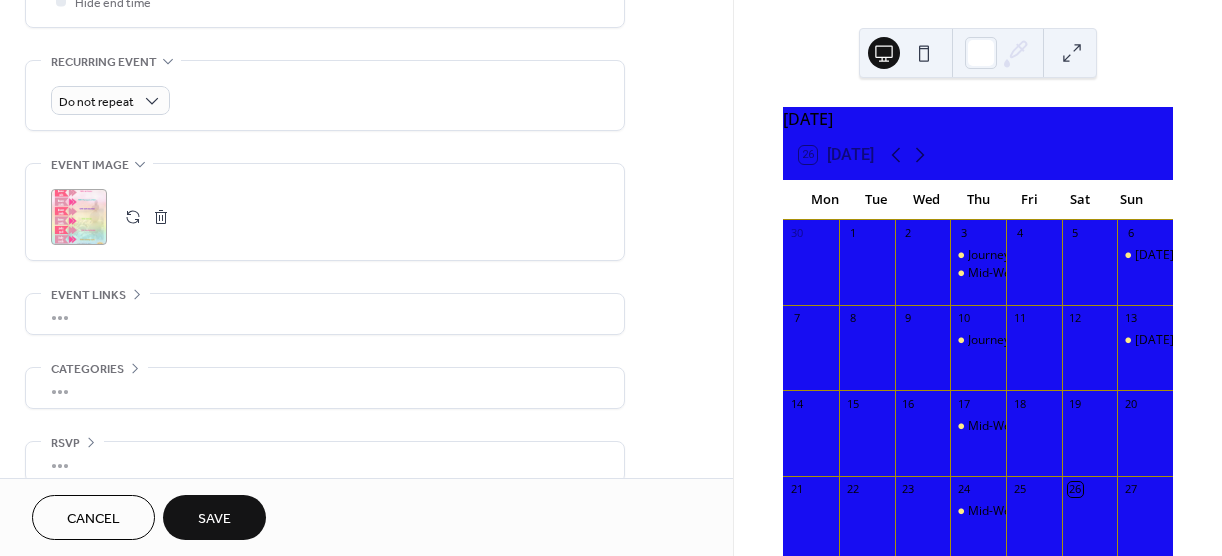 scroll, scrollTop: 843, scrollLeft: 0, axis: vertical 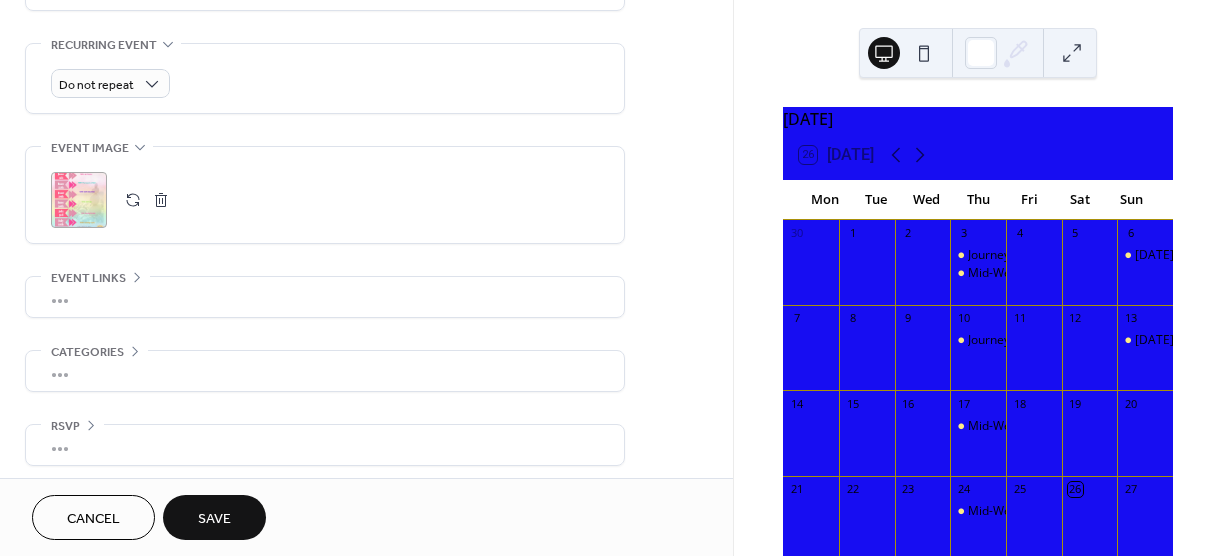 click at bounding box center (161, 200) 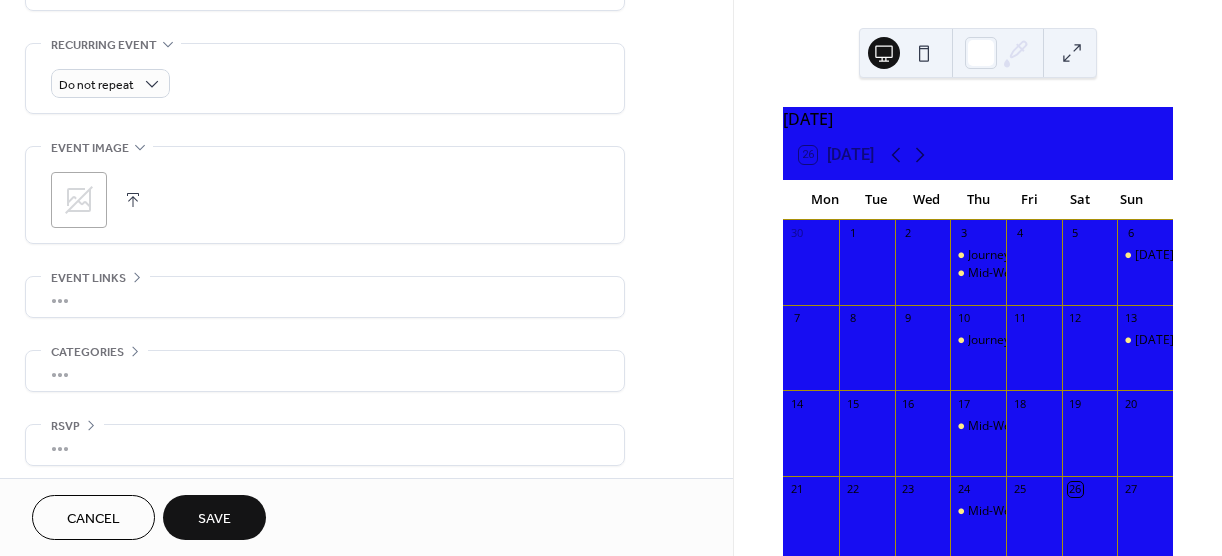 click 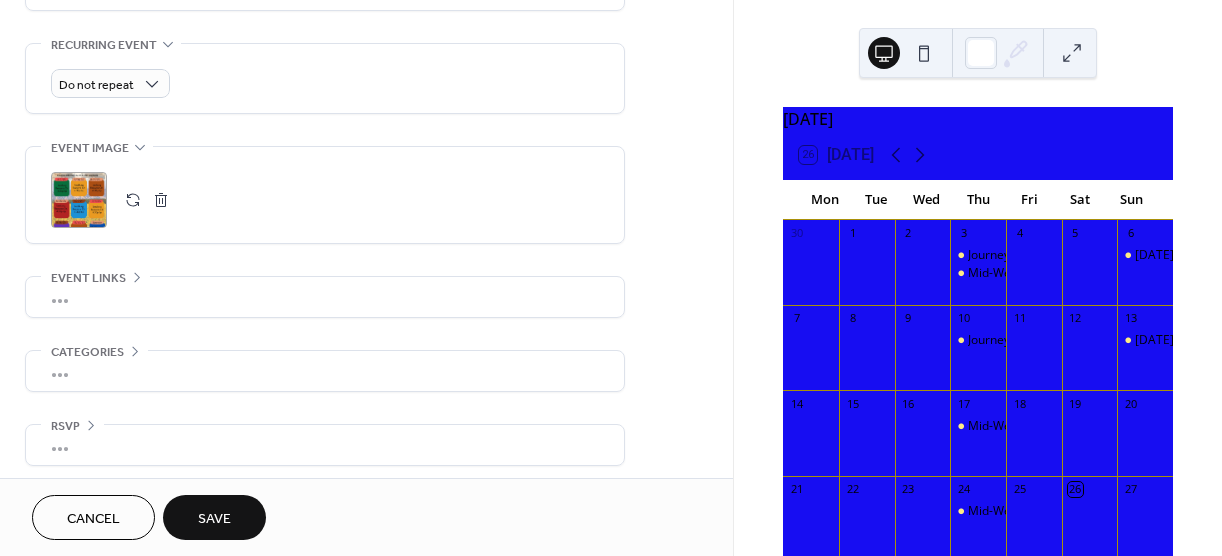 click on "Save" at bounding box center [214, 517] 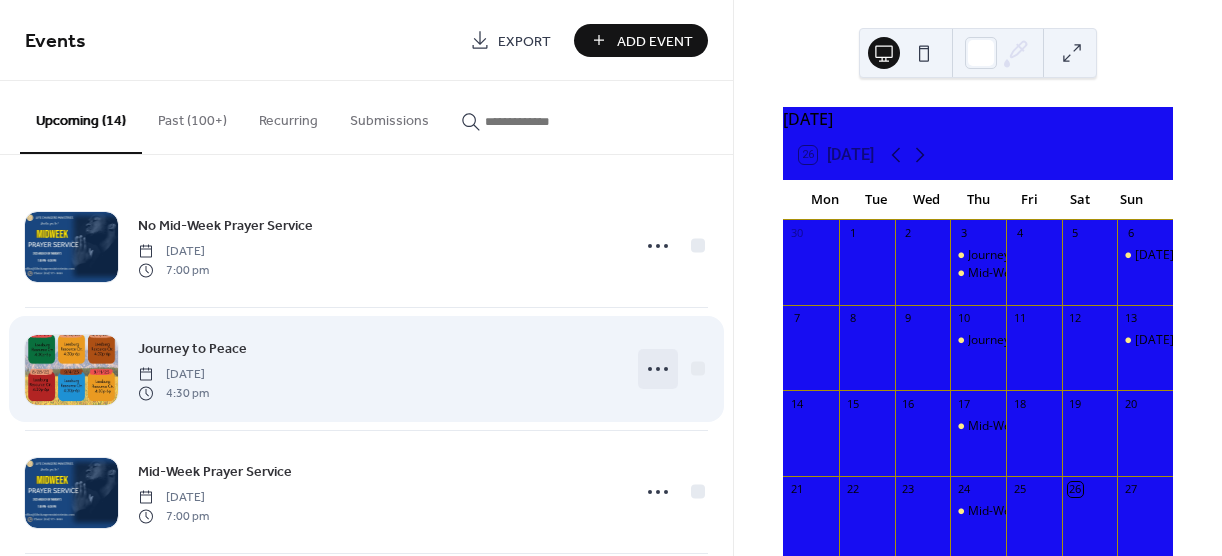 click 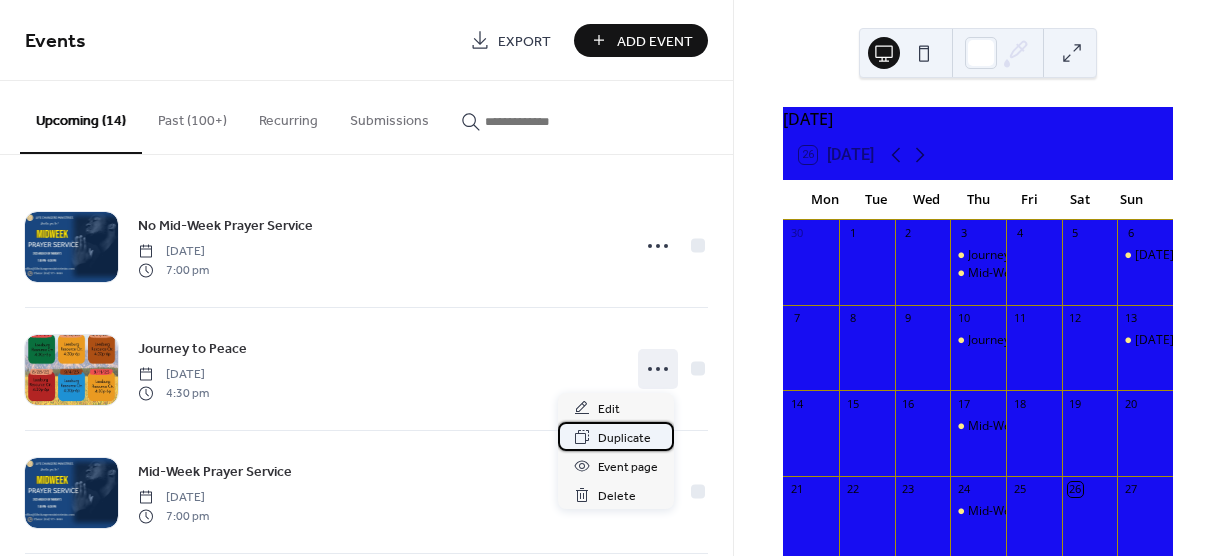click on "Duplicate" at bounding box center (624, 438) 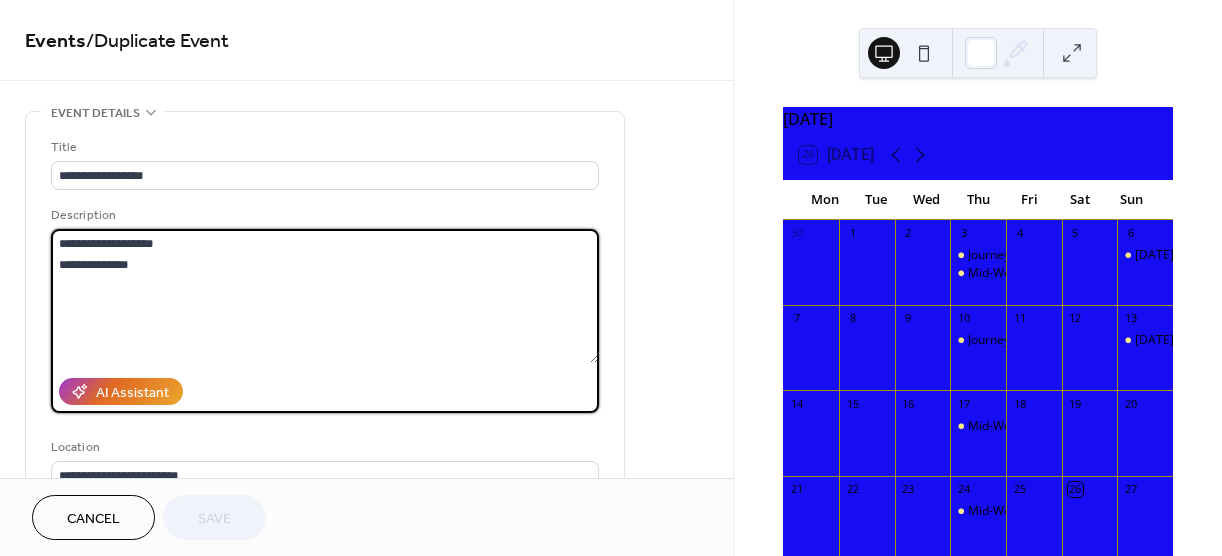 drag, startPoint x: 60, startPoint y: 266, endPoint x: 163, endPoint y: 269, distance: 103.04368 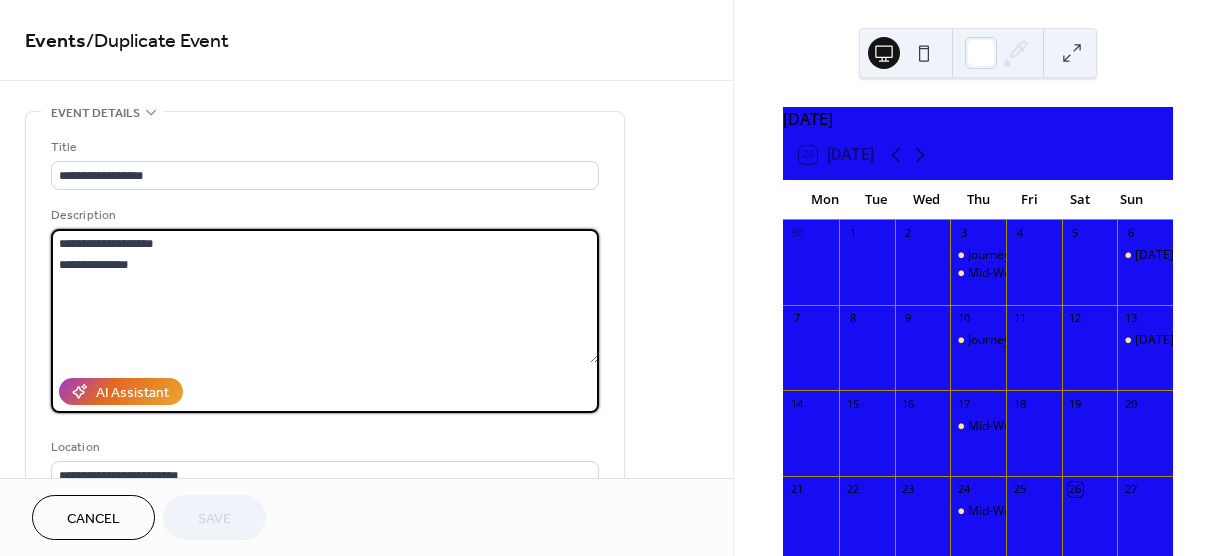 click on "**********" at bounding box center [325, 296] 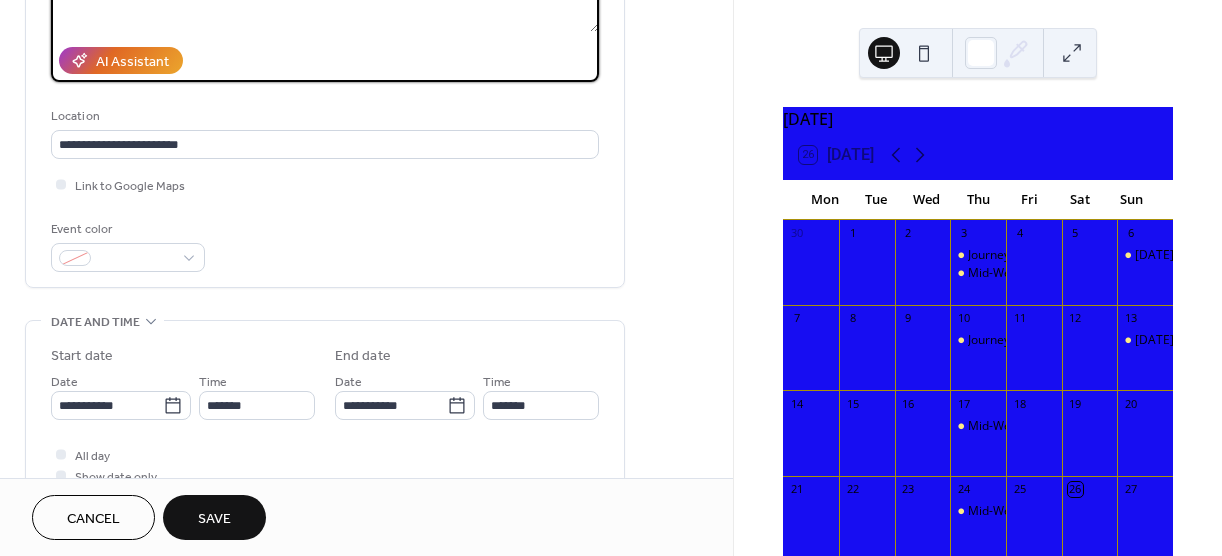 scroll, scrollTop: 340, scrollLeft: 0, axis: vertical 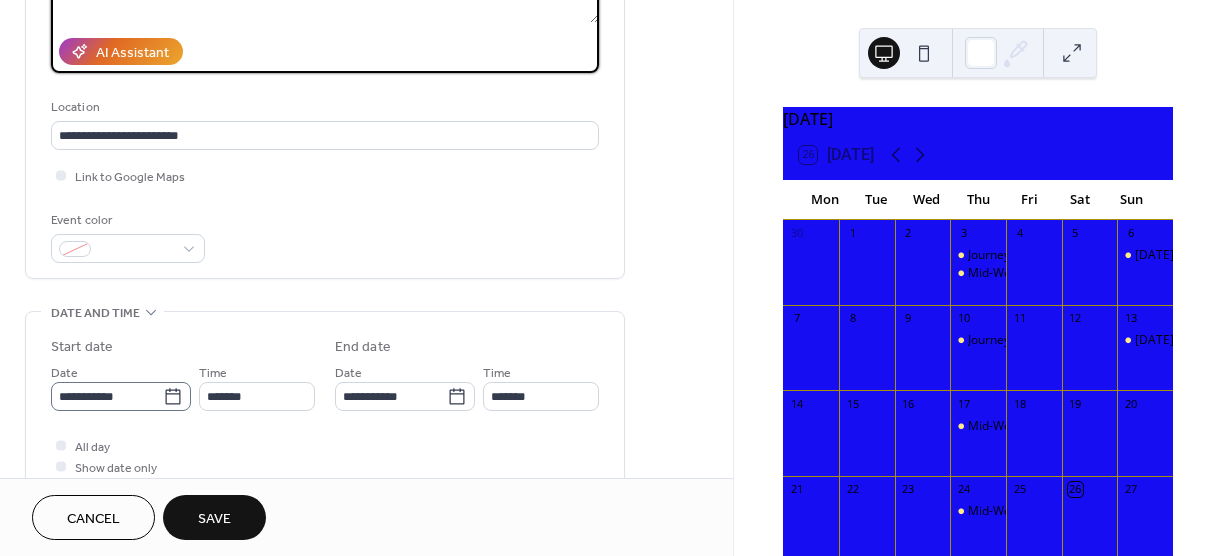 type on "**********" 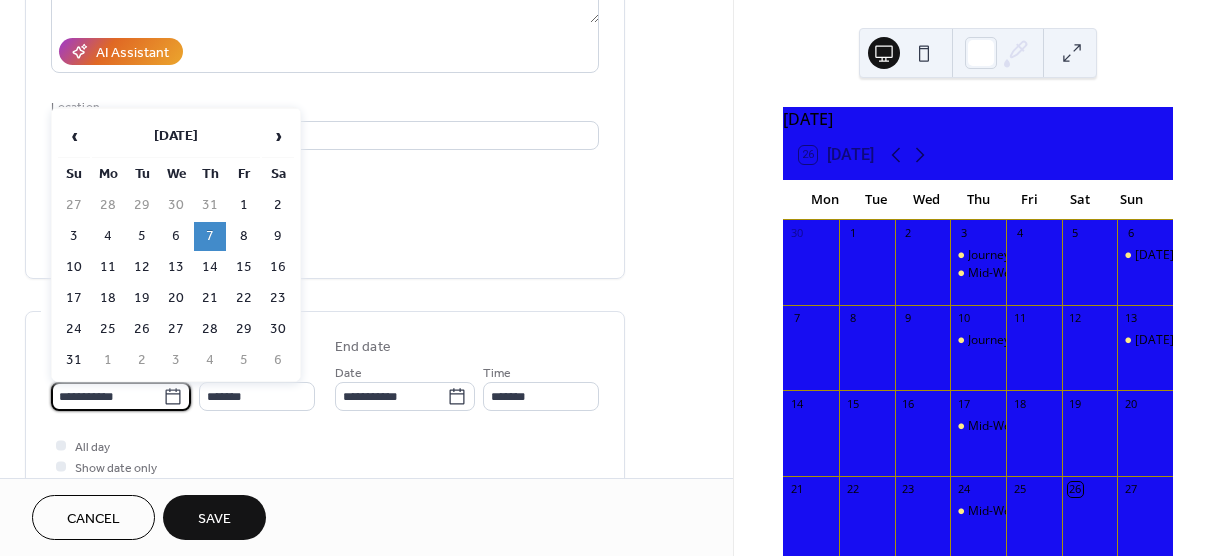 click on "**********" at bounding box center (107, 396) 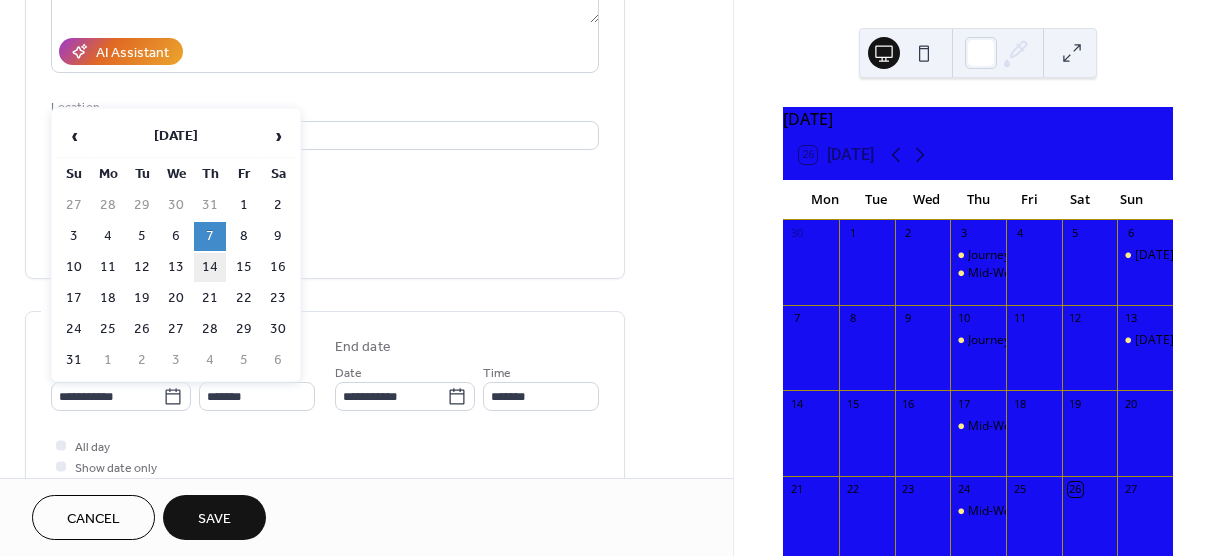 click on "14" at bounding box center [210, 267] 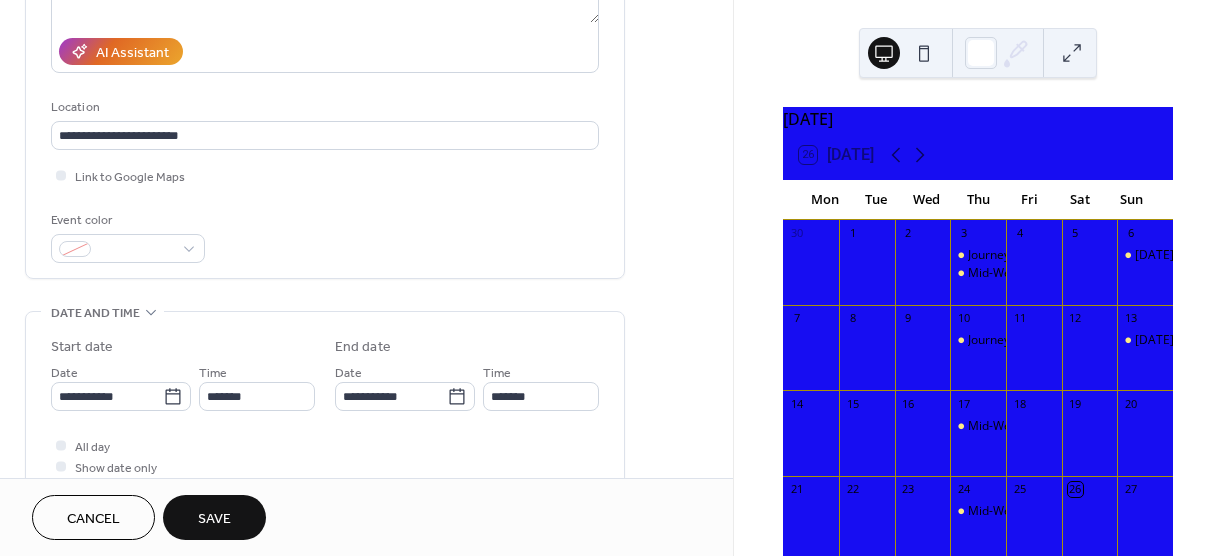 click on "Save" at bounding box center [214, 519] 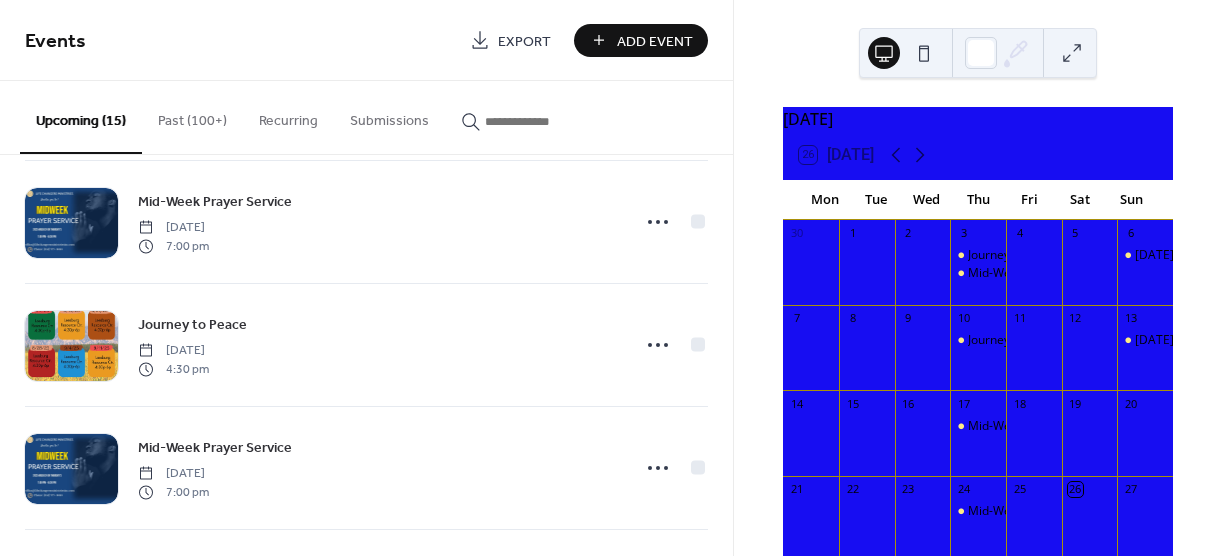 scroll, scrollTop: 328, scrollLeft: 0, axis: vertical 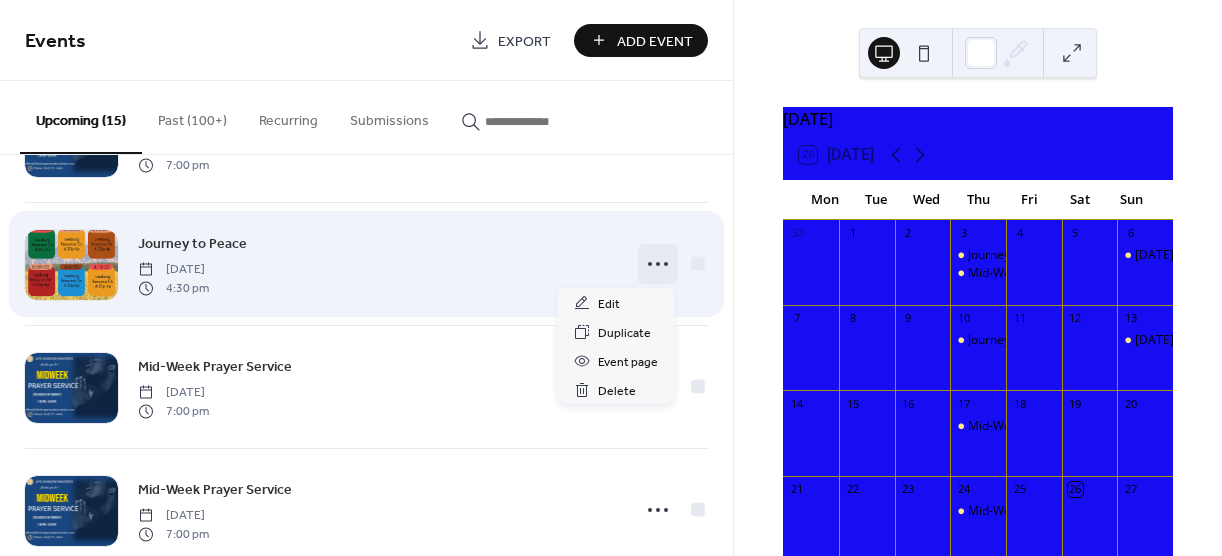 click 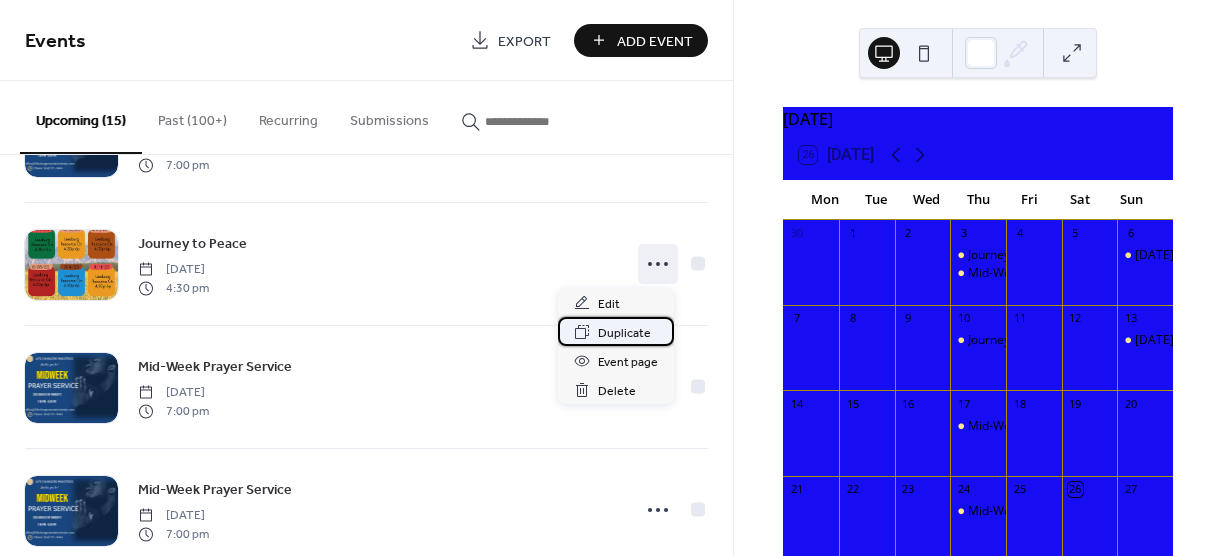click on "Duplicate" at bounding box center [624, 333] 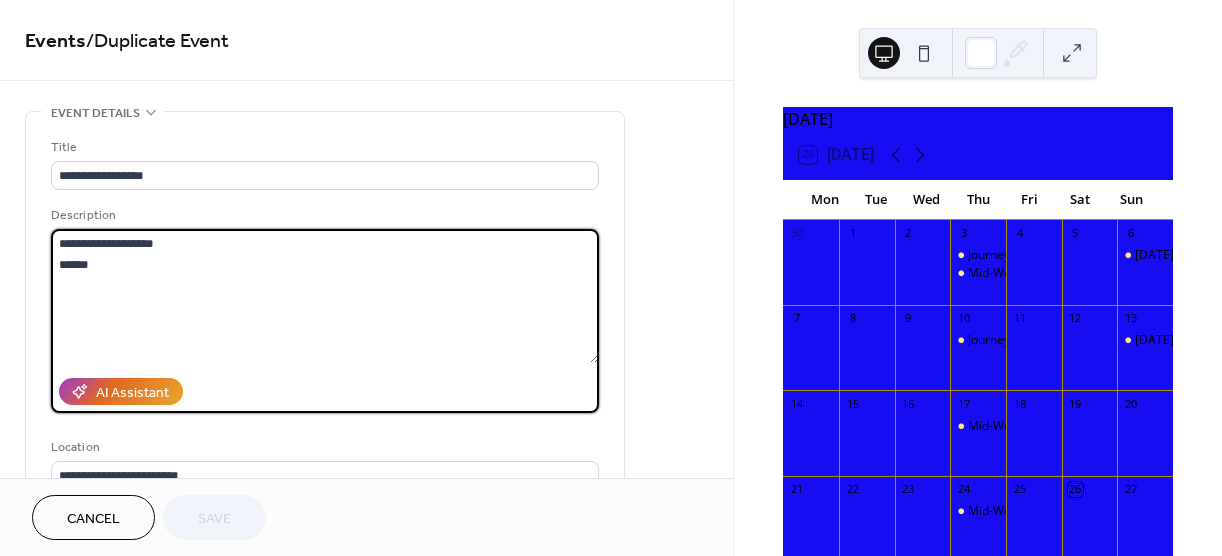click on "**********" at bounding box center [325, 296] 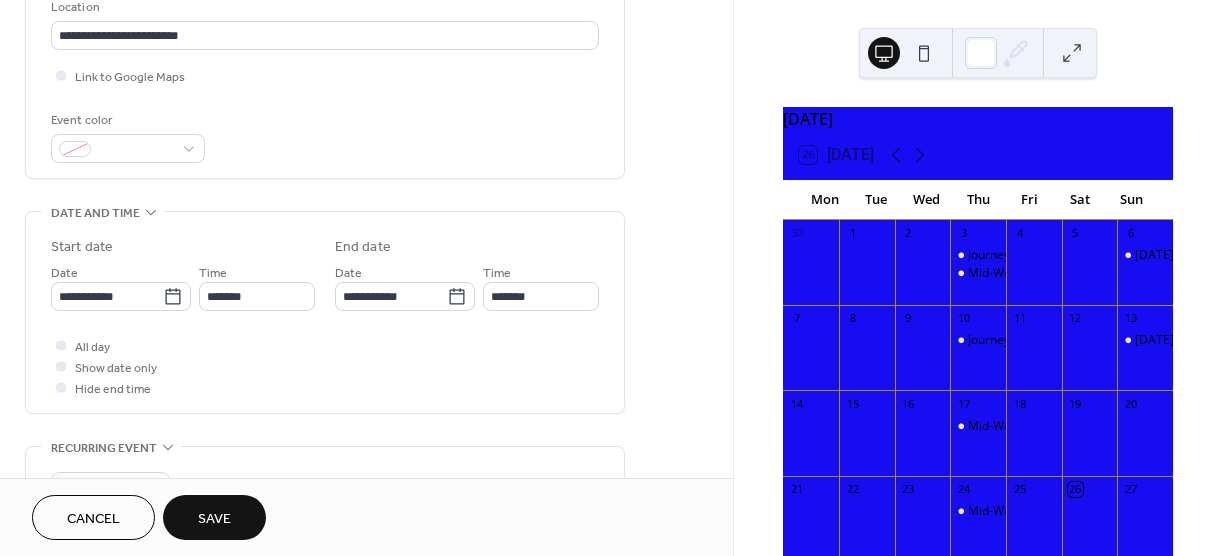 scroll, scrollTop: 467, scrollLeft: 0, axis: vertical 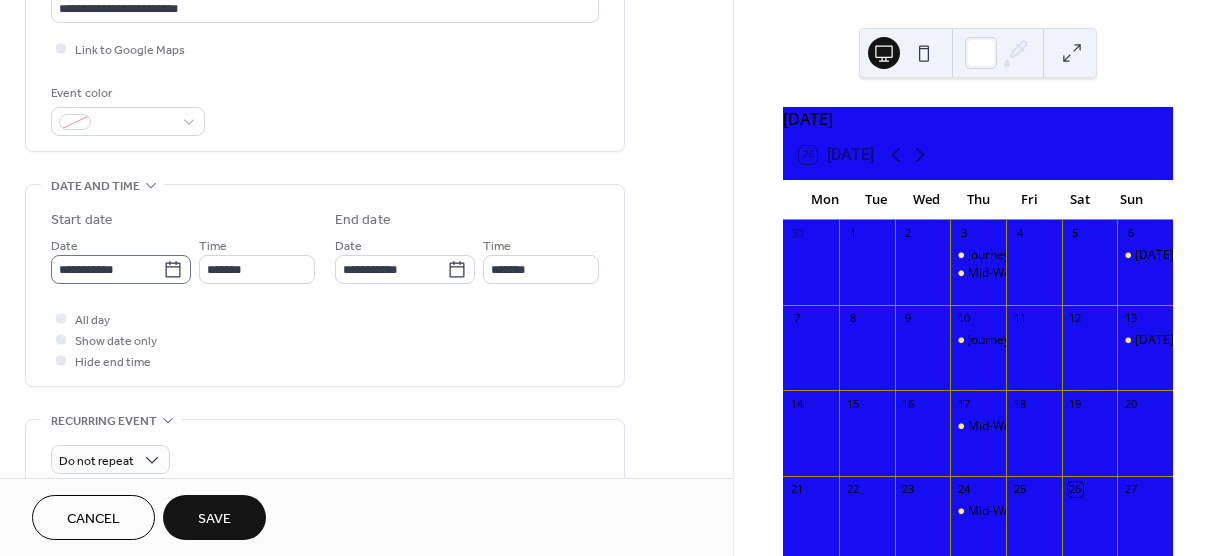 type on "**********" 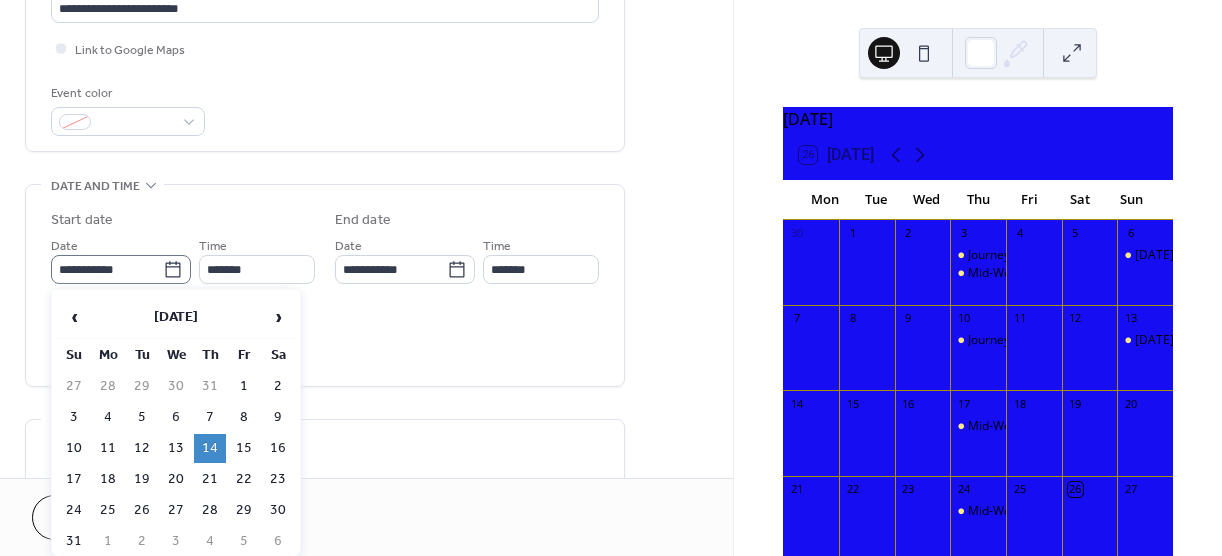click 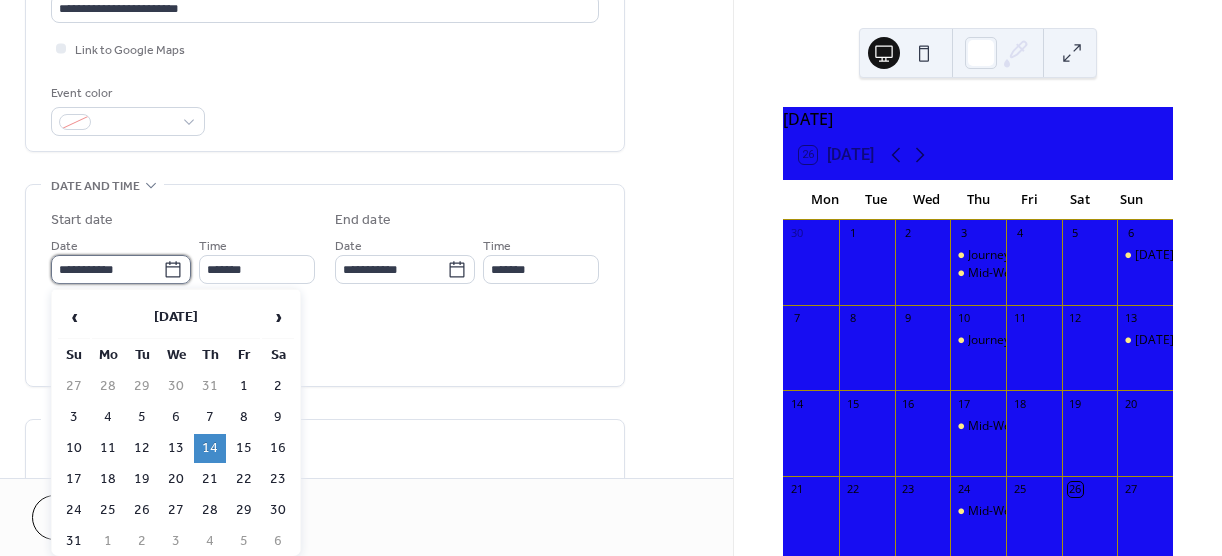click on "**********" at bounding box center [107, 269] 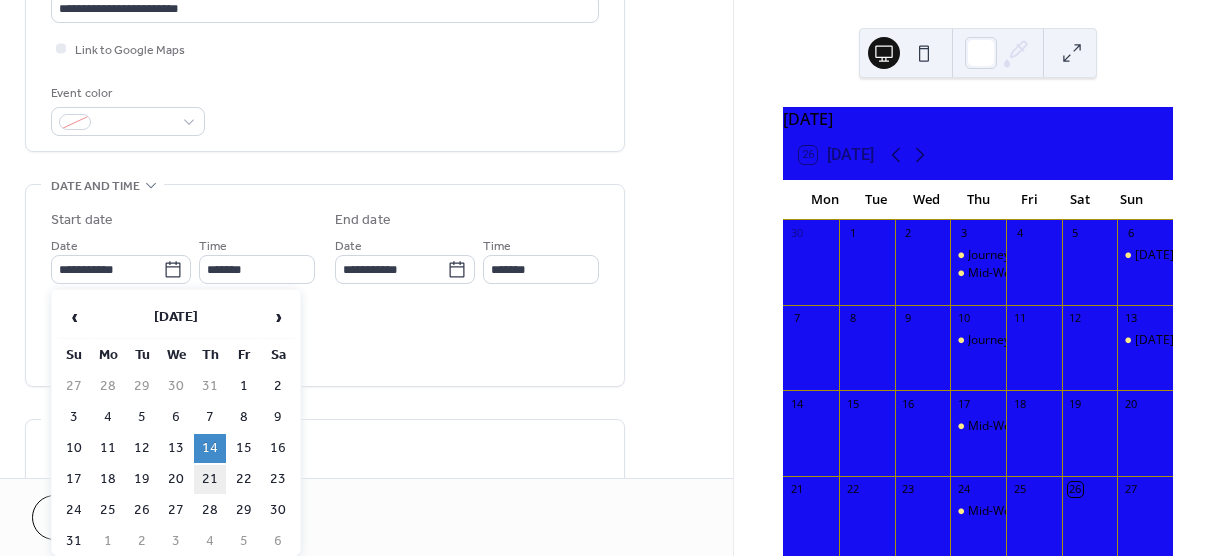 click on "21" at bounding box center (210, 479) 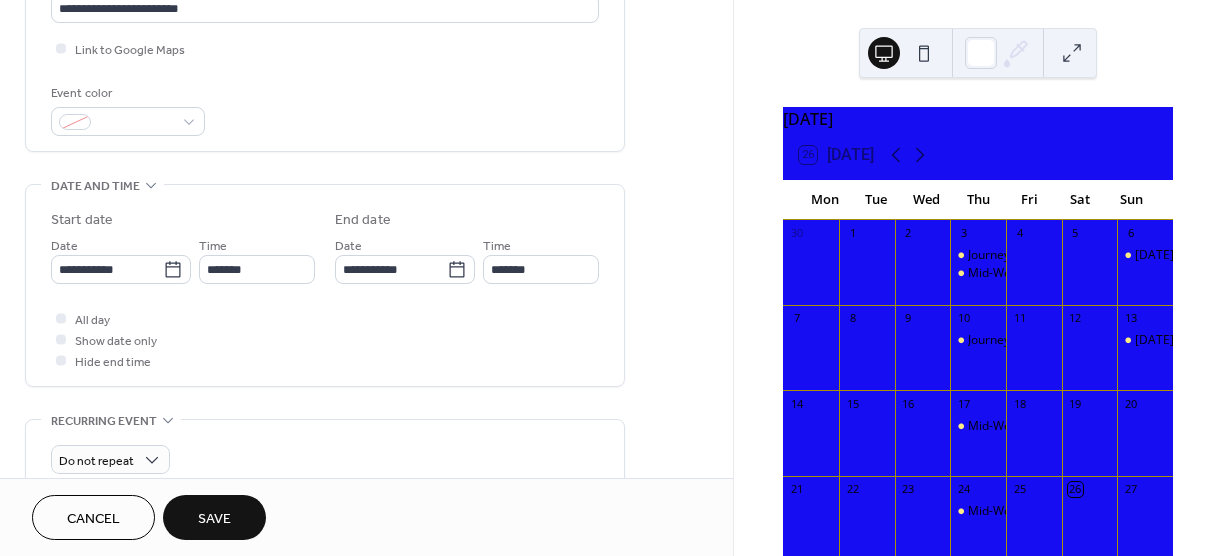 click on "Save" at bounding box center [214, 519] 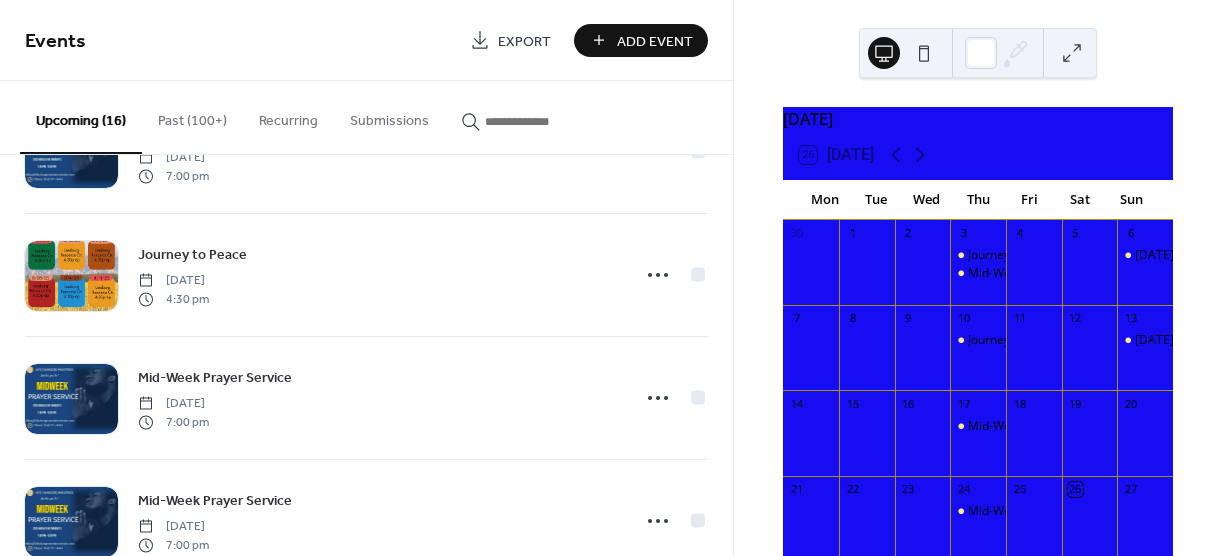 scroll, scrollTop: 596, scrollLeft: 0, axis: vertical 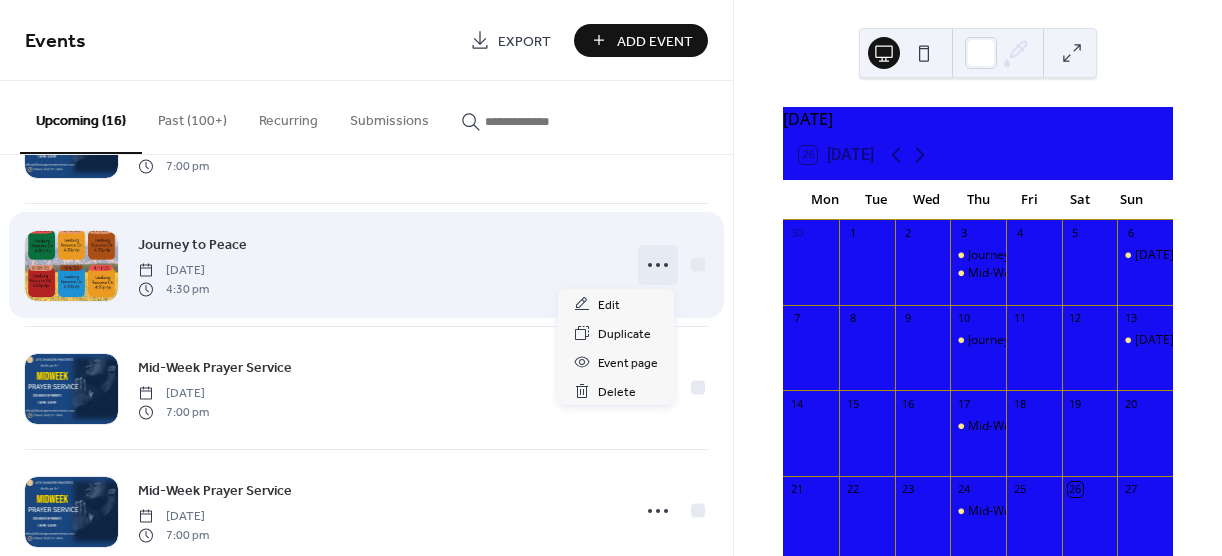 click 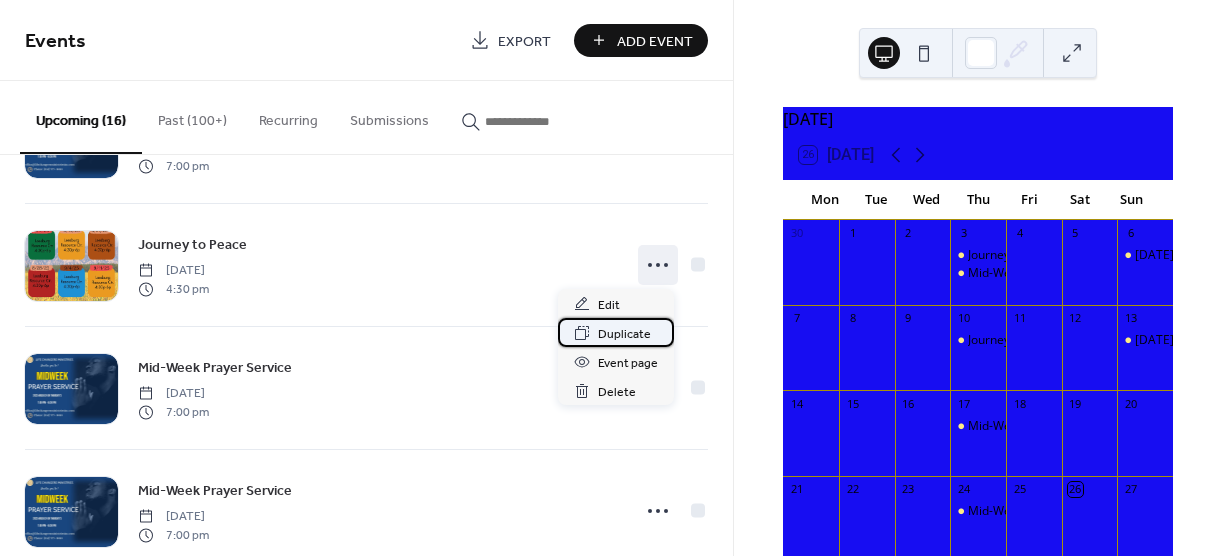 click on "Duplicate" at bounding box center [624, 334] 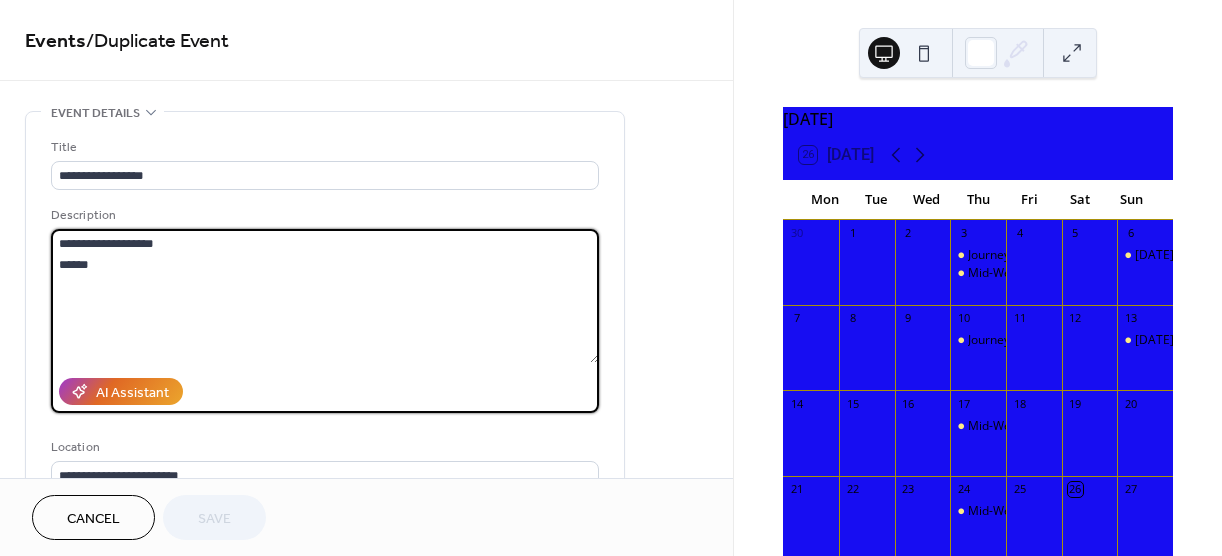 click on "**********" at bounding box center (325, 296) 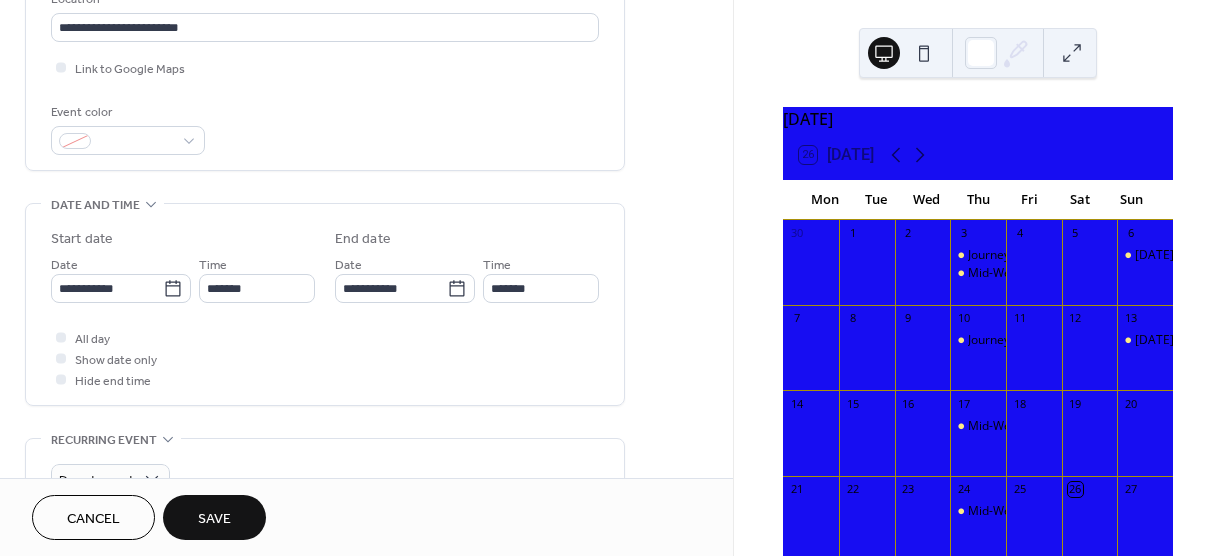 scroll, scrollTop: 451, scrollLeft: 0, axis: vertical 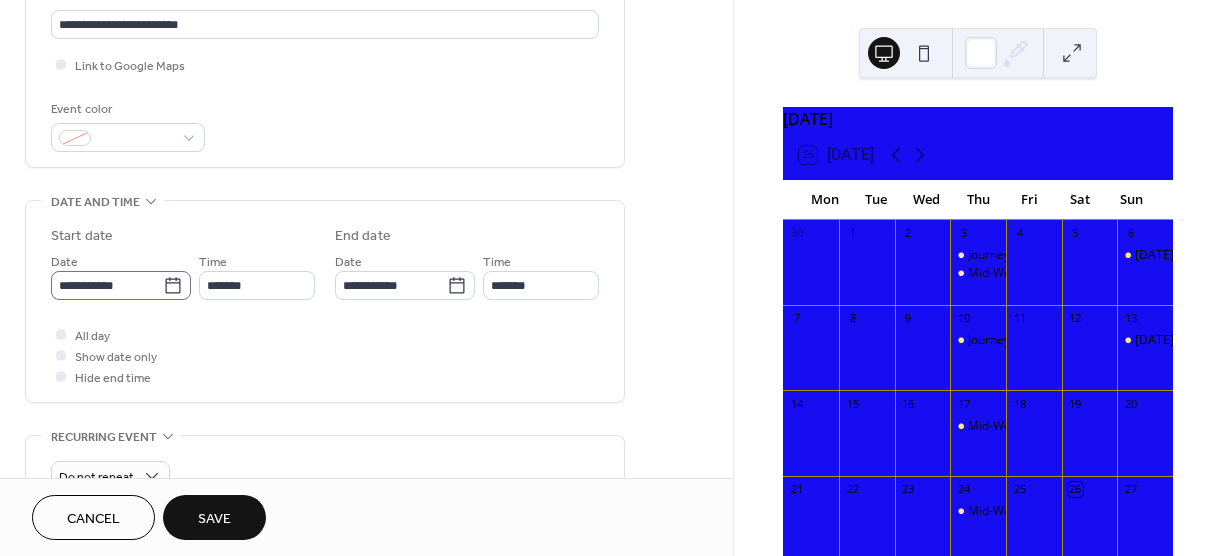 type on "**********" 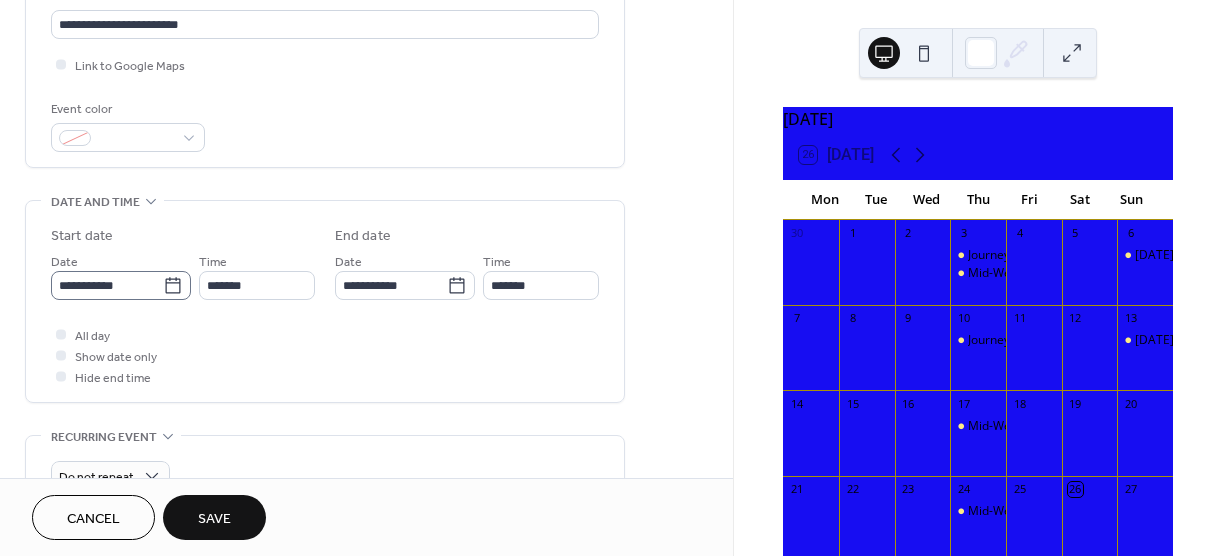click 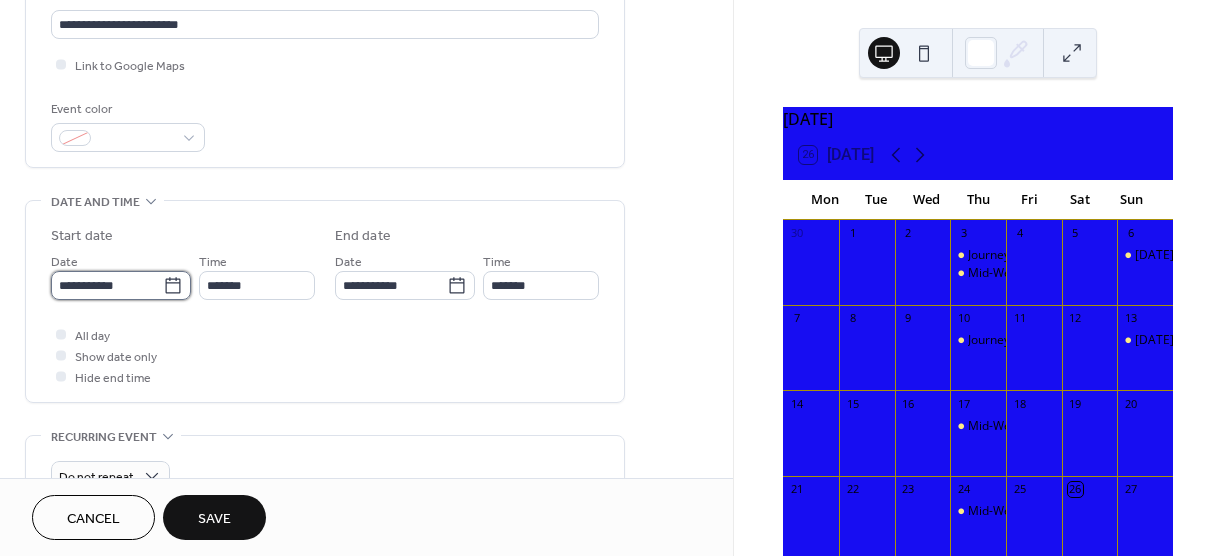click on "**********" at bounding box center [107, 285] 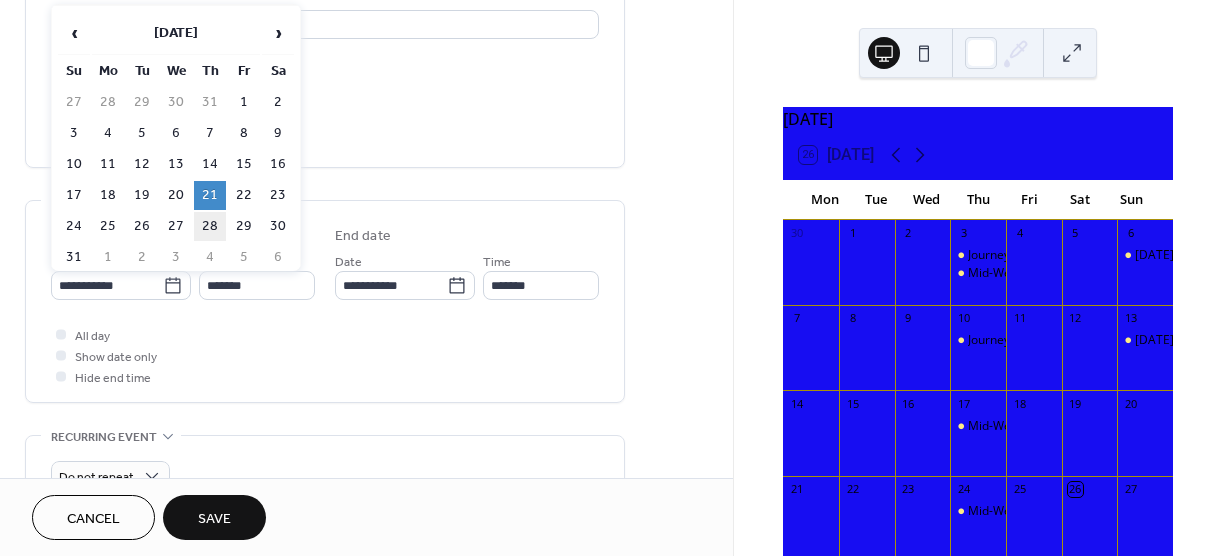 click on "28" at bounding box center [210, 226] 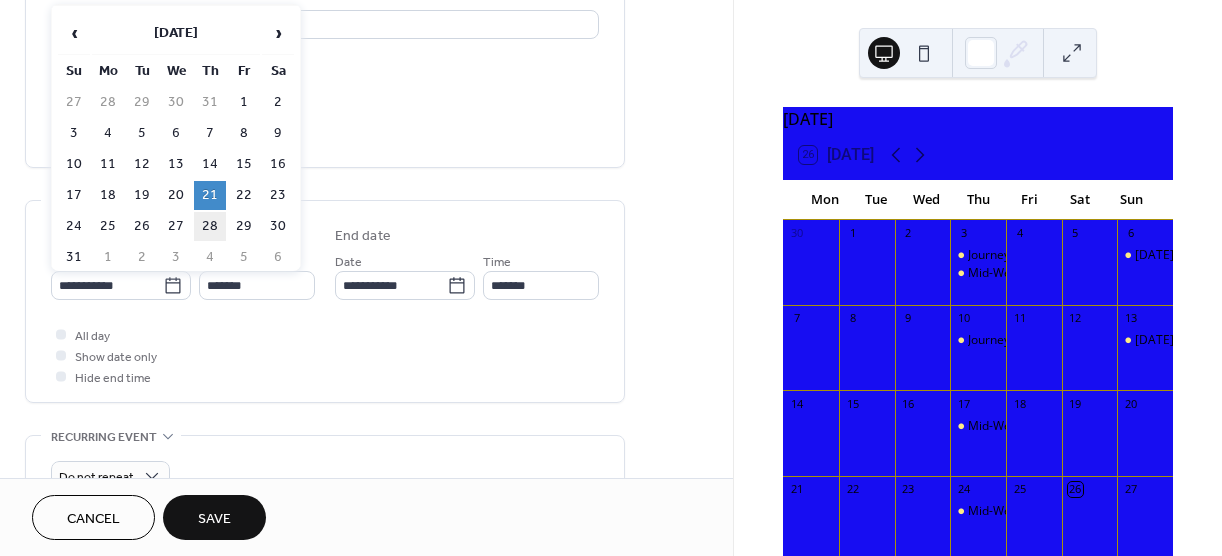 type on "**********" 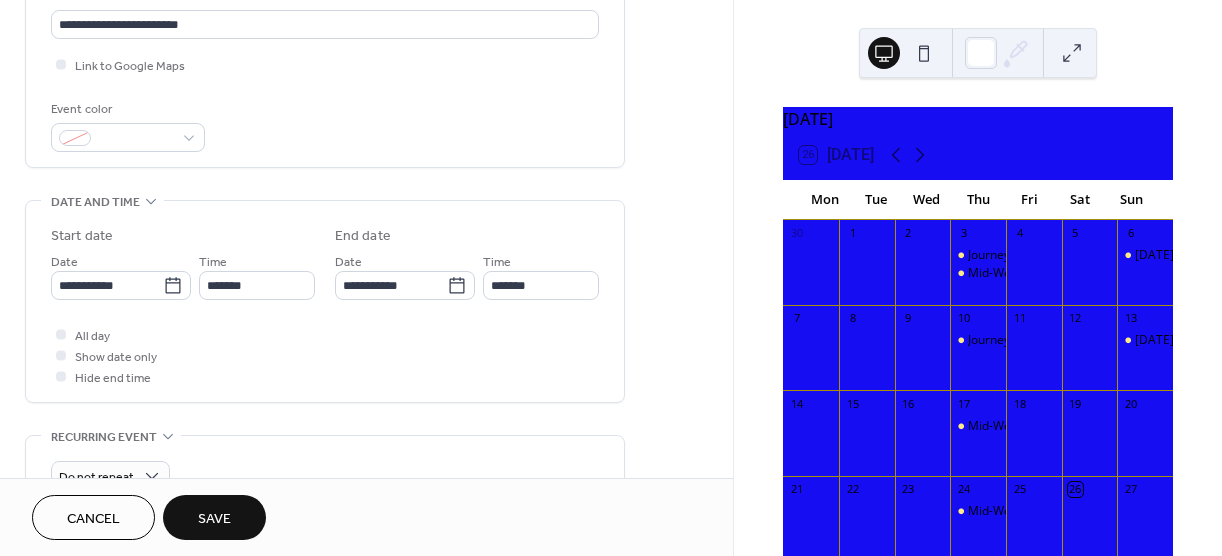 click on "Save" at bounding box center [214, 517] 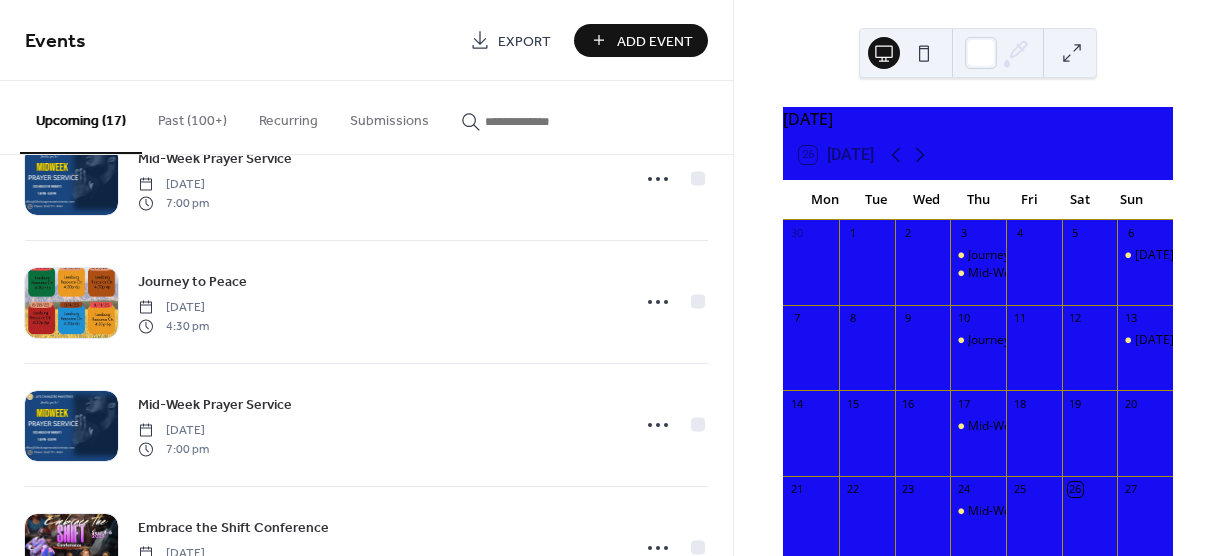 scroll, scrollTop: 821, scrollLeft: 0, axis: vertical 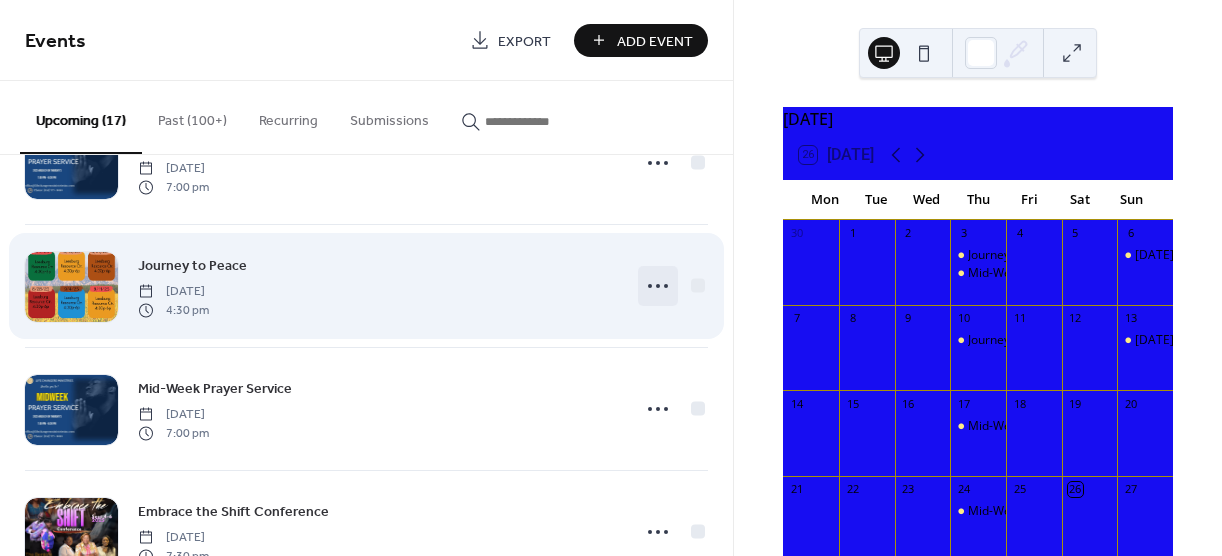 click 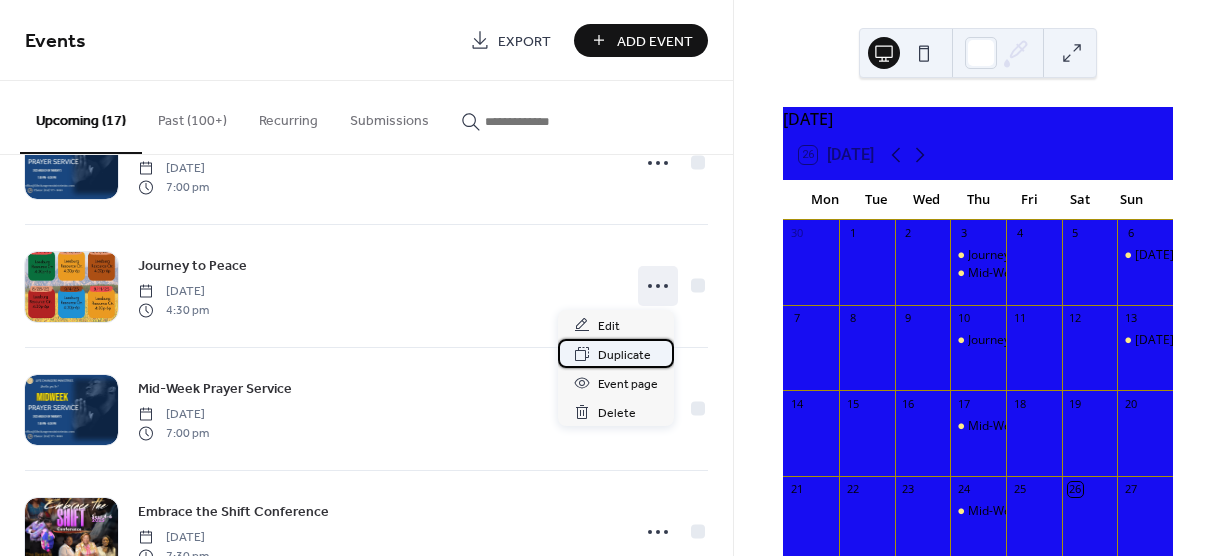 click on "Duplicate" at bounding box center [624, 355] 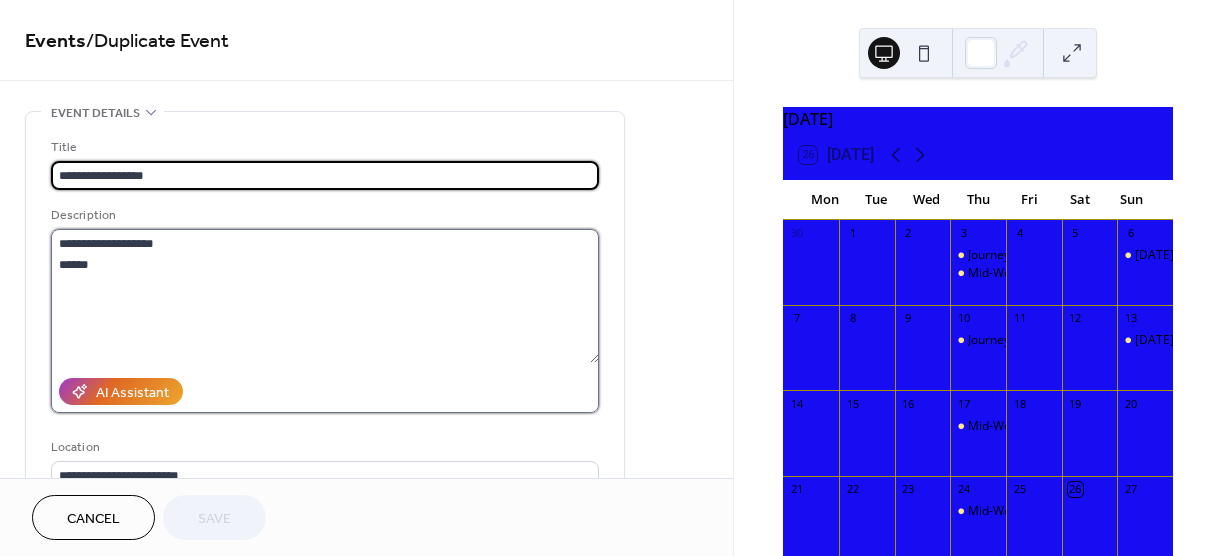 click on "**********" at bounding box center (325, 296) 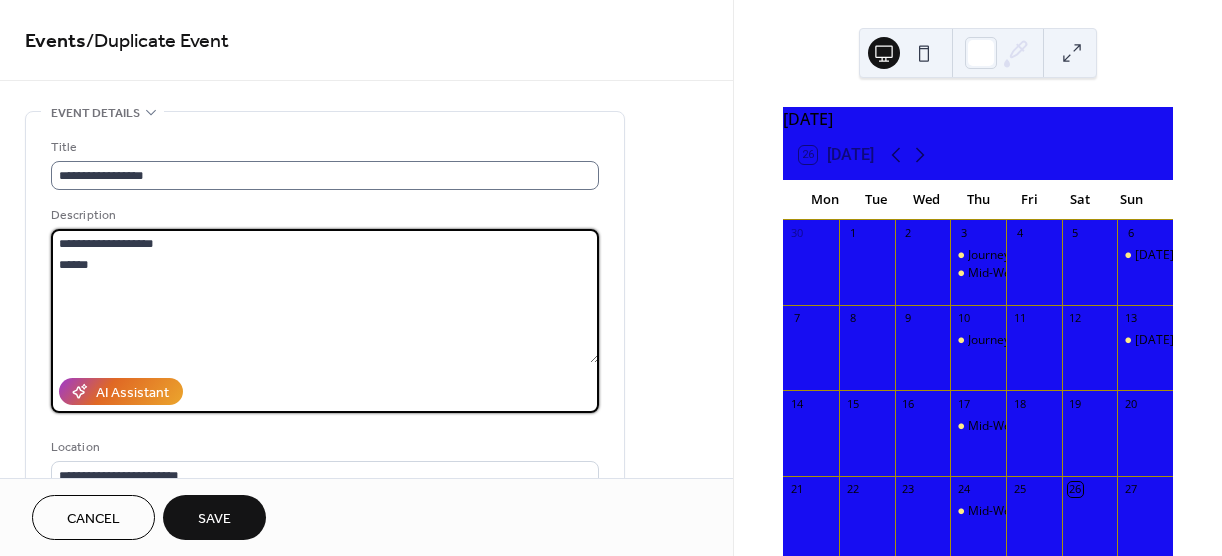 type on "**********" 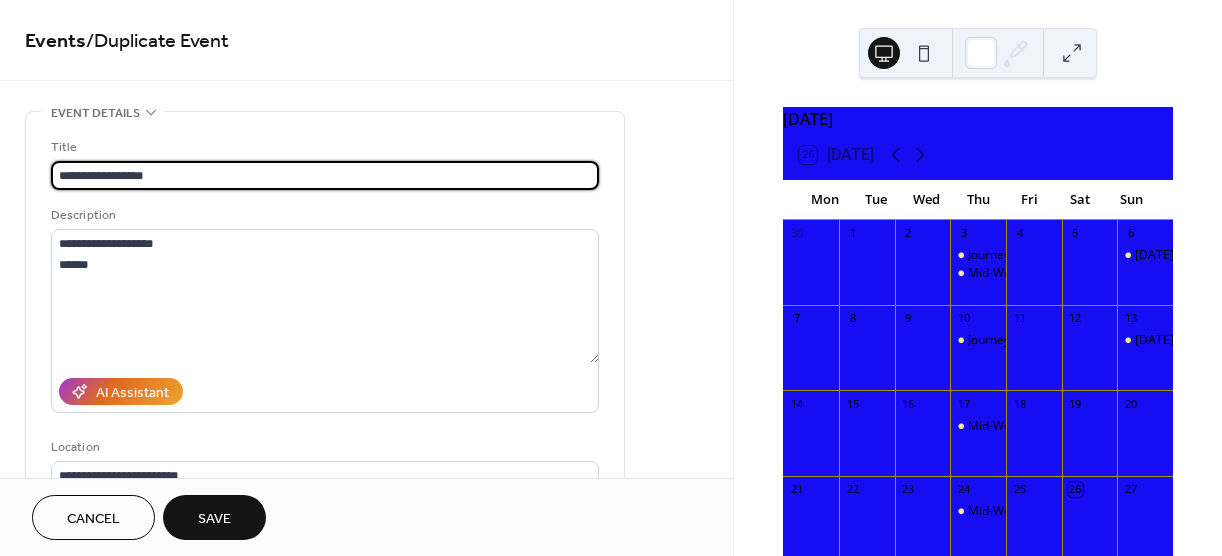 click on "**********" at bounding box center (325, 175) 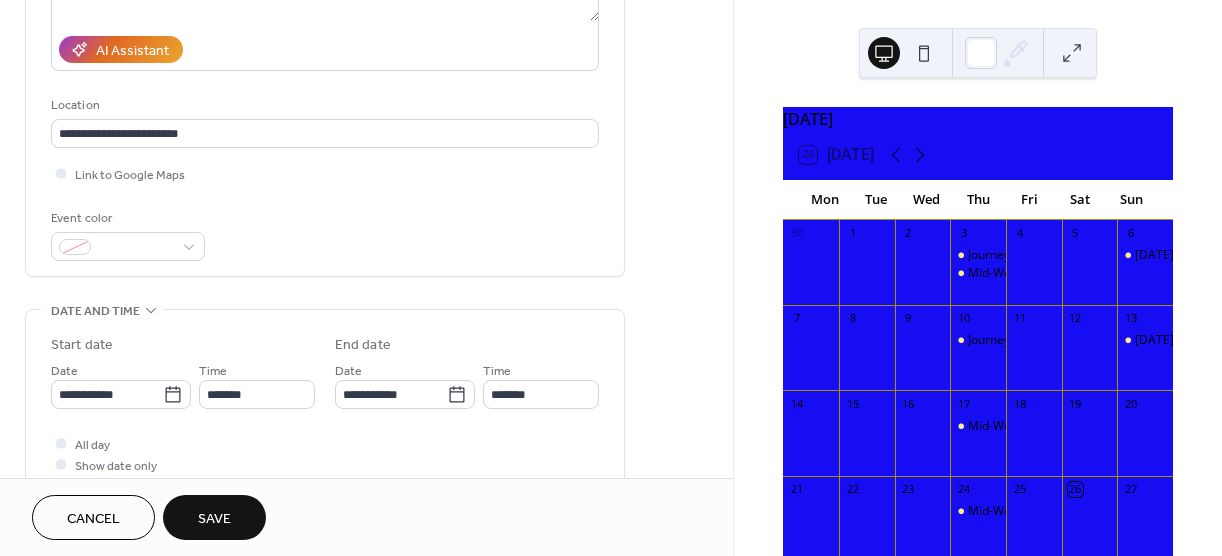 scroll, scrollTop: 345, scrollLeft: 0, axis: vertical 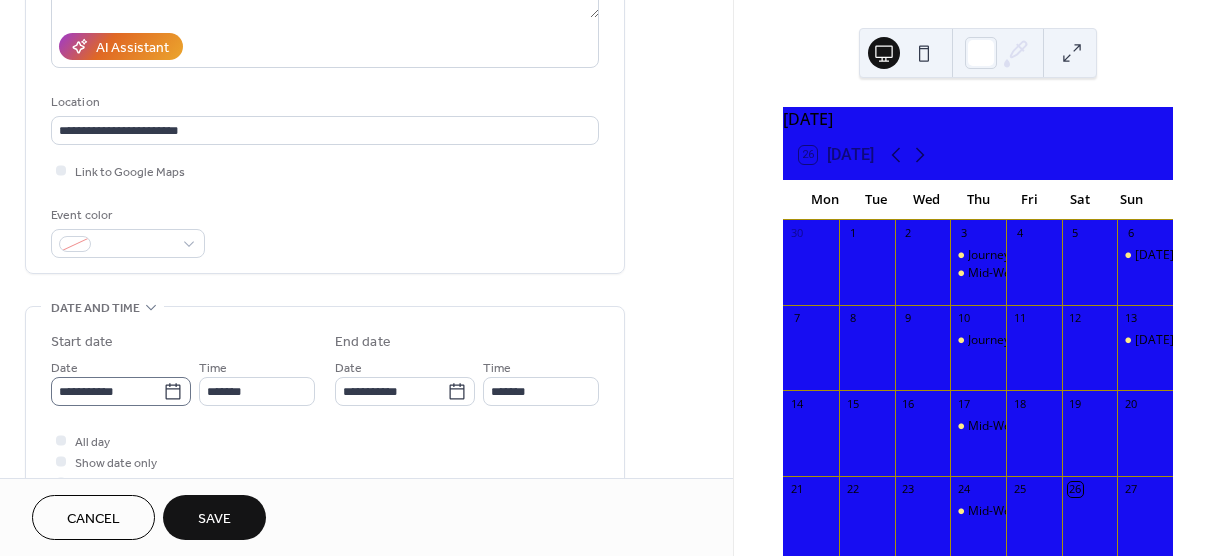 type on "**********" 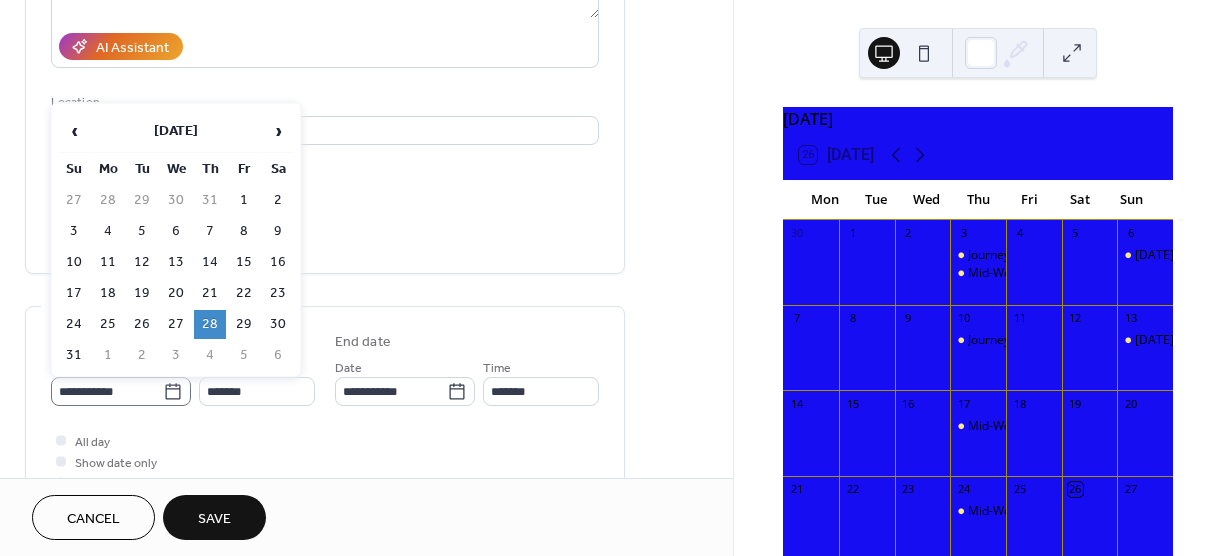 click 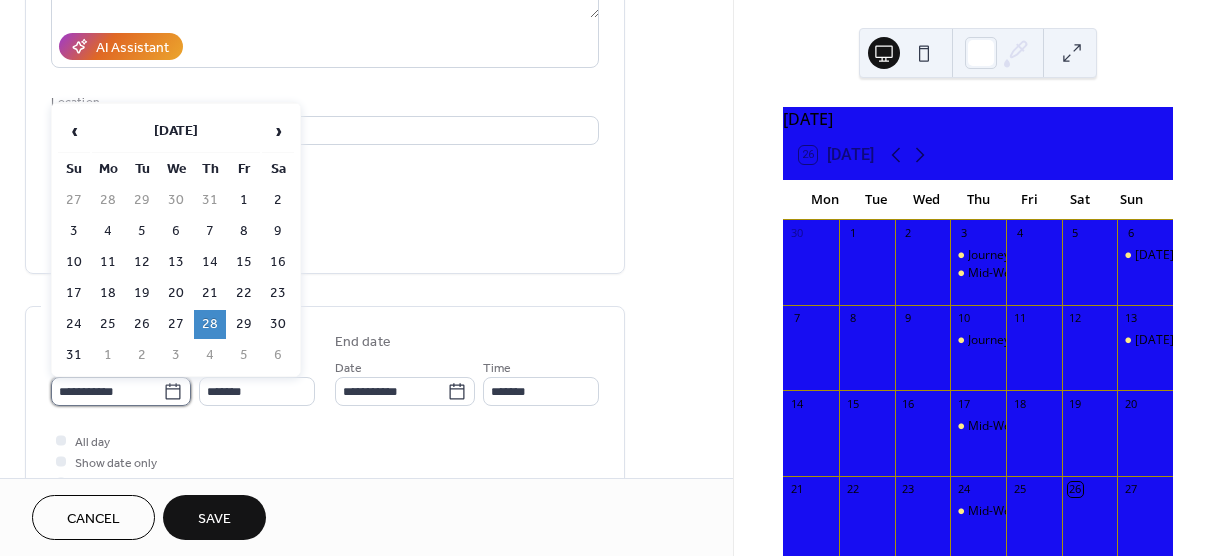 click on "**********" at bounding box center (107, 391) 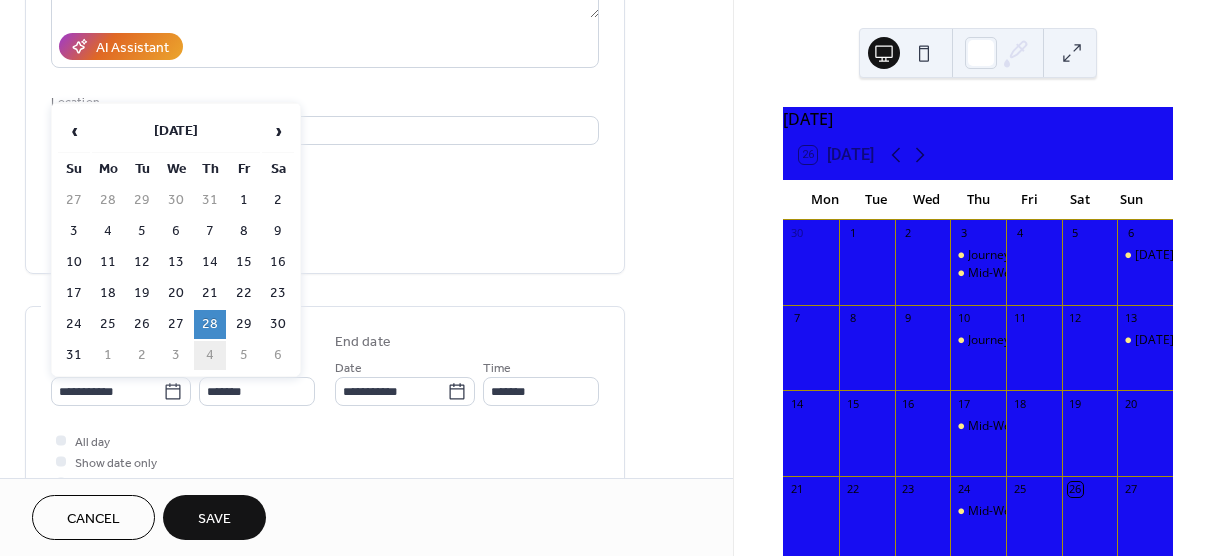 click on "4" at bounding box center (210, 355) 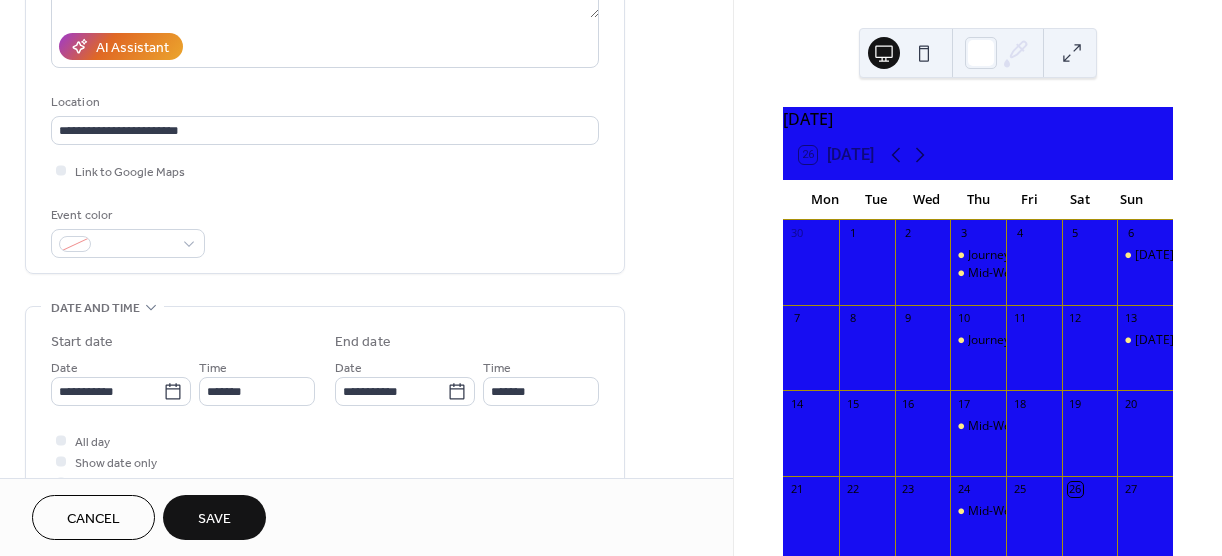 click on "Save" at bounding box center (214, 517) 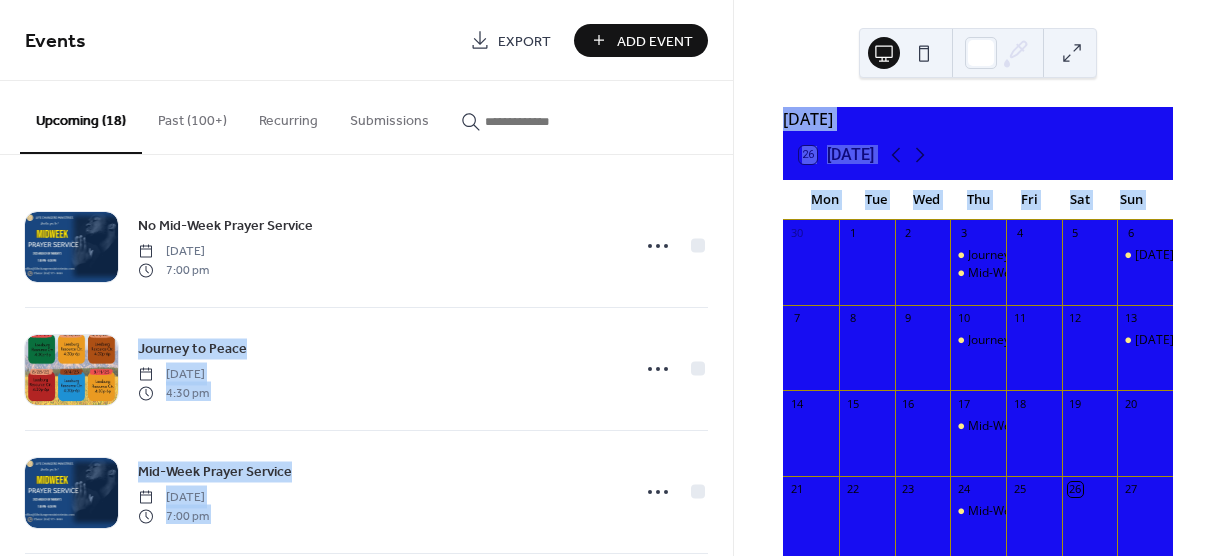 drag, startPoint x: 726, startPoint y: 190, endPoint x: 749, endPoint y: 251, distance: 65.192024 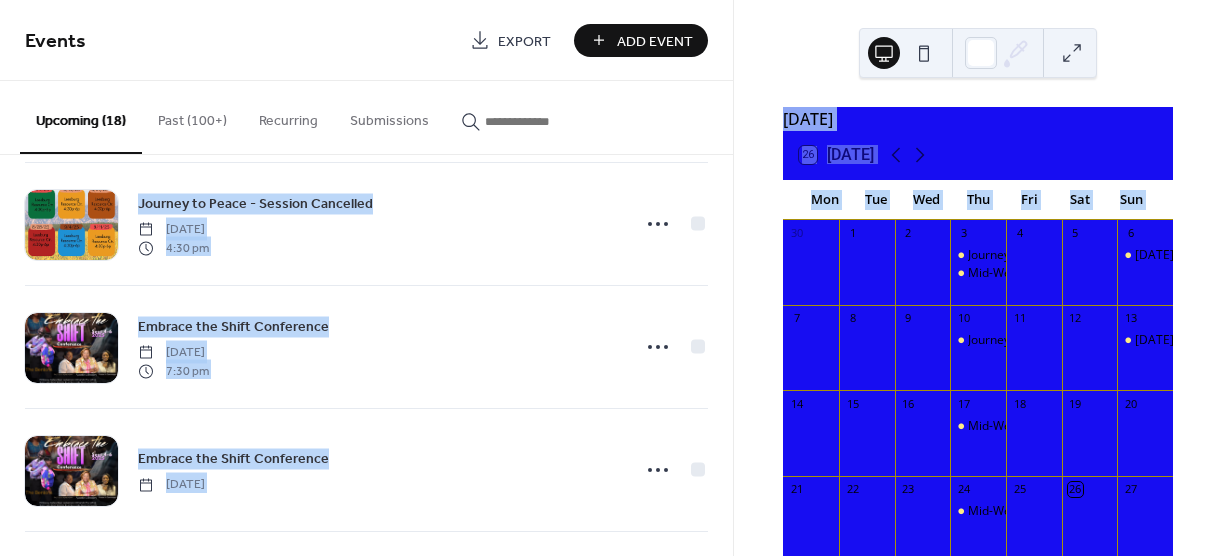 scroll, scrollTop: 1140, scrollLeft: 0, axis: vertical 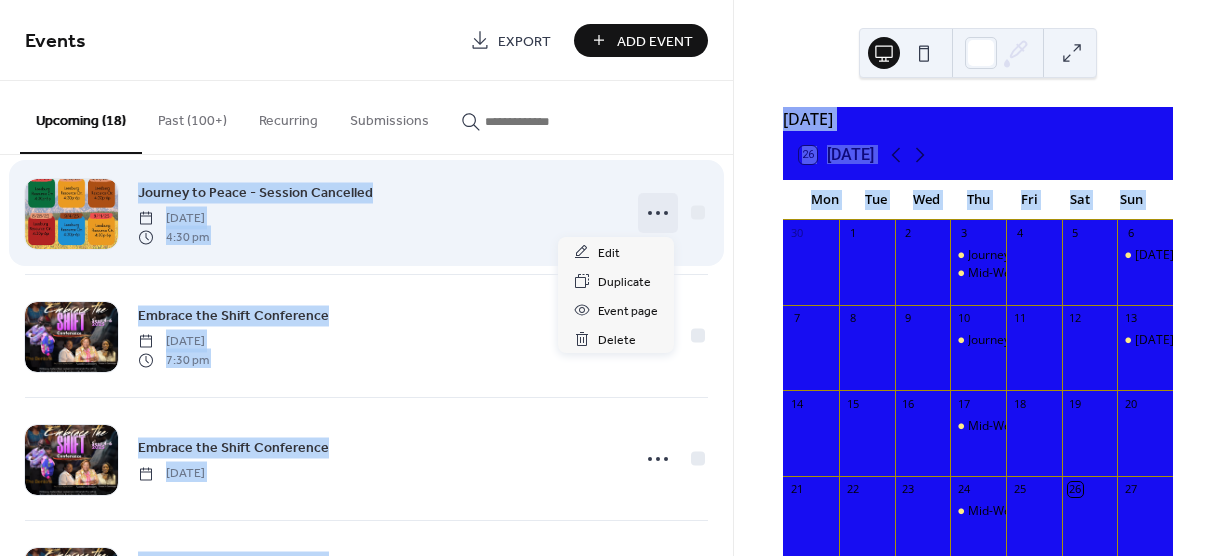 click 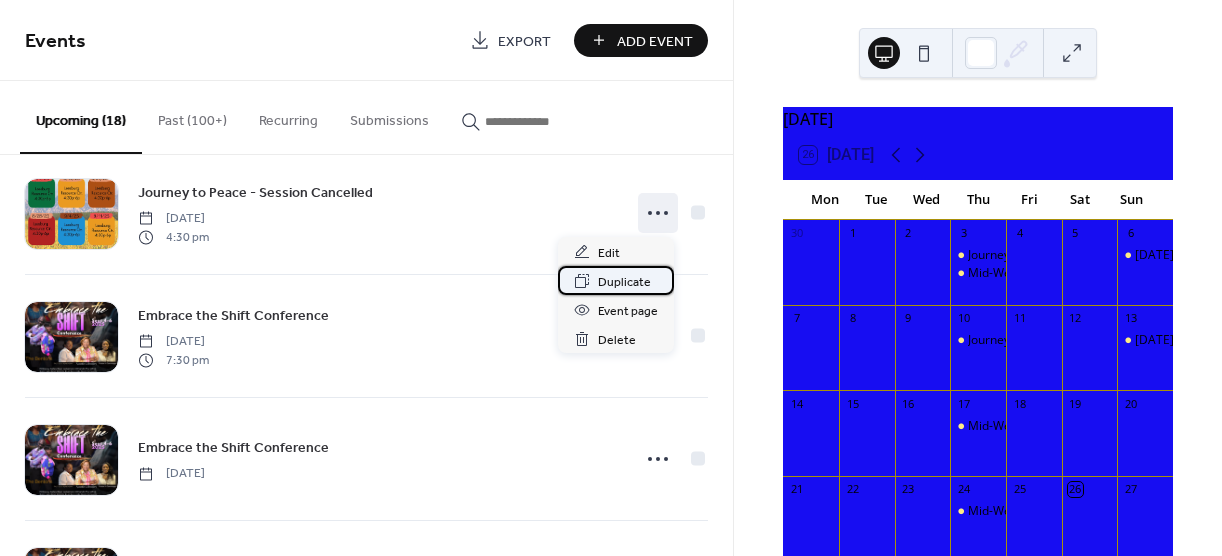click on "Duplicate" at bounding box center [624, 282] 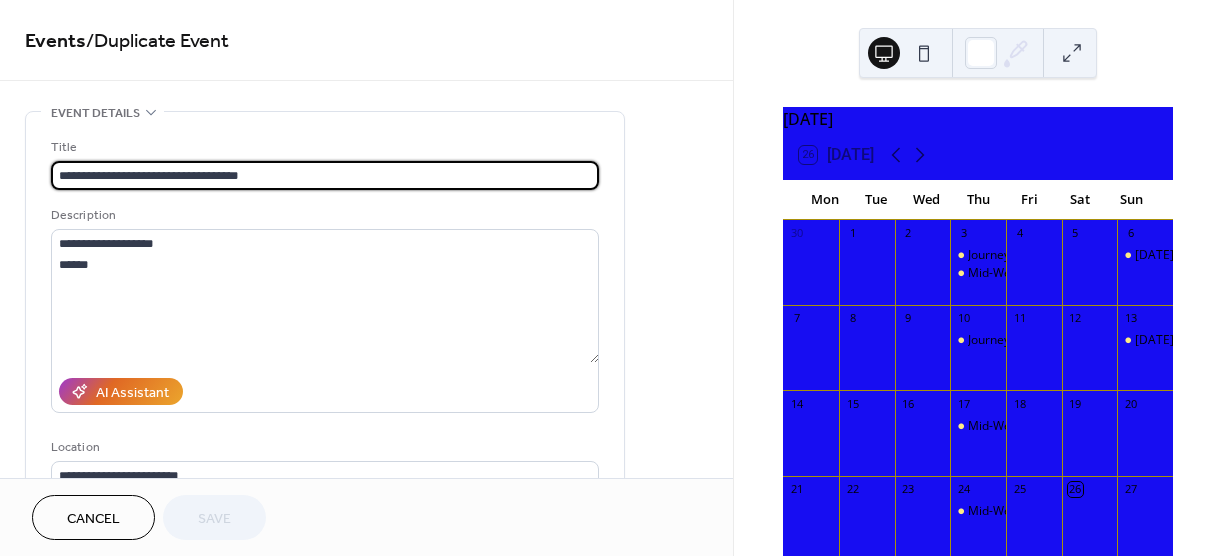 drag, startPoint x: 158, startPoint y: 172, endPoint x: 324, endPoint y: 181, distance: 166.24379 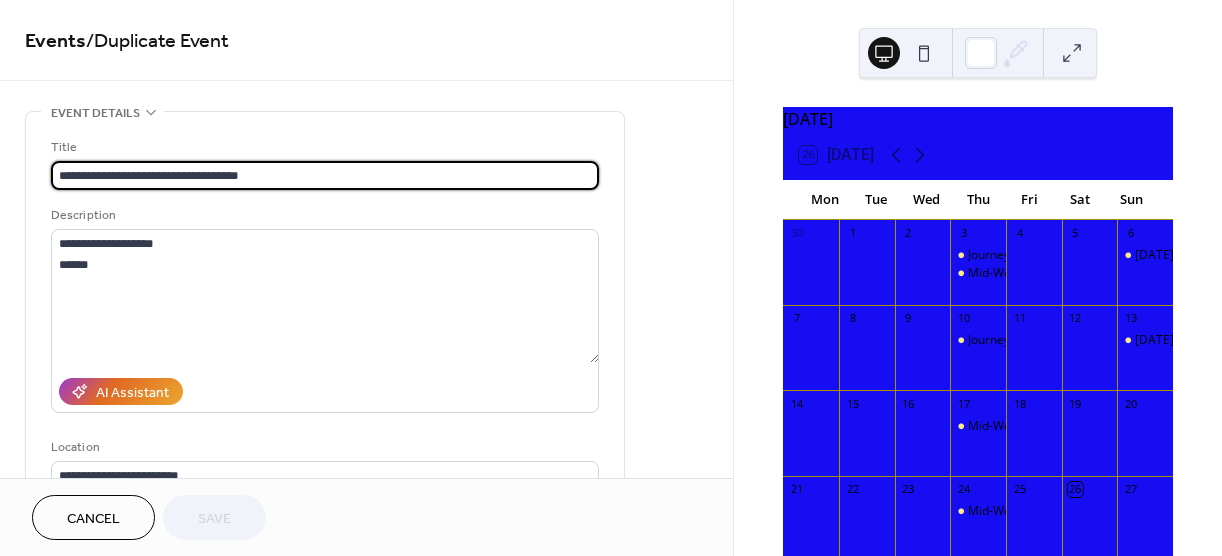 click on "**********" at bounding box center [325, 175] 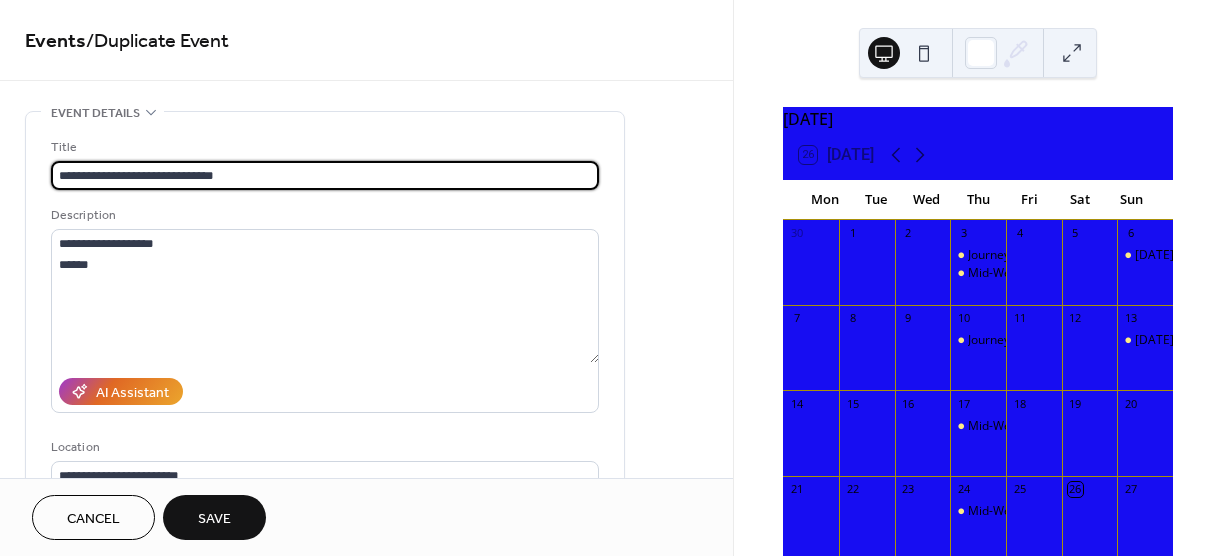drag, startPoint x: 161, startPoint y: 172, endPoint x: 300, endPoint y: 160, distance: 139.51703 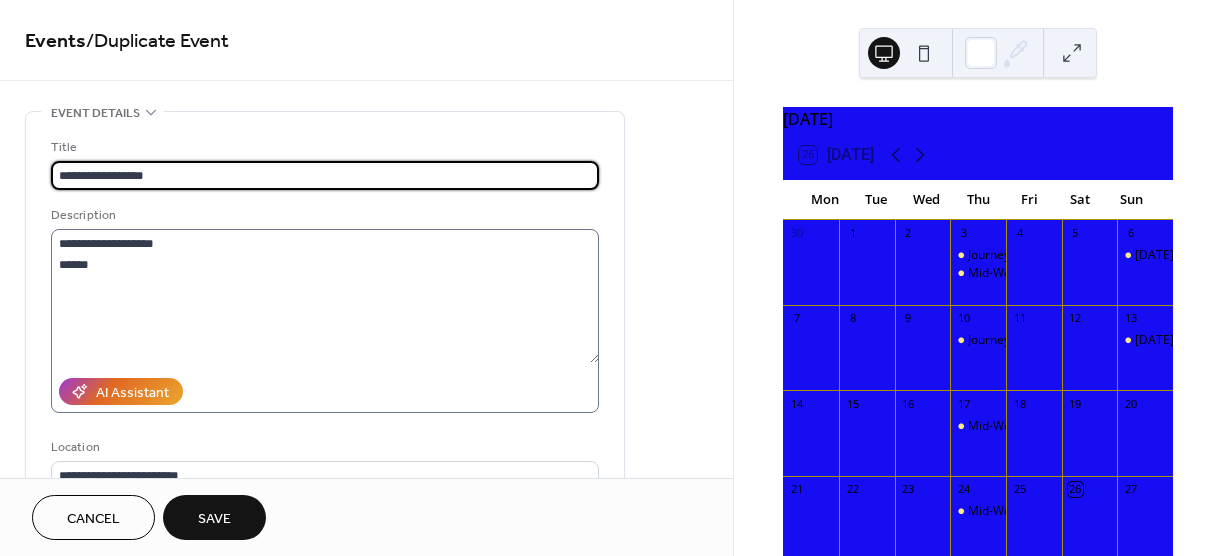 type on "**********" 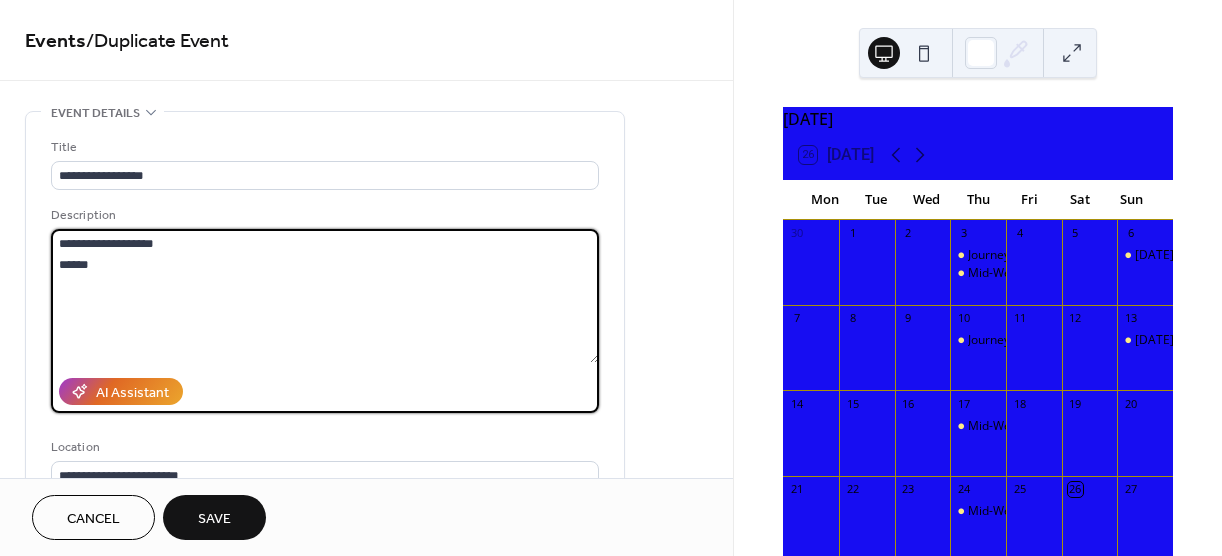 click on "**********" at bounding box center [325, 296] 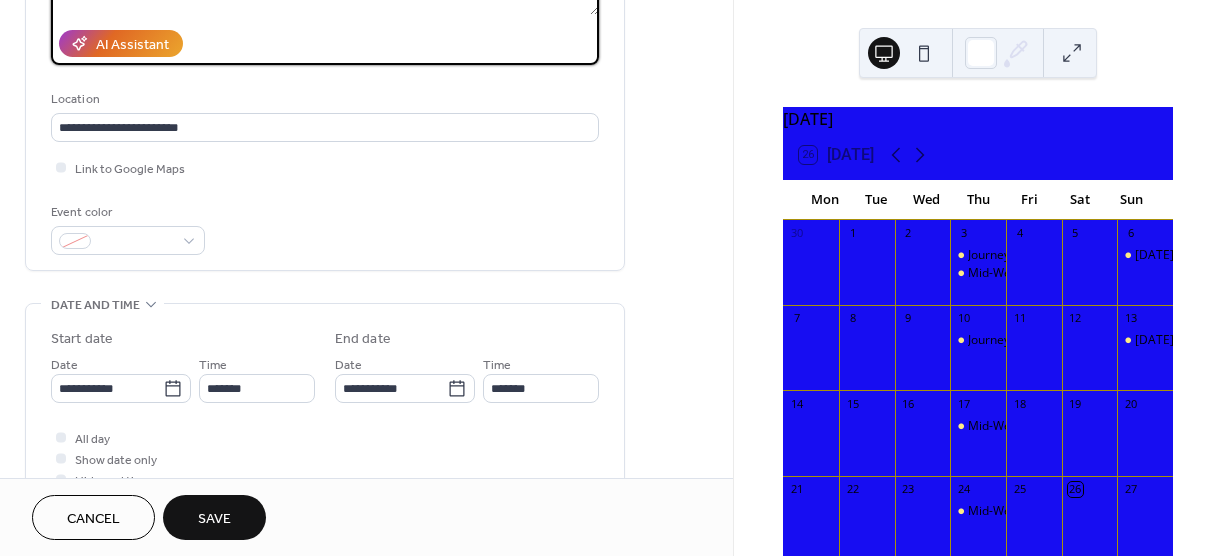 scroll, scrollTop: 367, scrollLeft: 0, axis: vertical 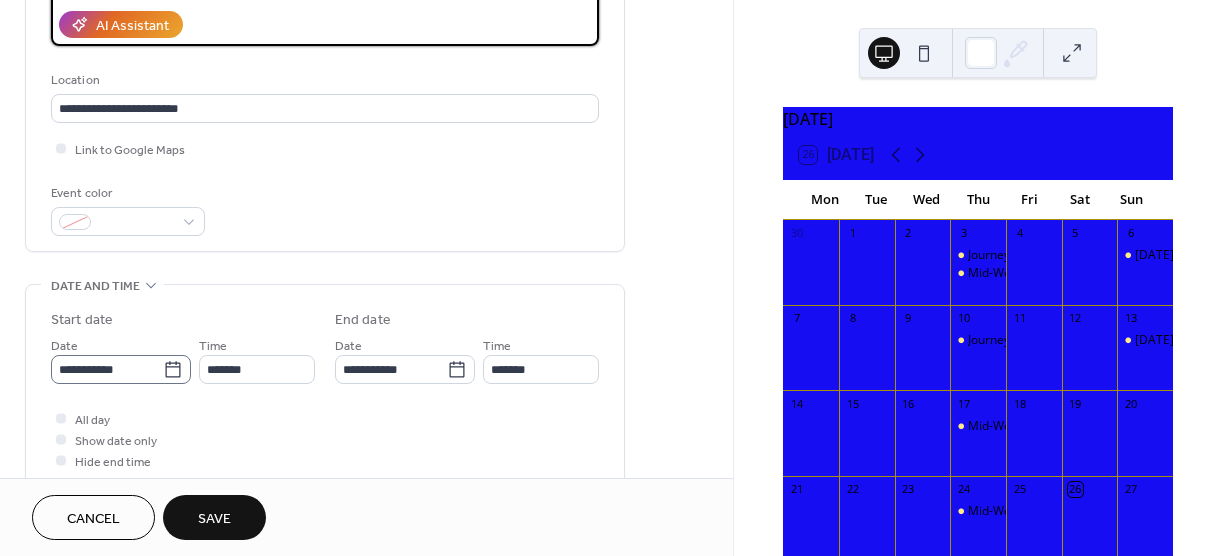 type on "**********" 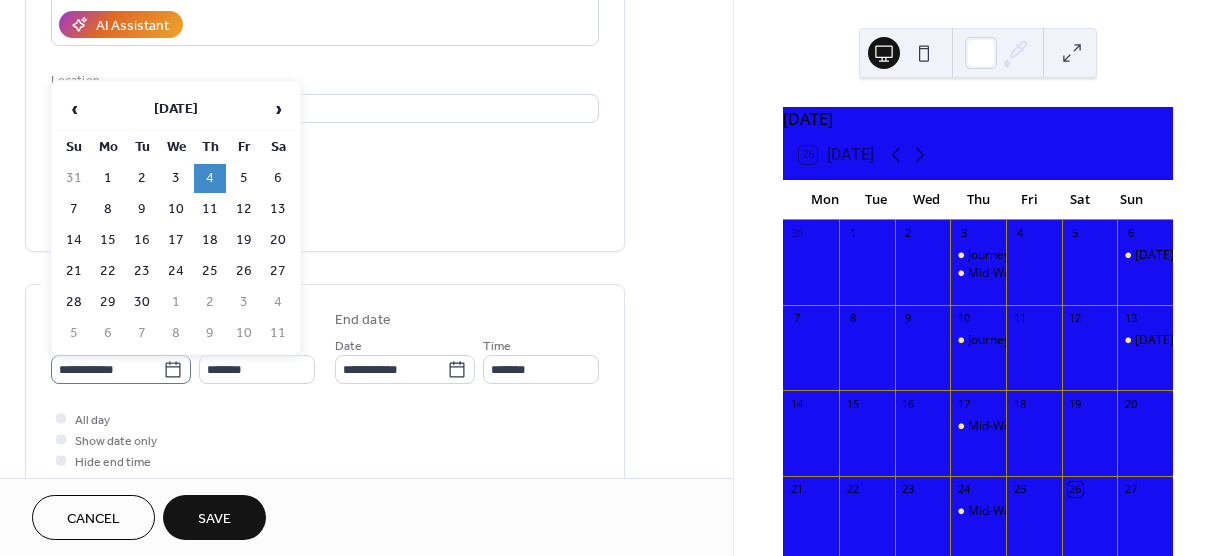 click 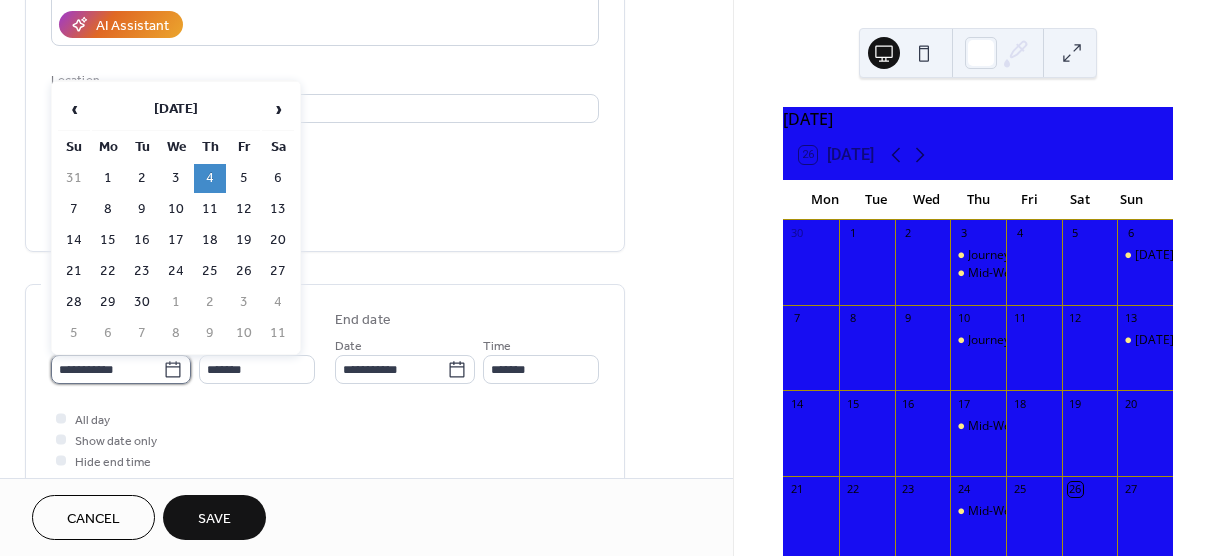 click on "**********" at bounding box center (107, 369) 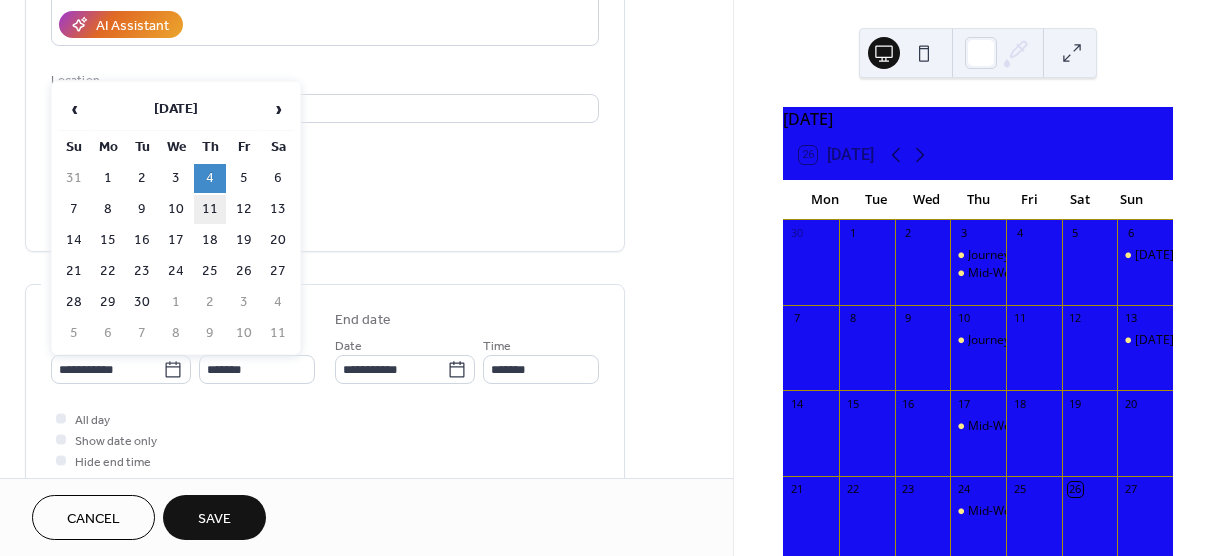click on "11" at bounding box center [210, 209] 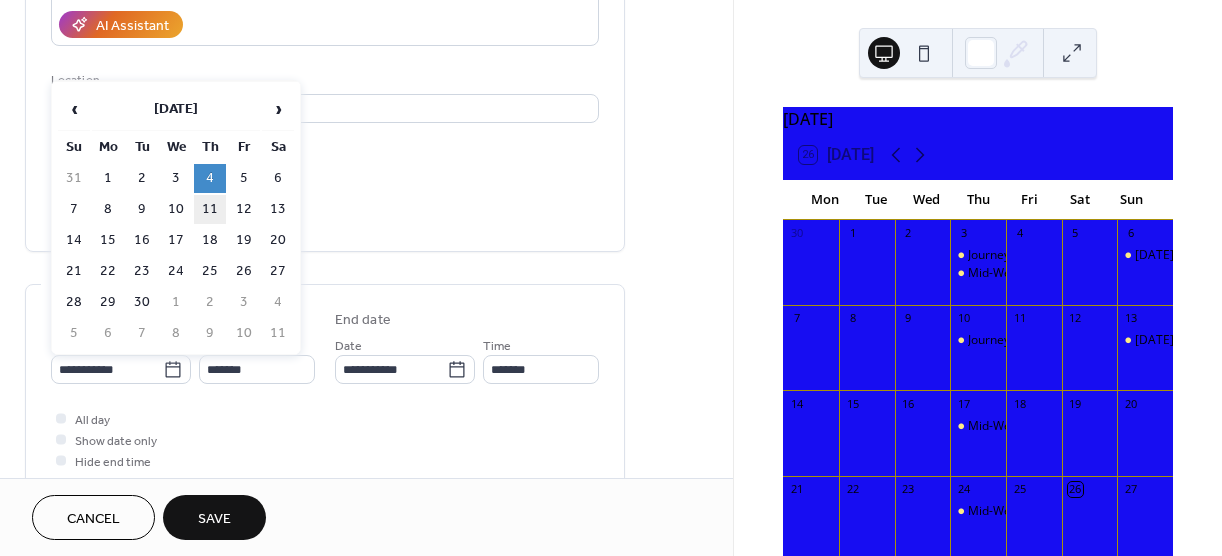 type on "**********" 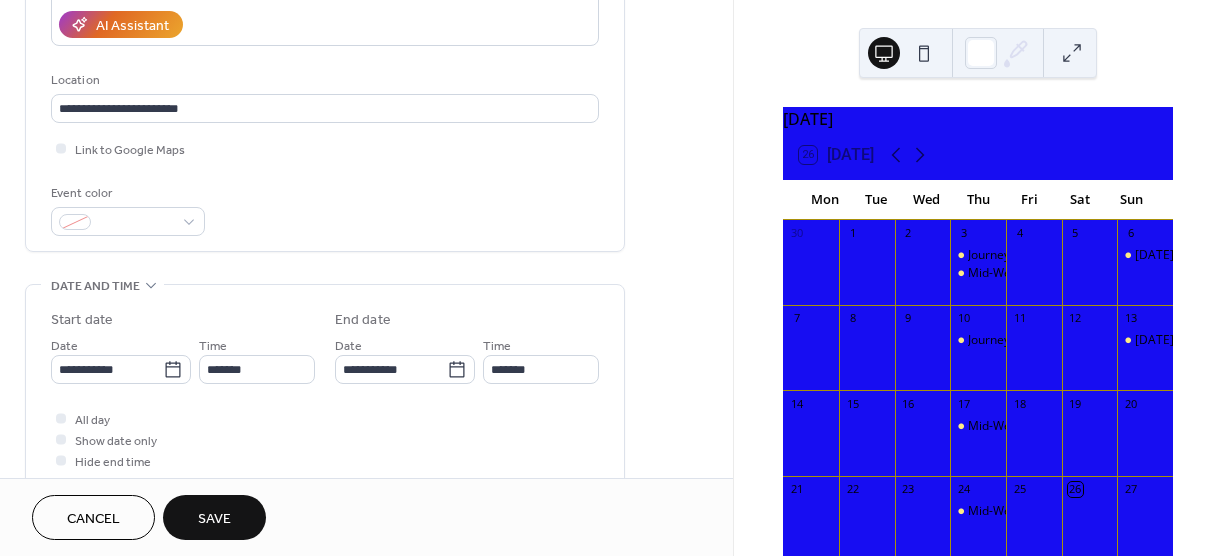click on "Save" at bounding box center (214, 519) 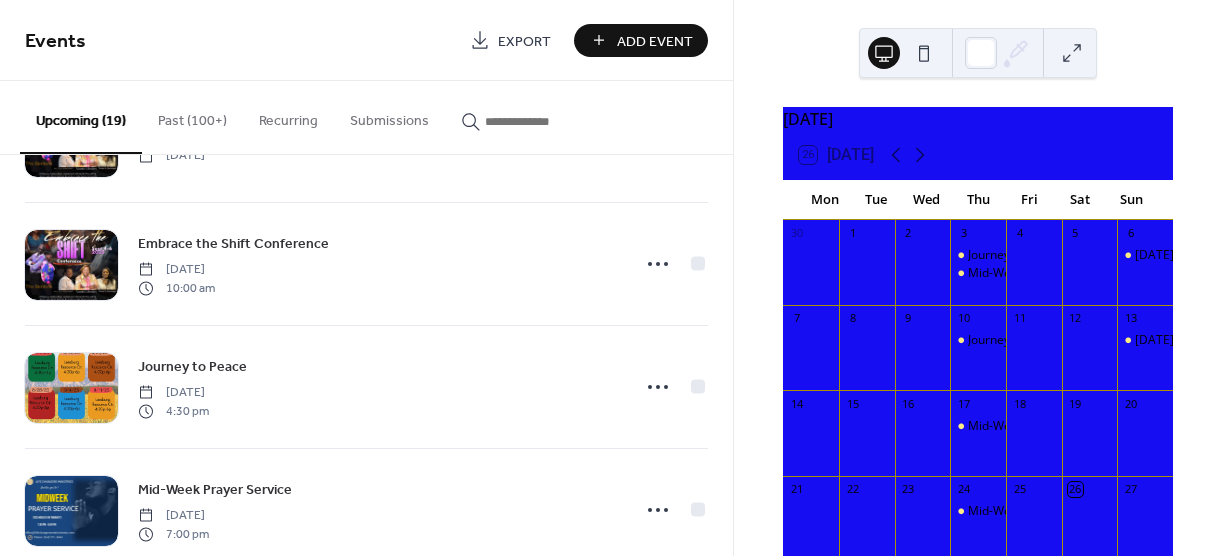 scroll, scrollTop: 1499, scrollLeft: 0, axis: vertical 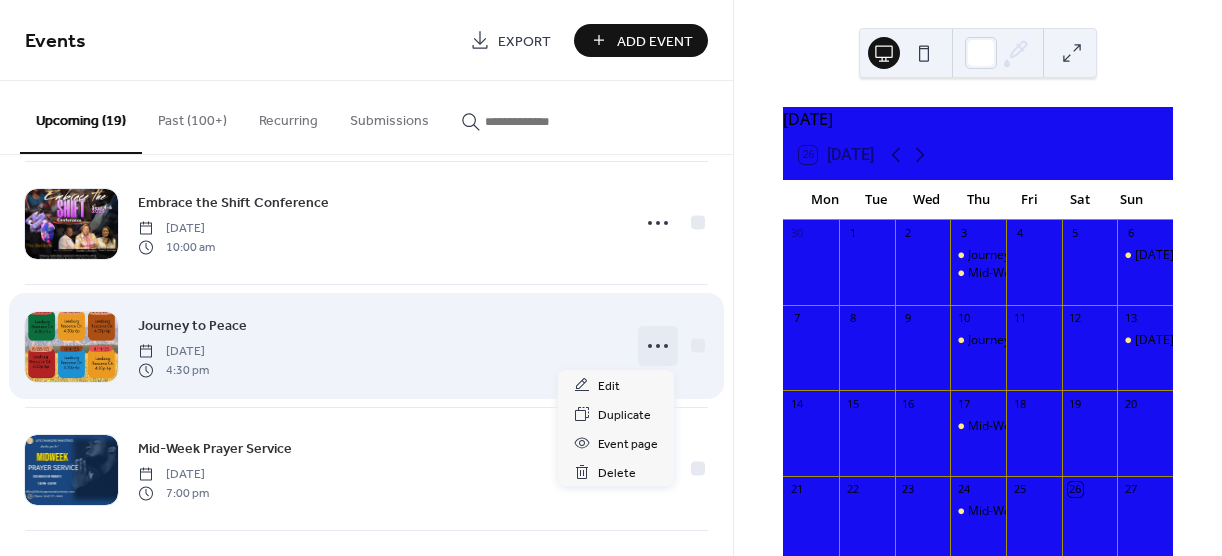 click 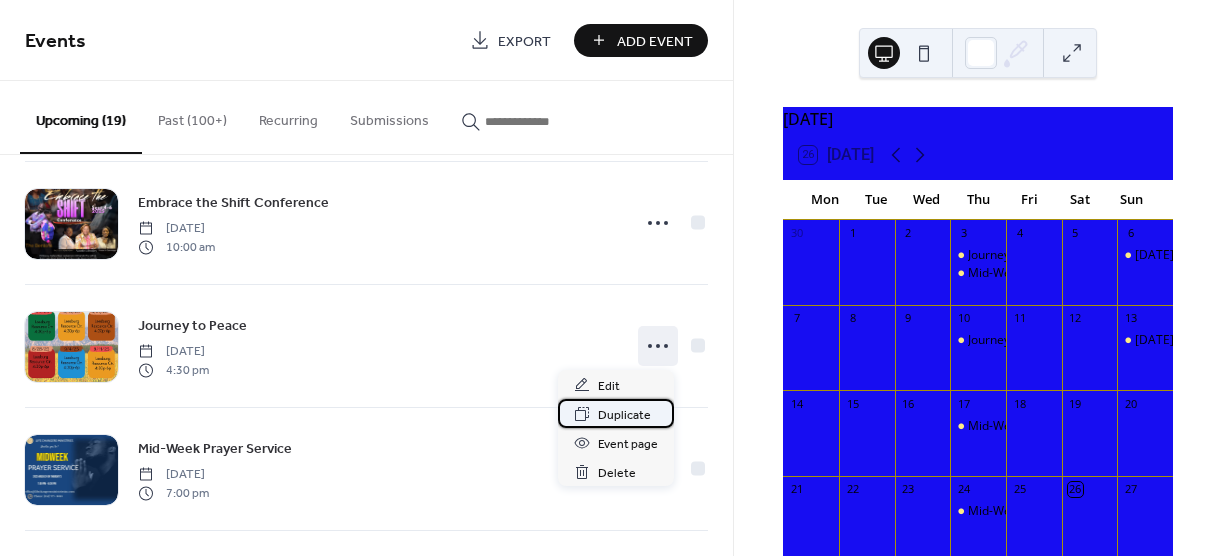 click on "Duplicate" at bounding box center [624, 415] 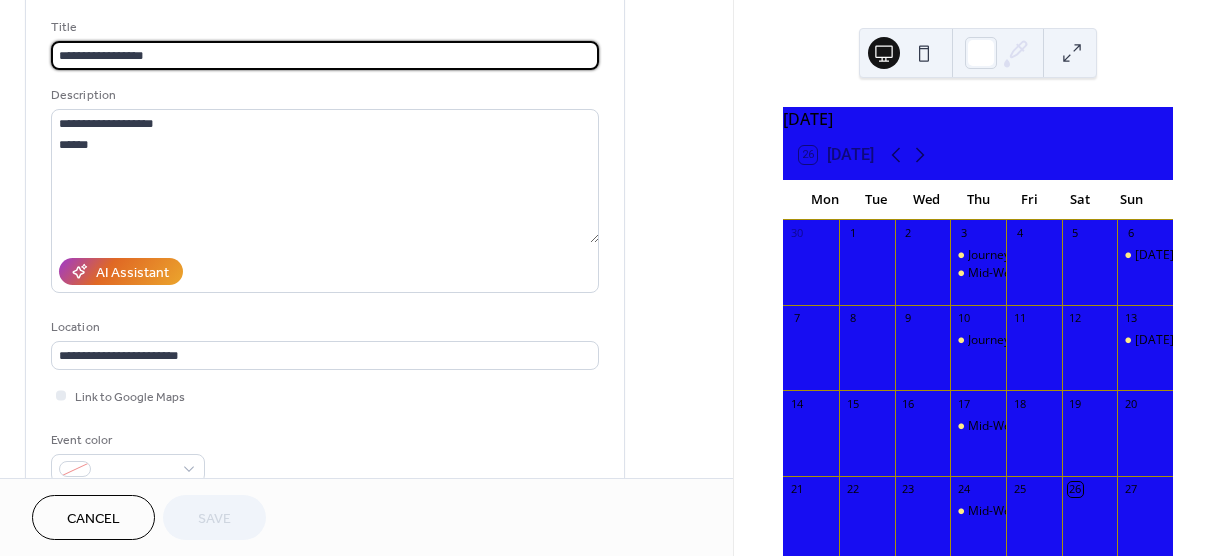 scroll, scrollTop: 122, scrollLeft: 0, axis: vertical 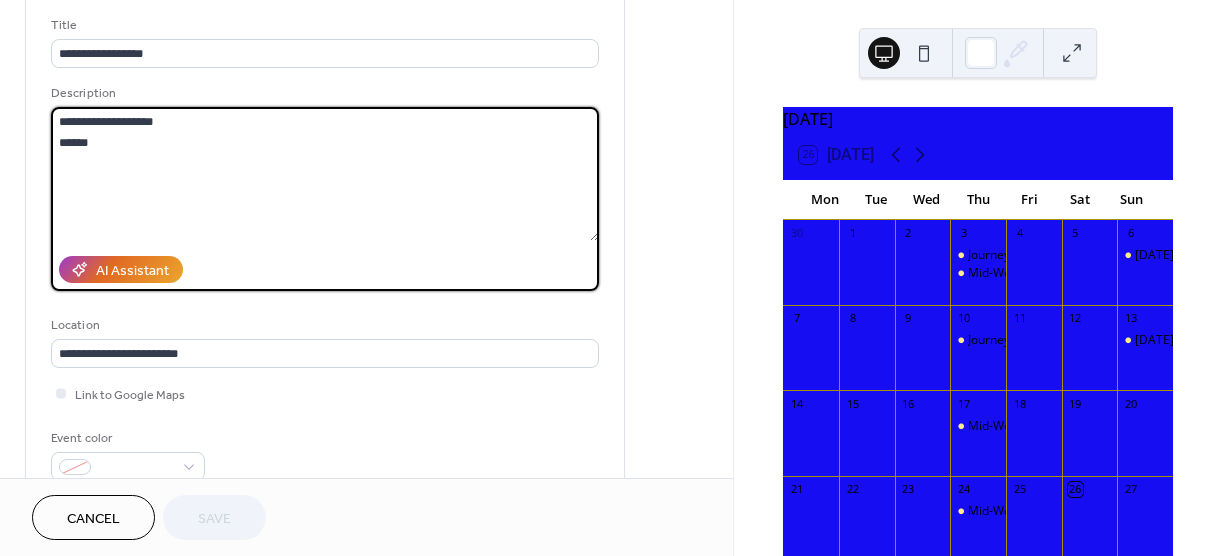 click on "**********" at bounding box center (325, 174) 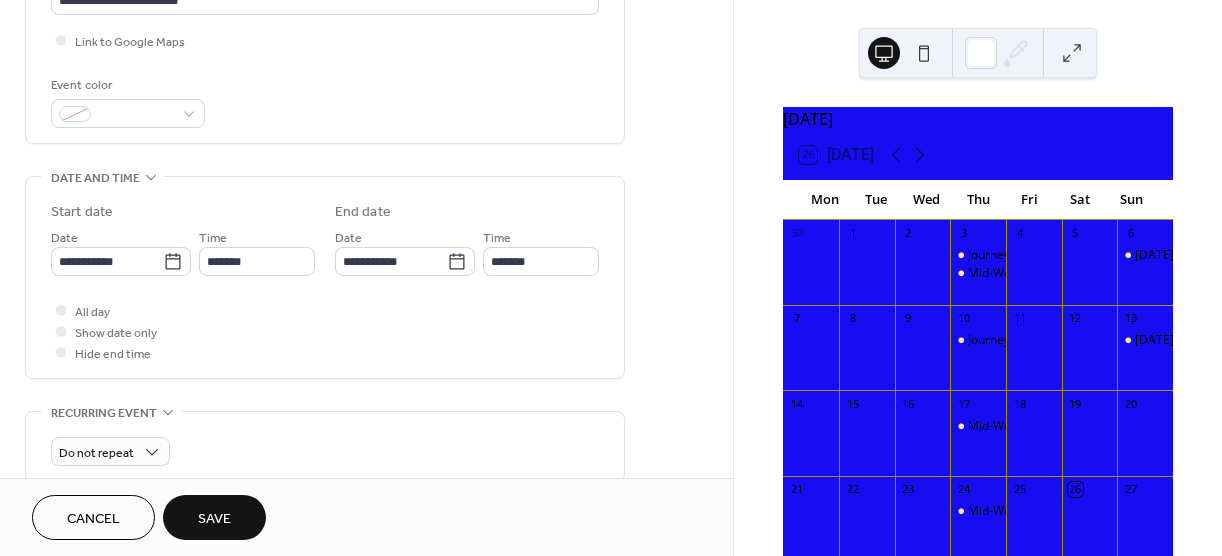 scroll, scrollTop: 483, scrollLeft: 0, axis: vertical 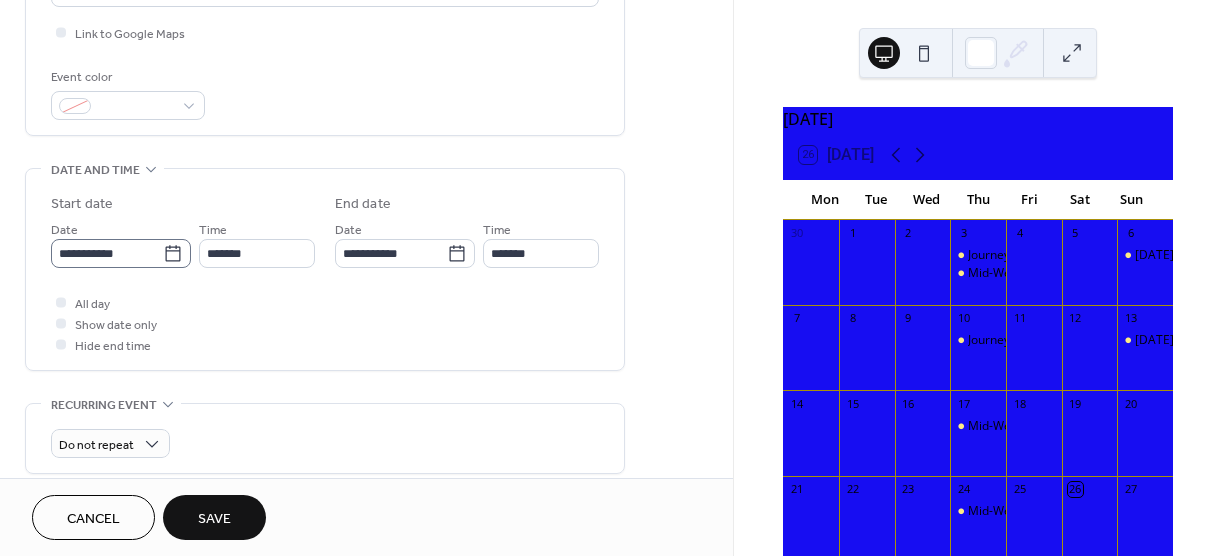 type on "**********" 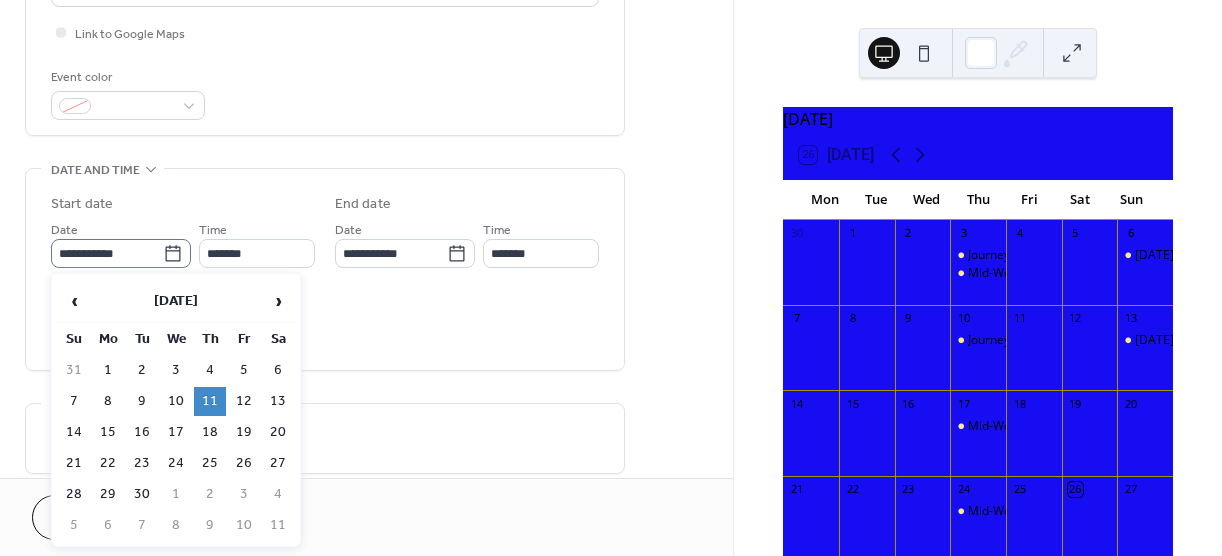 click 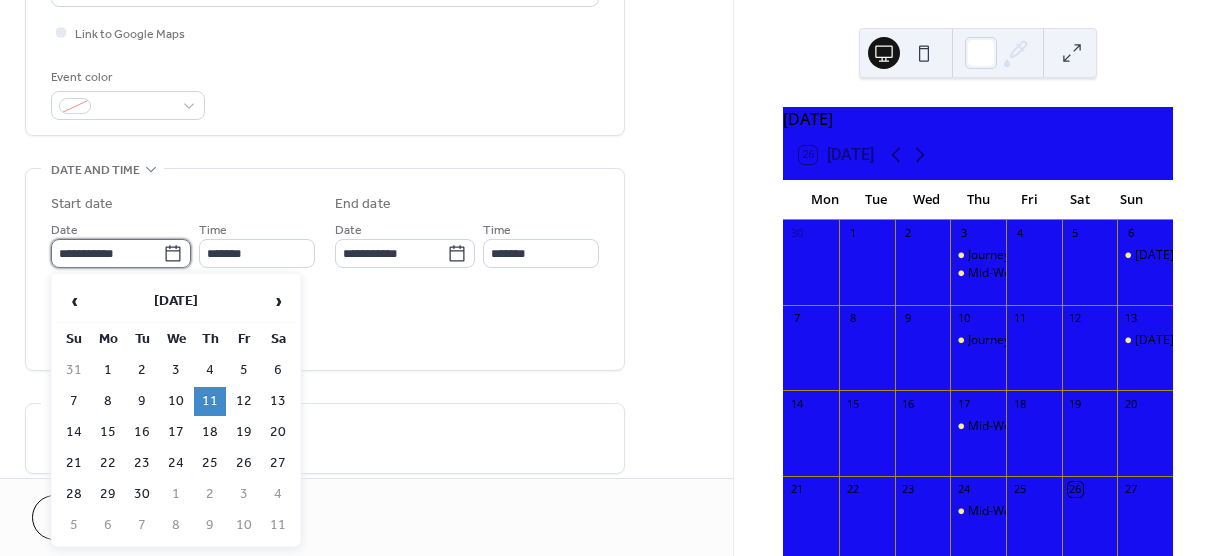 click on "**********" at bounding box center (107, 253) 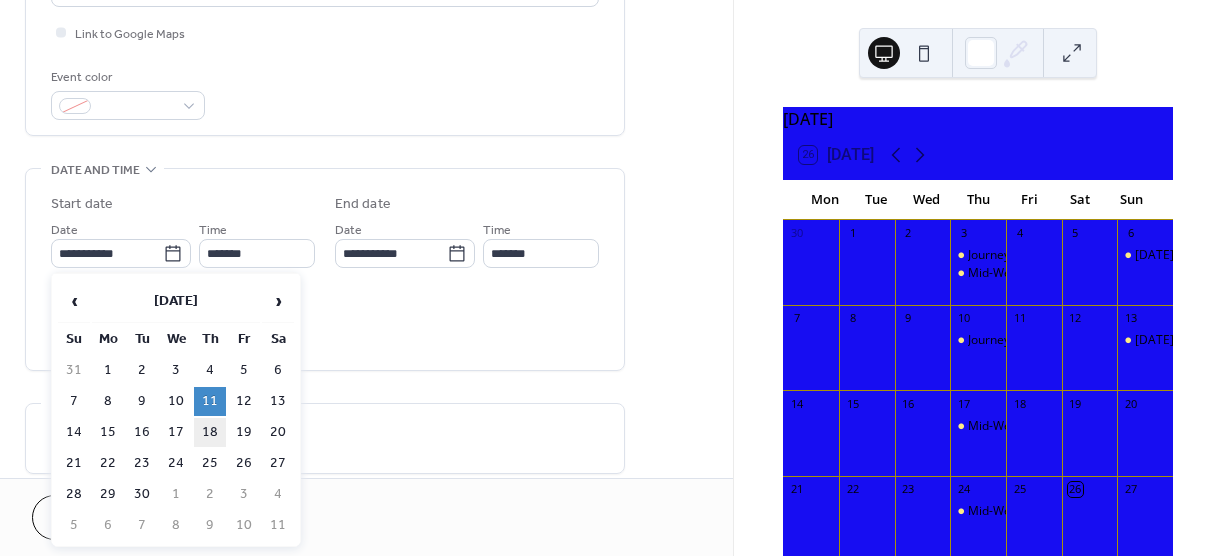 click on "18" at bounding box center (210, 432) 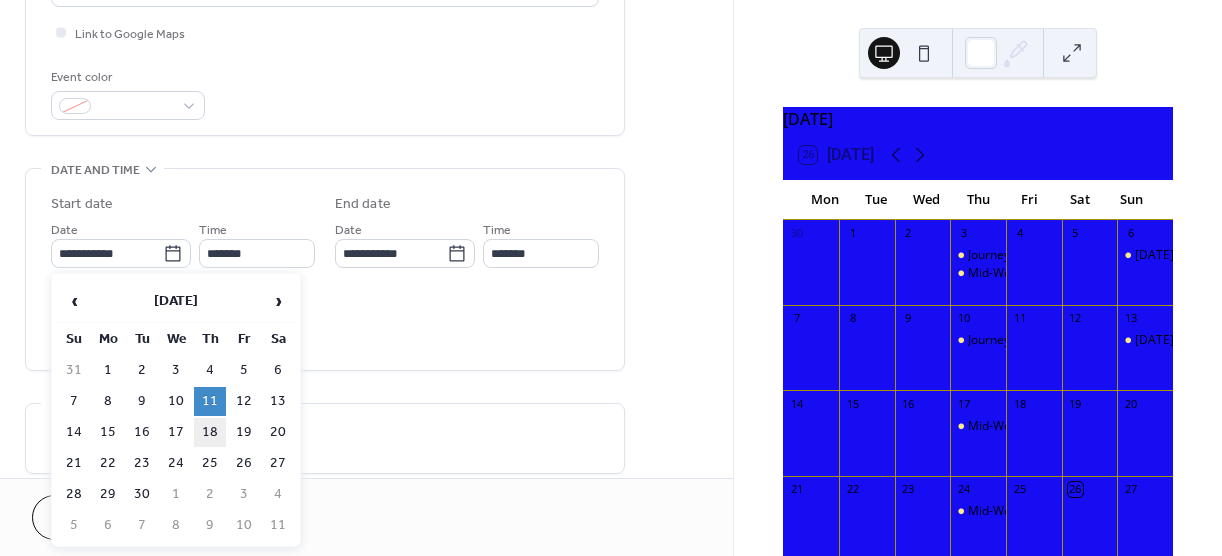 type on "**********" 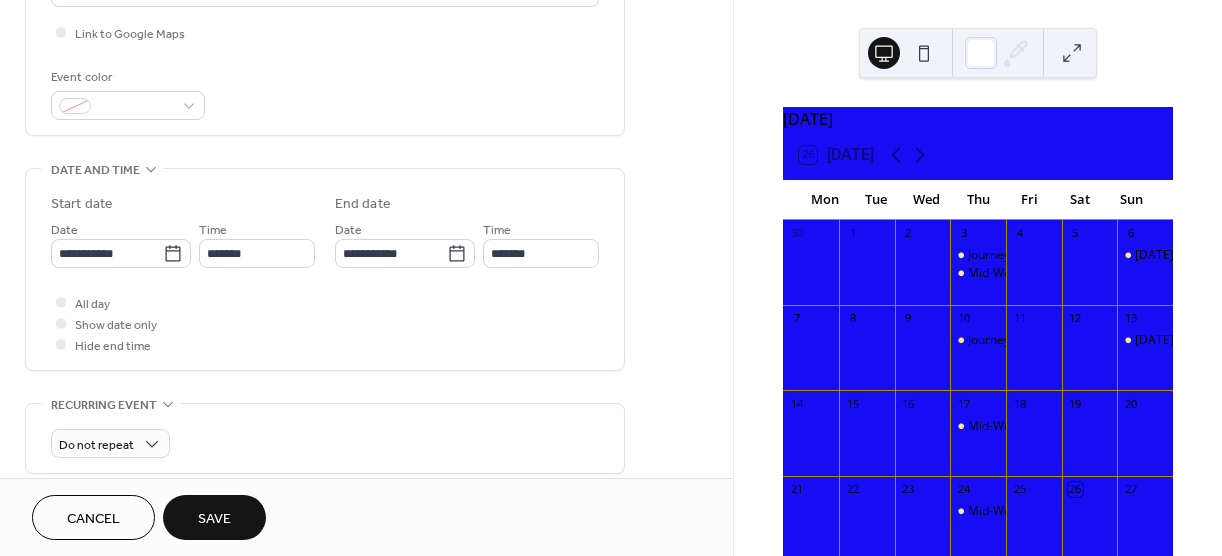 click on "Save" at bounding box center (214, 517) 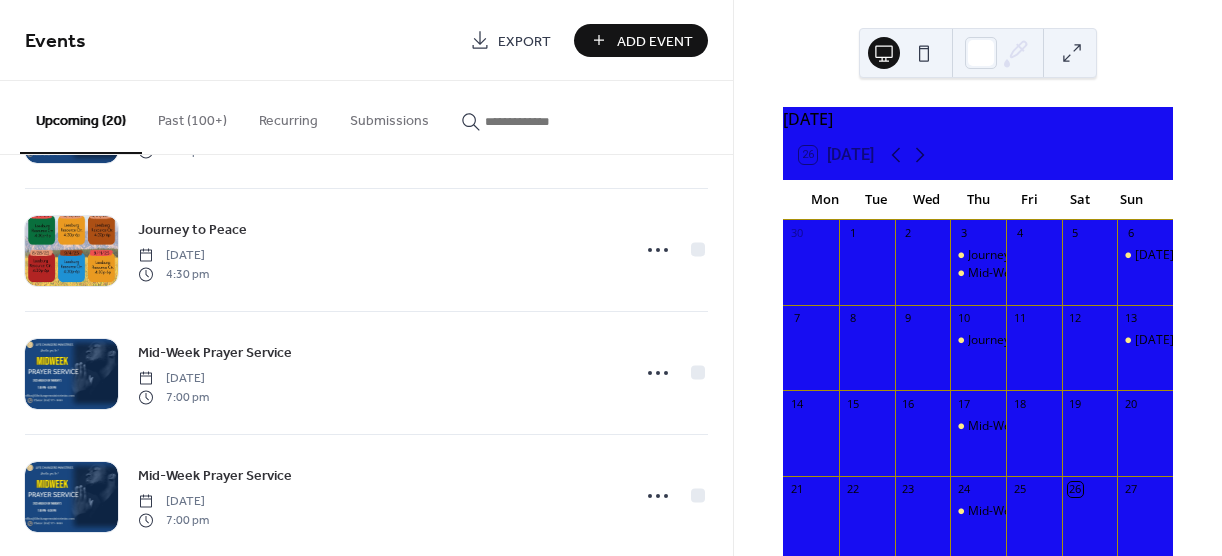 scroll, scrollTop: 1848, scrollLeft: 0, axis: vertical 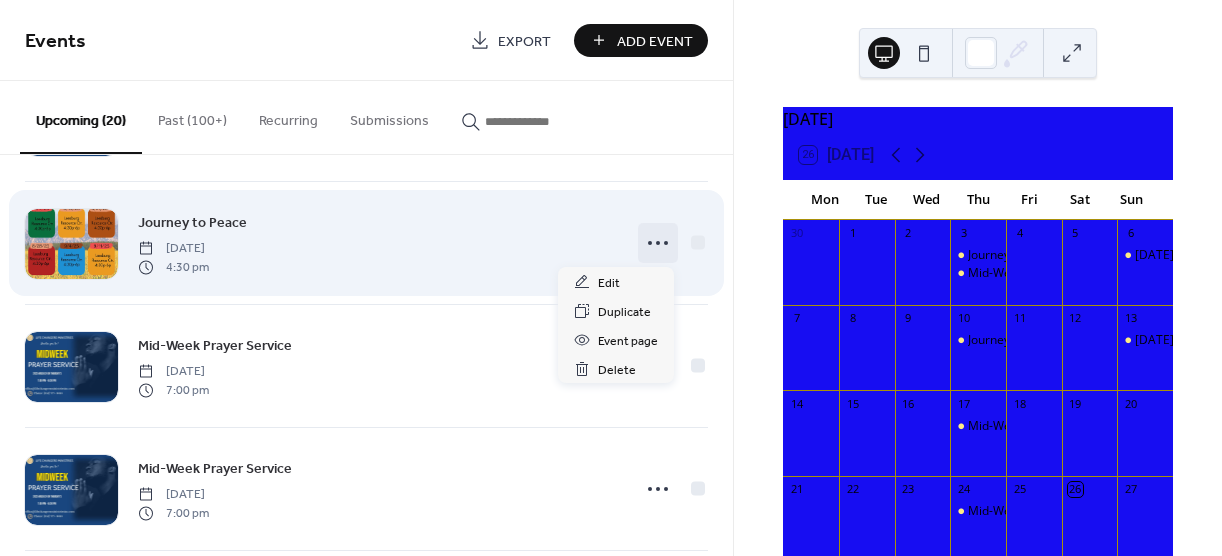 click 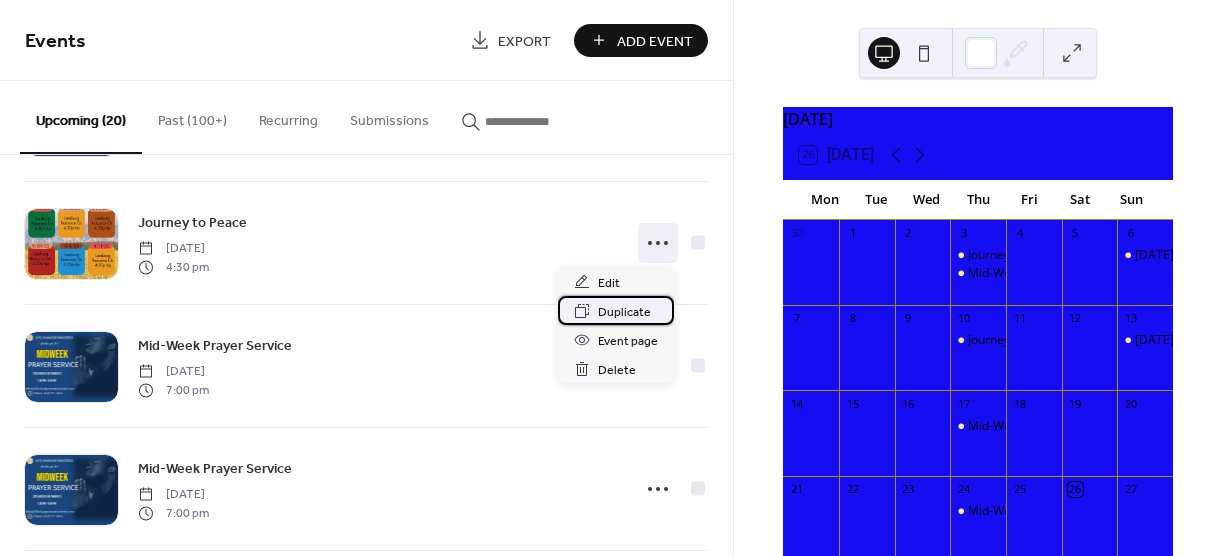 click on "Duplicate" at bounding box center [624, 312] 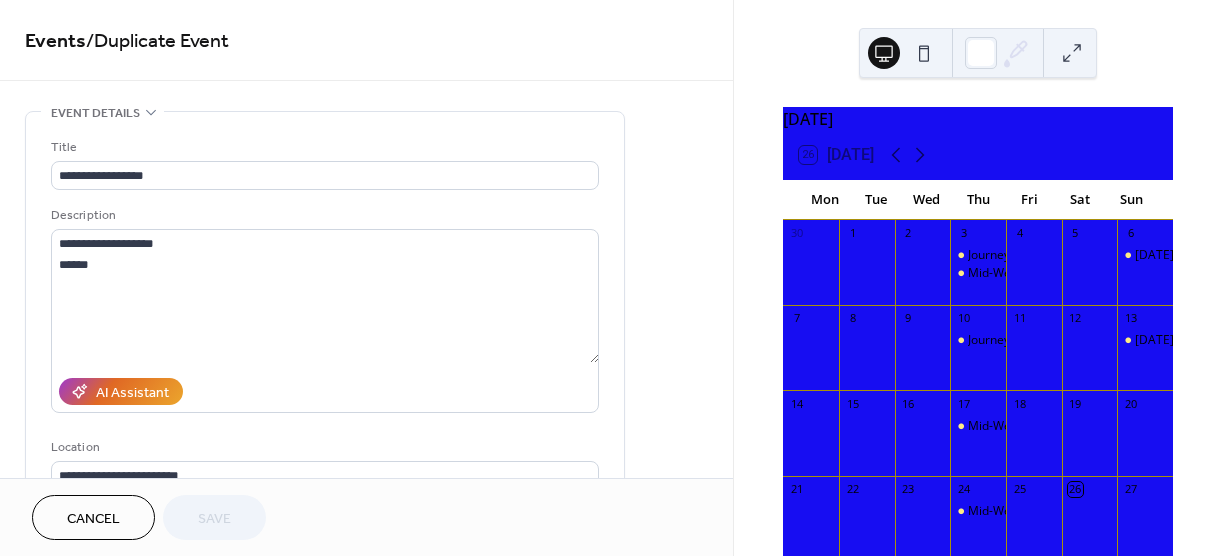 drag, startPoint x: 725, startPoint y: 148, endPoint x: 729, endPoint y: 177, distance: 29.274563 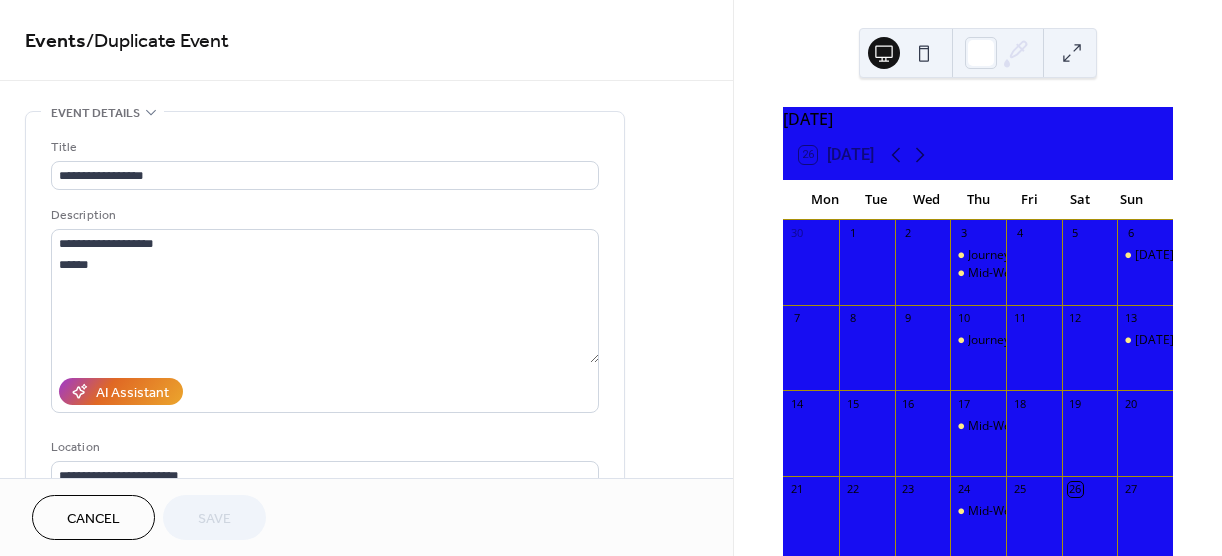 click on "**********" at bounding box center [366, 239] 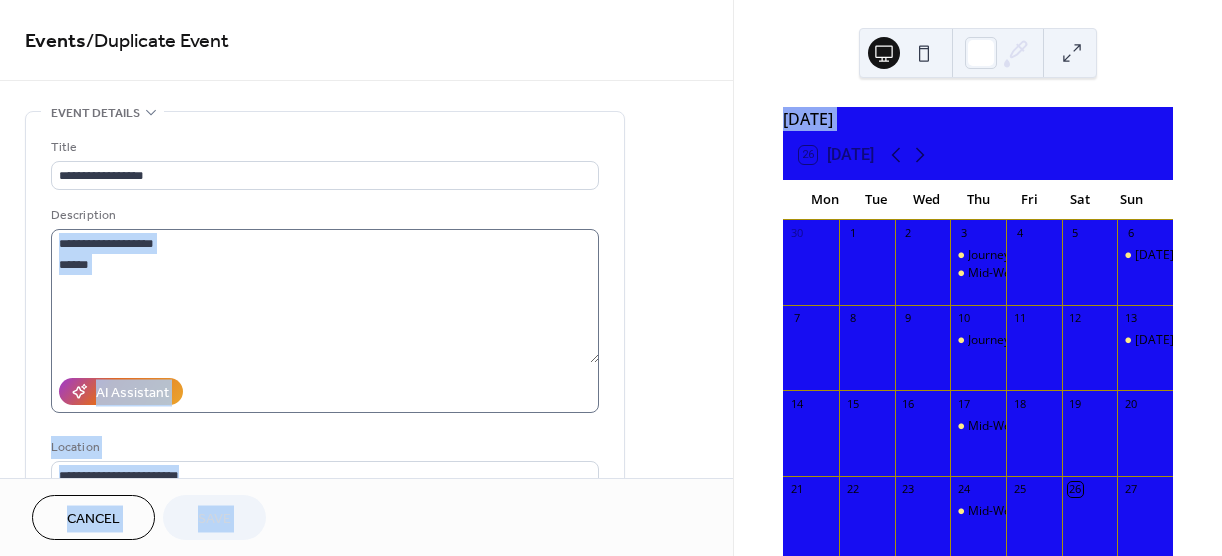 drag, startPoint x: 747, startPoint y: 161, endPoint x: 307, endPoint y: 250, distance: 448.91092 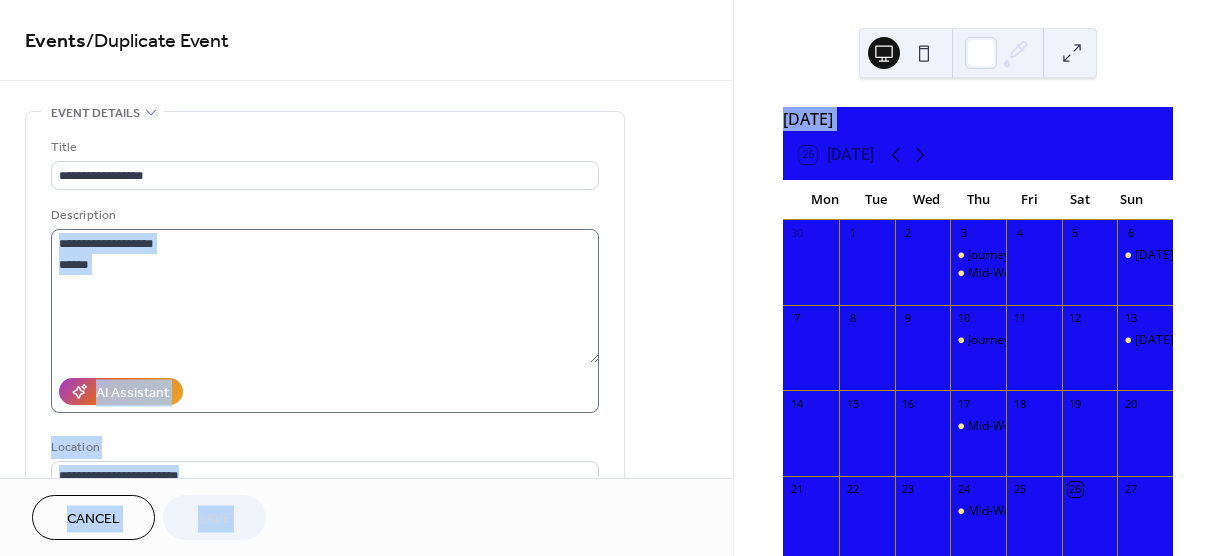 click on "**********" at bounding box center [611, 278] 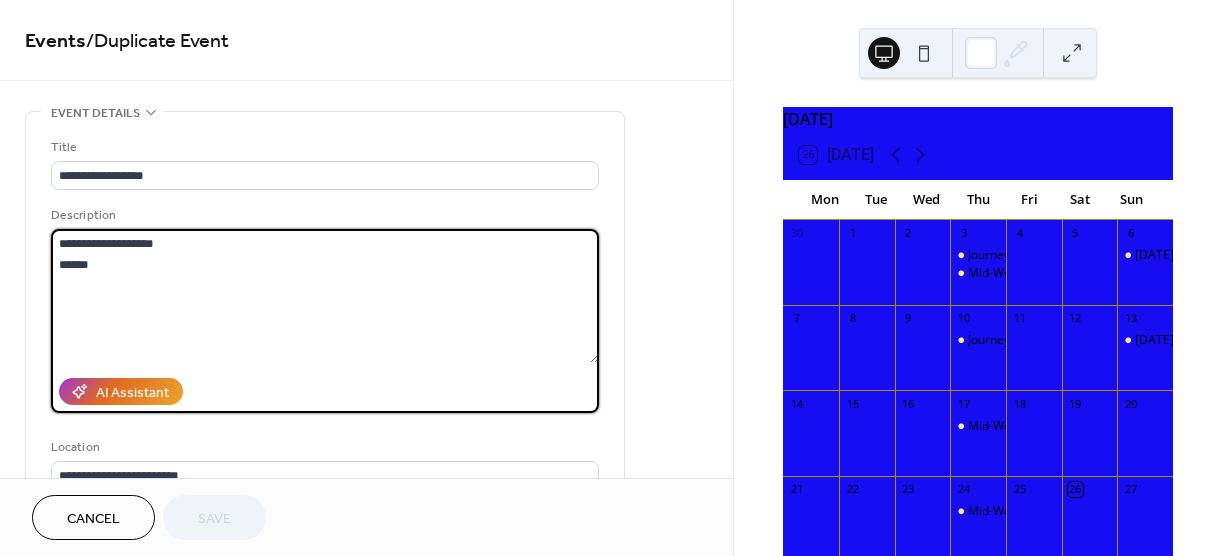click on "**********" at bounding box center (325, 296) 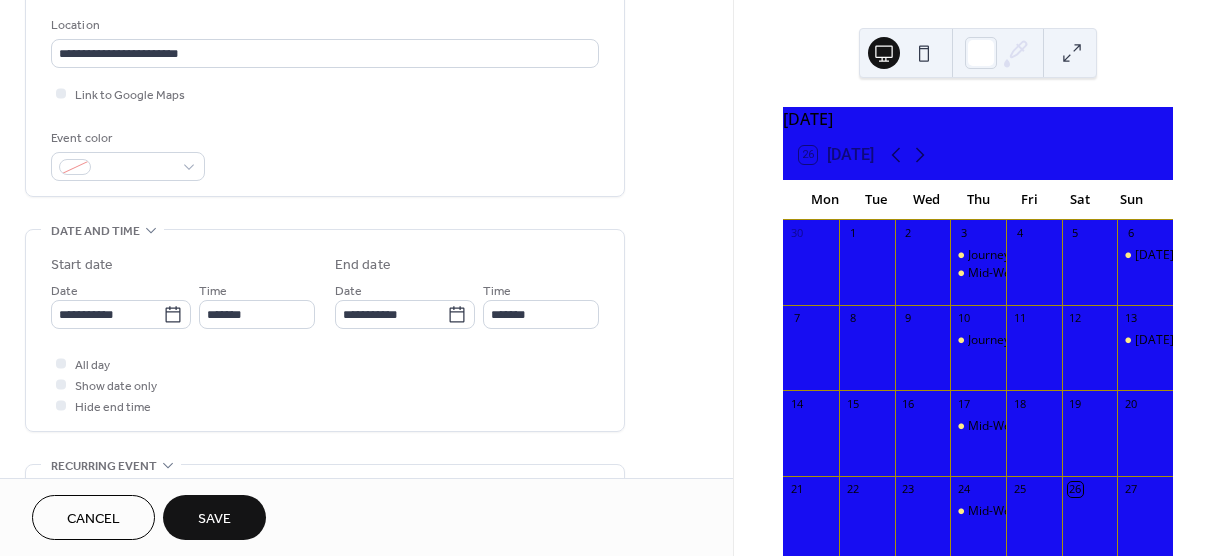 scroll, scrollTop: 423, scrollLeft: 0, axis: vertical 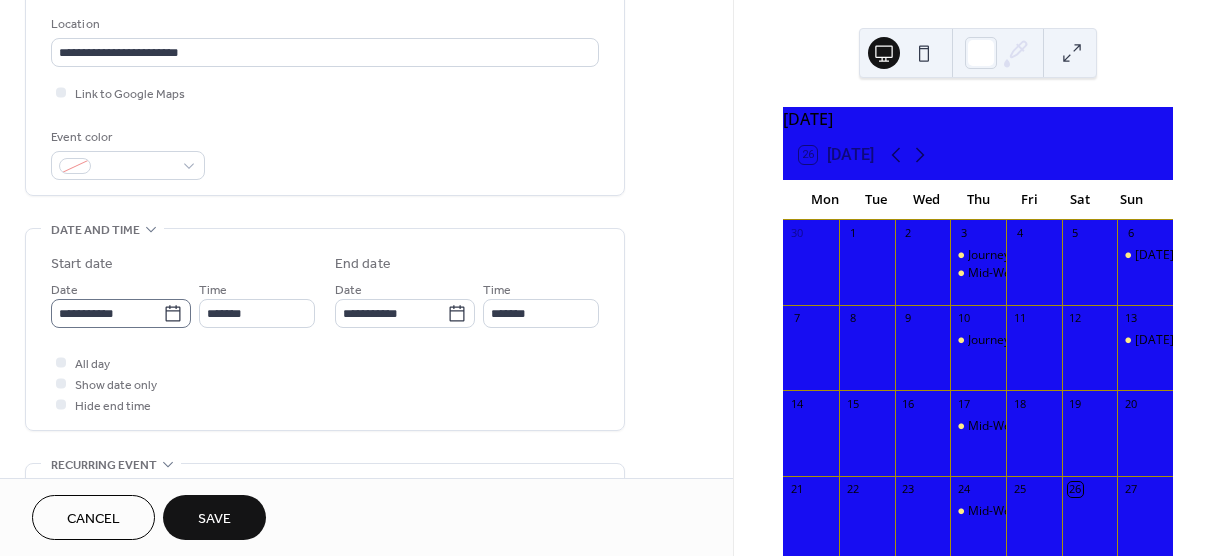 type on "**********" 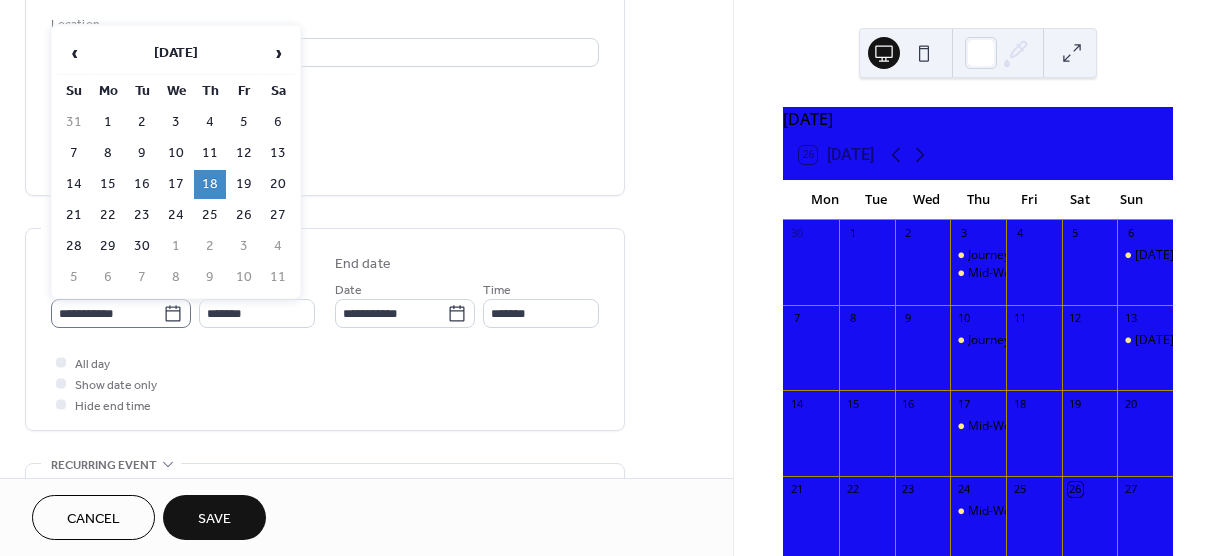 click 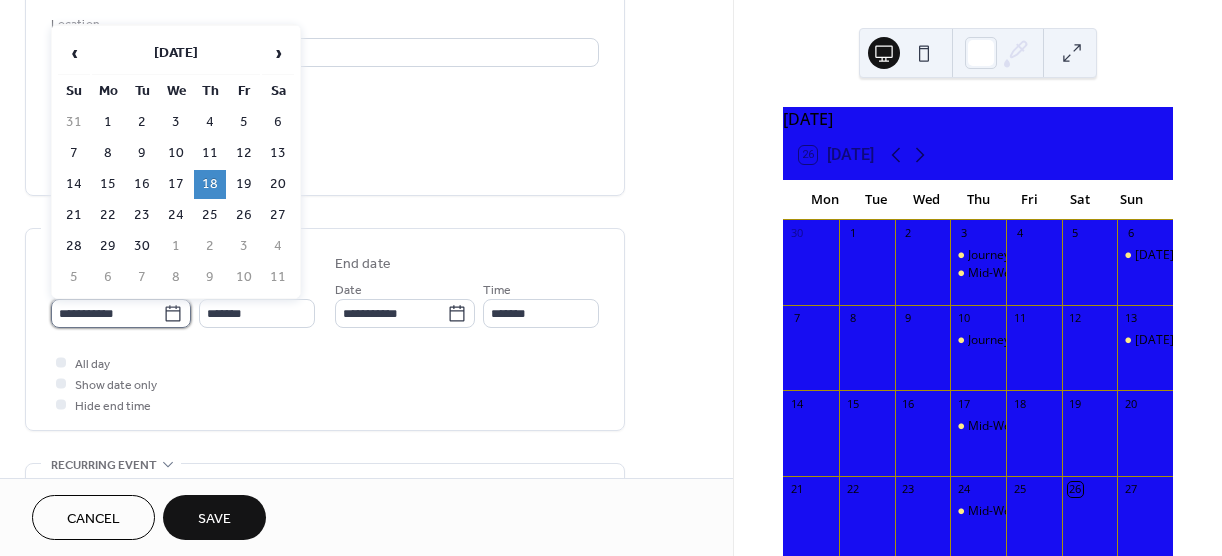 click on "**********" at bounding box center (107, 313) 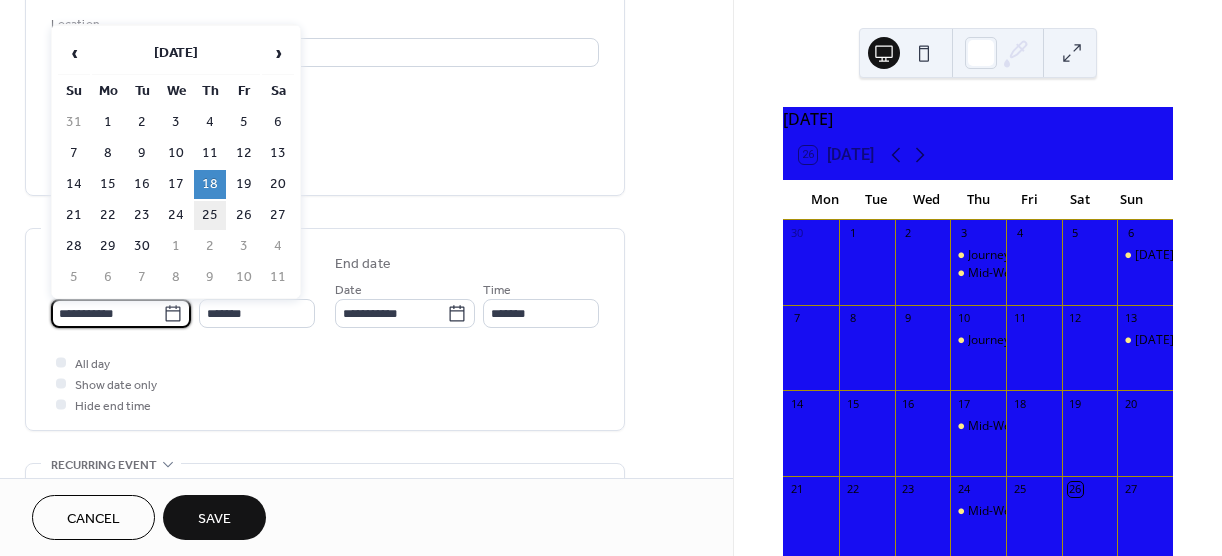 click on "25" at bounding box center (210, 215) 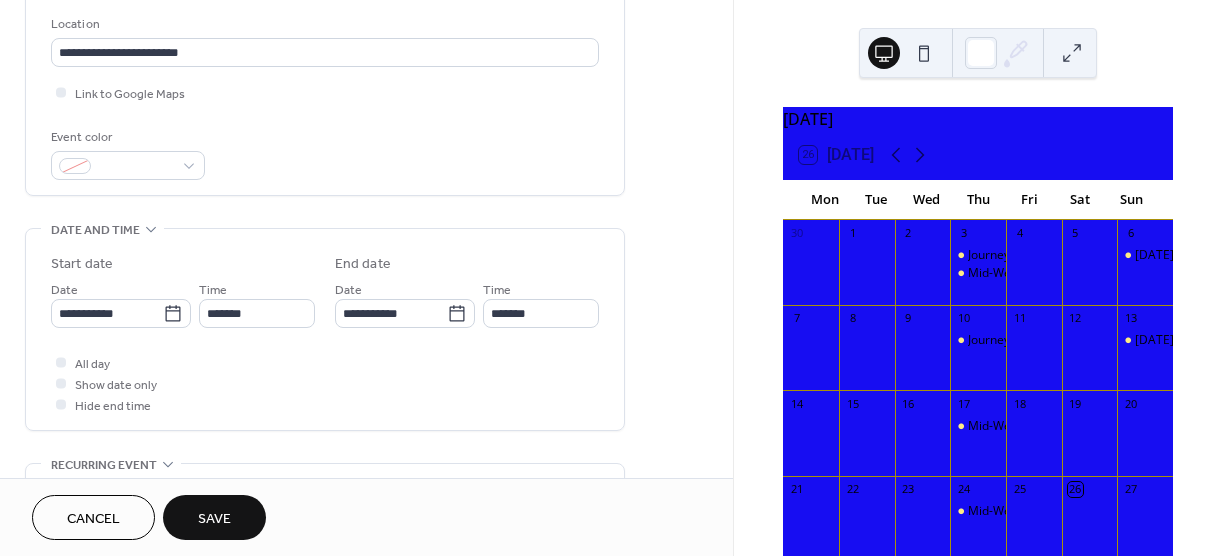 click on "Save" at bounding box center [214, 519] 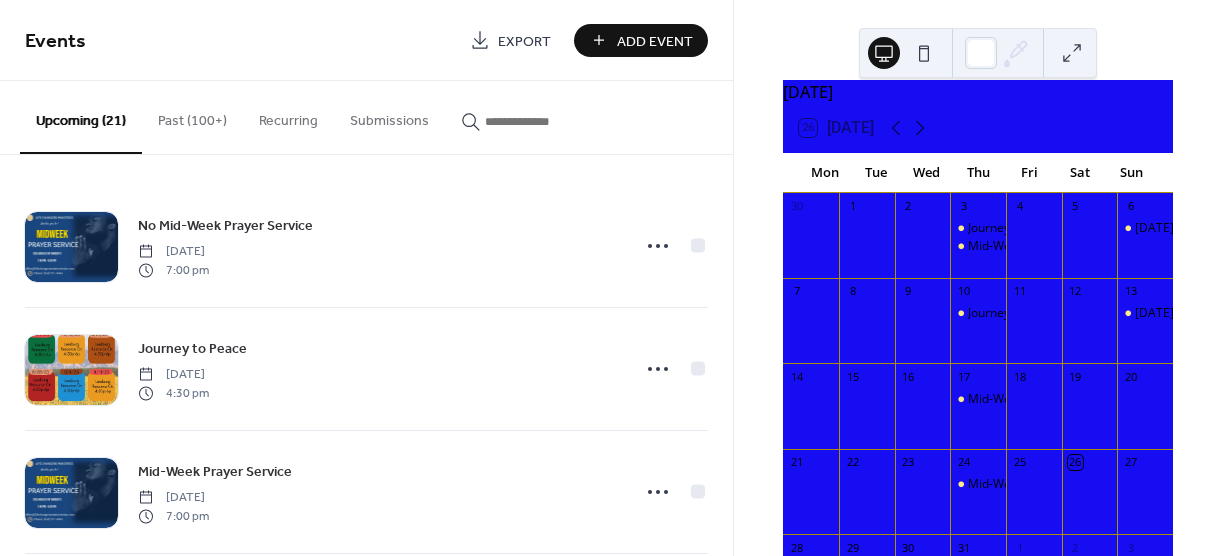 scroll, scrollTop: 59, scrollLeft: 0, axis: vertical 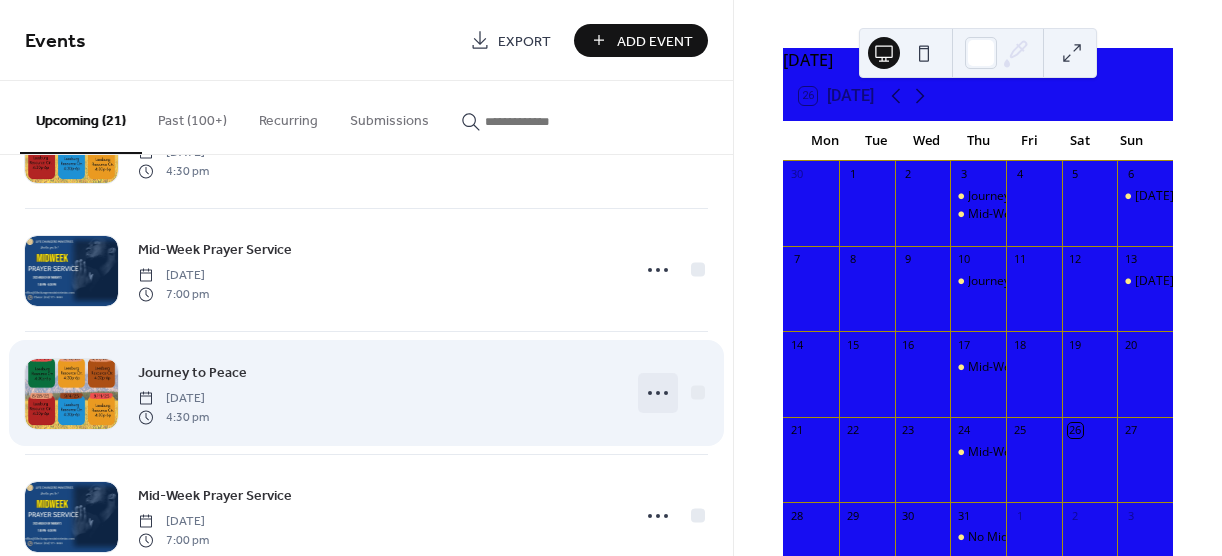 click 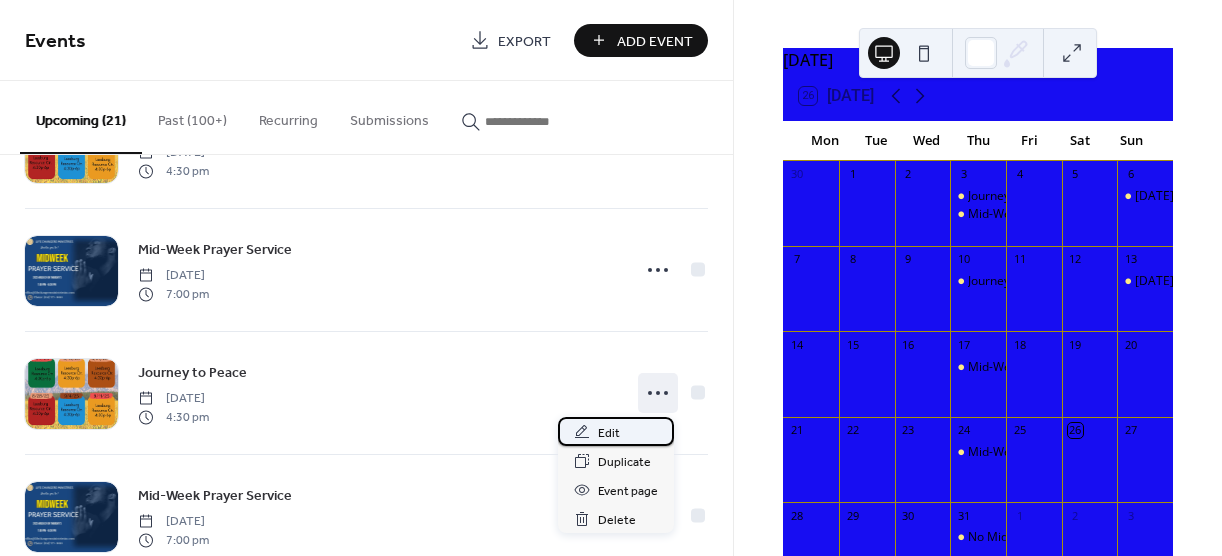 click on "Edit" at bounding box center [616, 431] 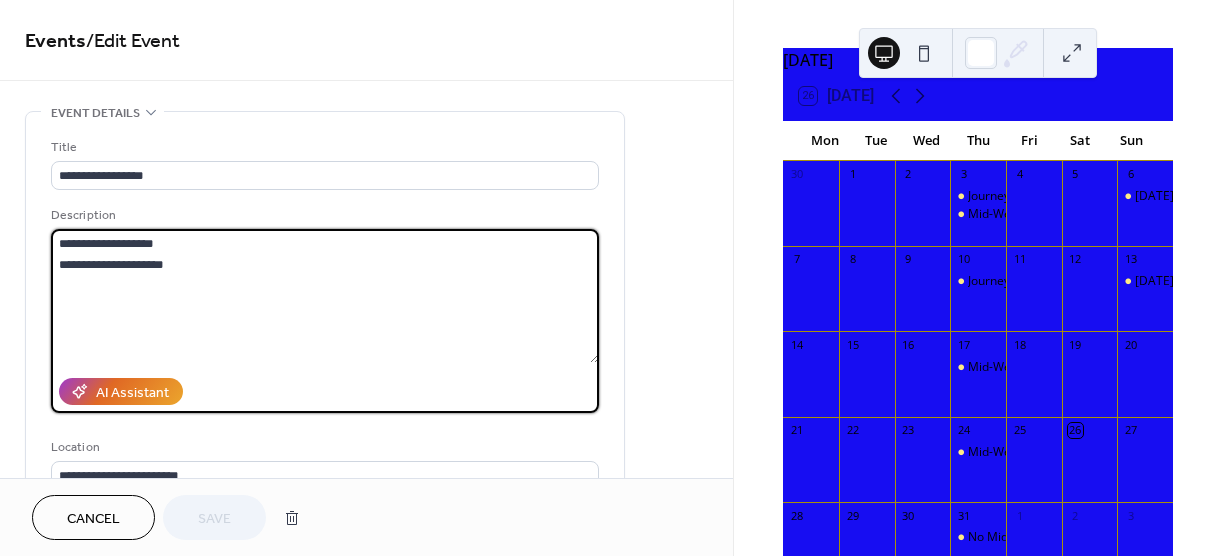 click on "**********" at bounding box center [325, 296] 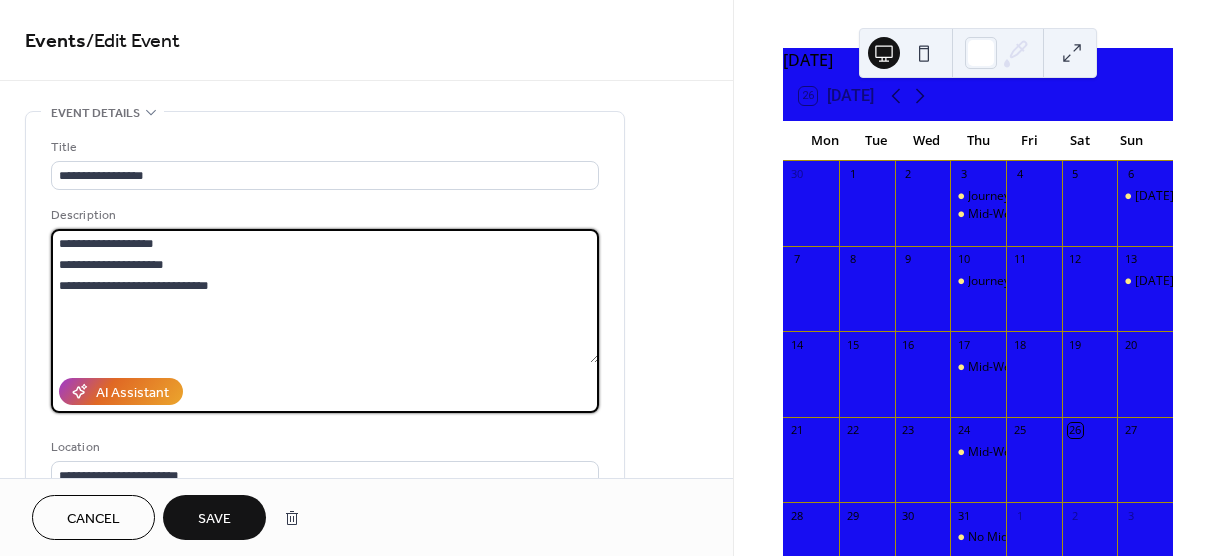 type on "**********" 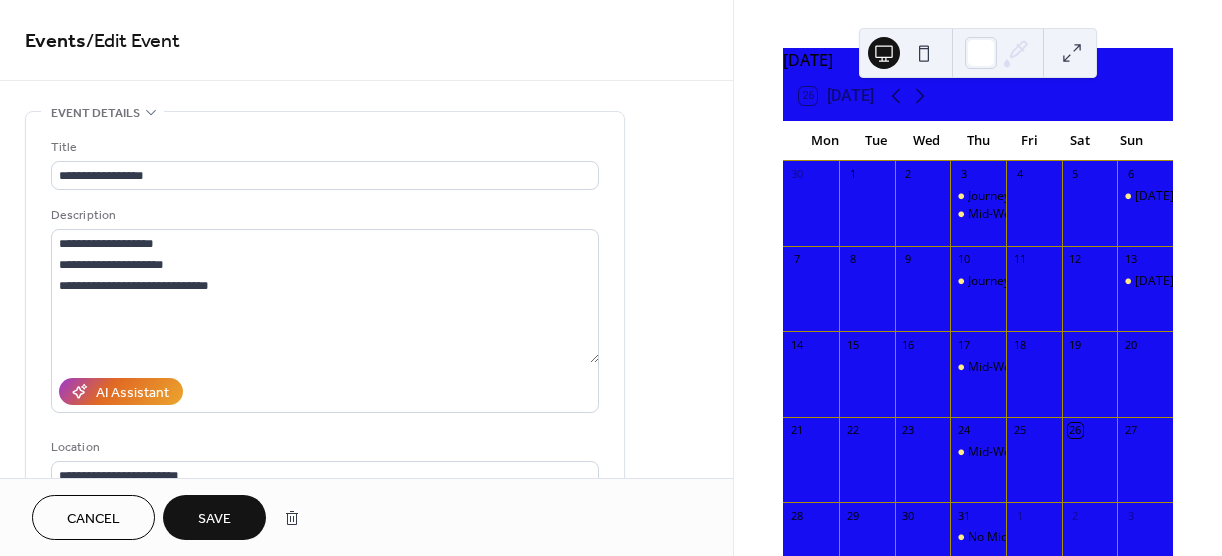 click on "Save" at bounding box center (214, 519) 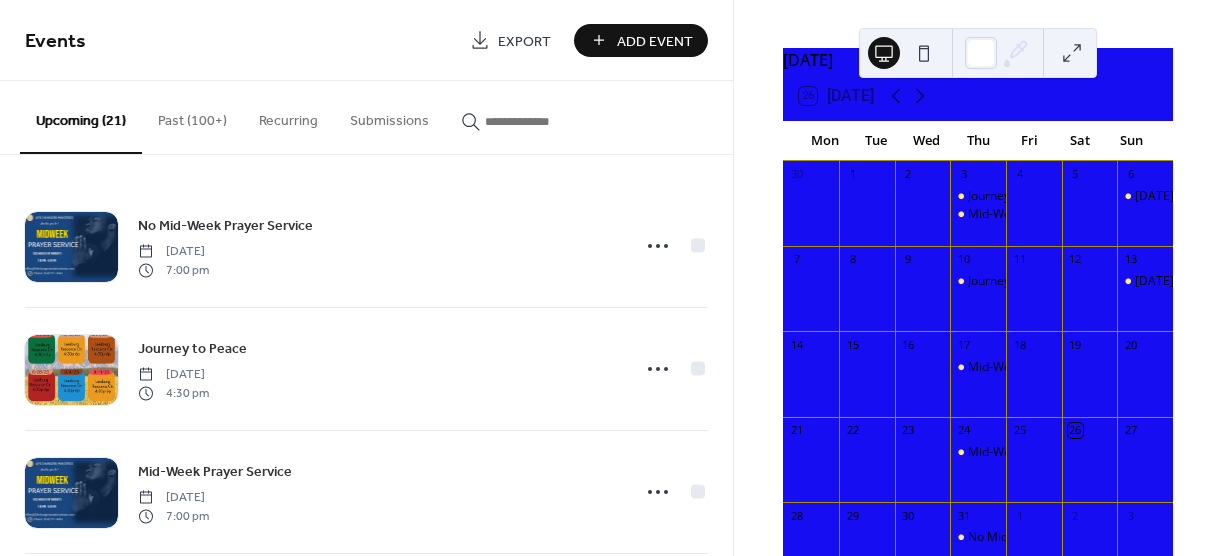 drag, startPoint x: 726, startPoint y: 185, endPoint x: 720, endPoint y: 194, distance: 10.816654 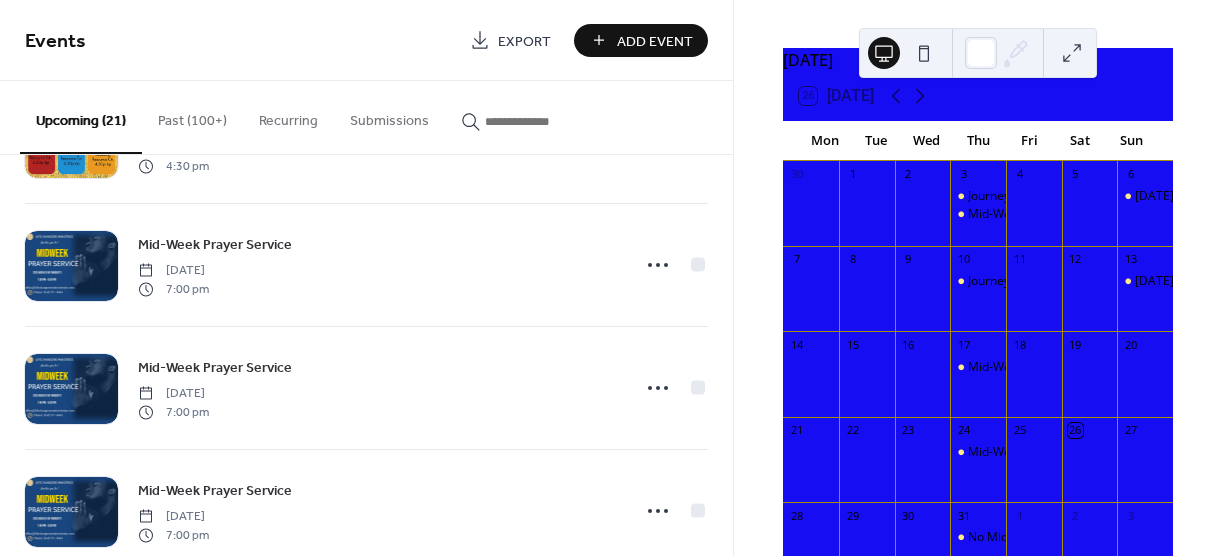 scroll, scrollTop: 2241, scrollLeft: 0, axis: vertical 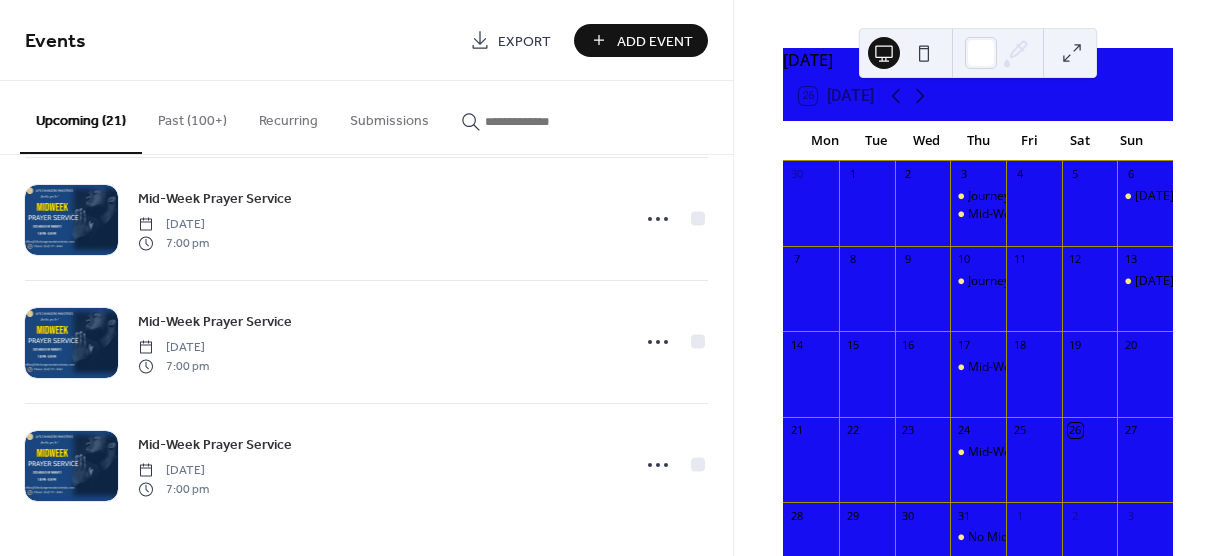 click on "Add Event" at bounding box center [641, 40] 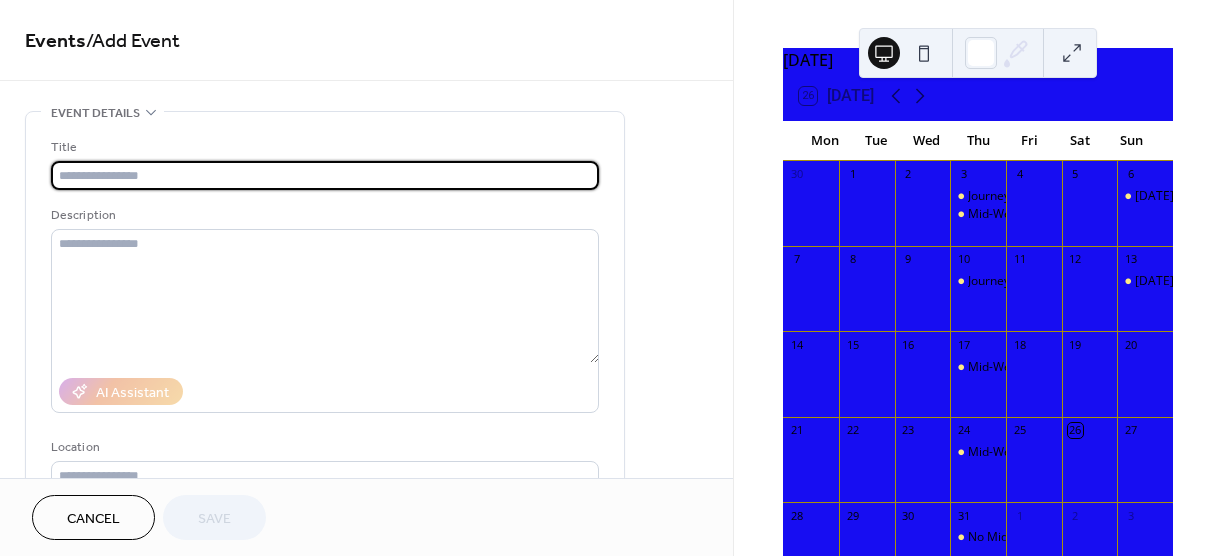 click at bounding box center [325, 175] 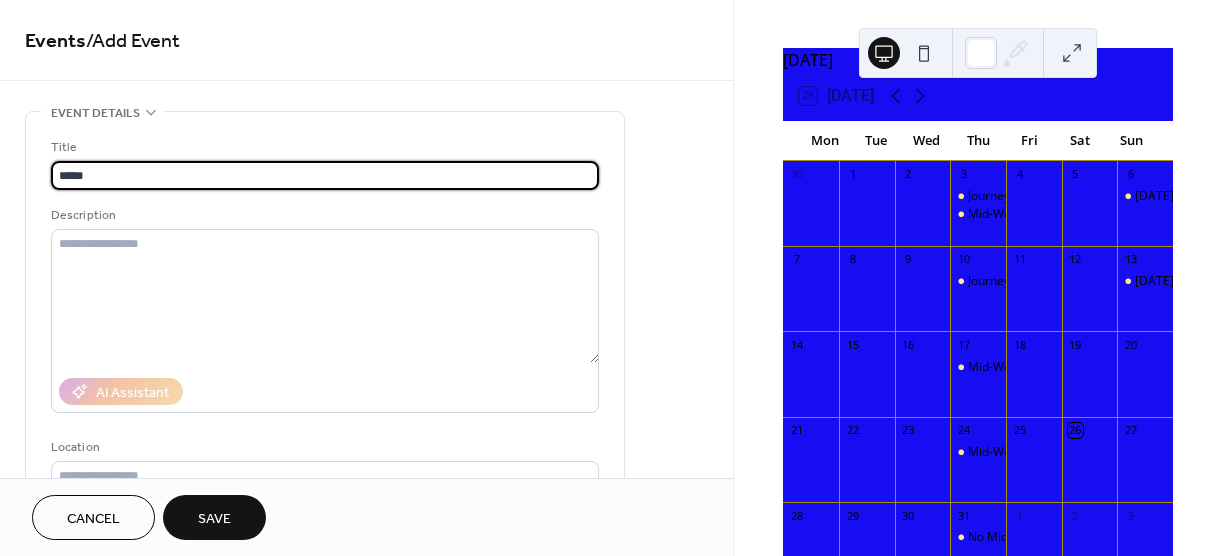 drag, startPoint x: 175, startPoint y: 174, endPoint x: 376, endPoint y: 174, distance: 201 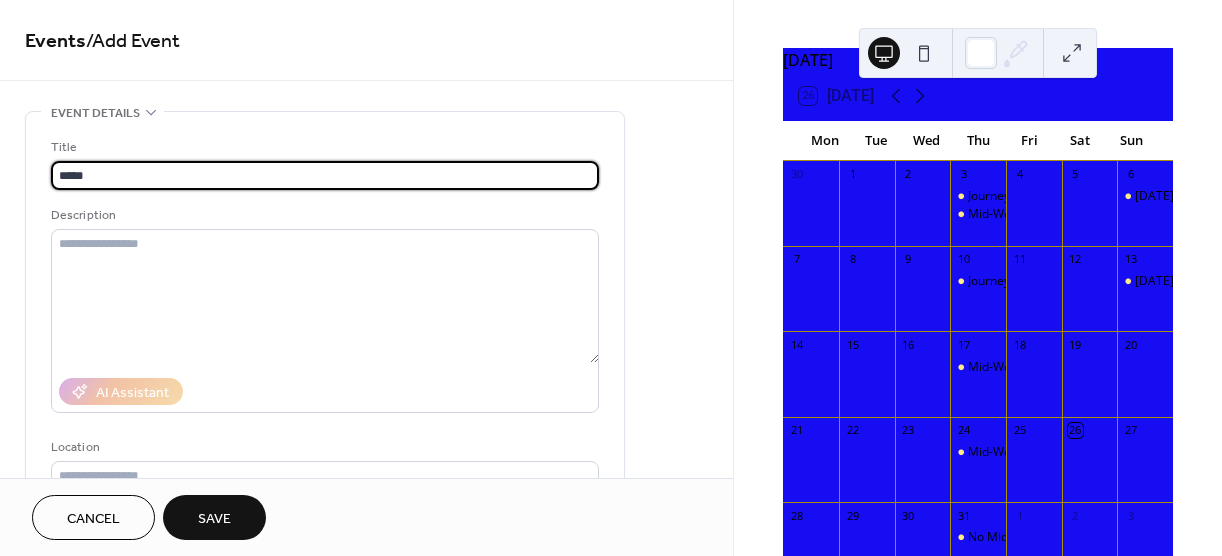 click on "****" at bounding box center [325, 175] 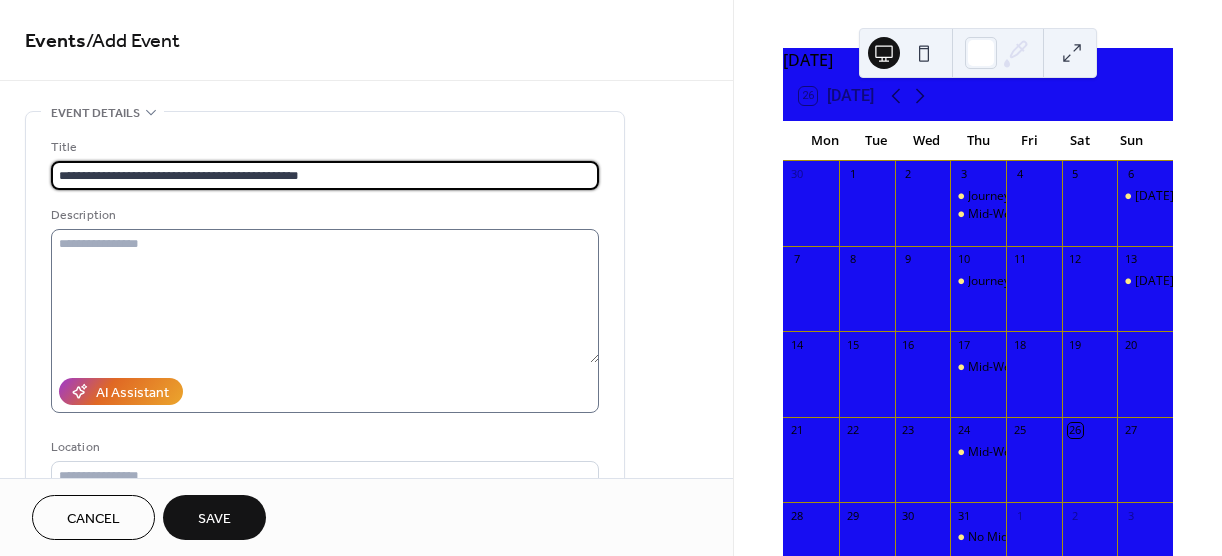type on "**********" 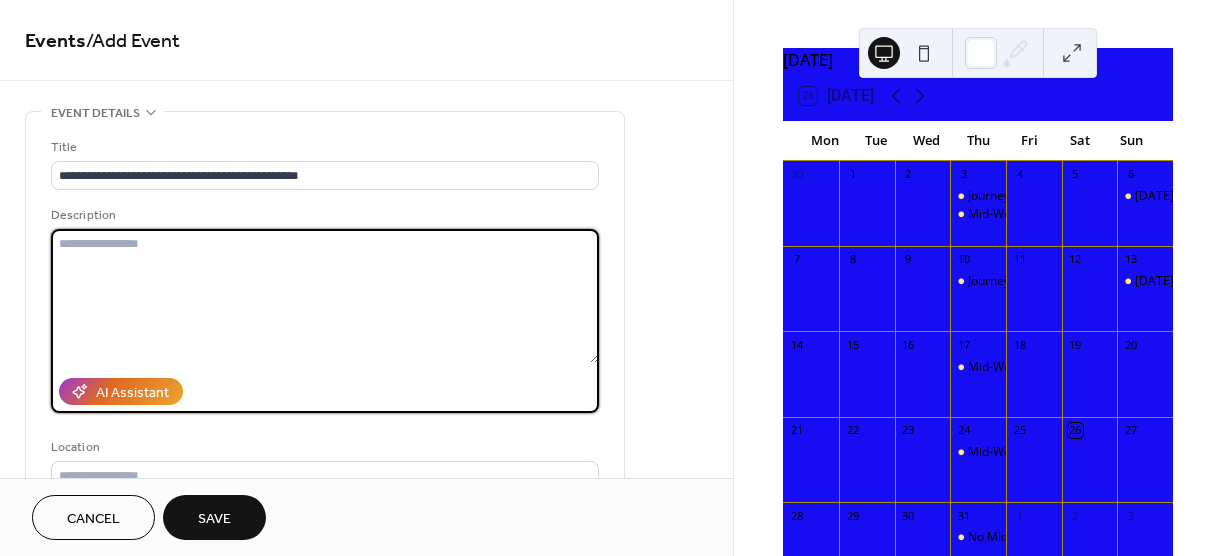 click at bounding box center [325, 296] 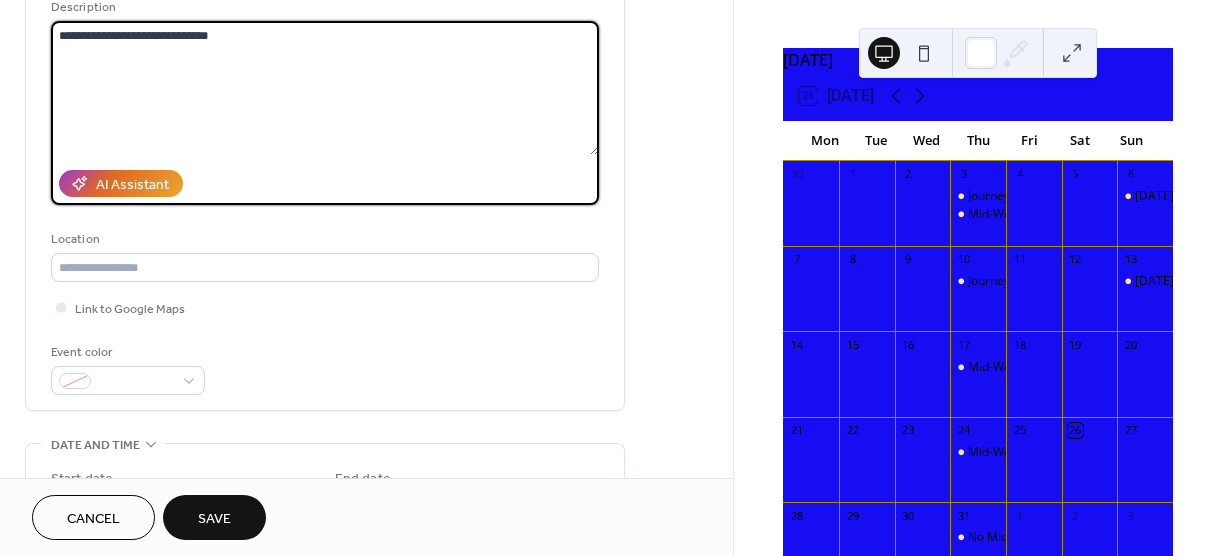scroll, scrollTop: 230, scrollLeft: 0, axis: vertical 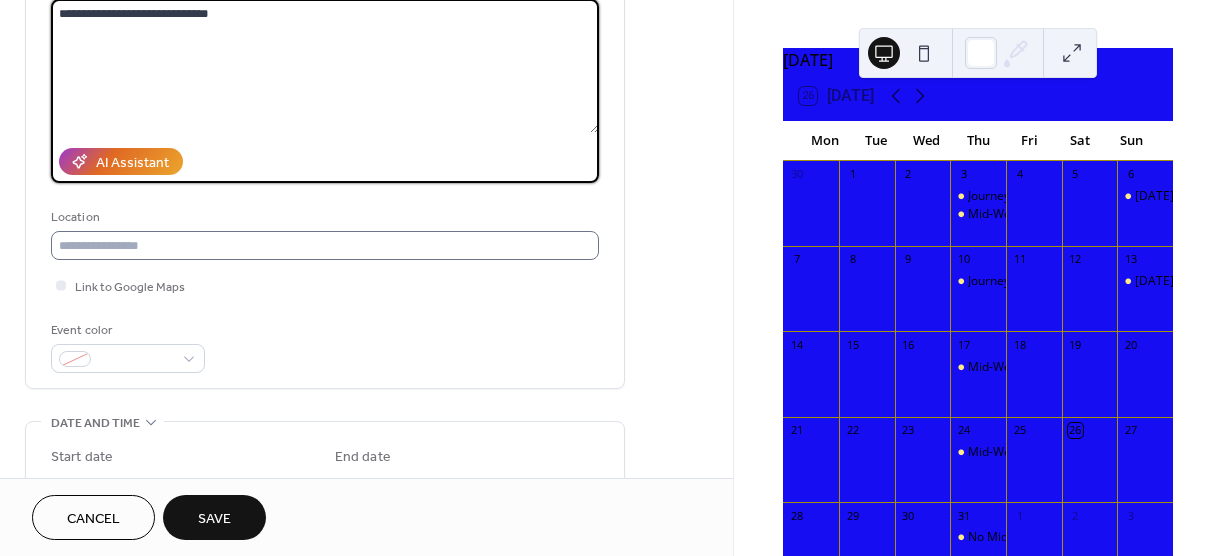 type on "**********" 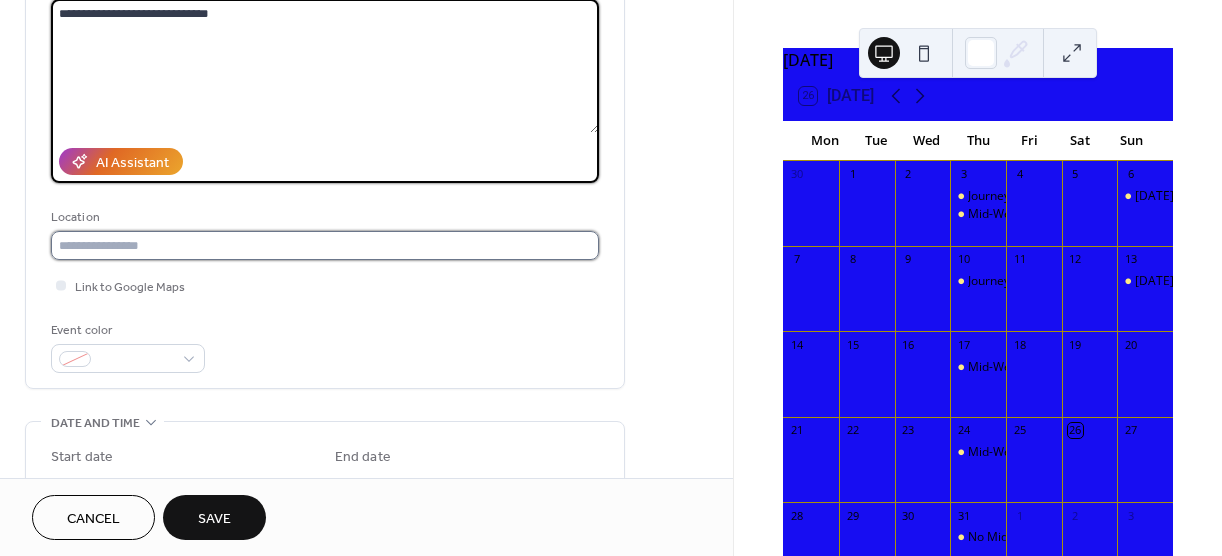 click at bounding box center [325, 245] 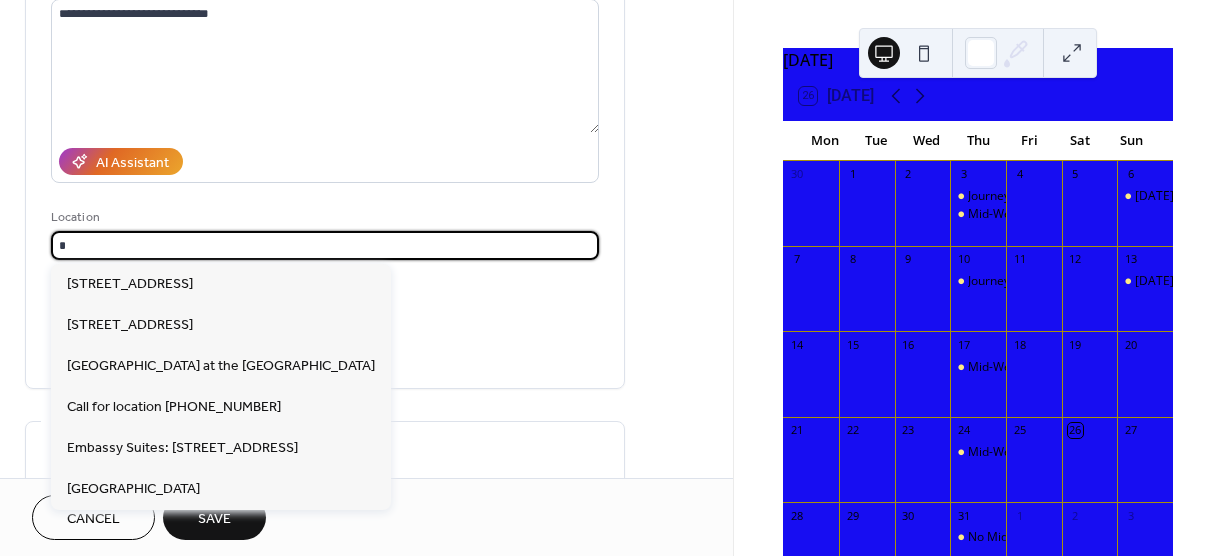 click on "*" at bounding box center [325, 245] 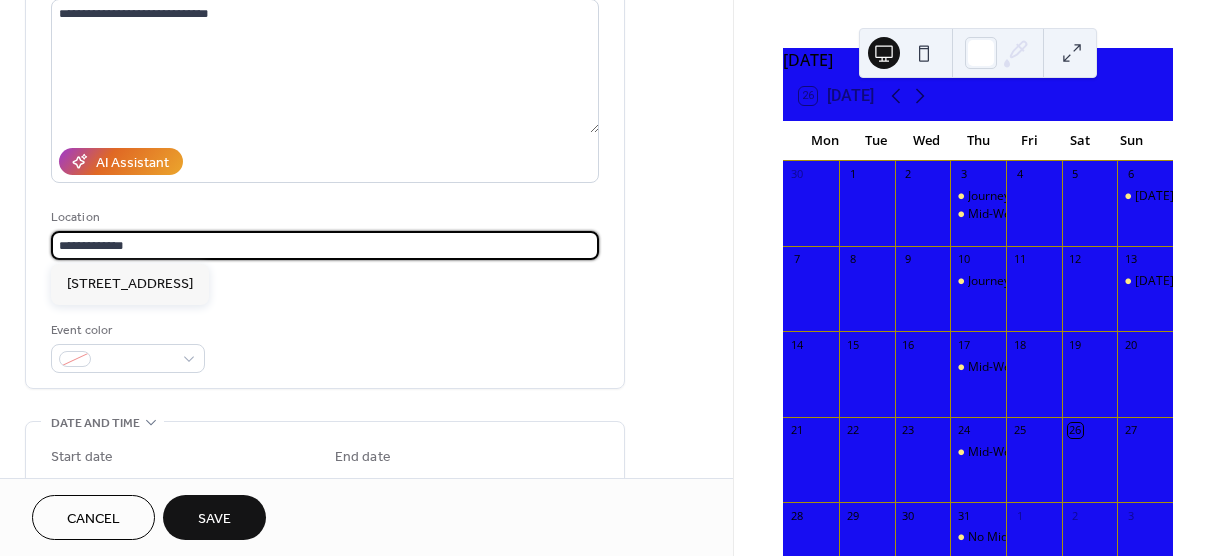 type on "**********" 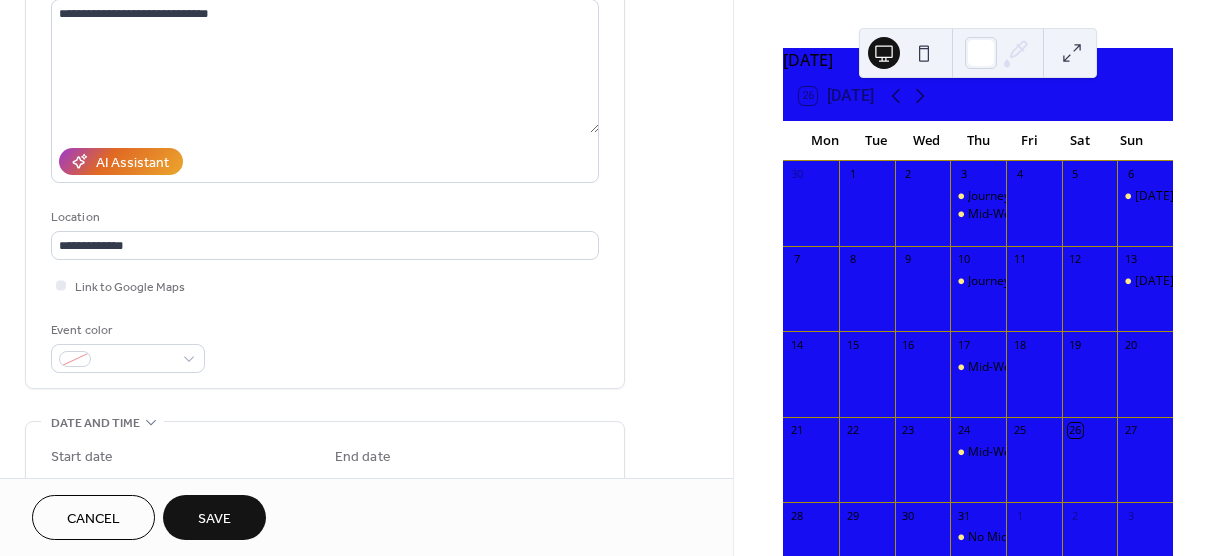 click on "**********" at bounding box center [366, 490] 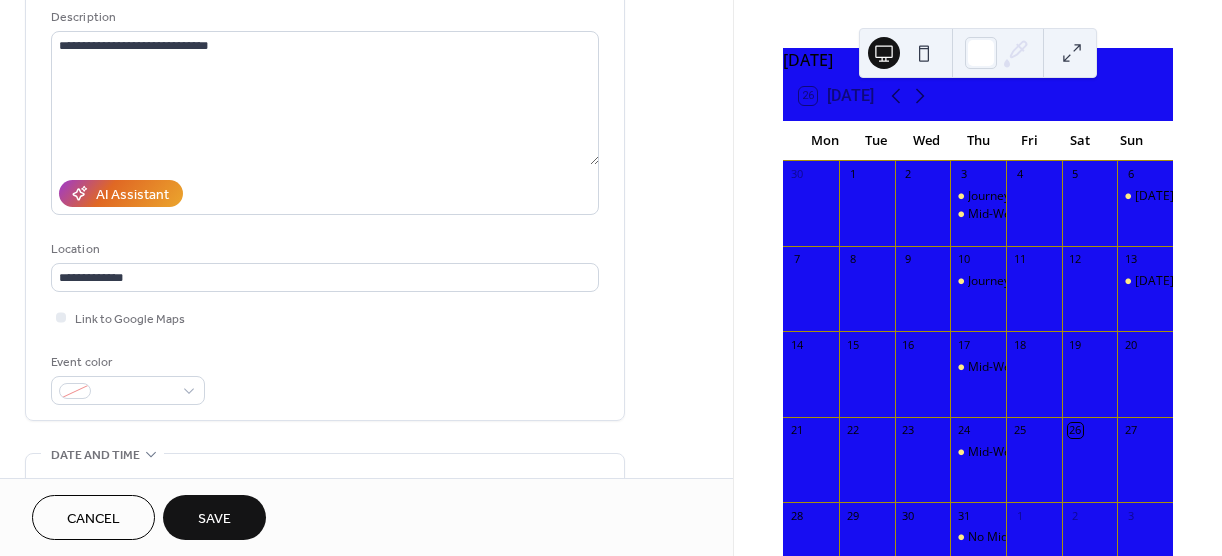 scroll, scrollTop: 175, scrollLeft: 0, axis: vertical 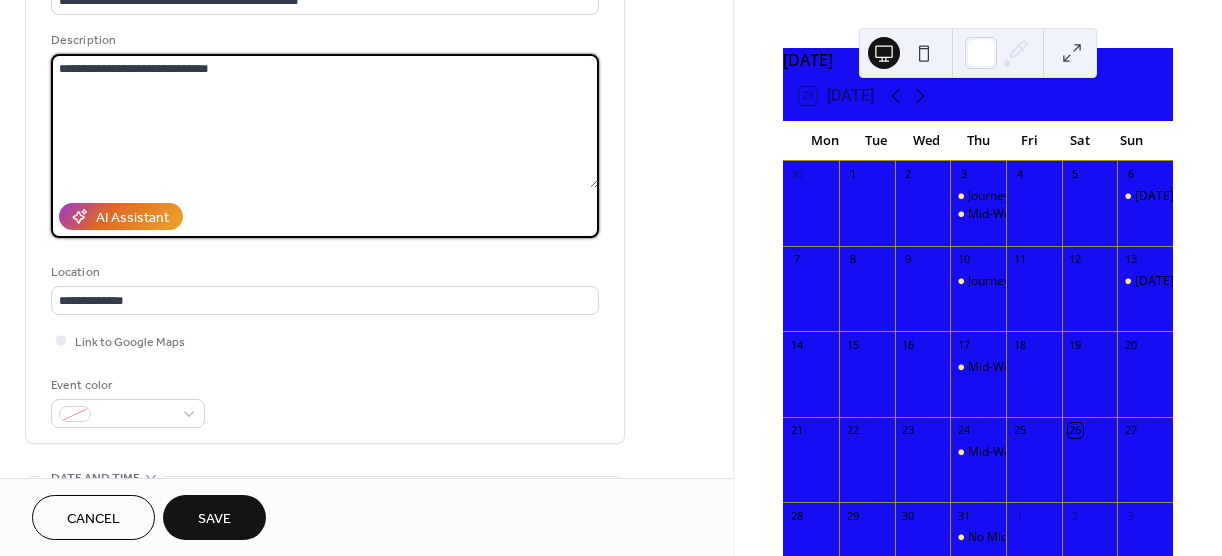 click on "**********" at bounding box center (325, 121) 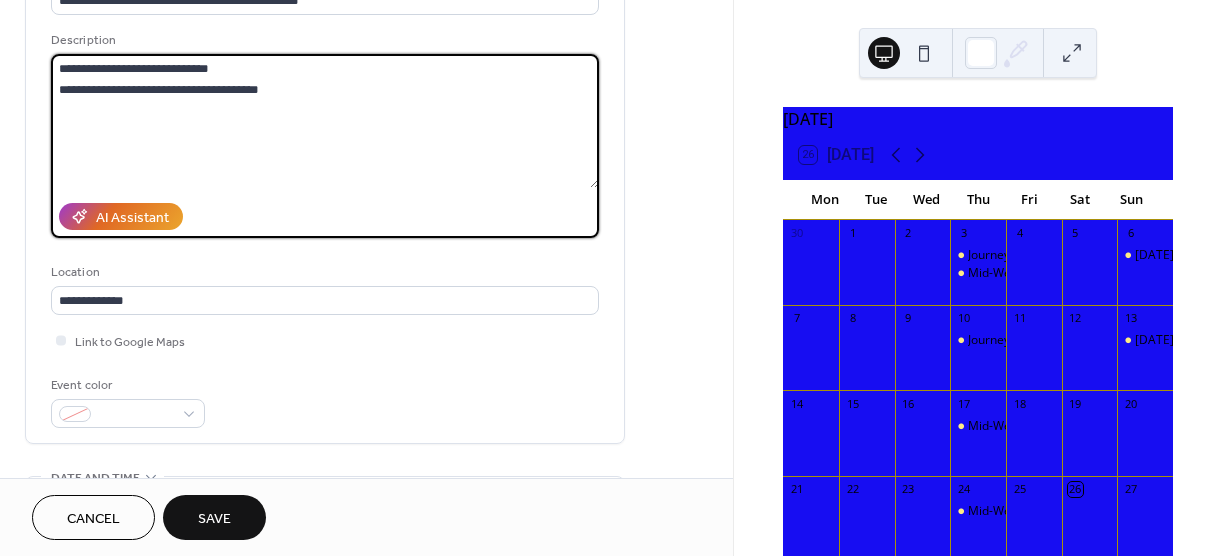 scroll, scrollTop: 59, scrollLeft: 0, axis: vertical 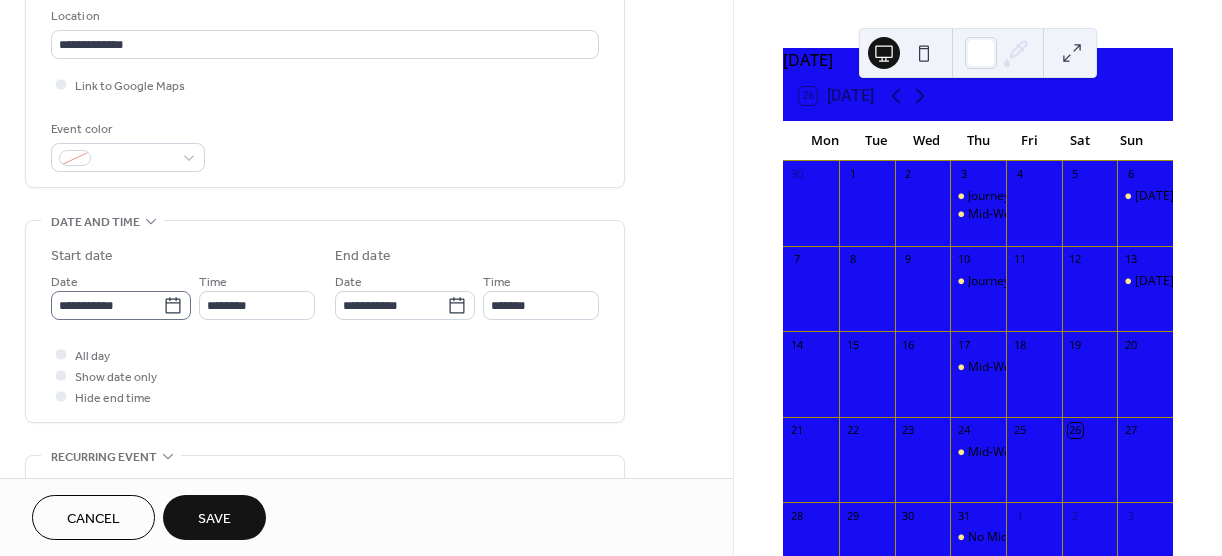 type on "**********" 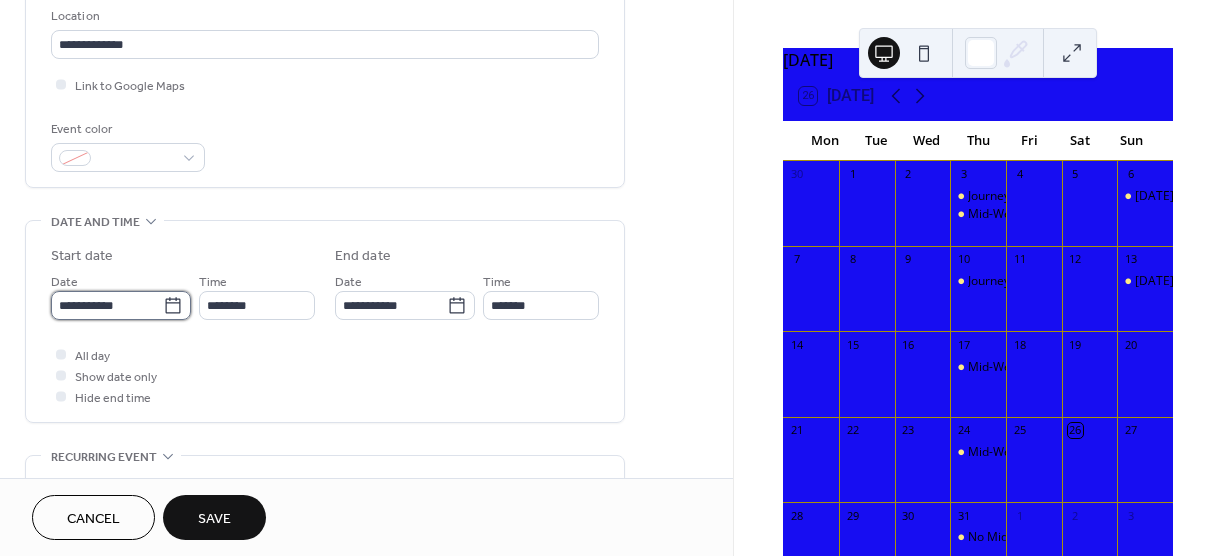 click on "**********" at bounding box center (107, 305) 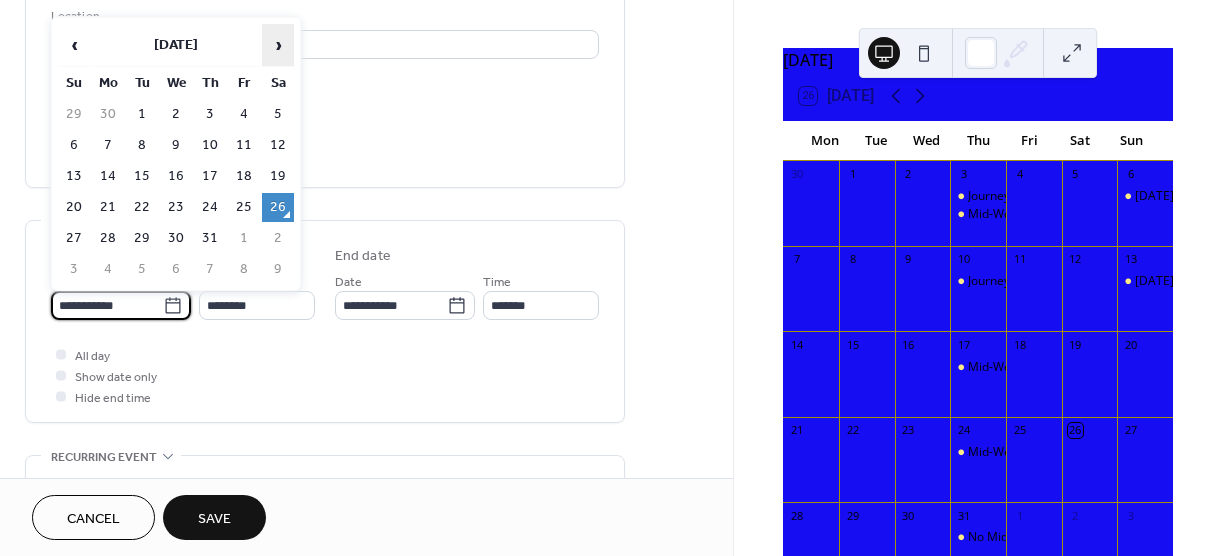 click on "›" at bounding box center [278, 45] 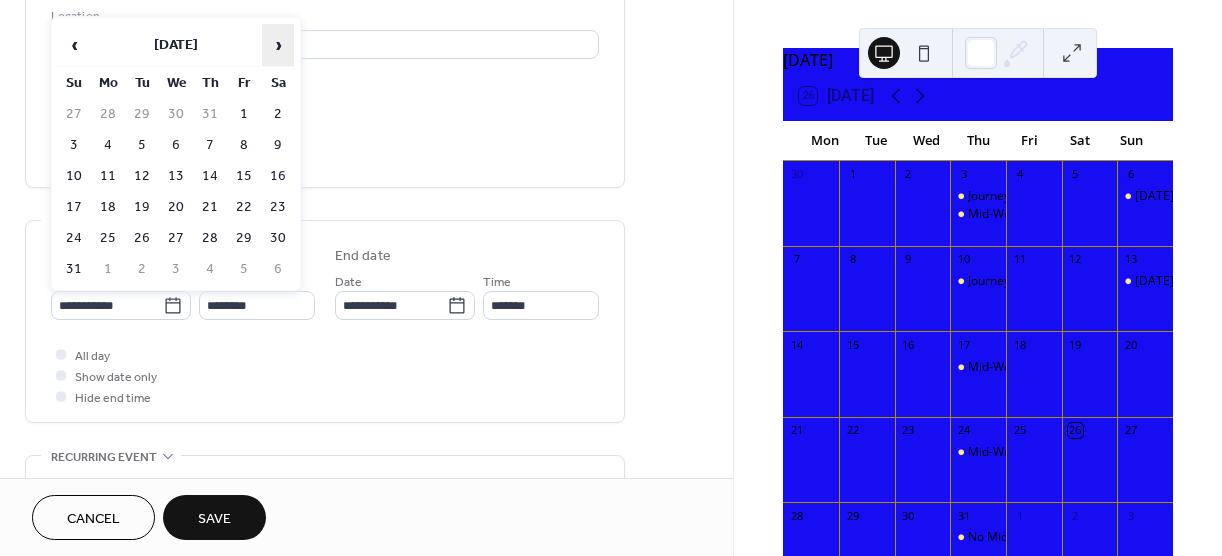 click on "›" at bounding box center [278, 45] 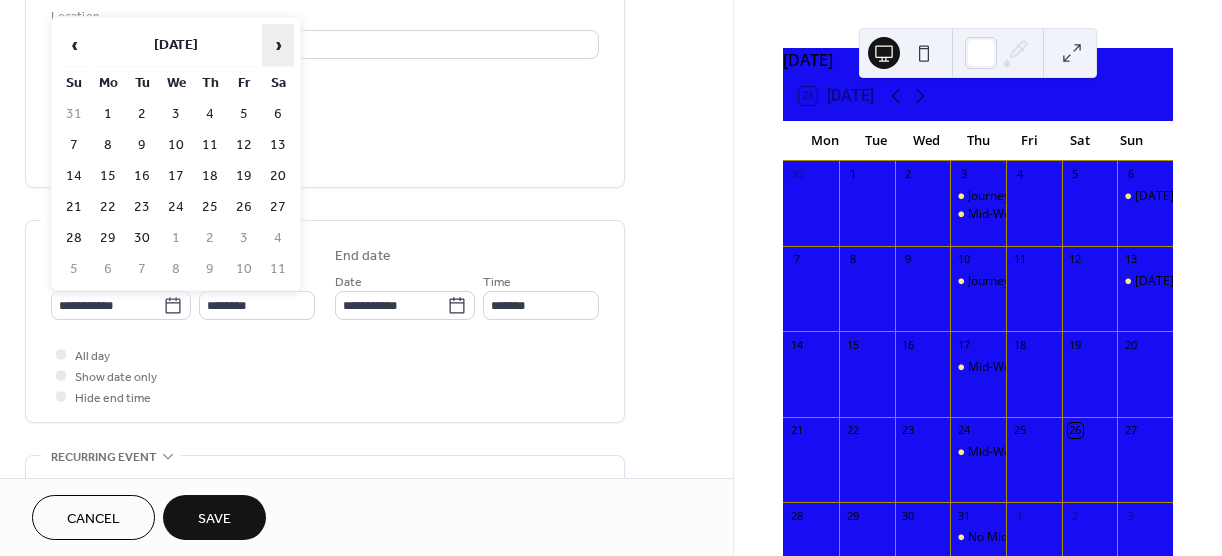 click on "›" at bounding box center (278, 45) 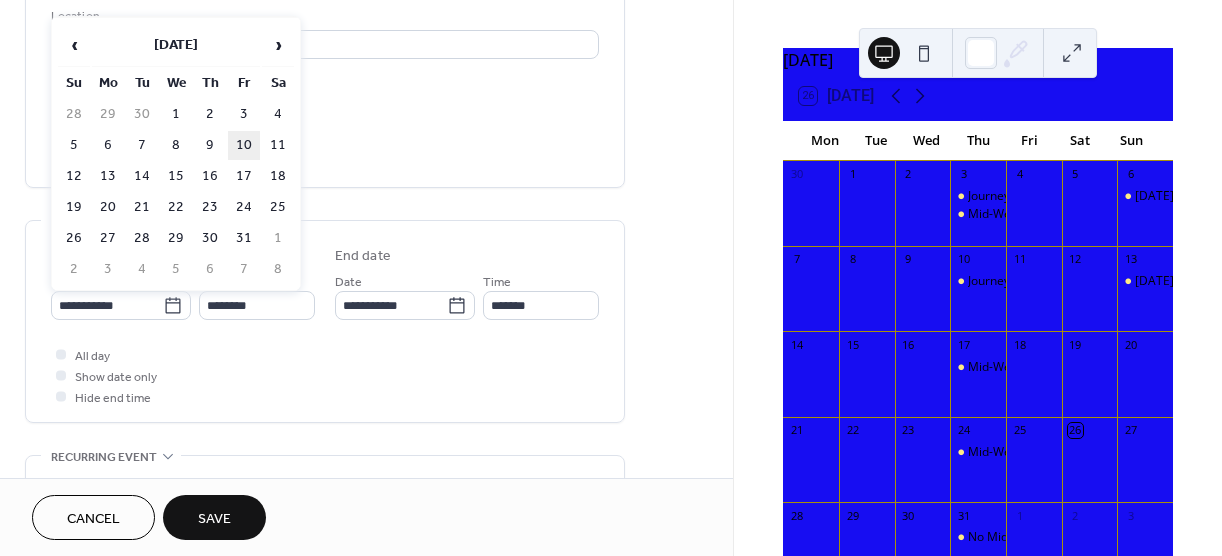click on "10" at bounding box center [244, 145] 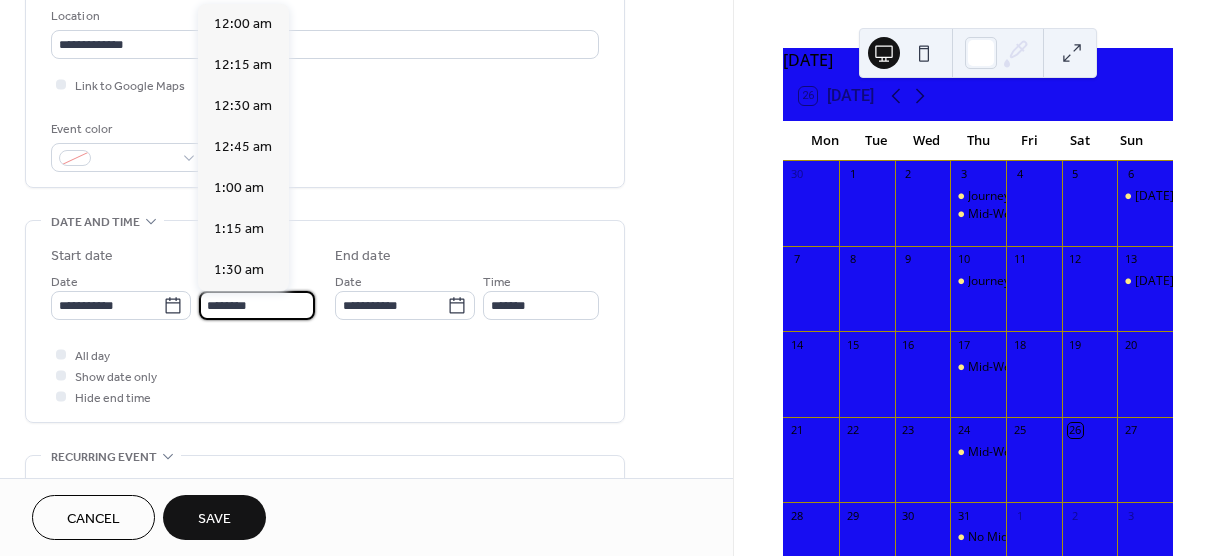 scroll, scrollTop: 1968, scrollLeft: 0, axis: vertical 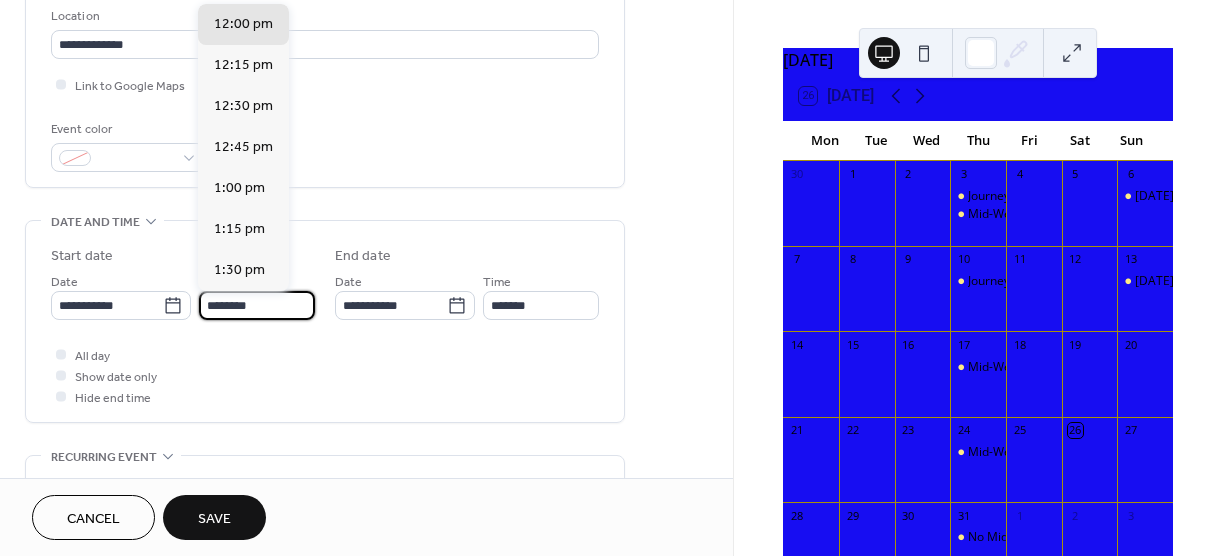 click on "********" at bounding box center (257, 305) 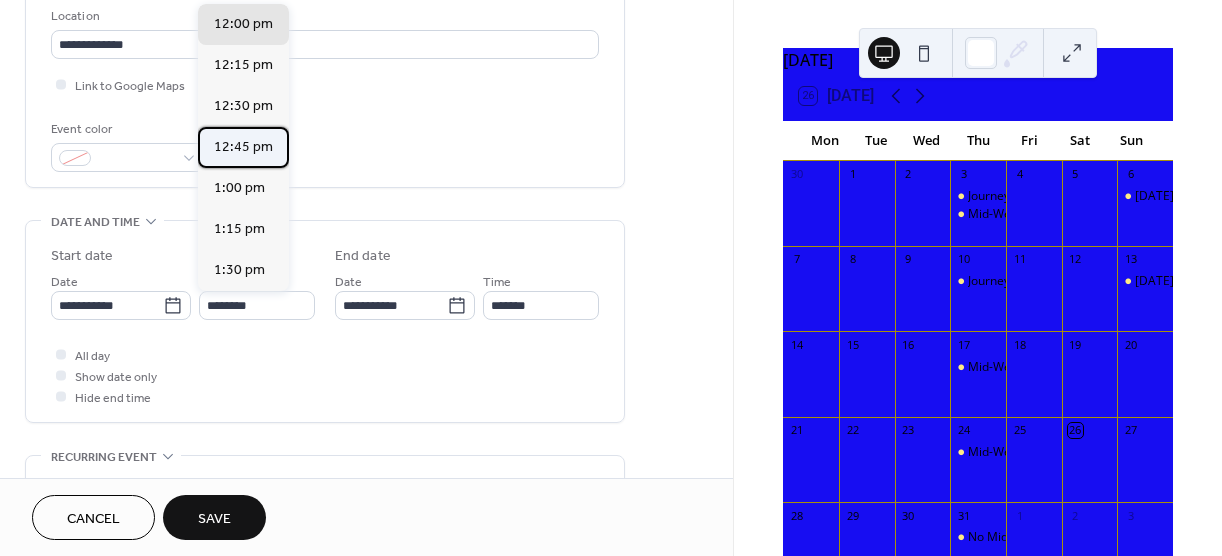 click on "12:45 pm" at bounding box center (243, 147) 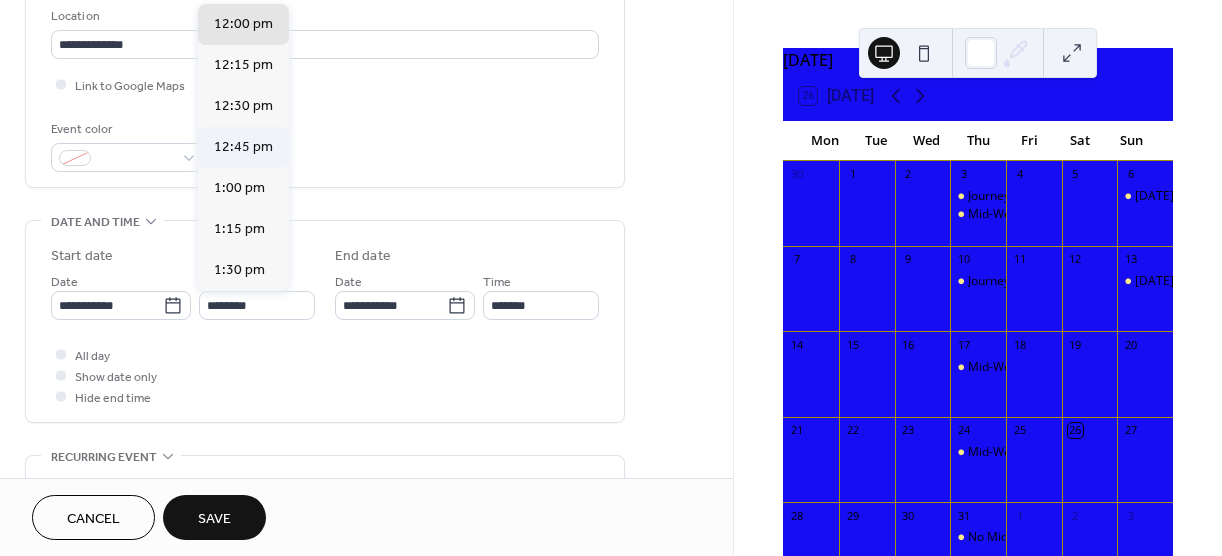 type on "********" 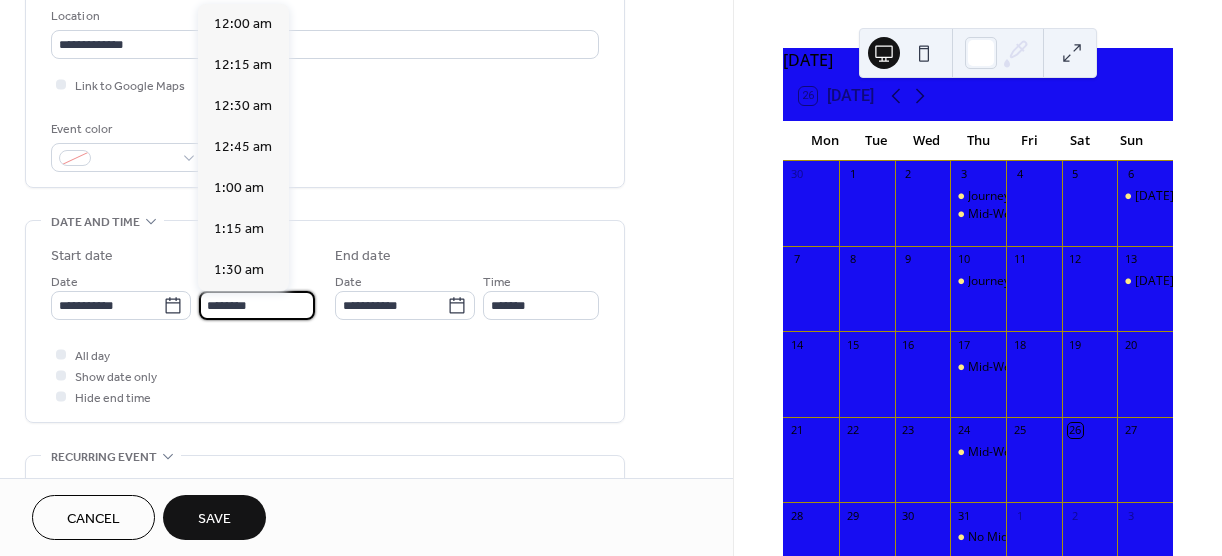 click on "********" at bounding box center (257, 305) 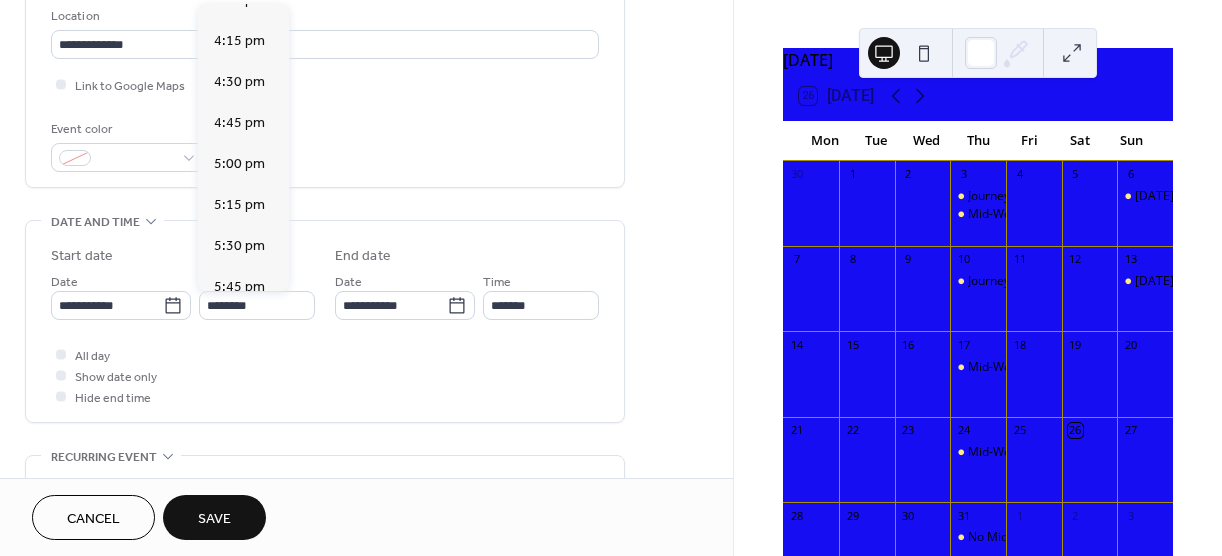scroll, scrollTop: 2717, scrollLeft: 0, axis: vertical 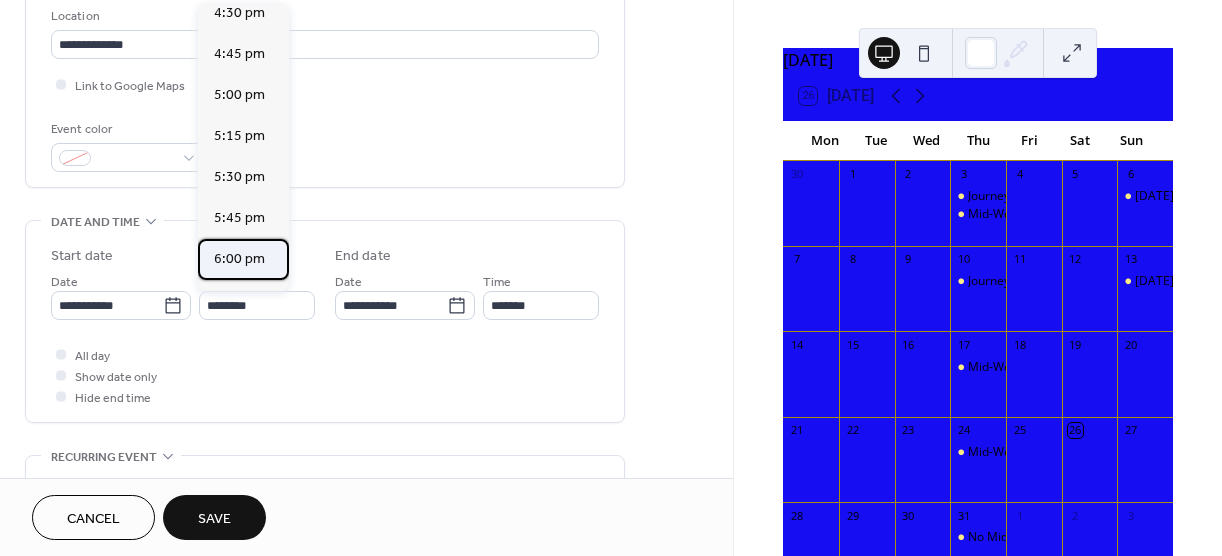 click on "6:00 pm" at bounding box center [239, 259] 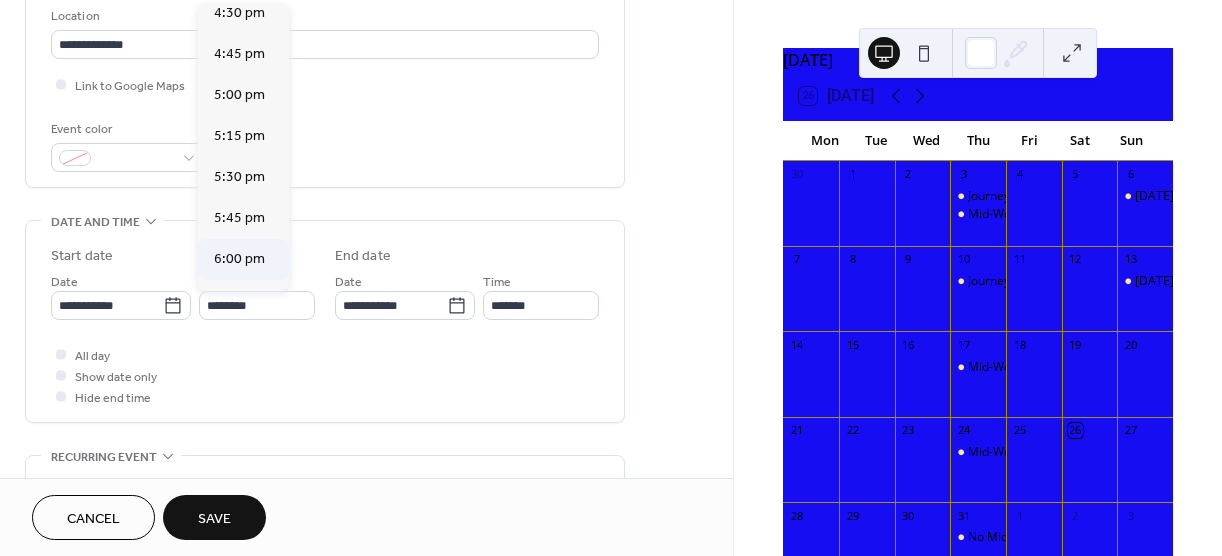 type on "*******" 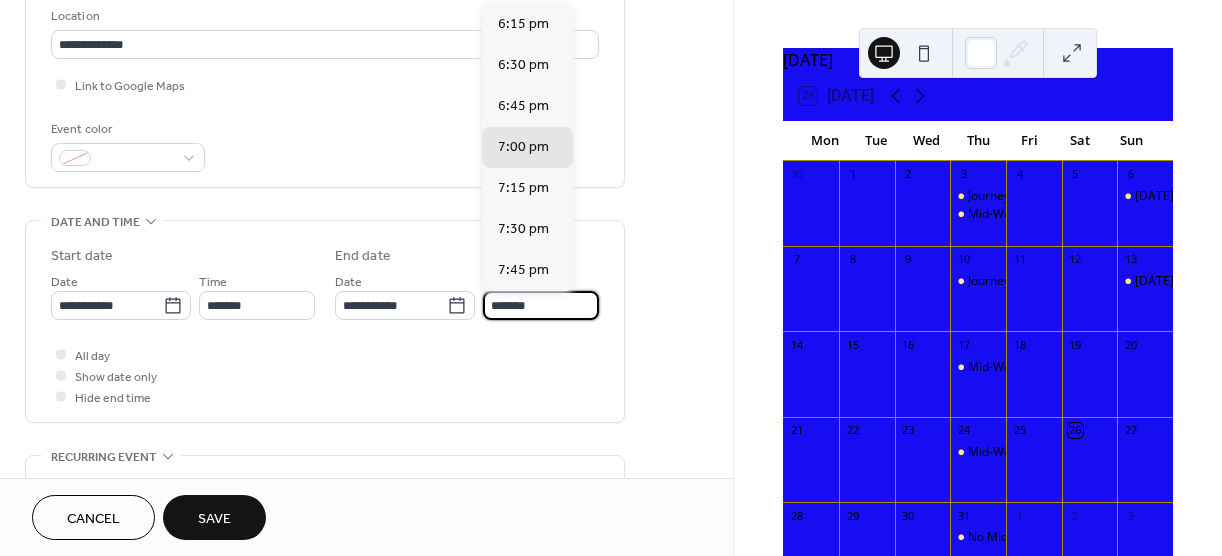 click on "*******" at bounding box center [541, 305] 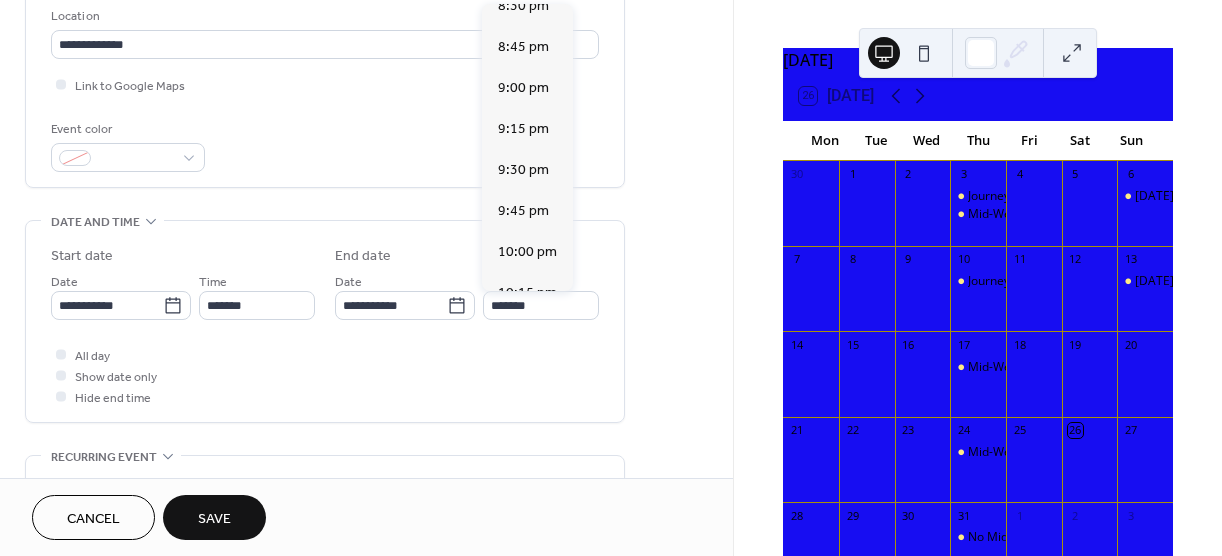 scroll, scrollTop: 397, scrollLeft: 0, axis: vertical 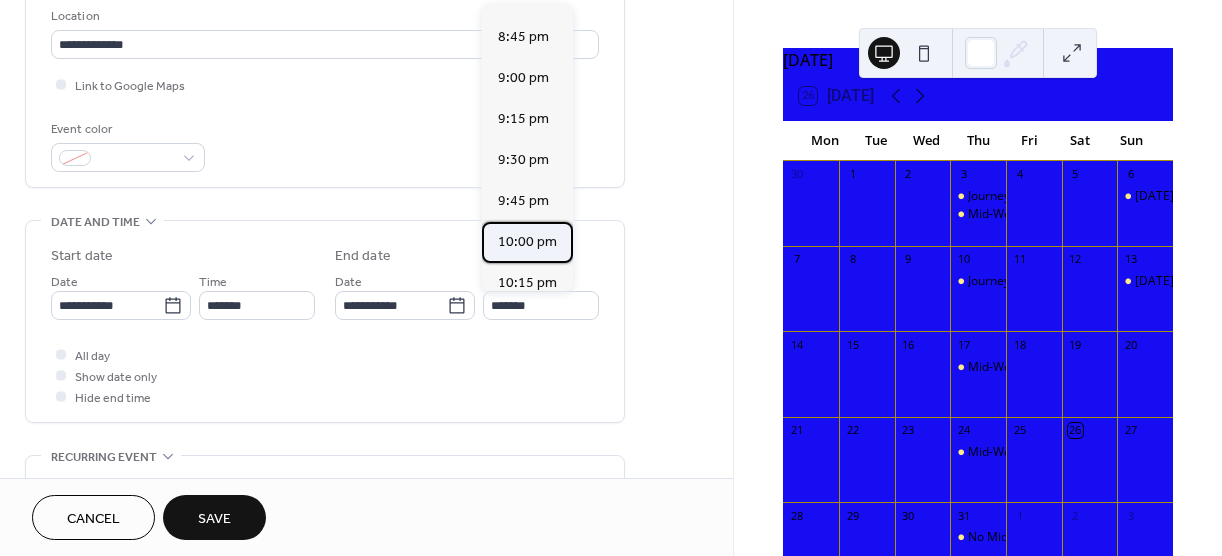 click on "10:00 pm" at bounding box center (527, 242) 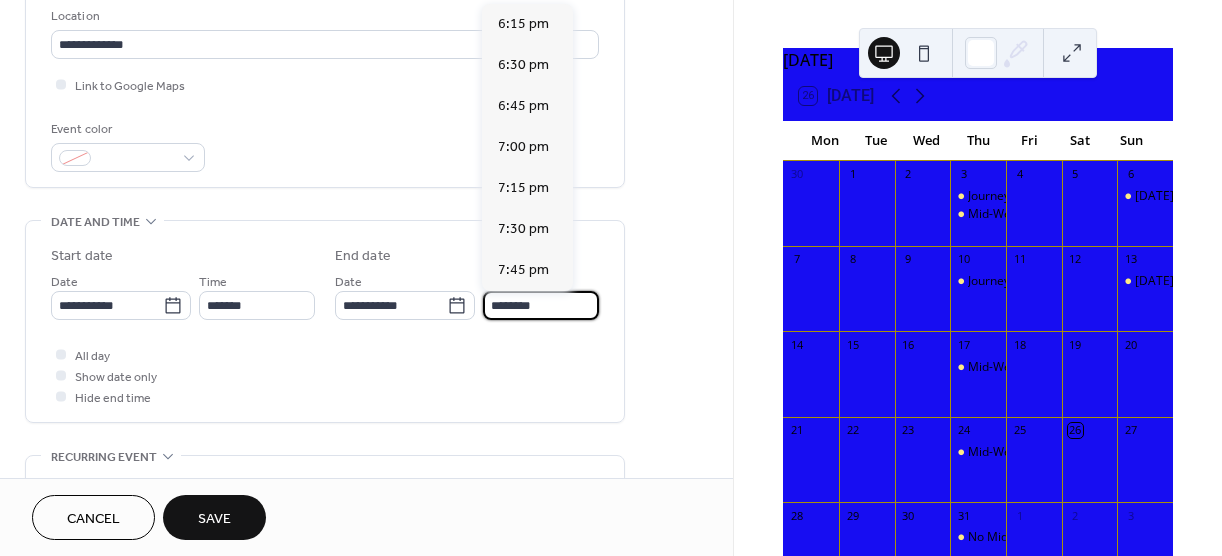 scroll, scrollTop: 615, scrollLeft: 0, axis: vertical 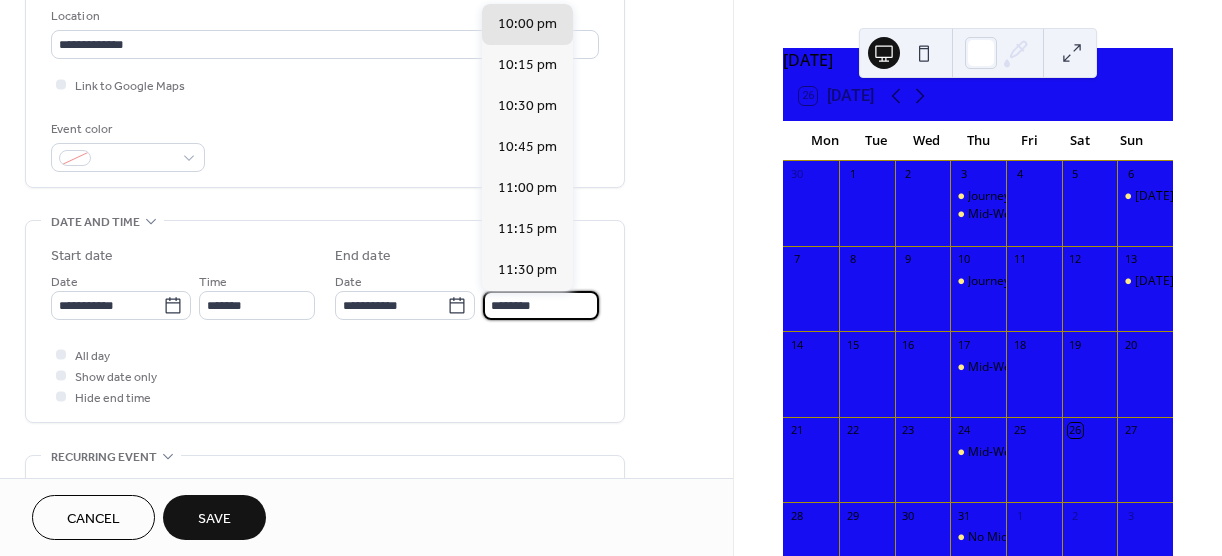 click on "********" at bounding box center [541, 305] 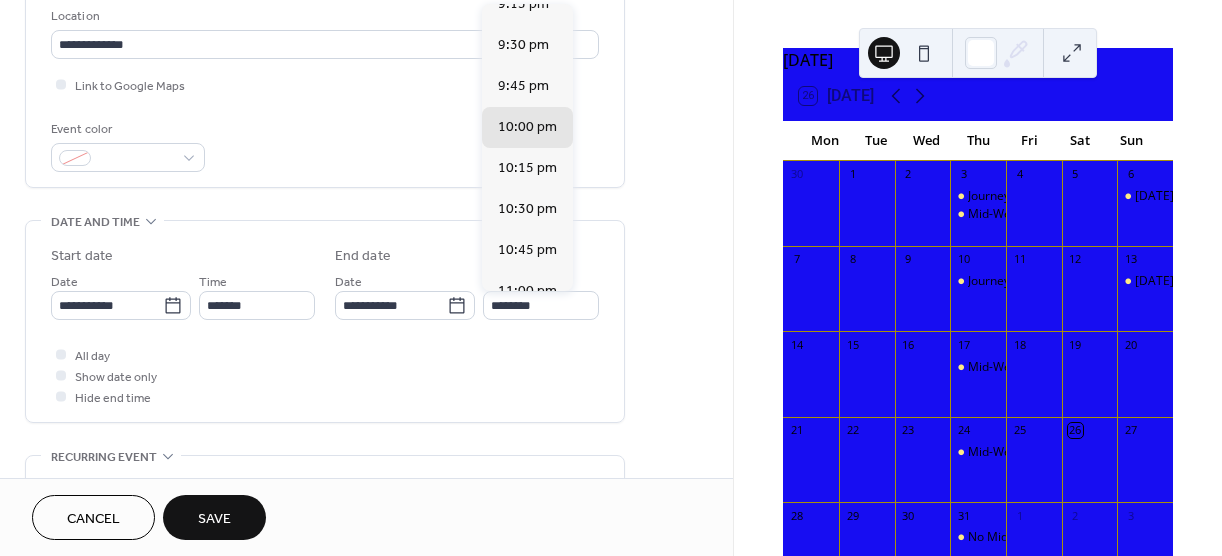 scroll, scrollTop: 499, scrollLeft: 0, axis: vertical 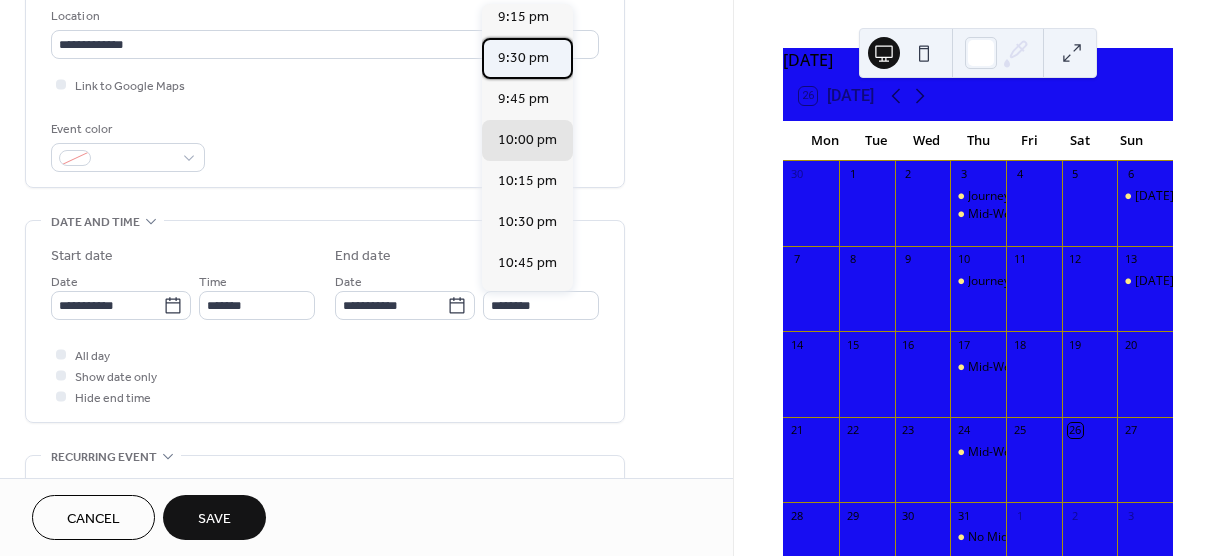 click on "9:30 pm" at bounding box center (523, 58) 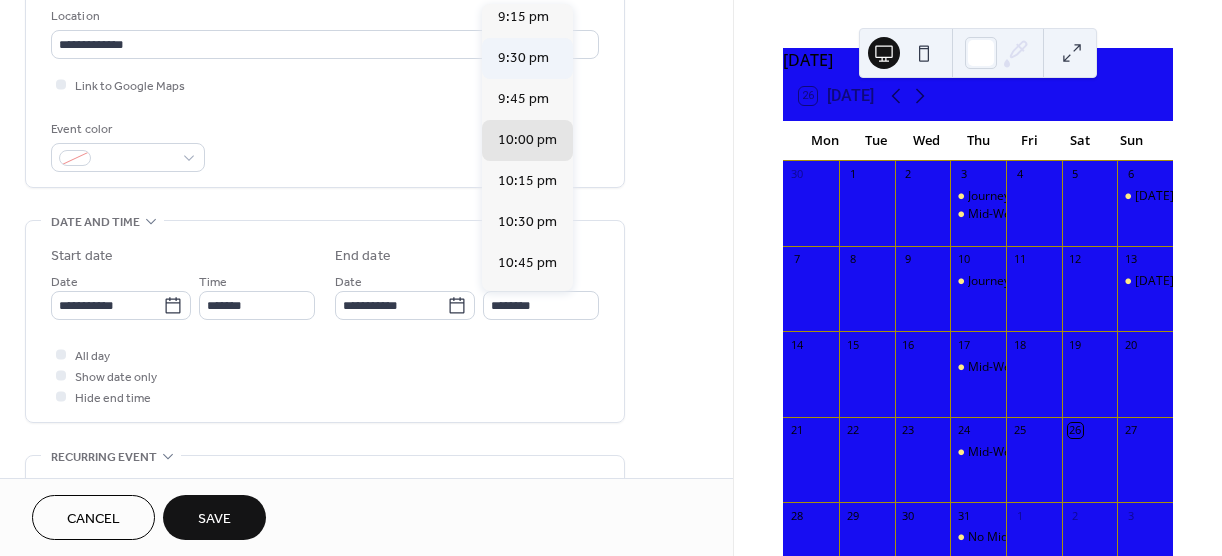 type on "*******" 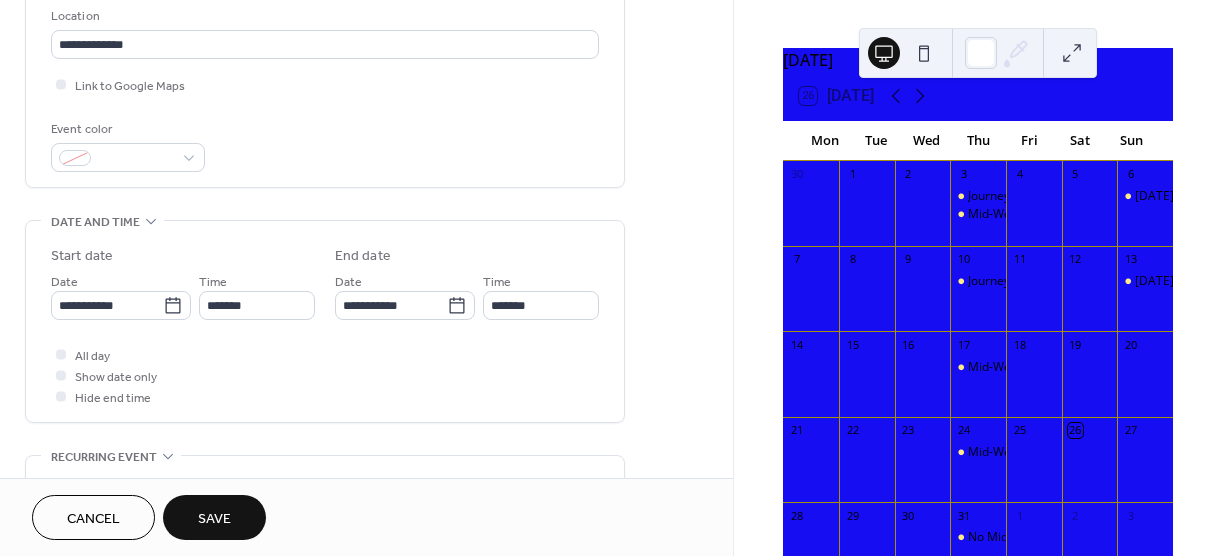 drag, startPoint x: 726, startPoint y: 254, endPoint x: 727, endPoint y: 218, distance: 36.013885 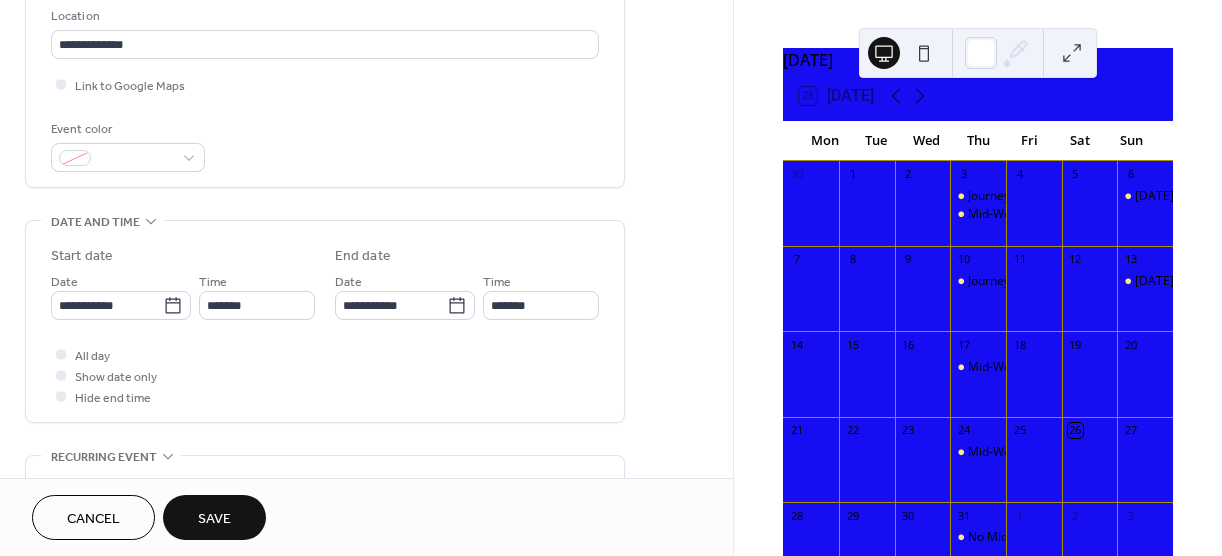 click on "**********" at bounding box center (366, 239) 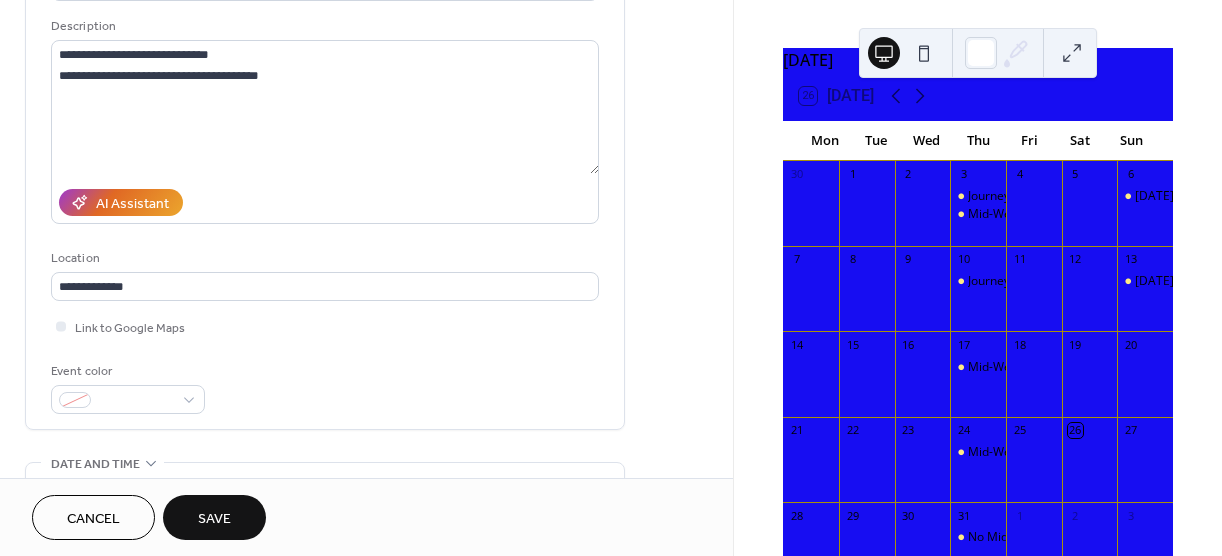 scroll, scrollTop: 192, scrollLeft: 0, axis: vertical 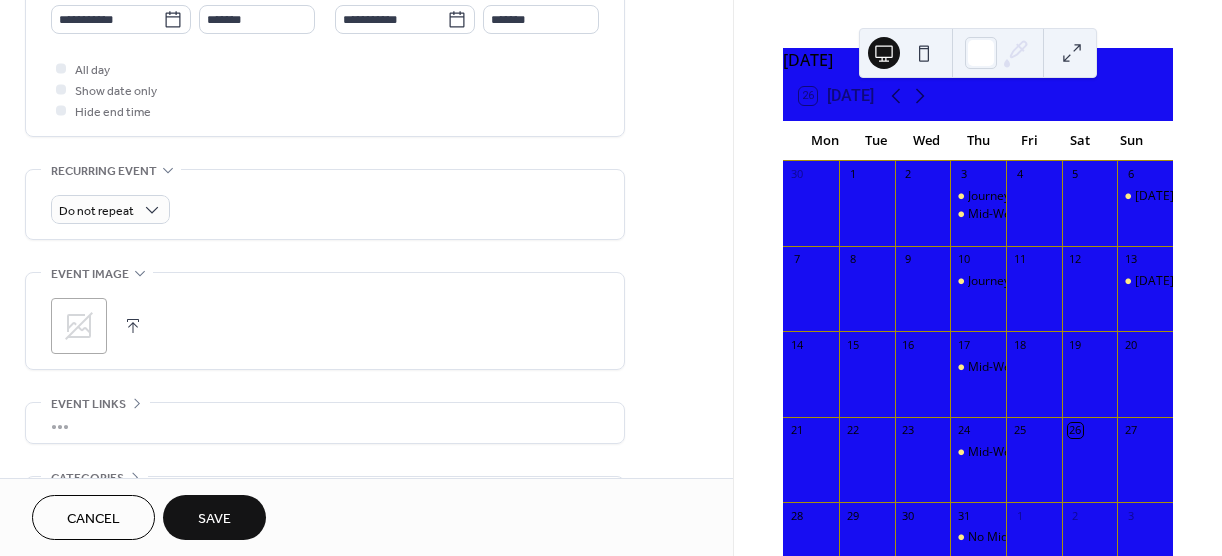 click 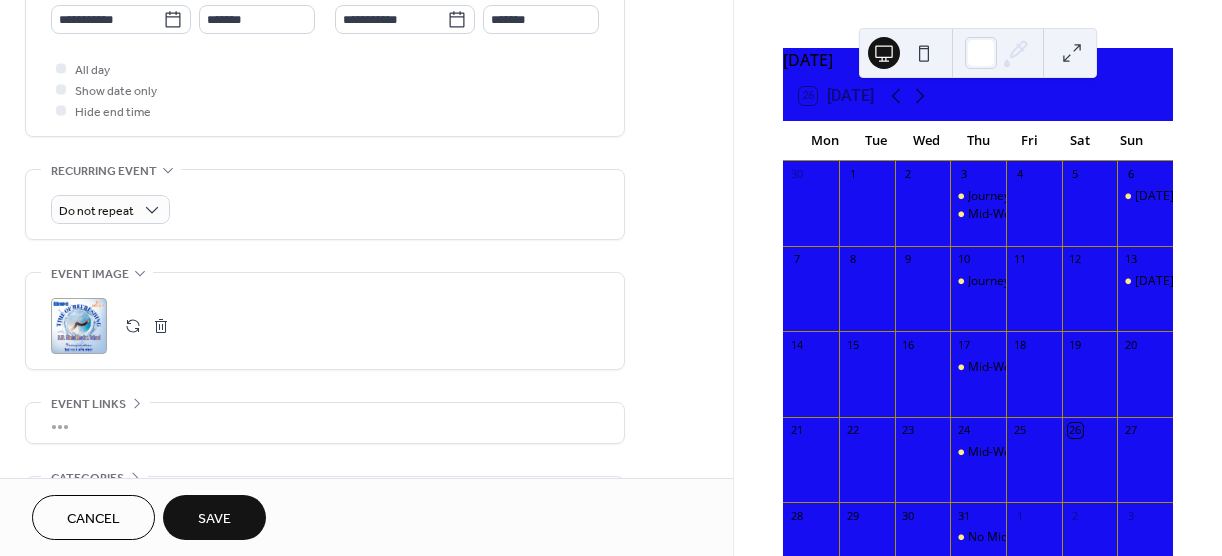 click on "Save" at bounding box center (214, 517) 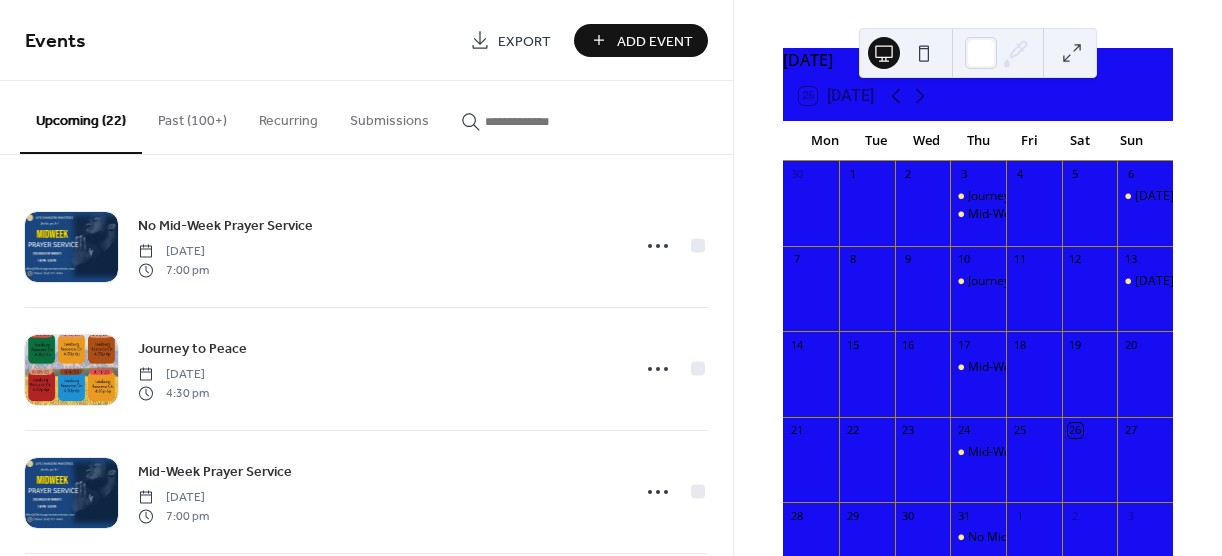 drag, startPoint x: 729, startPoint y: 185, endPoint x: 733, endPoint y: 202, distance: 17.464249 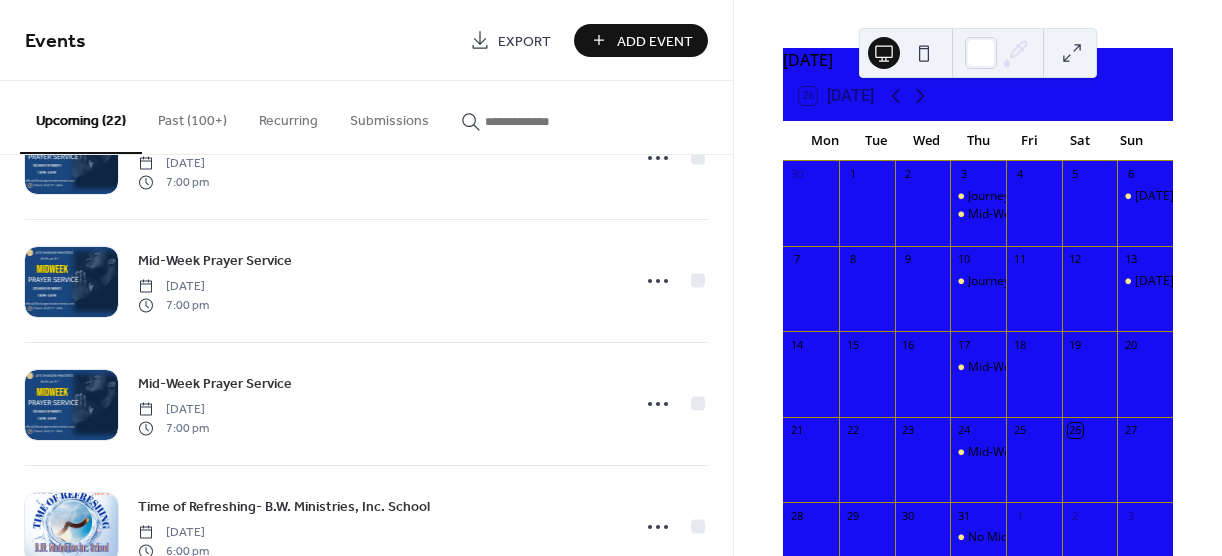 scroll, scrollTop: 2364, scrollLeft: 0, axis: vertical 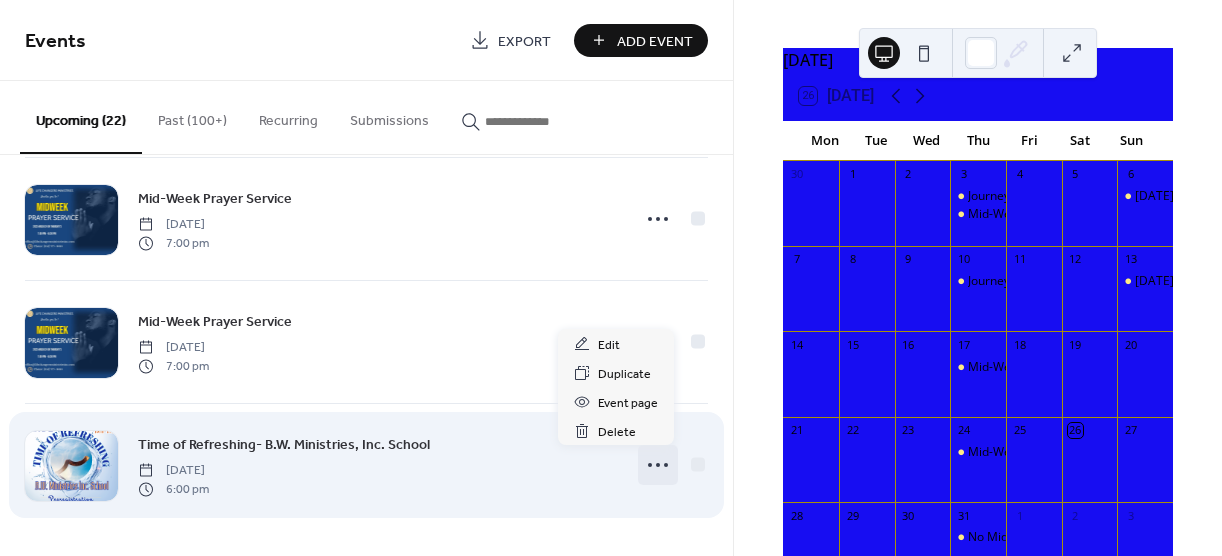 click 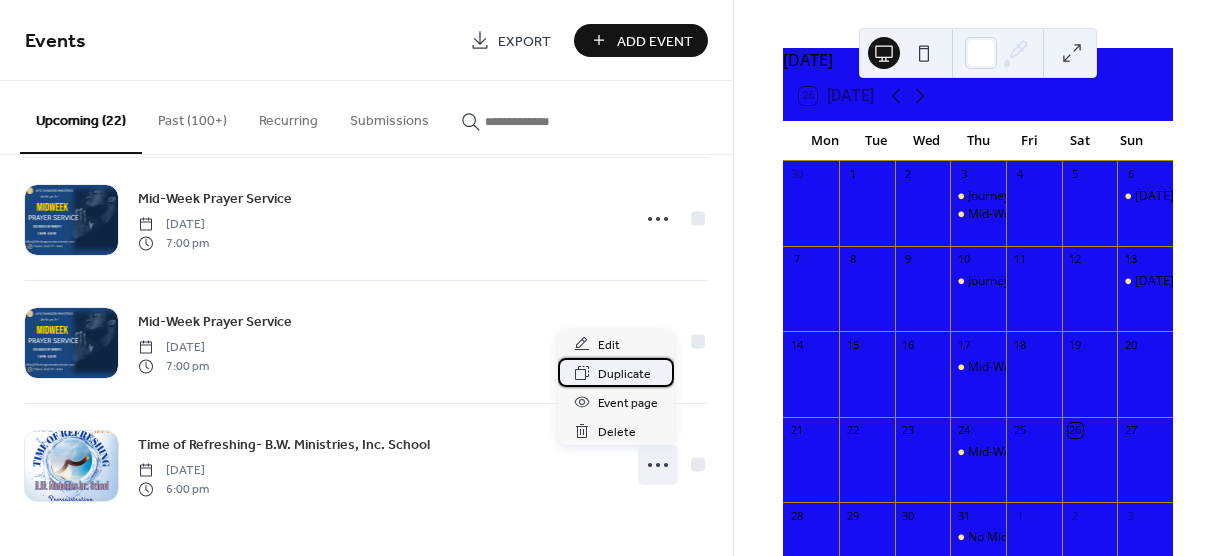 click on "Duplicate" at bounding box center [624, 374] 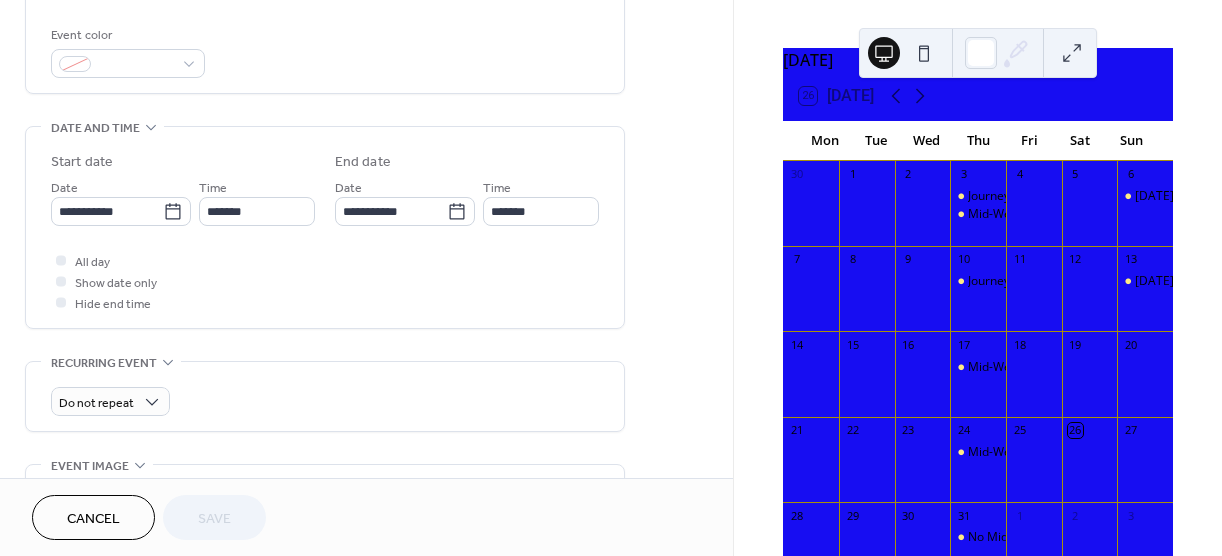 scroll, scrollTop: 529, scrollLeft: 0, axis: vertical 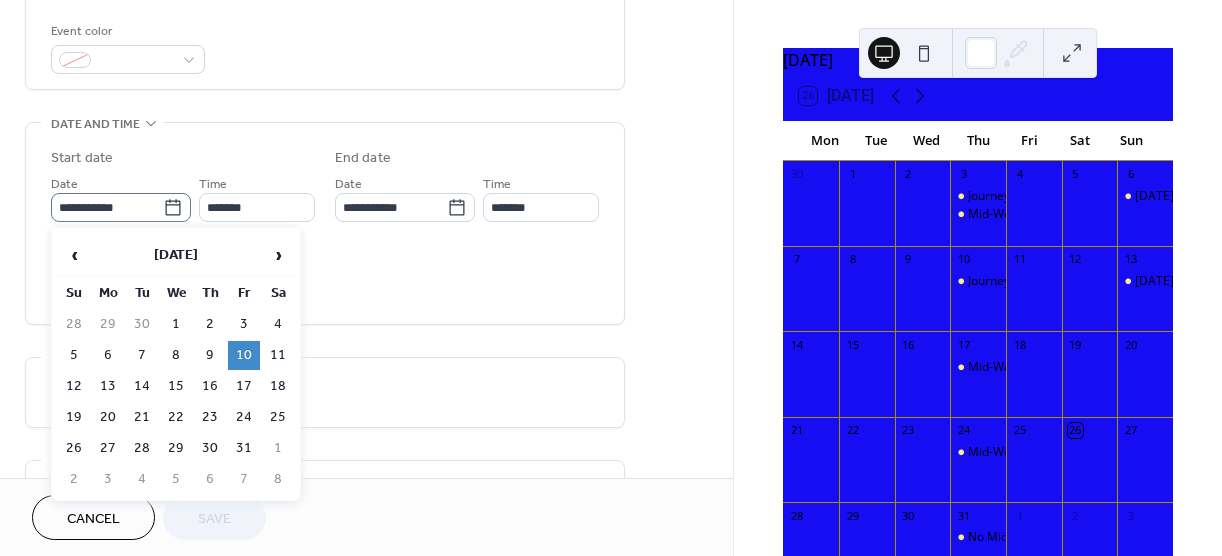 click 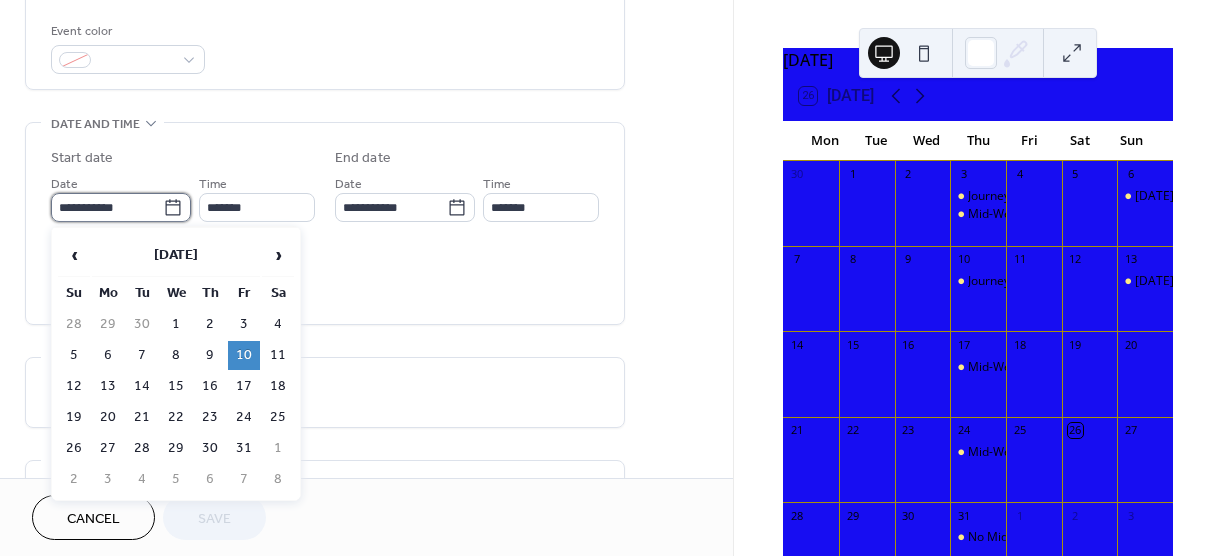 click on "**********" at bounding box center (107, 207) 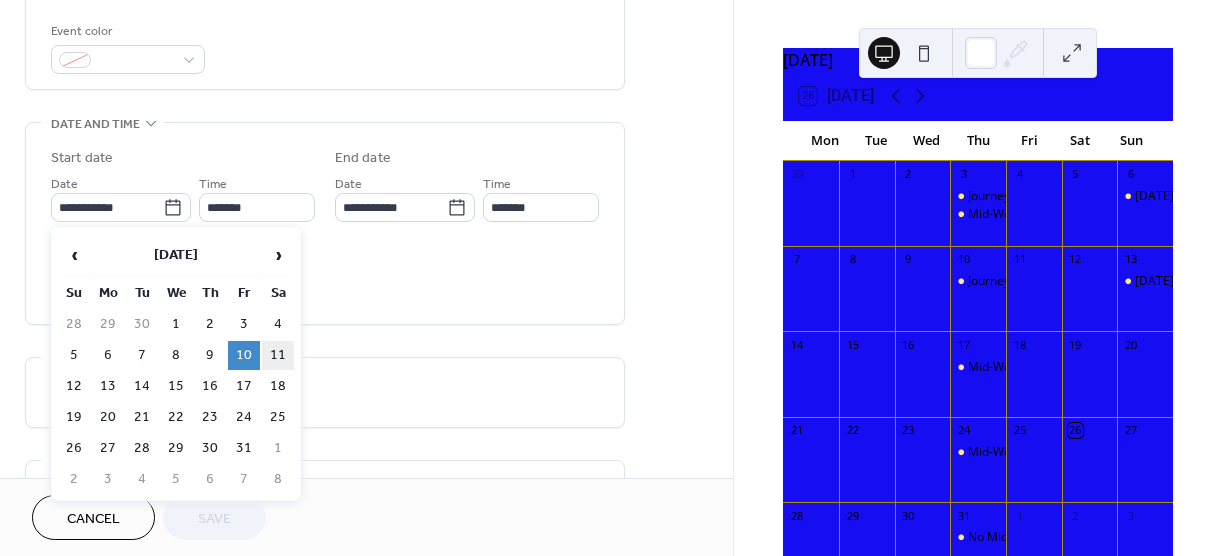 click on "11" at bounding box center [278, 355] 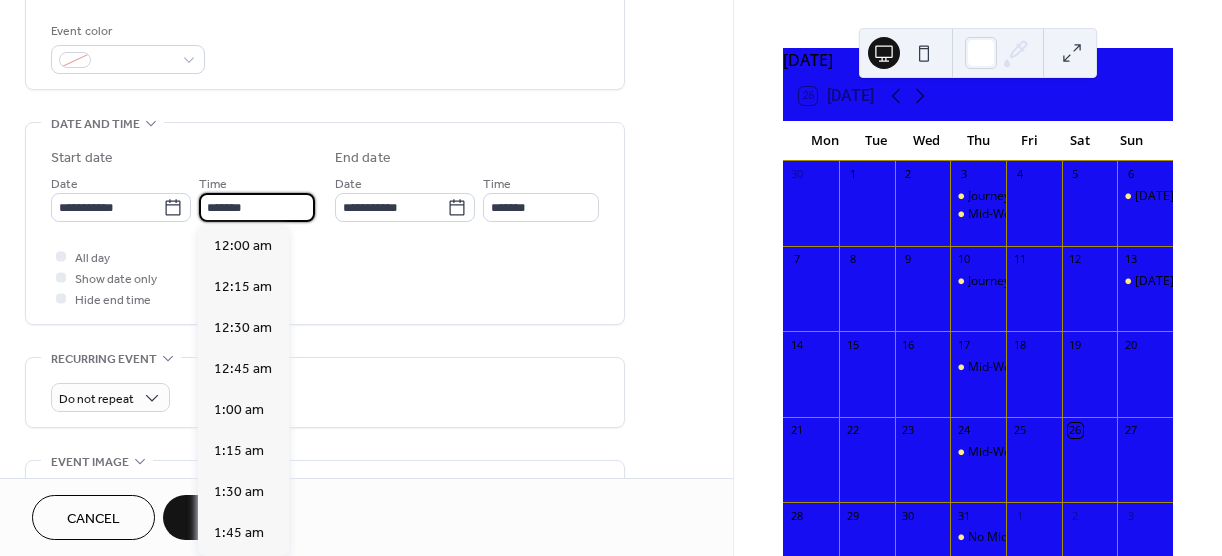 click on "*******" at bounding box center [257, 207] 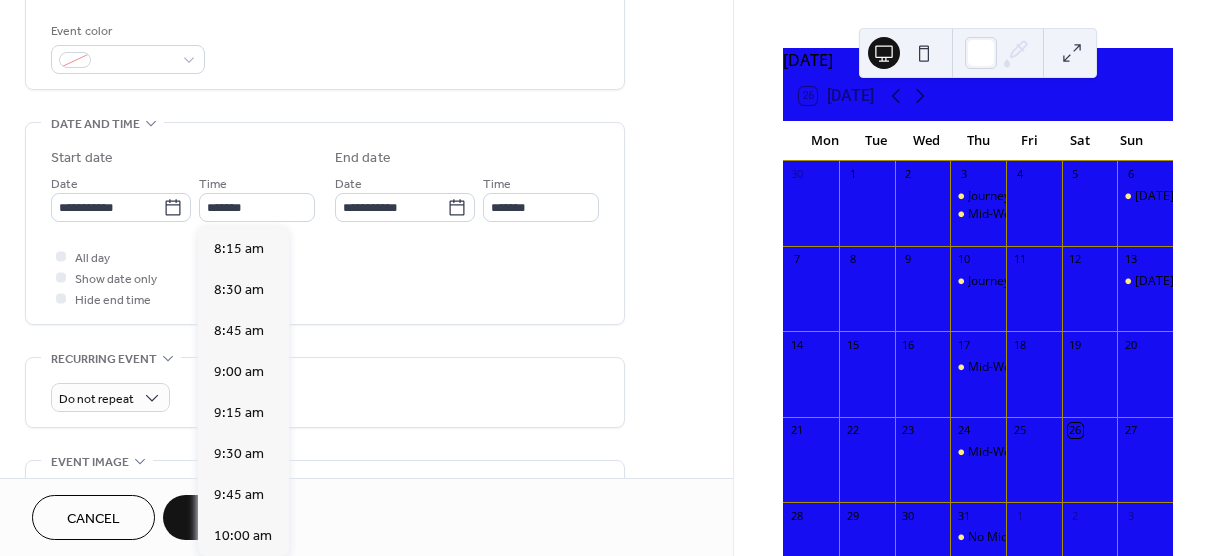 scroll, scrollTop: 1313, scrollLeft: 0, axis: vertical 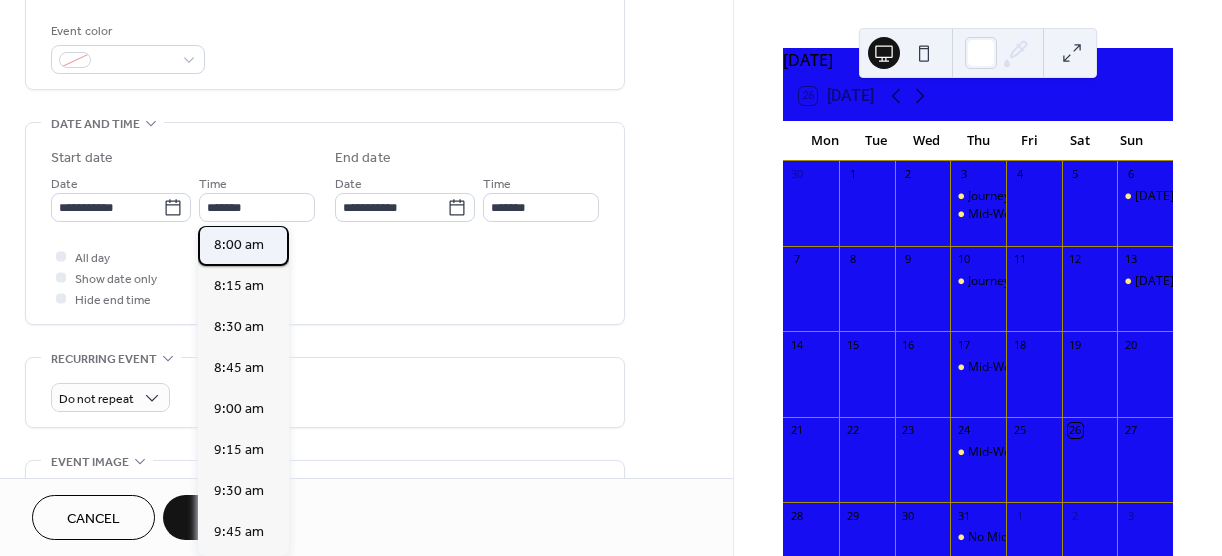click on "8:00 am" at bounding box center [239, 245] 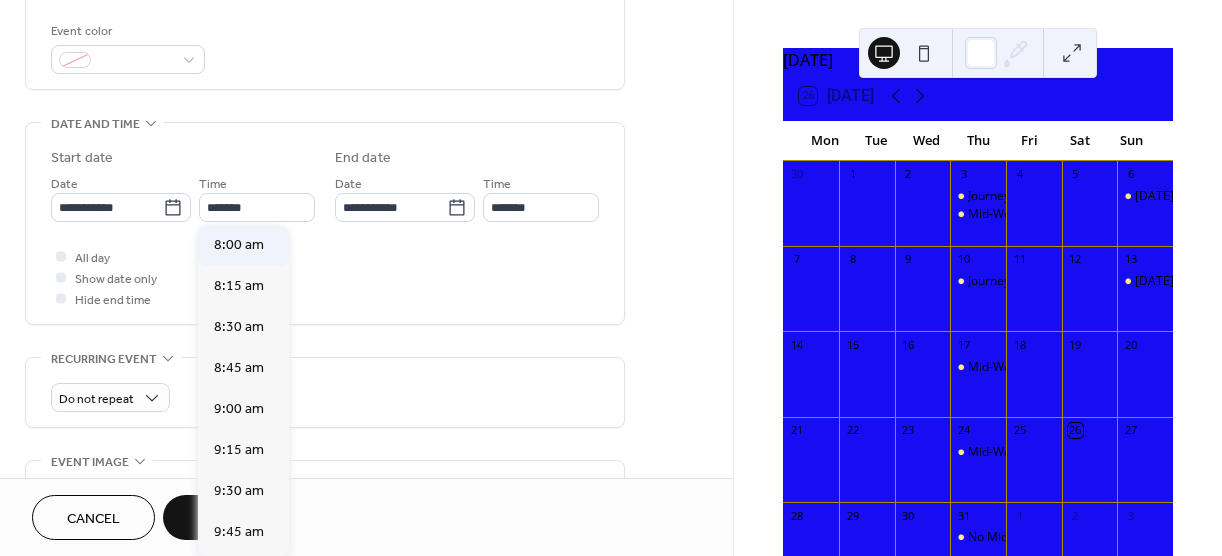 type on "*******" 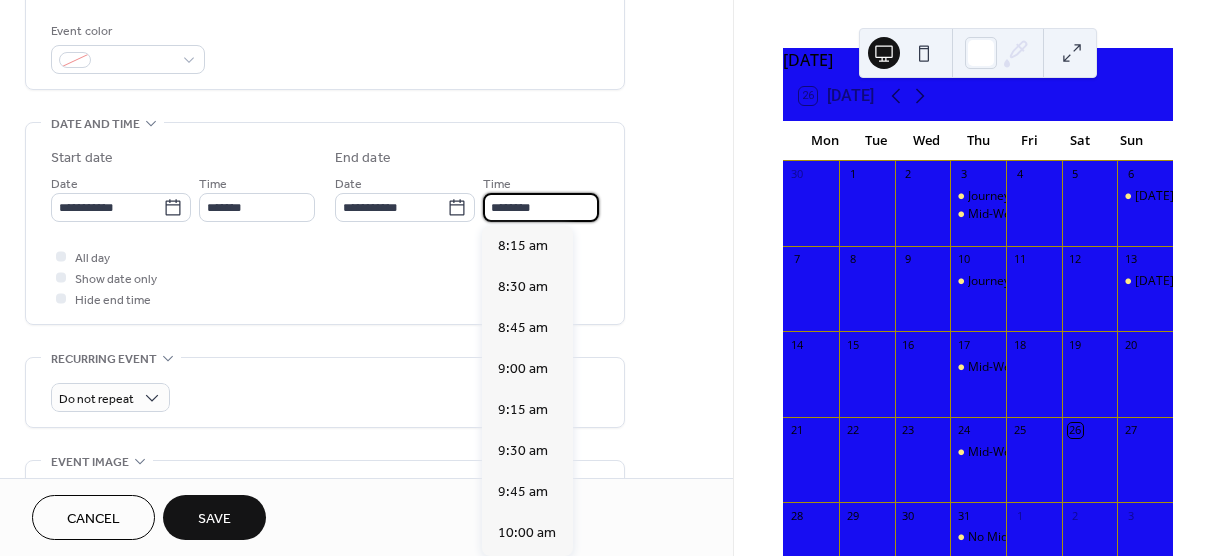 click on "********" at bounding box center (541, 207) 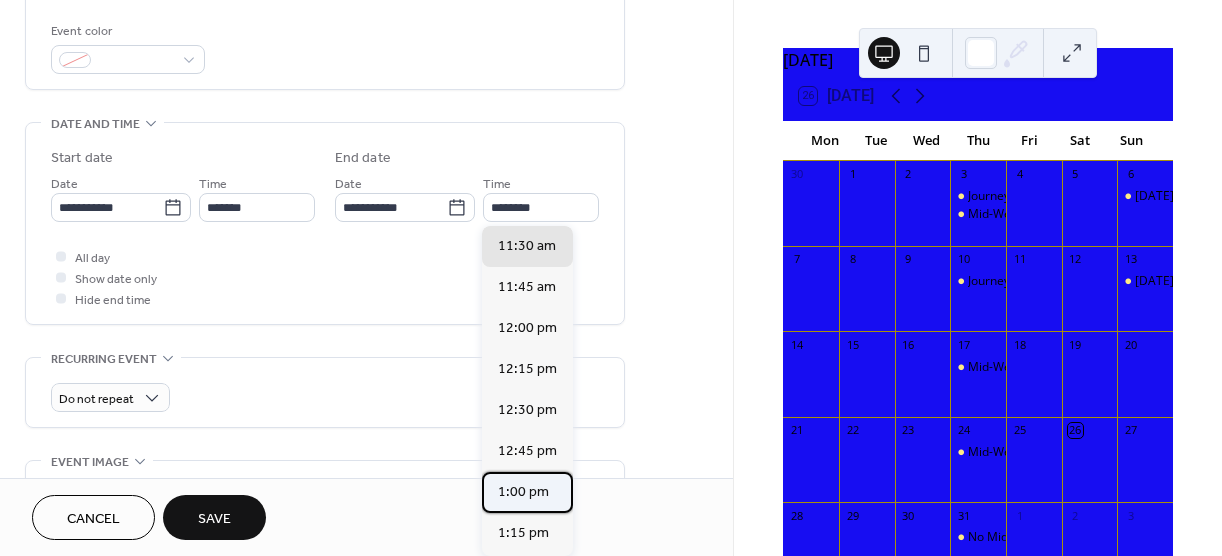 click on "1:00 pm" at bounding box center [523, 492] 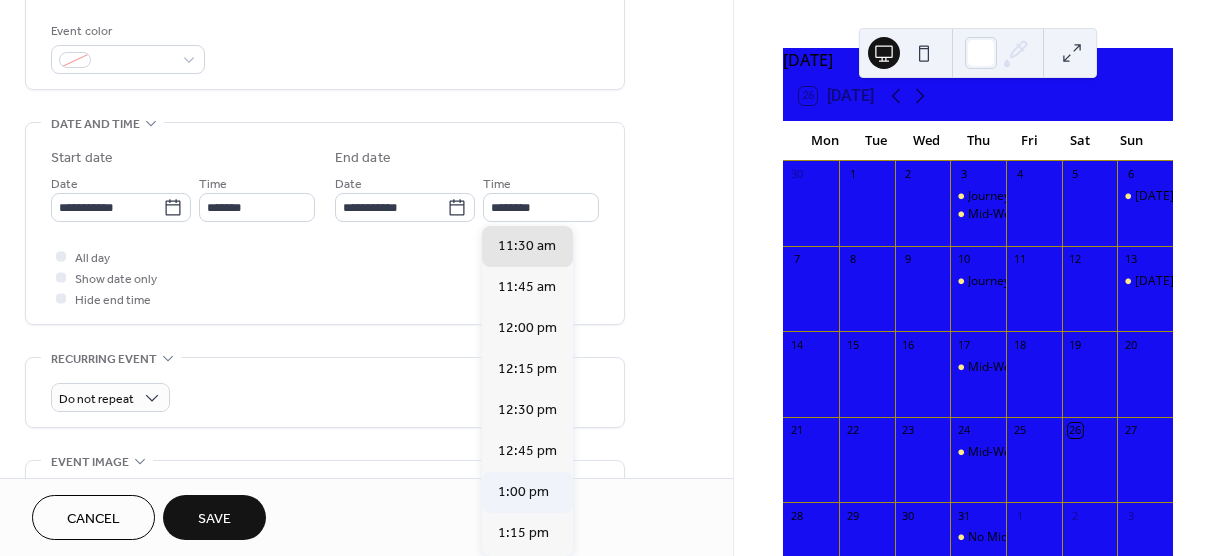 type on "*******" 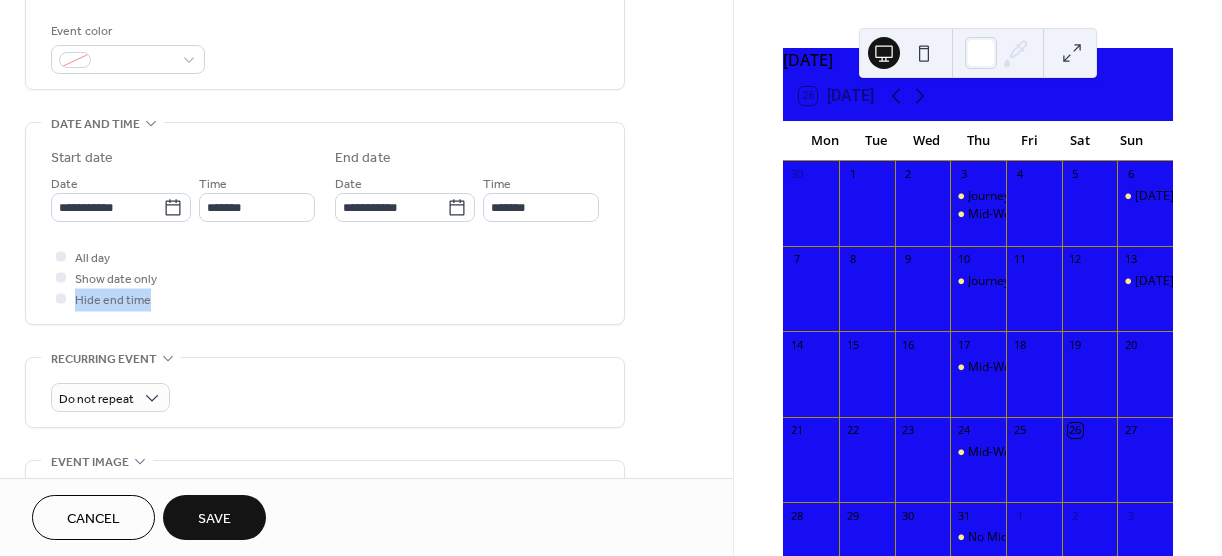 drag, startPoint x: 726, startPoint y: 321, endPoint x: 725, endPoint y: 279, distance: 42.0119 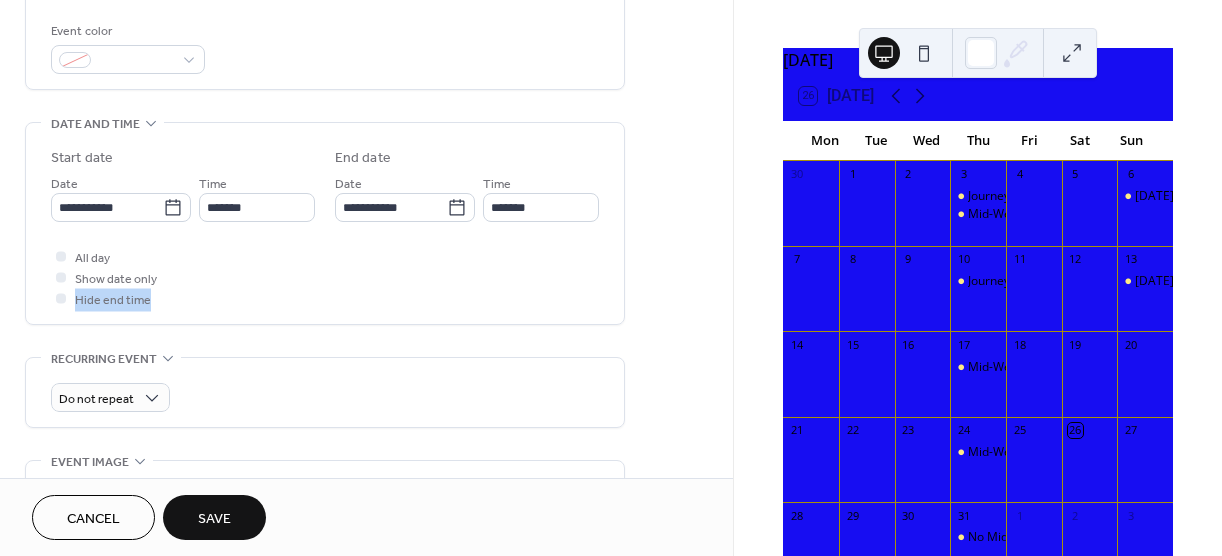 click on "**********" at bounding box center (366, 191) 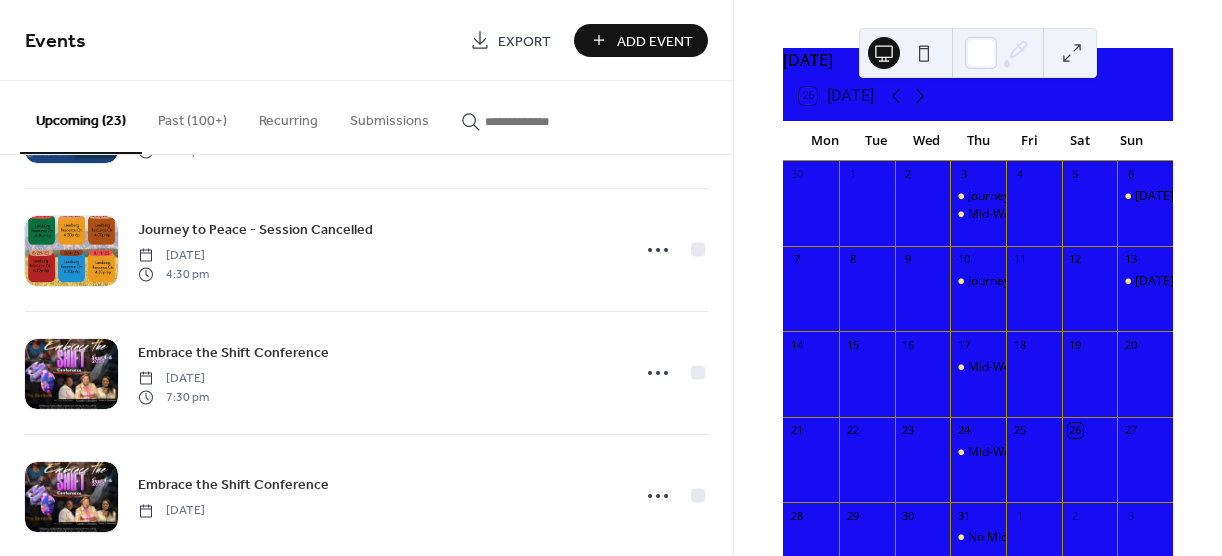 scroll, scrollTop: 0, scrollLeft: 0, axis: both 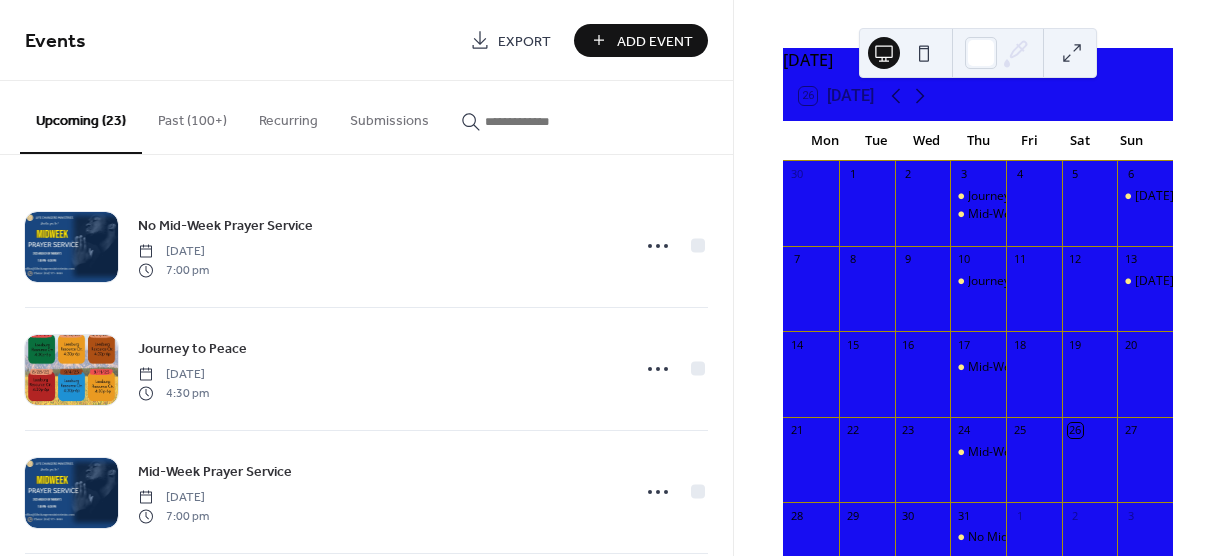 click on "Past (100+)" at bounding box center [192, 116] 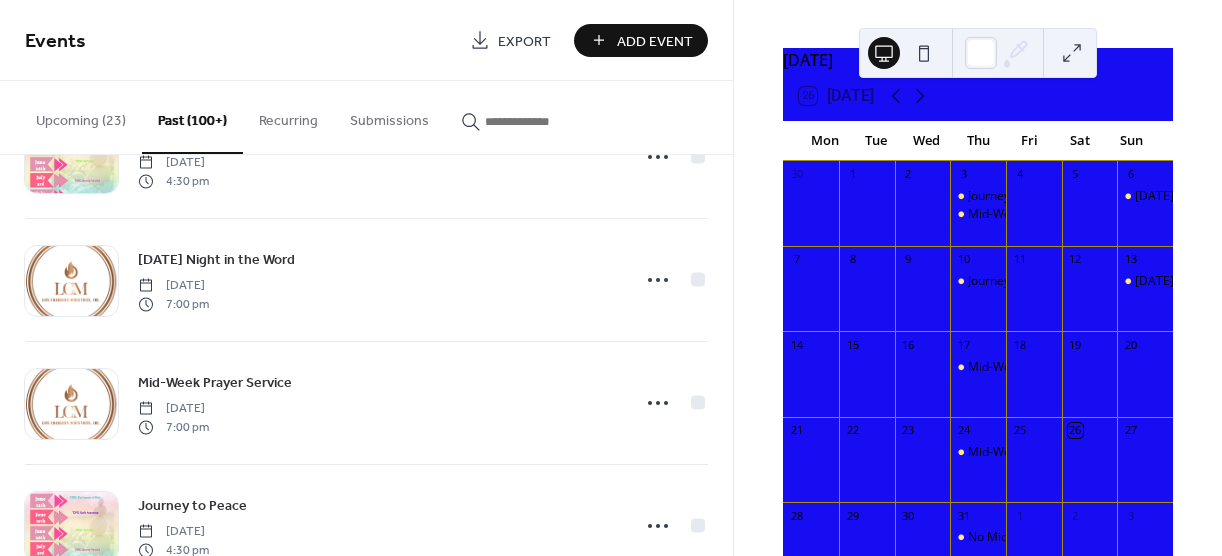 scroll, scrollTop: 430, scrollLeft: 0, axis: vertical 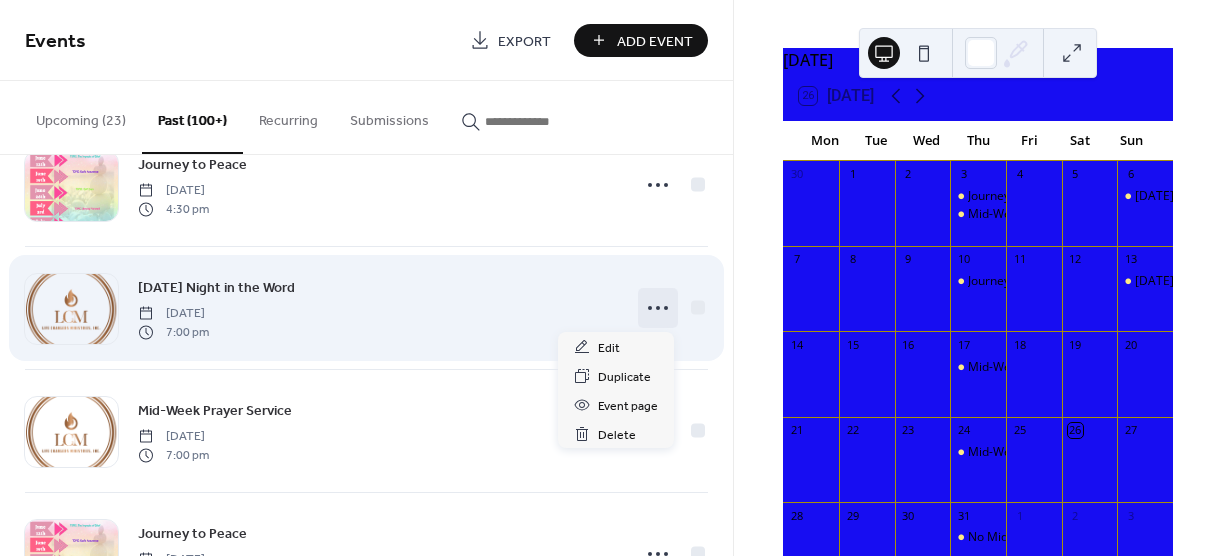 click 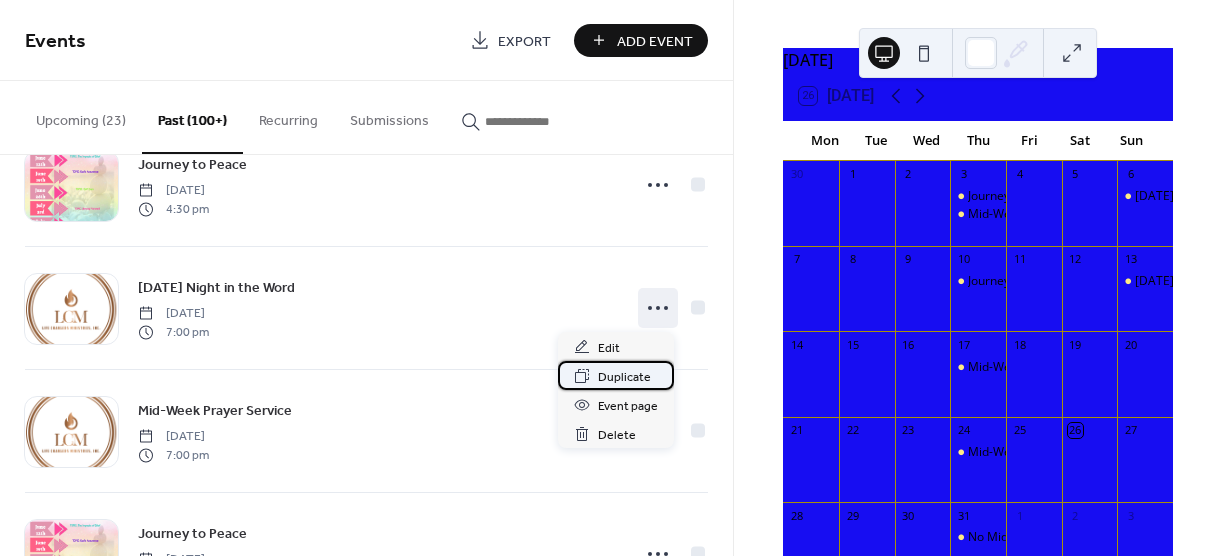 click on "Duplicate" at bounding box center [624, 377] 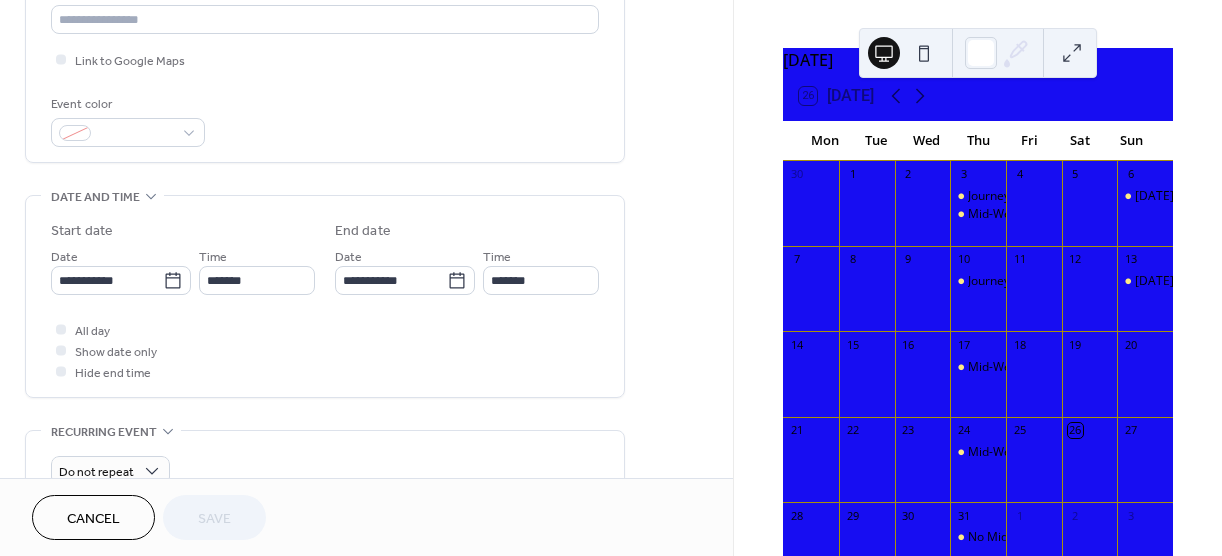 scroll, scrollTop: 464, scrollLeft: 0, axis: vertical 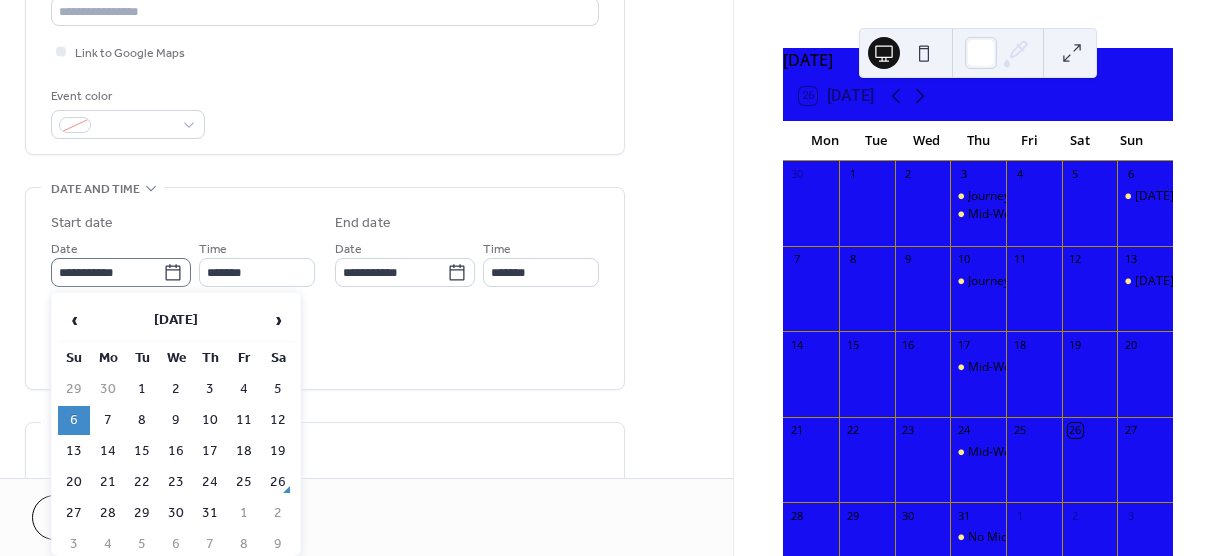 click 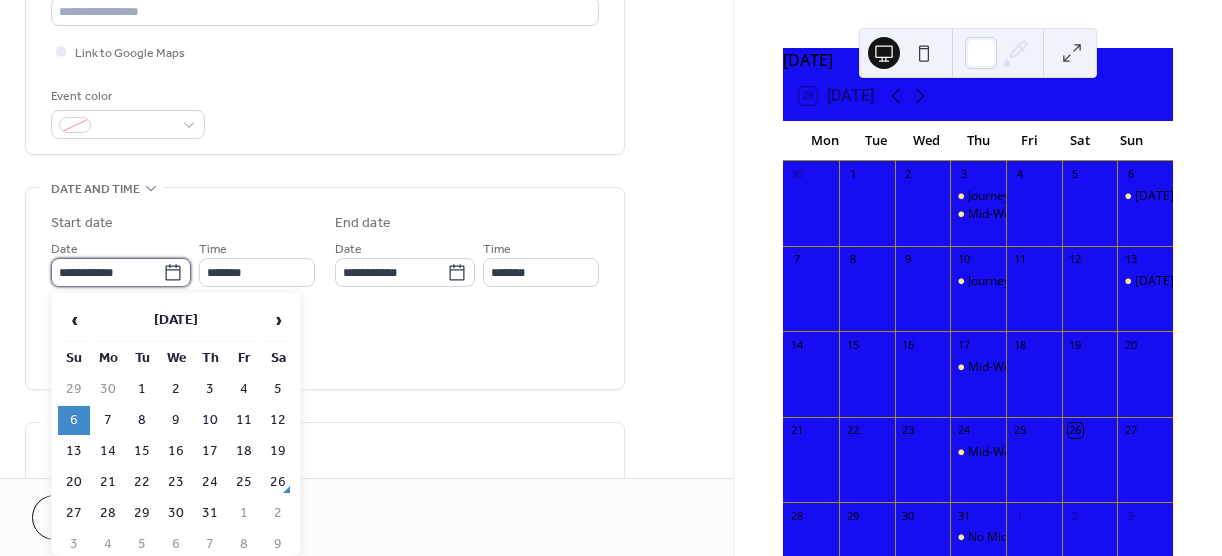 click on "**********" at bounding box center [107, 272] 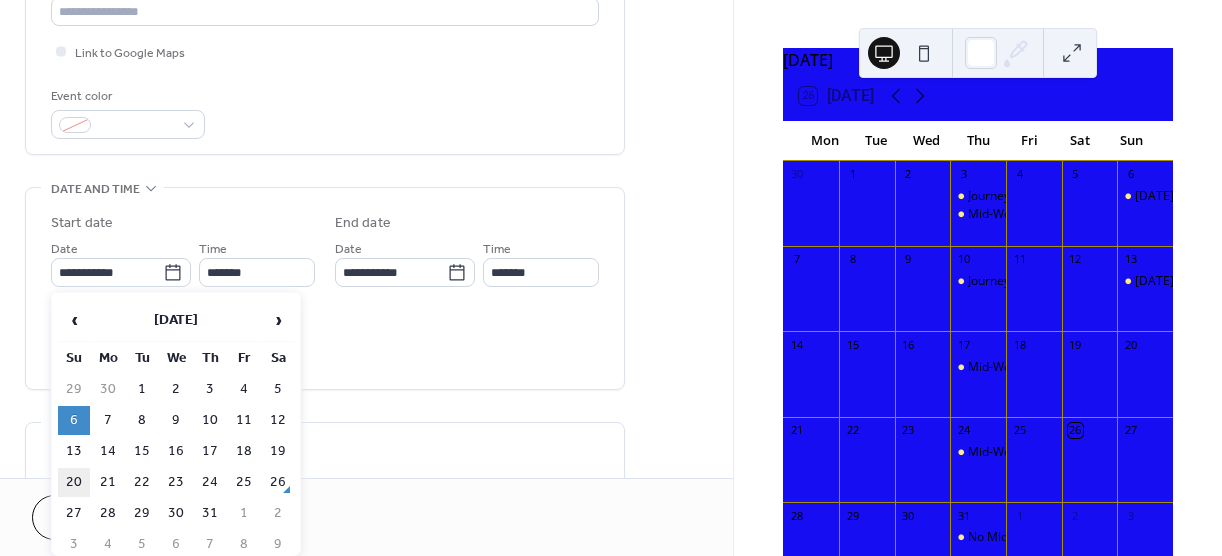 click on "20" at bounding box center (74, 482) 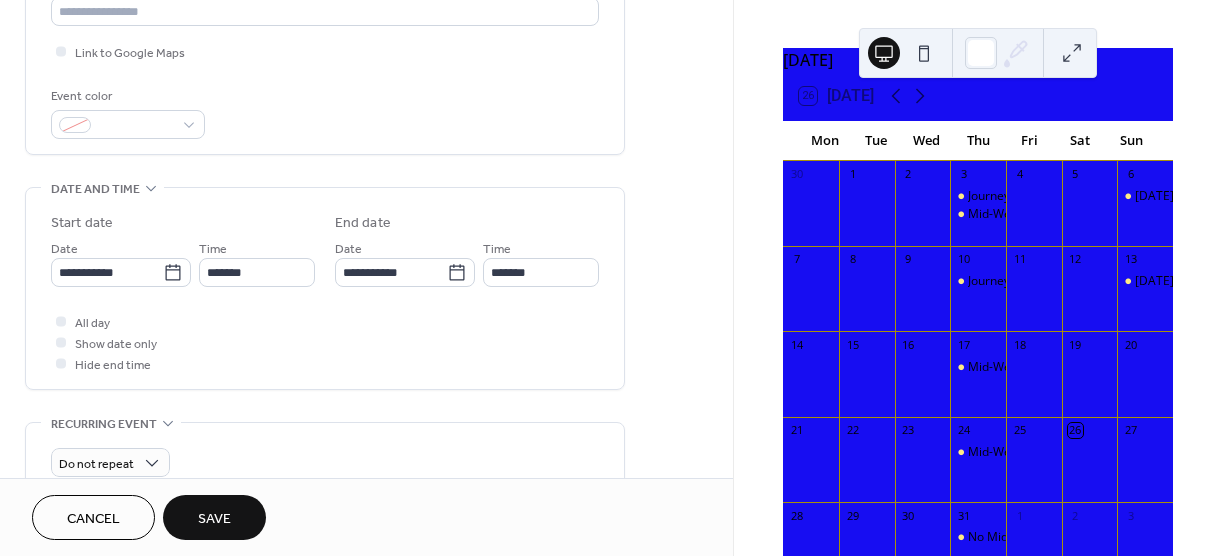 click on "Save" at bounding box center (214, 519) 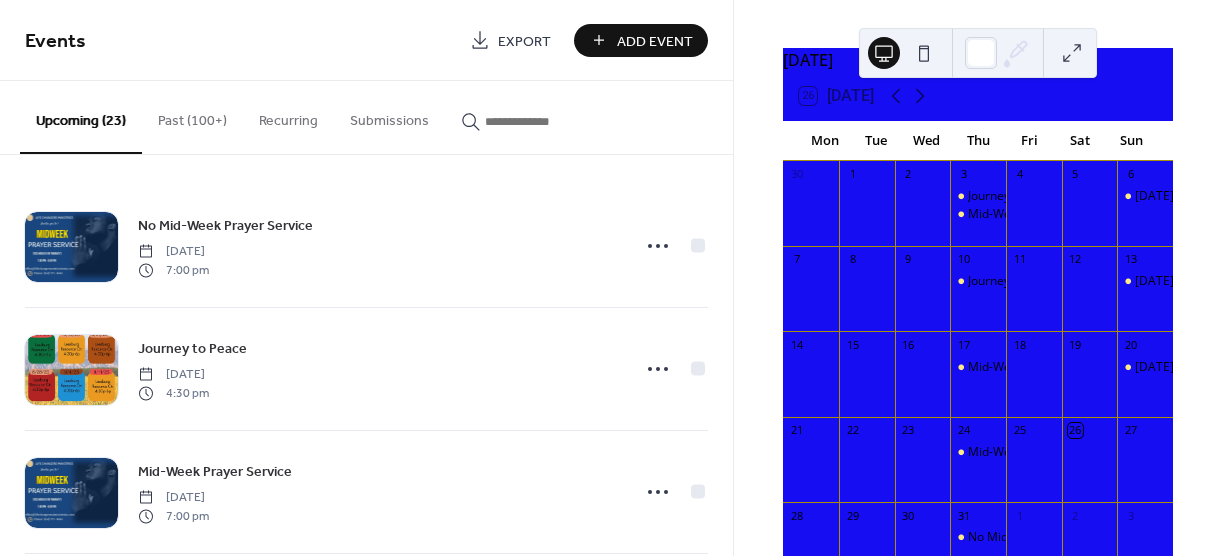 click on "Past (100+)" at bounding box center (192, 116) 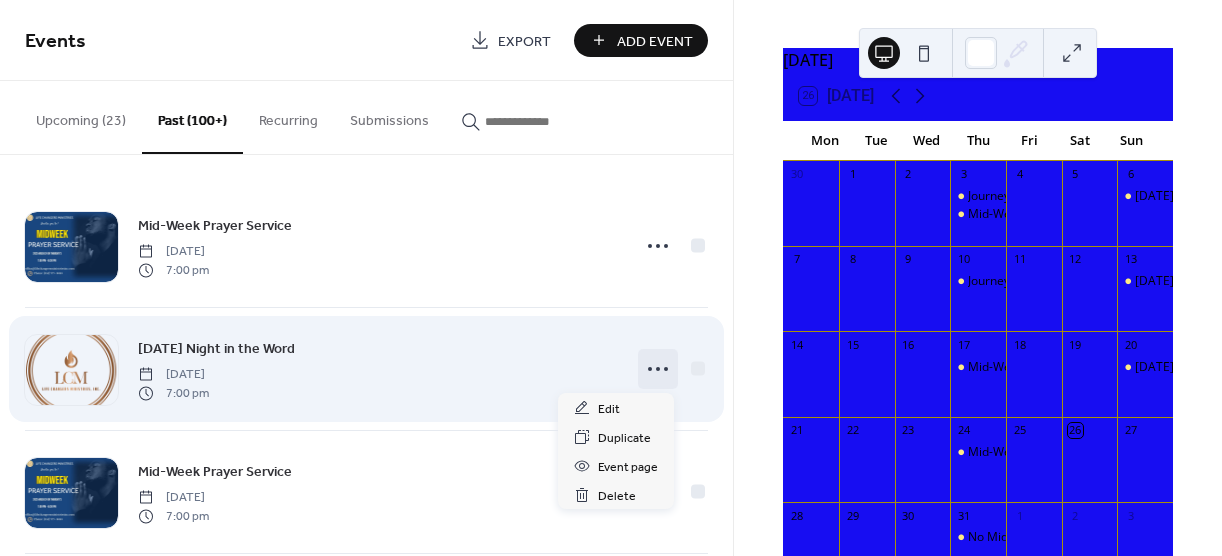 click 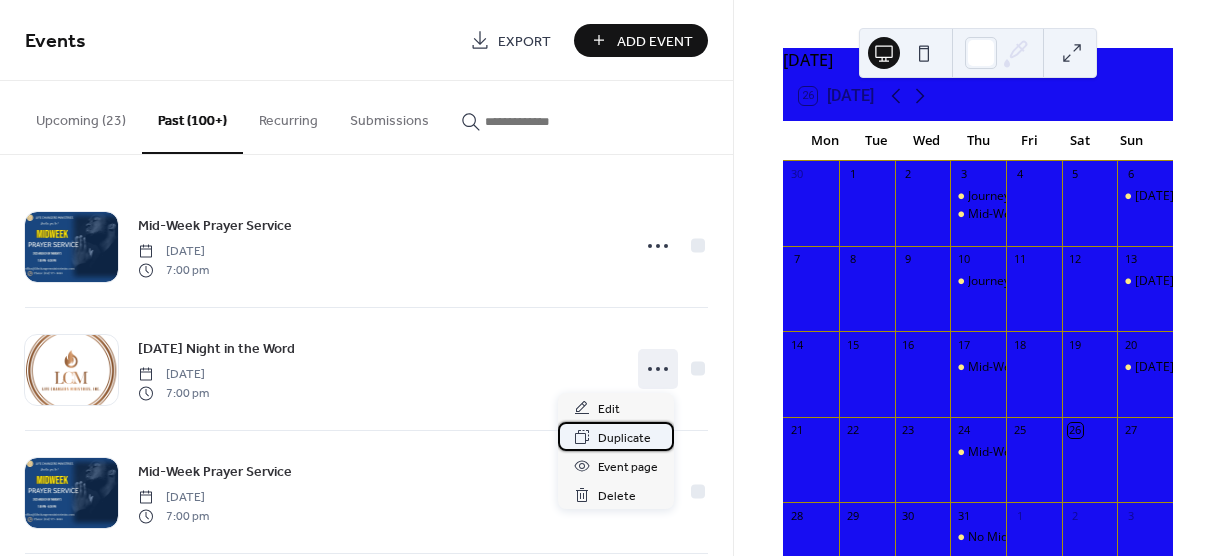 click on "Duplicate" at bounding box center [624, 438] 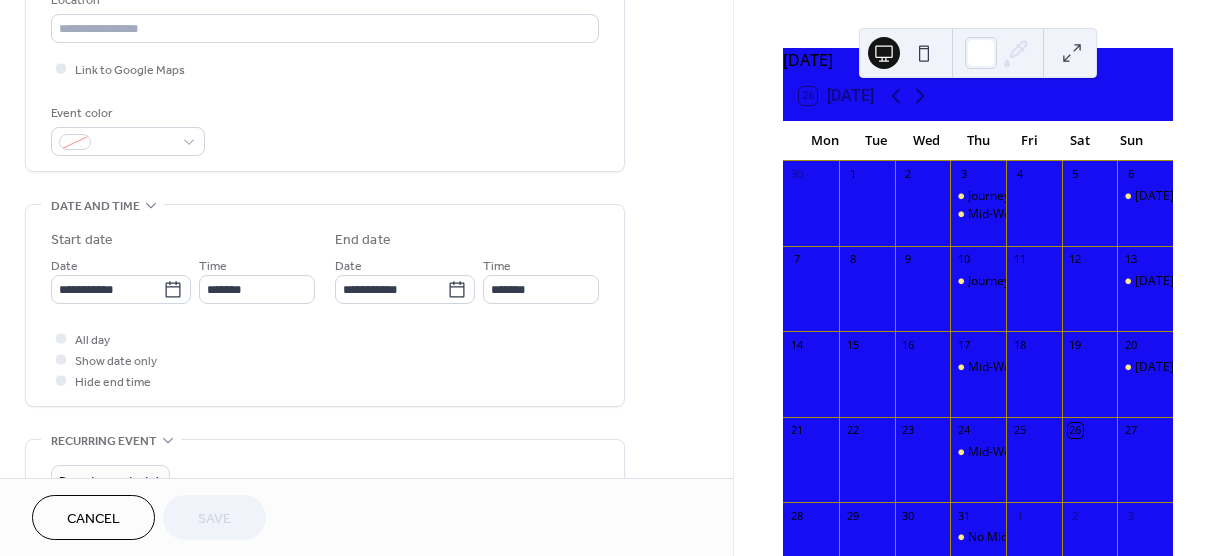 scroll, scrollTop: 459, scrollLeft: 0, axis: vertical 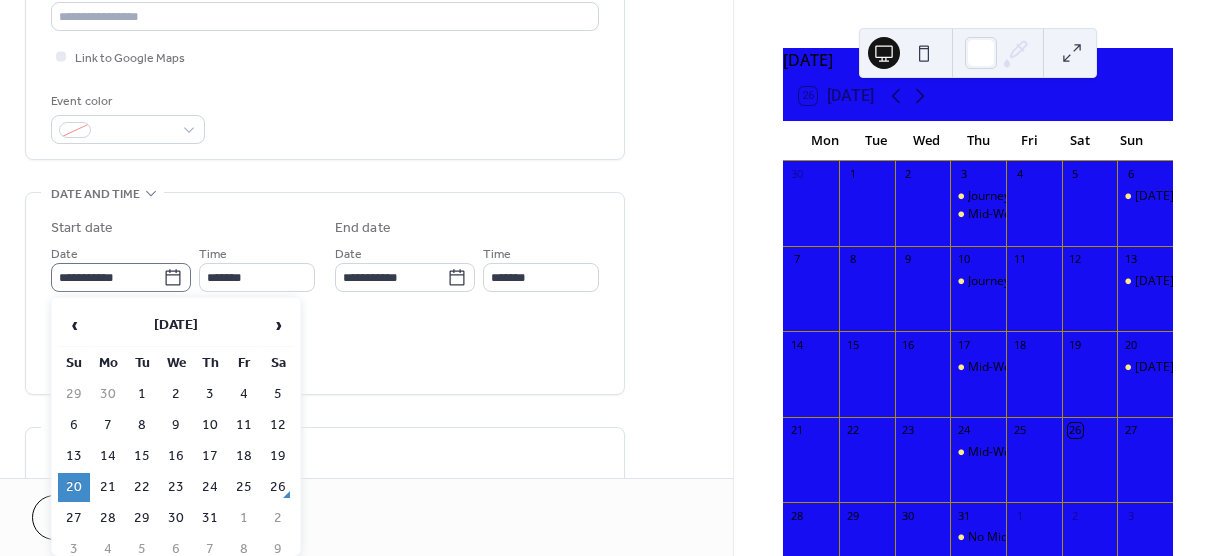 click 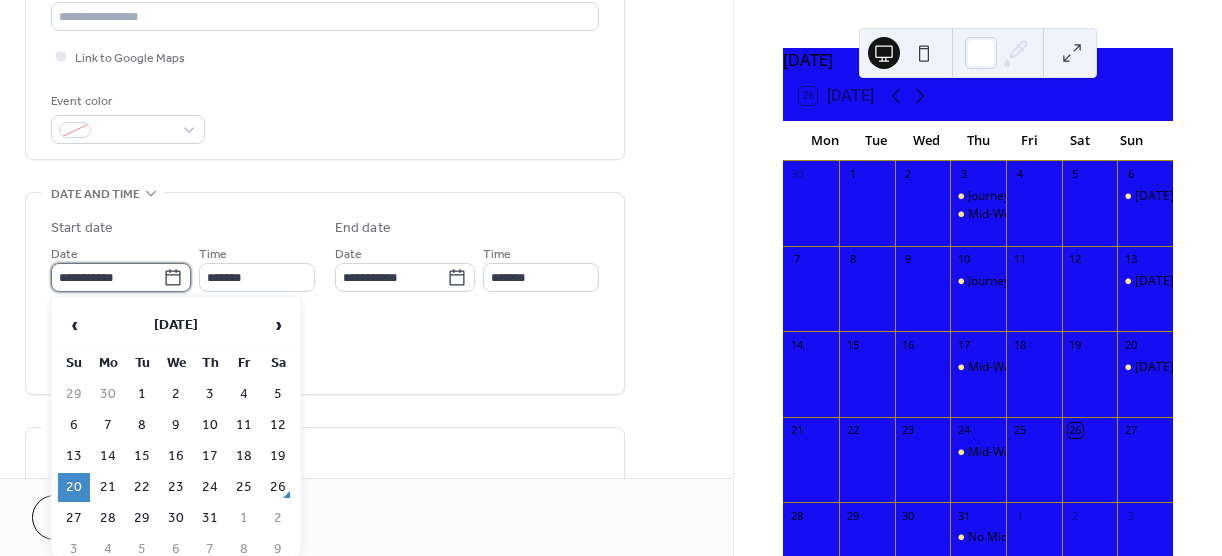 click on "**********" at bounding box center (107, 277) 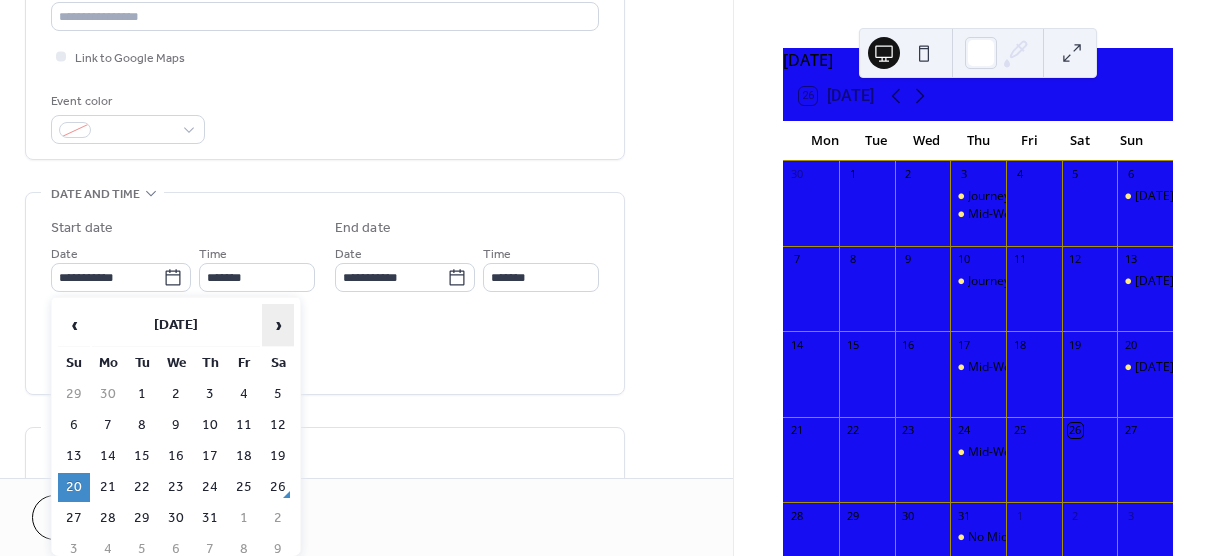 click on "›" at bounding box center [278, 325] 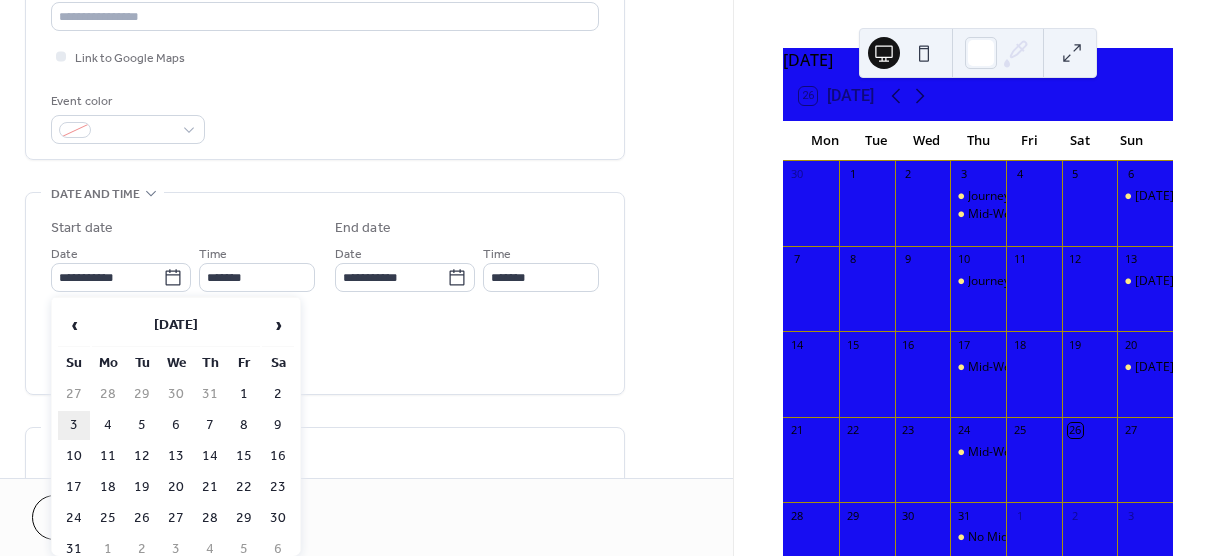 click on "3" at bounding box center (74, 425) 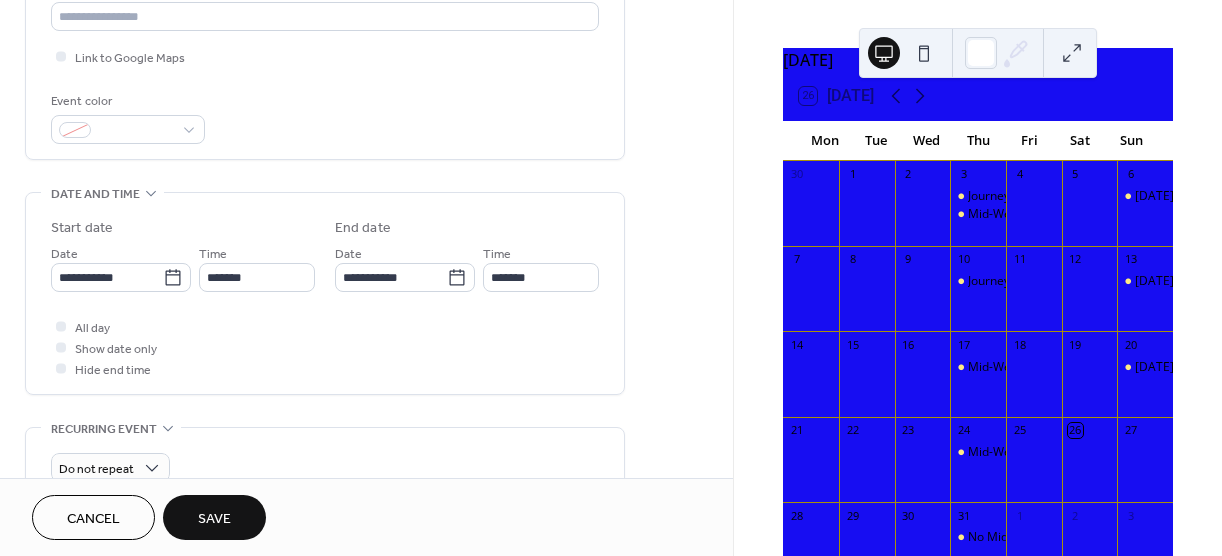 click on "Save" at bounding box center [214, 519] 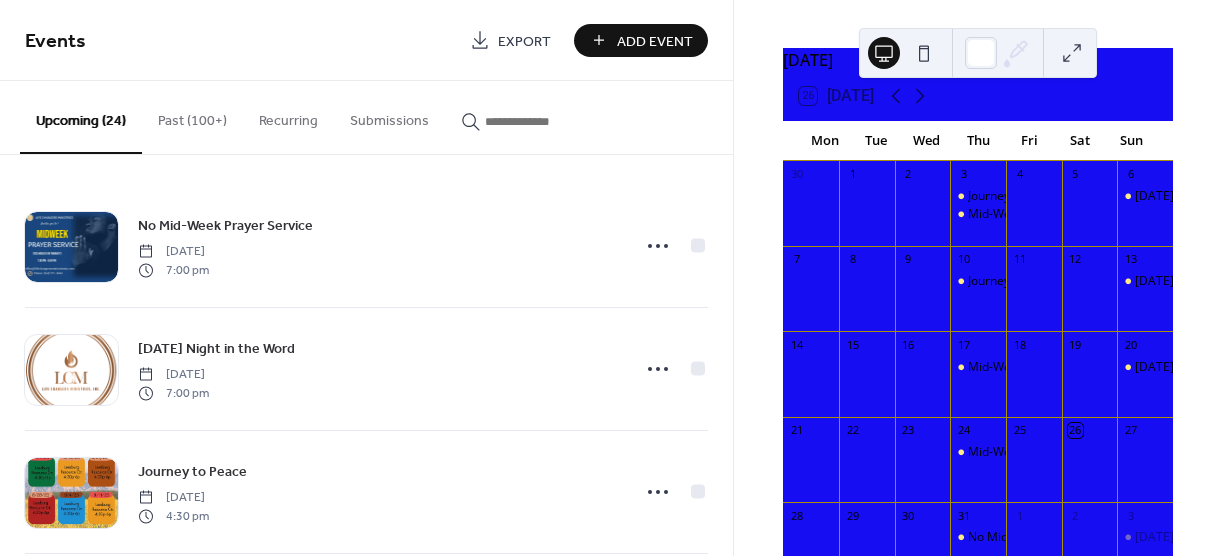 drag, startPoint x: 726, startPoint y: 194, endPoint x: 729, endPoint y: 250, distance: 56.0803 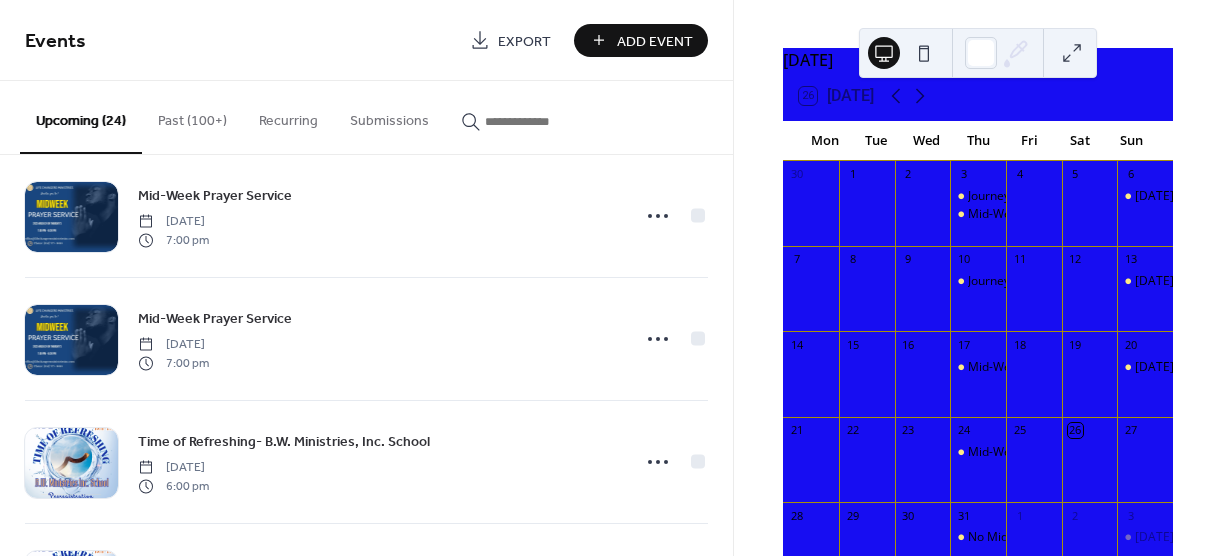scroll, scrollTop: 2497, scrollLeft: 0, axis: vertical 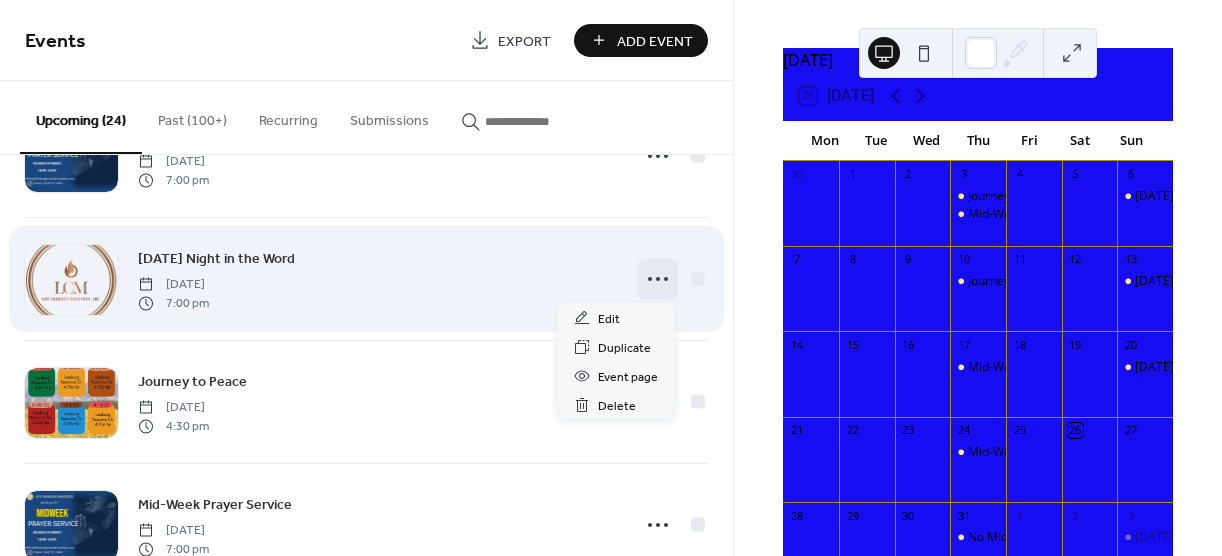 click 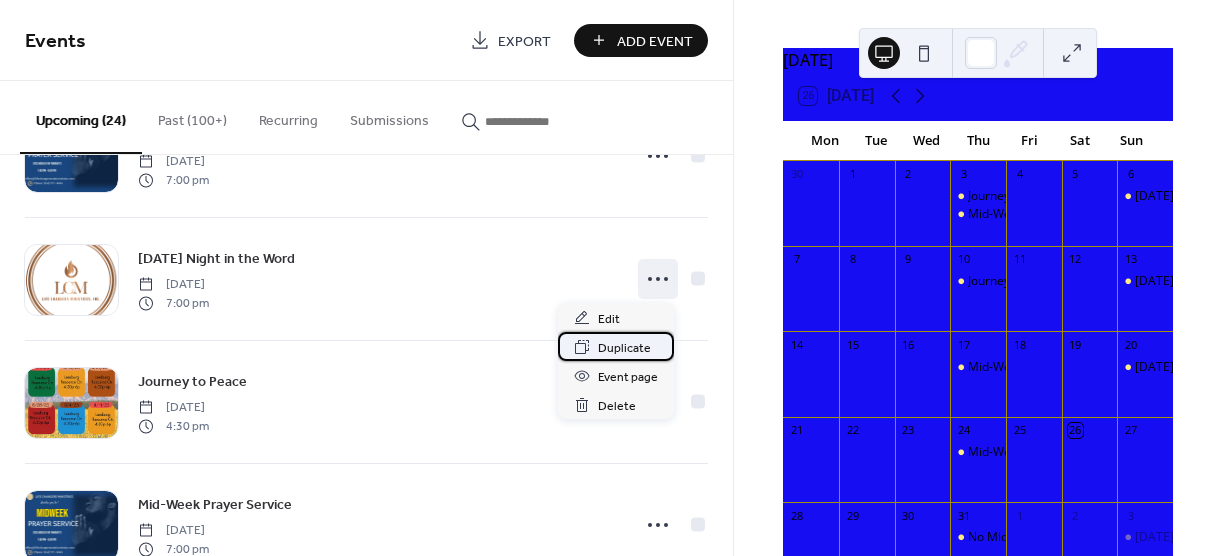 click on "Duplicate" at bounding box center [624, 348] 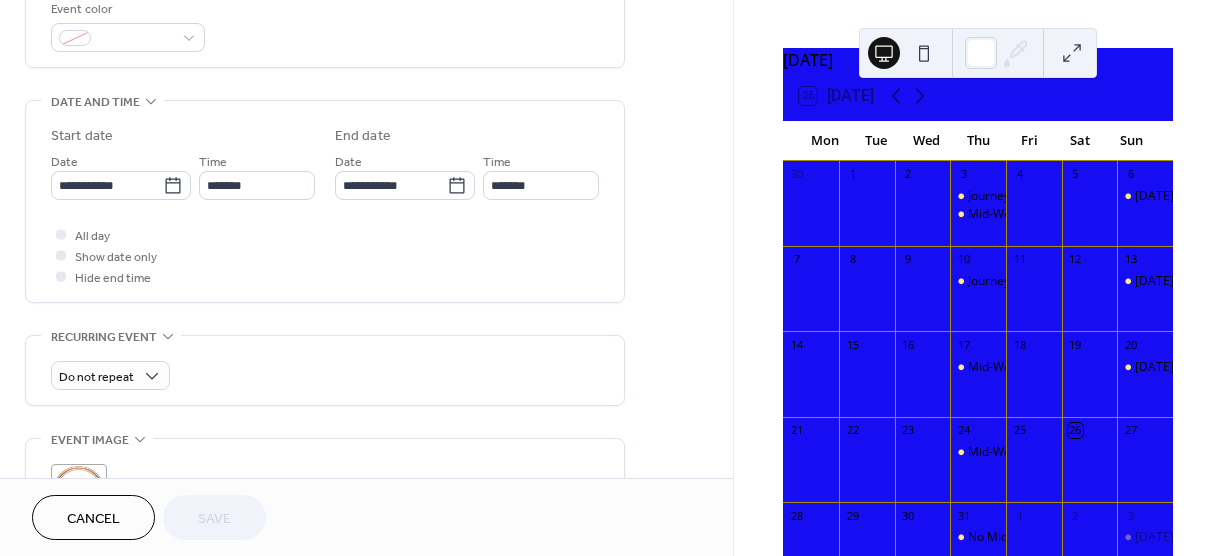 scroll, scrollTop: 547, scrollLeft: 0, axis: vertical 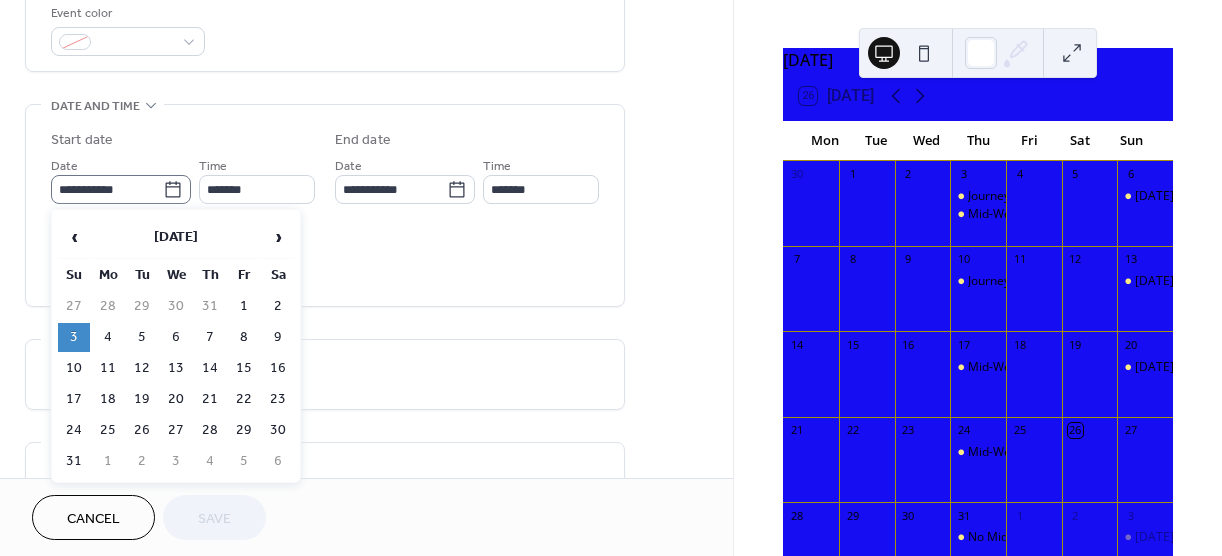 click 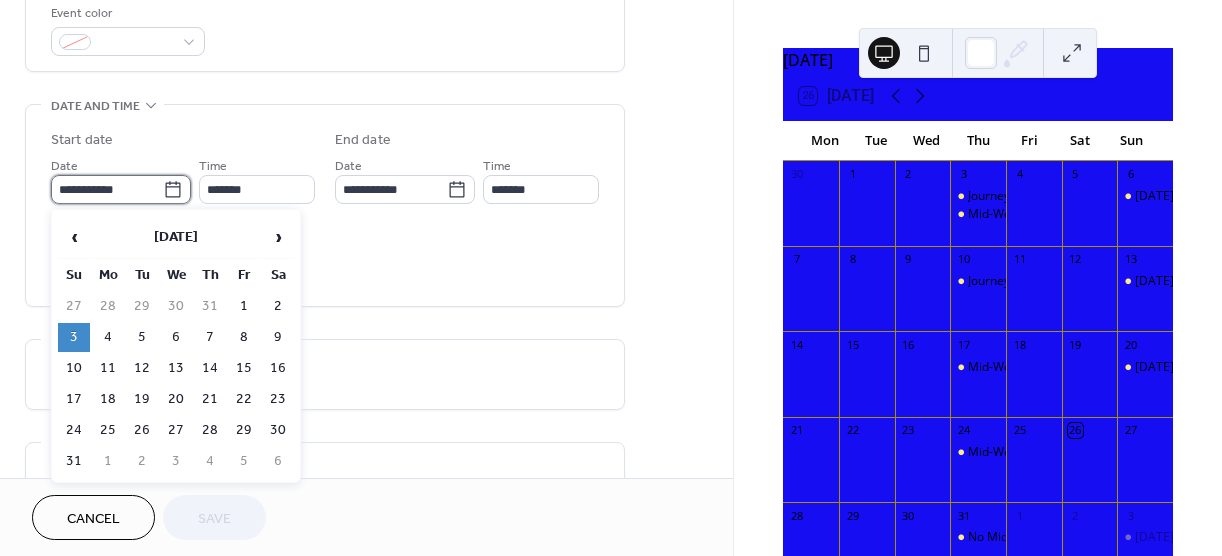 click on "**********" at bounding box center [107, 189] 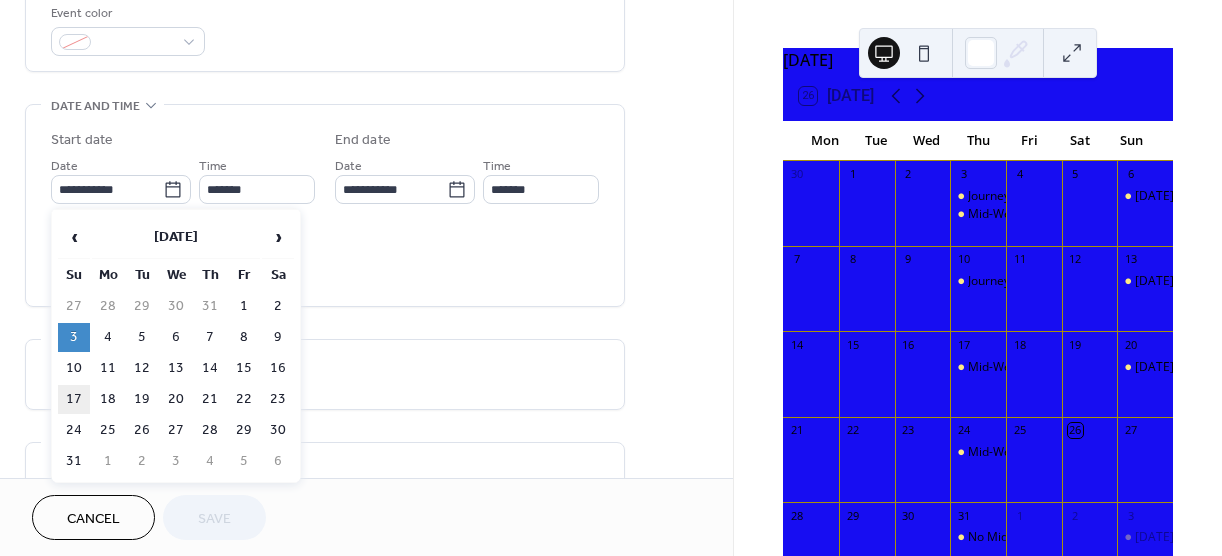 click on "17" at bounding box center (74, 399) 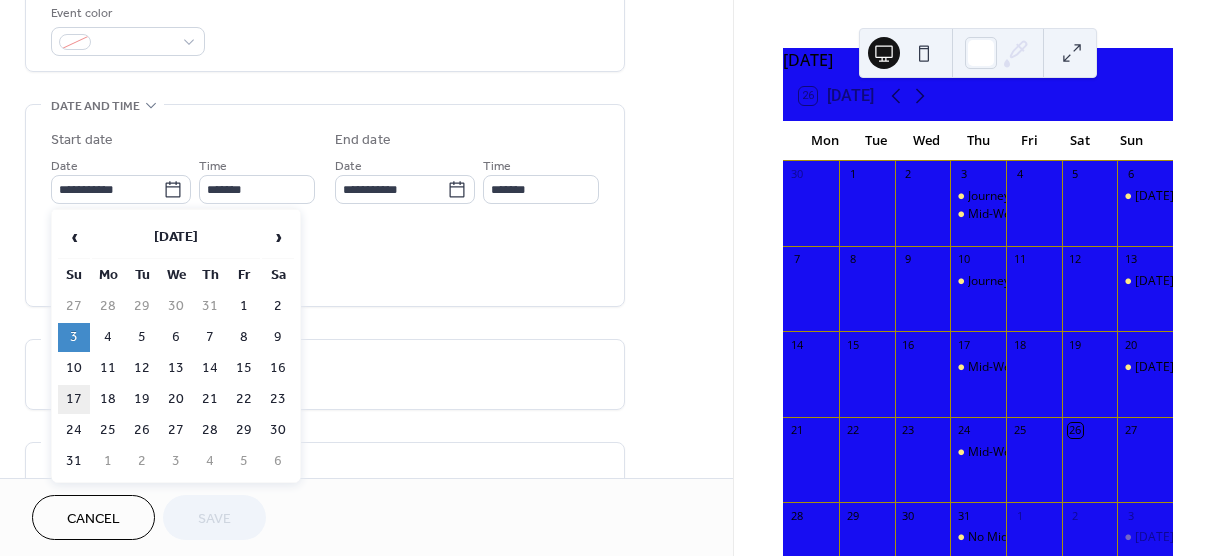 type on "**********" 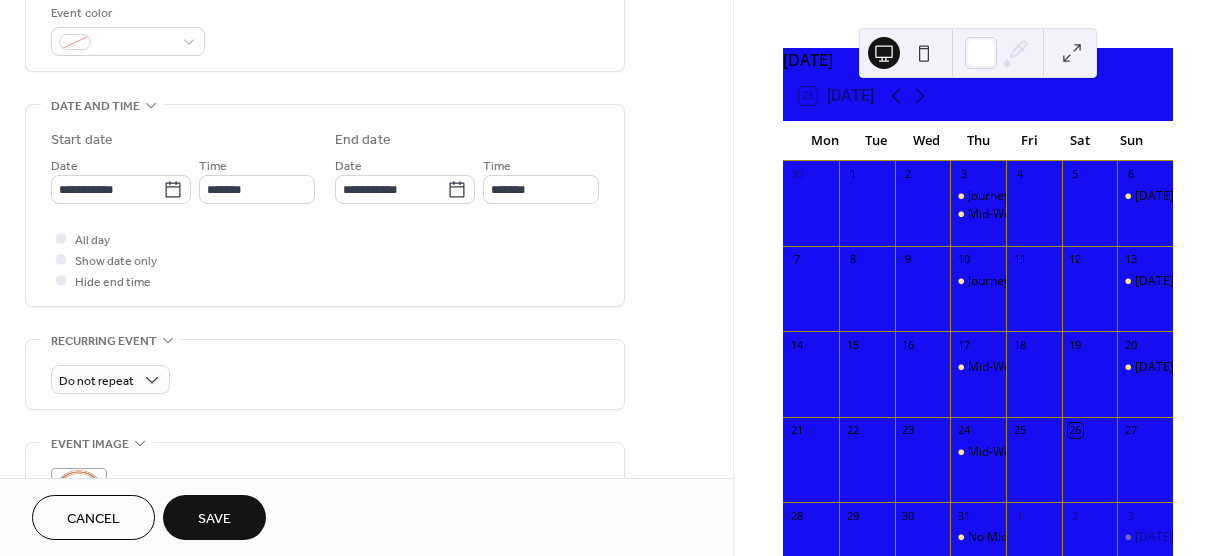 click on "Save" at bounding box center [214, 519] 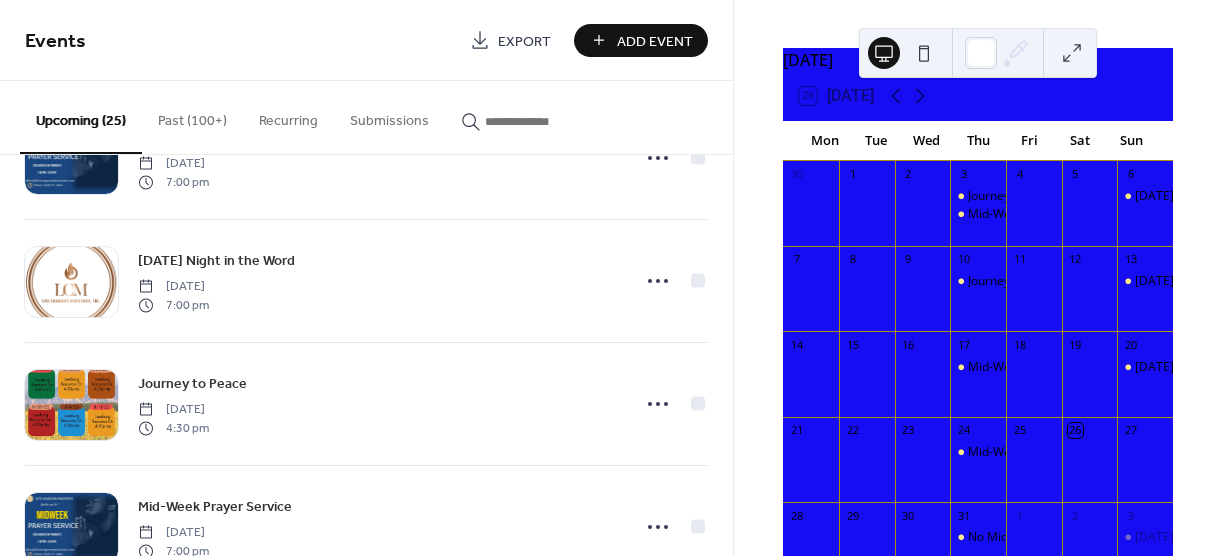 scroll, scrollTop: 695, scrollLeft: 0, axis: vertical 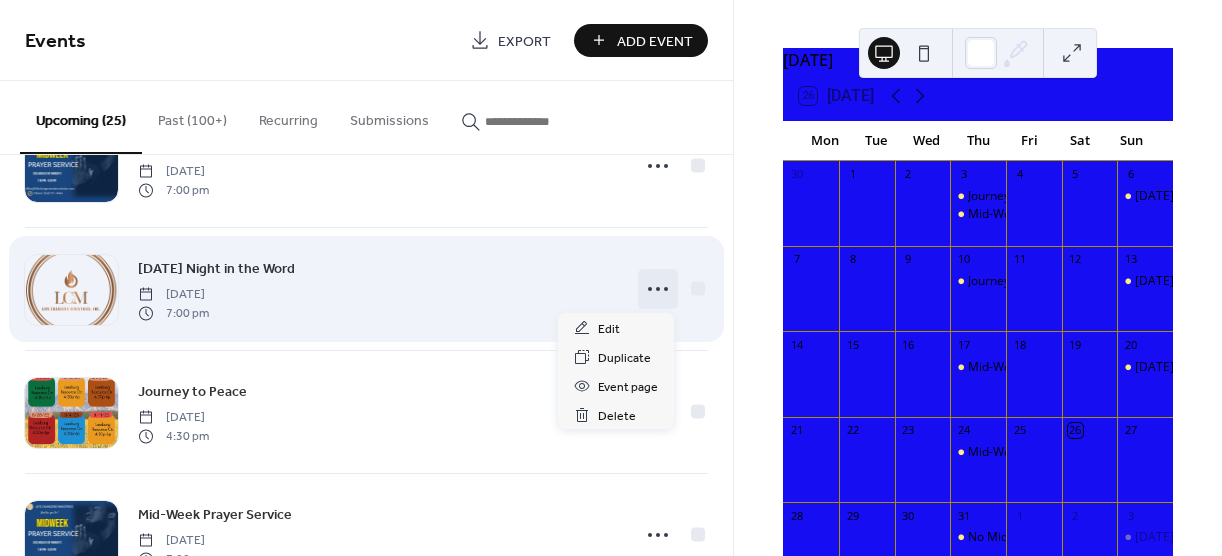 click 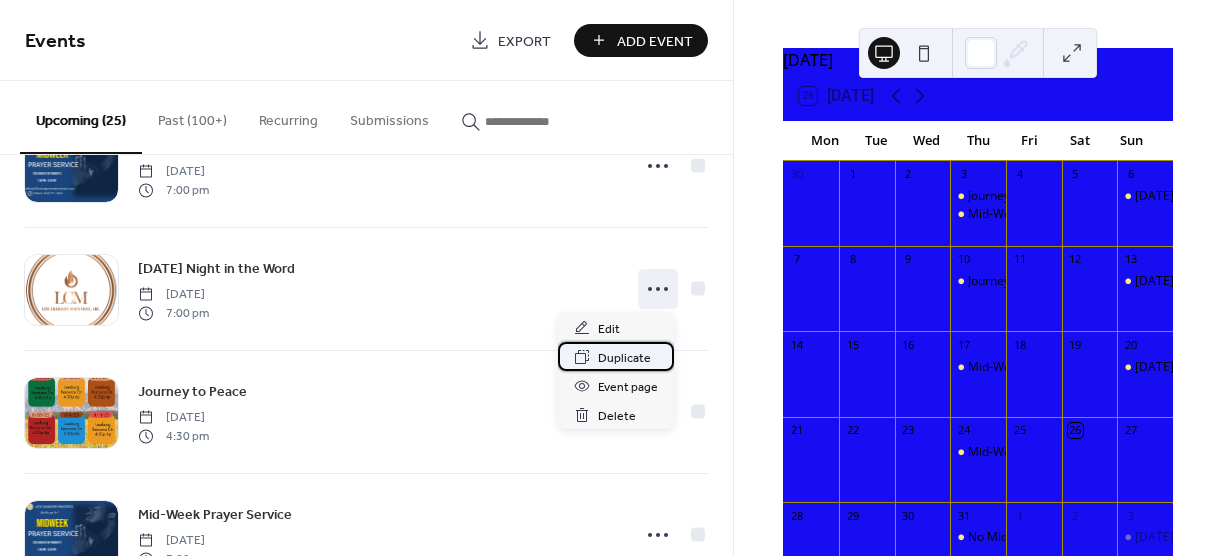 click on "Duplicate" at bounding box center (624, 358) 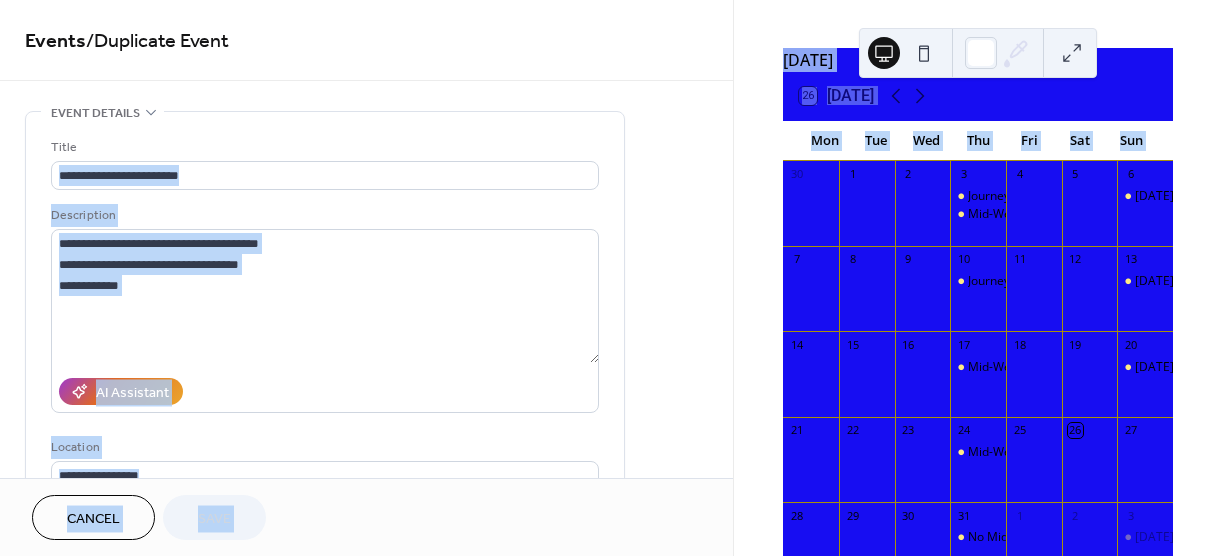 drag, startPoint x: 725, startPoint y: 150, endPoint x: 740, endPoint y: 196, distance: 48.38388 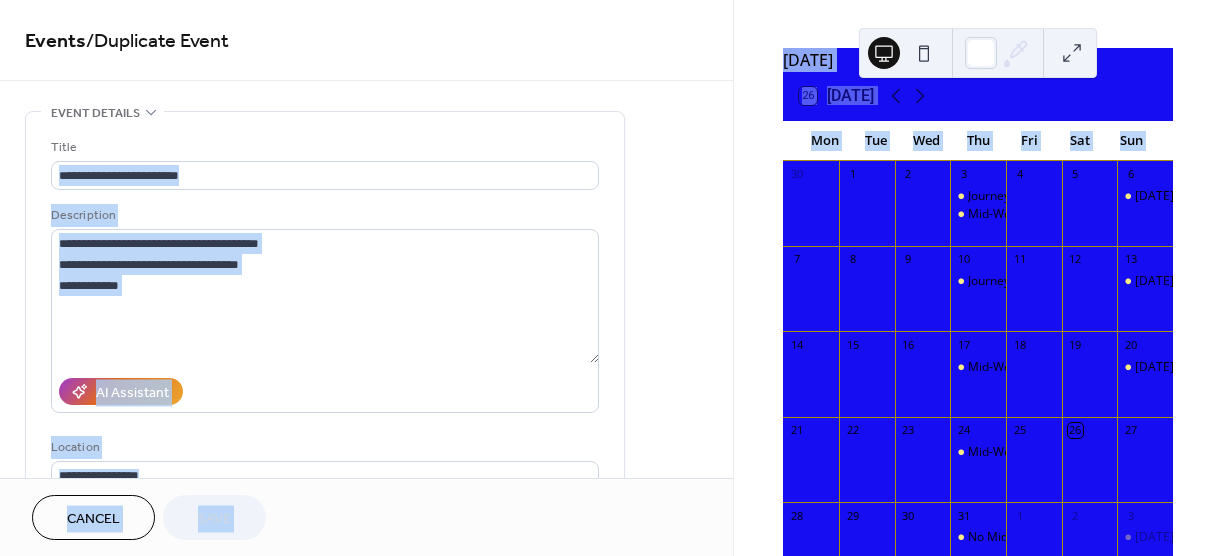 click on "**********" at bounding box center (611, 278) 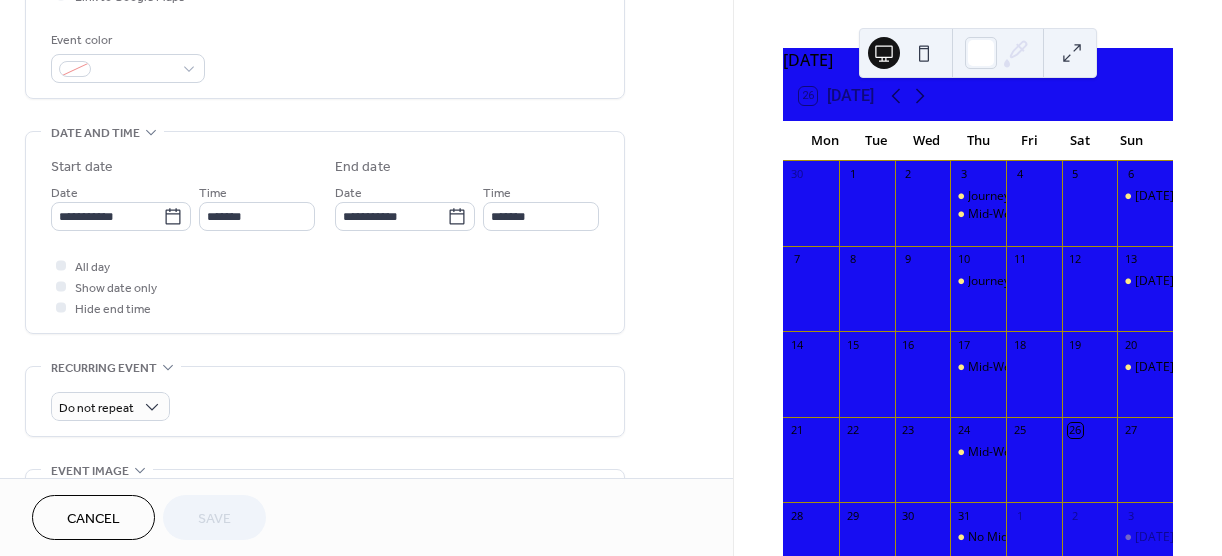 scroll, scrollTop: 534, scrollLeft: 0, axis: vertical 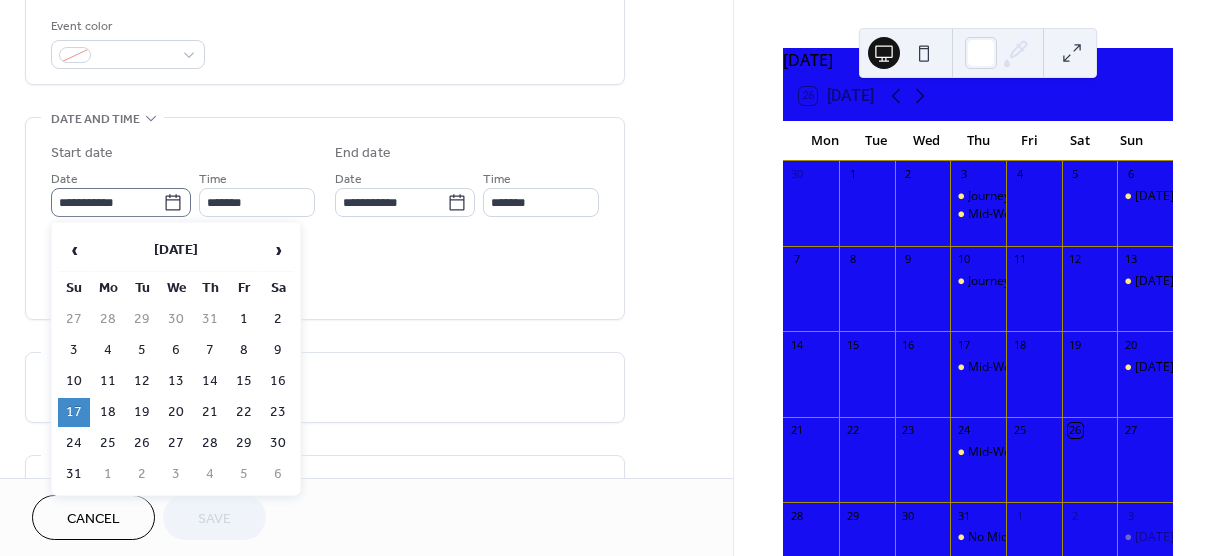 click 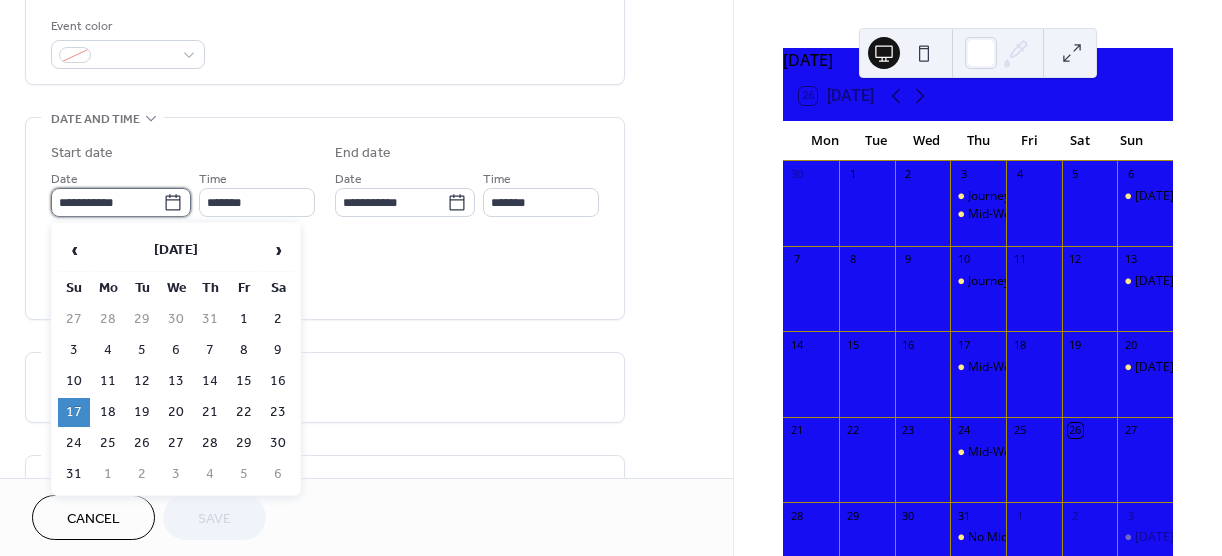 click on "**********" at bounding box center [107, 202] 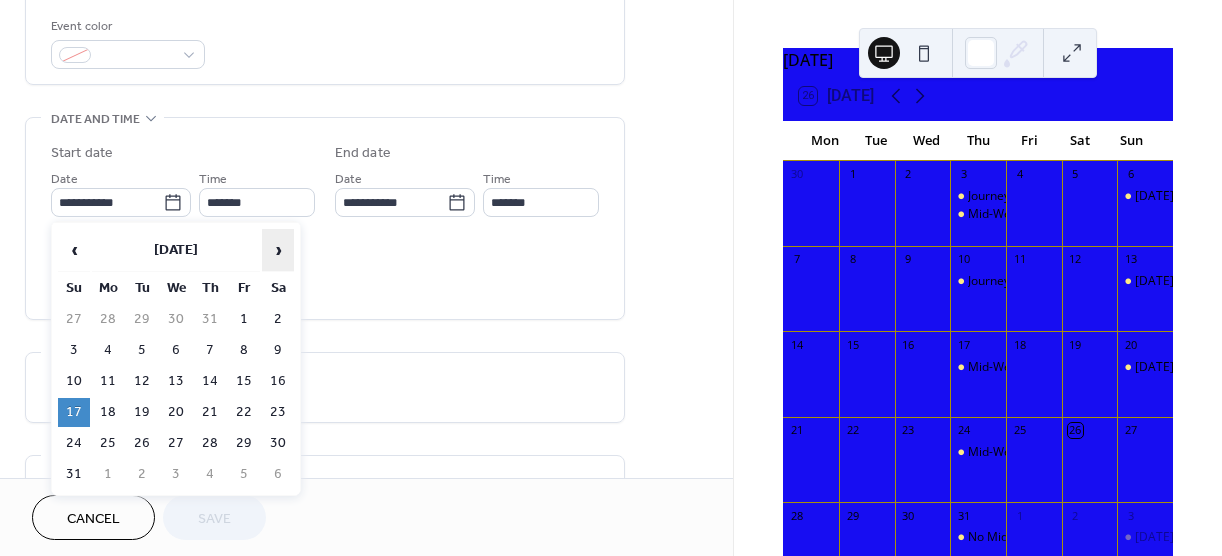 click on "›" at bounding box center [278, 250] 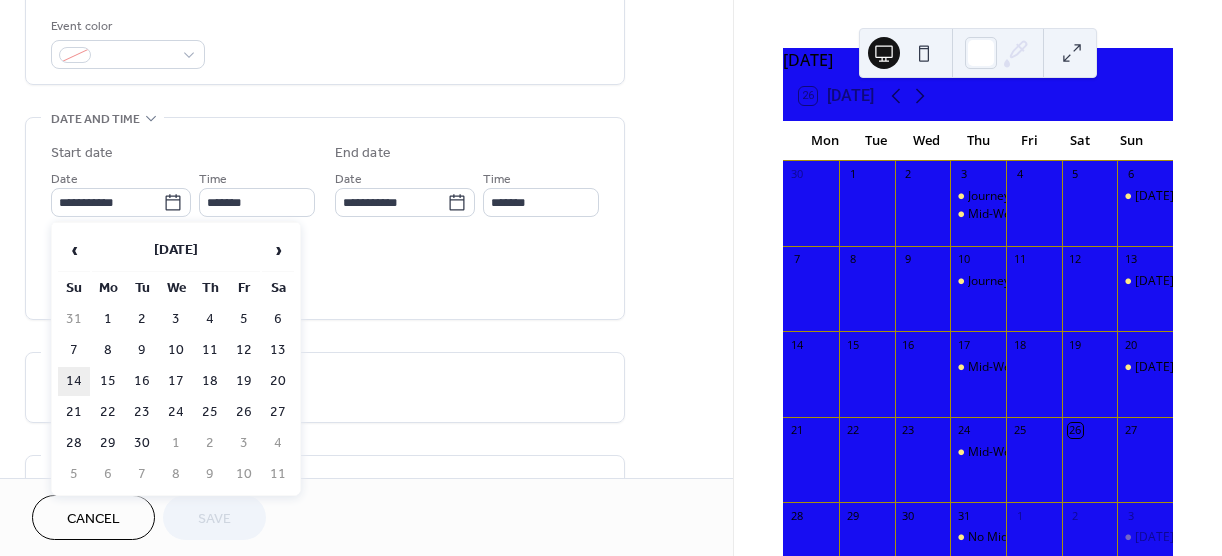 click on "14" at bounding box center [74, 381] 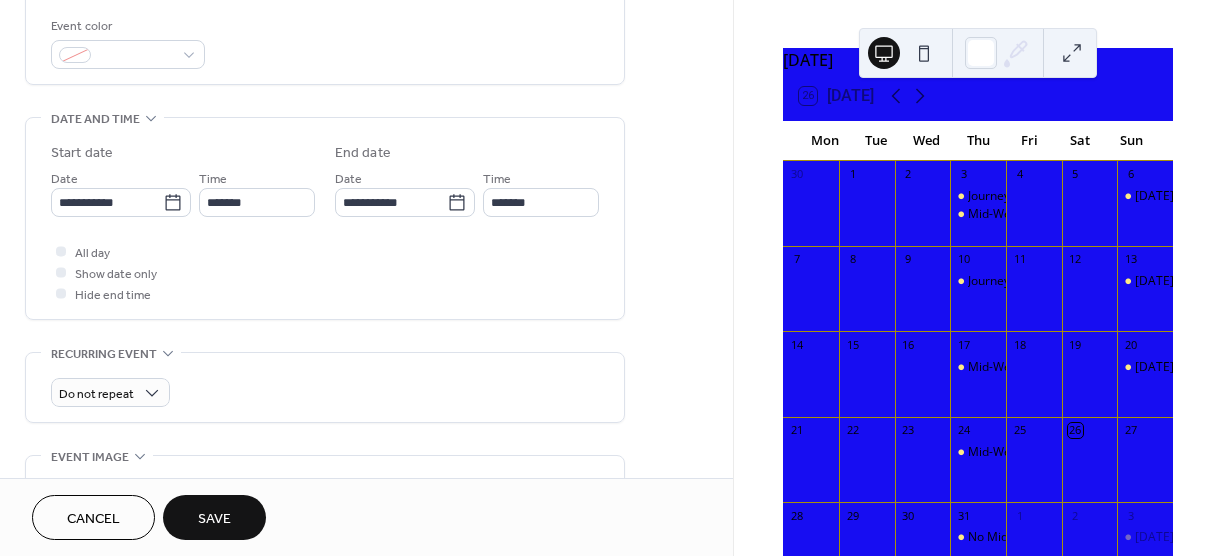 click on "Save" at bounding box center [214, 519] 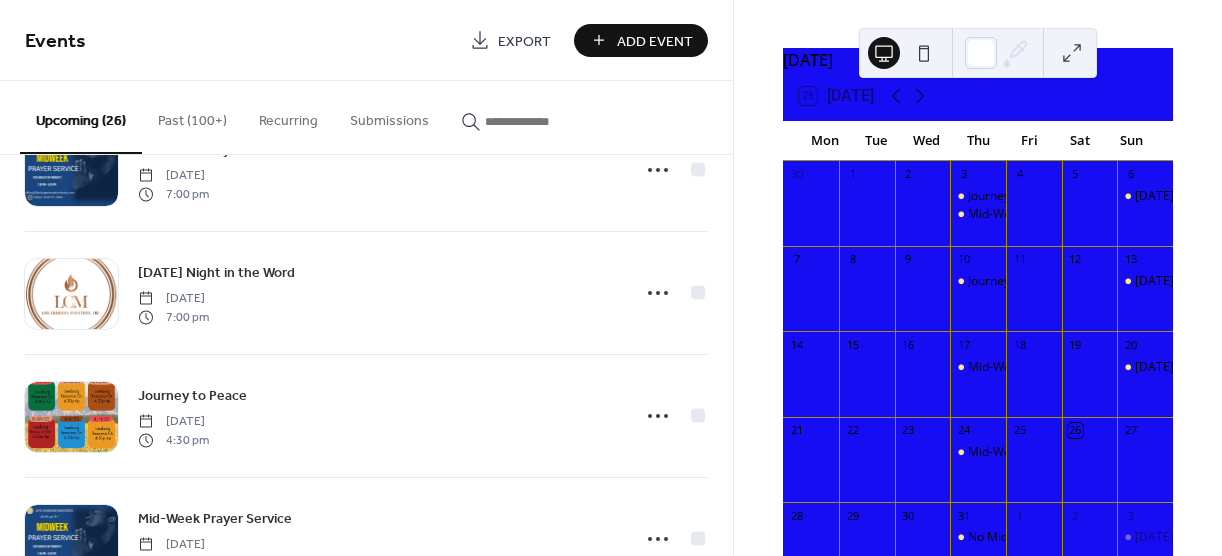 scroll, scrollTop: 2077, scrollLeft: 0, axis: vertical 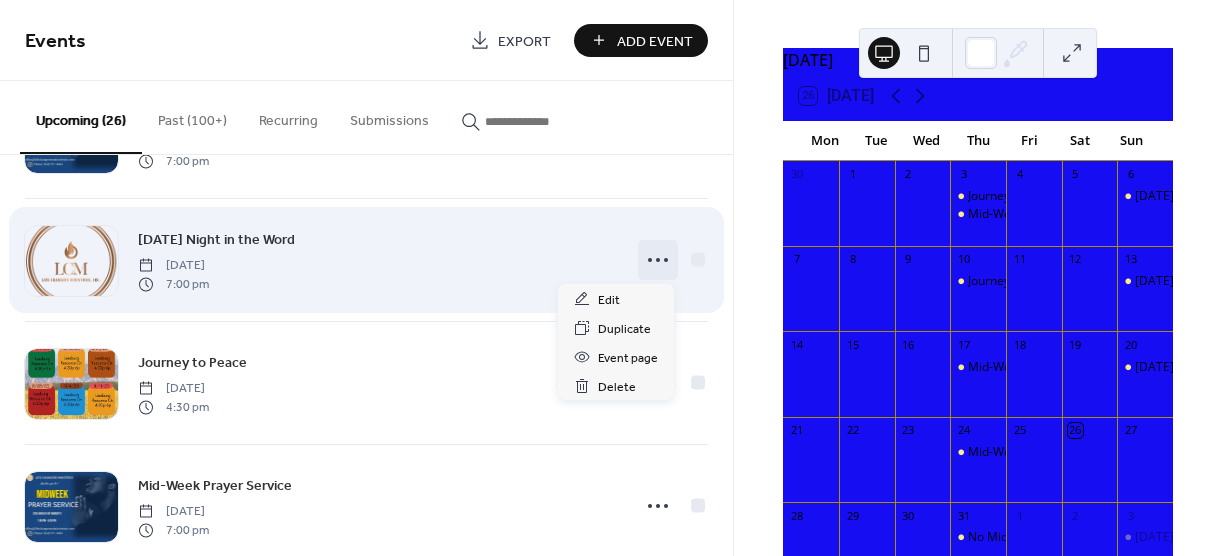 click 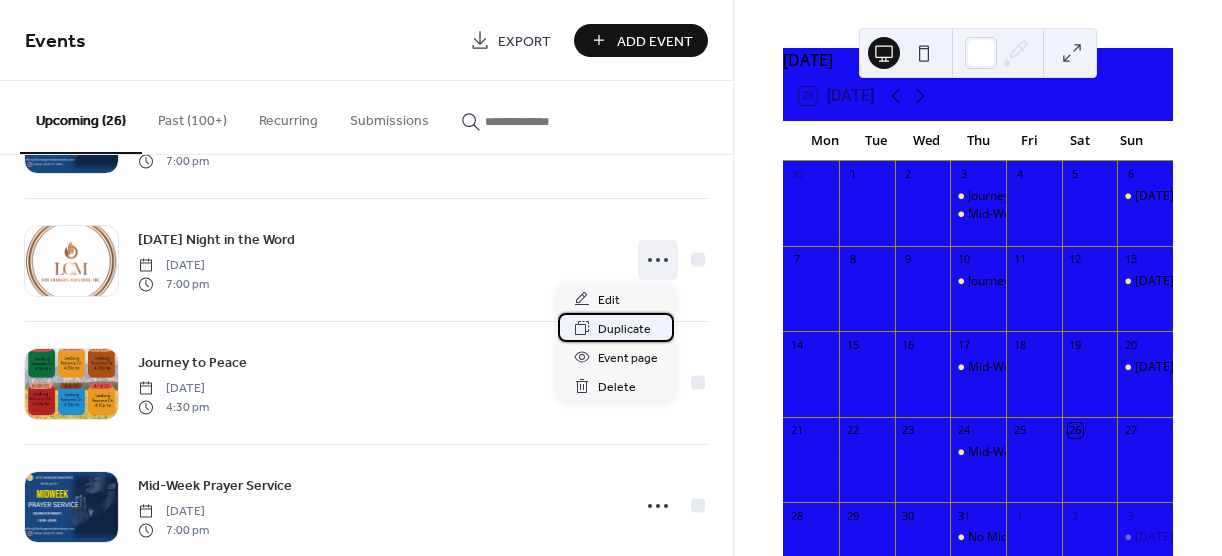 click on "Duplicate" at bounding box center (624, 329) 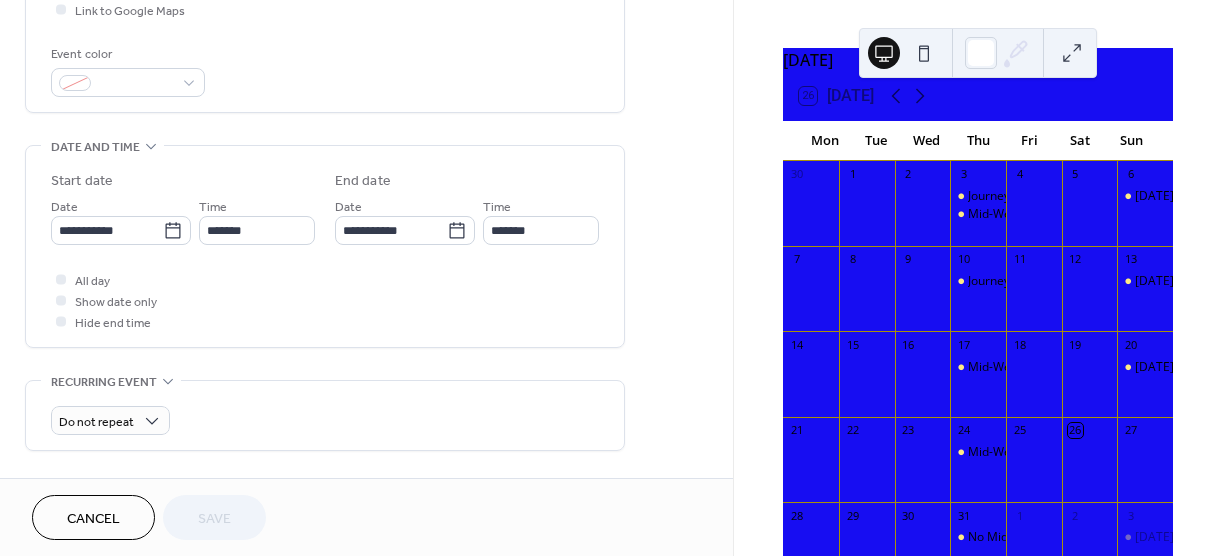 scroll, scrollTop: 509, scrollLeft: 0, axis: vertical 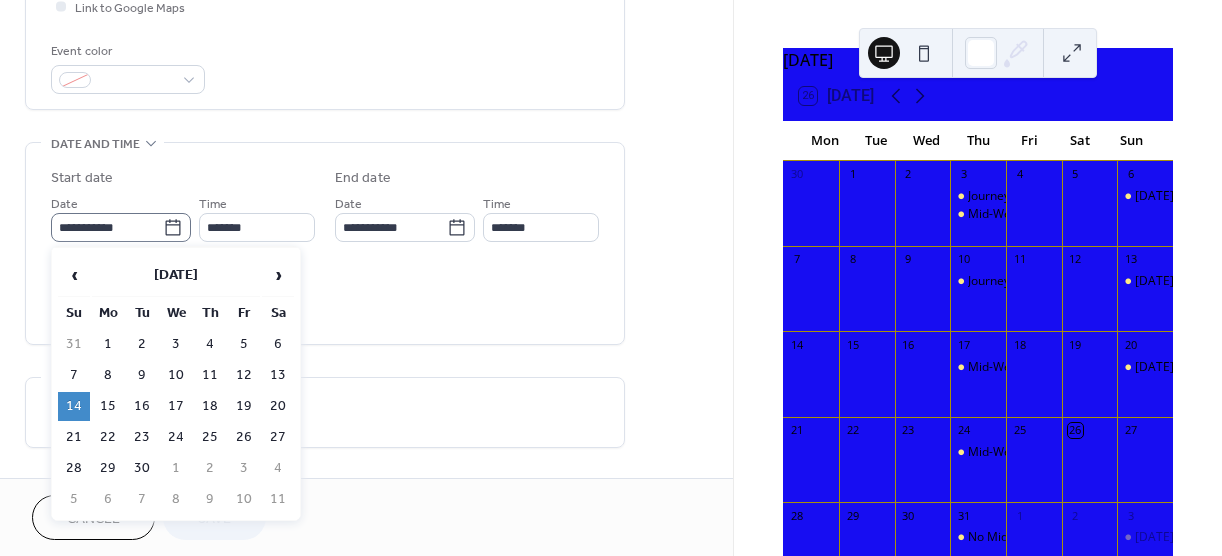 click 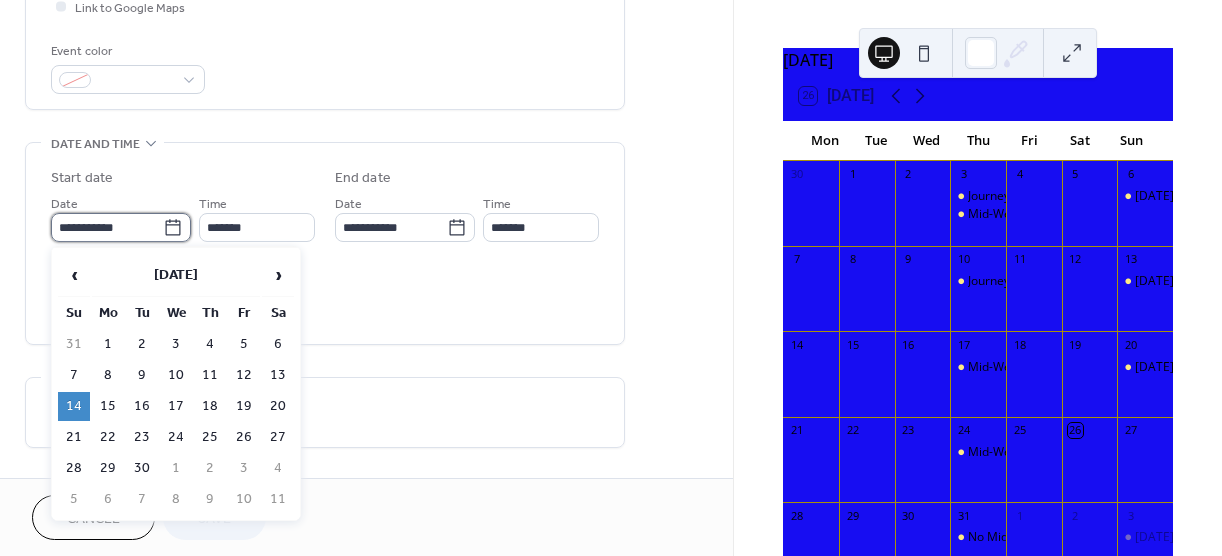 click on "**********" at bounding box center (107, 227) 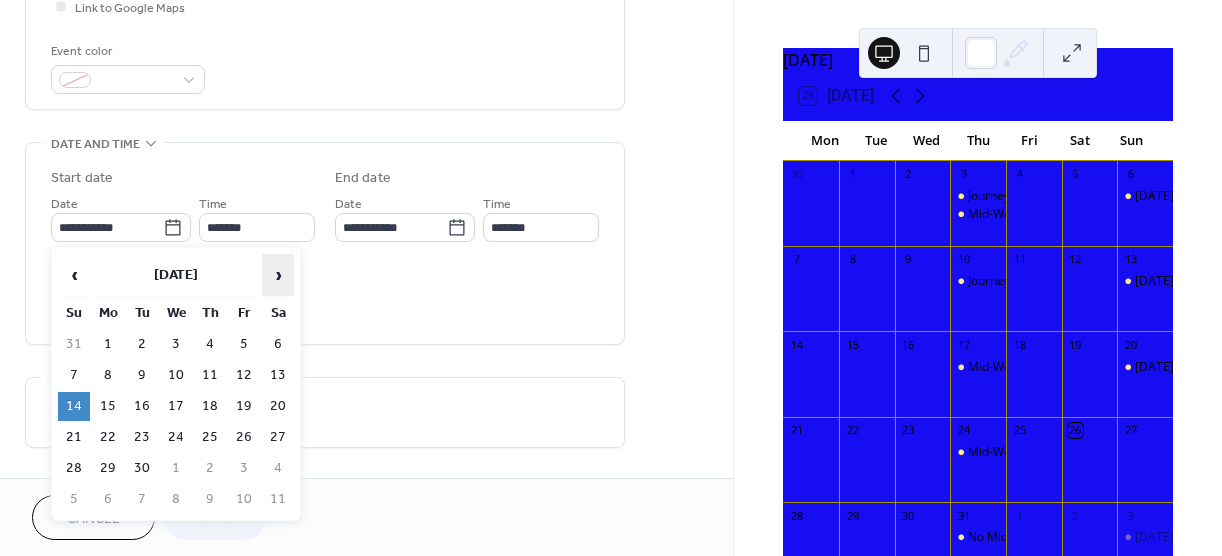 click on "›" at bounding box center (278, 275) 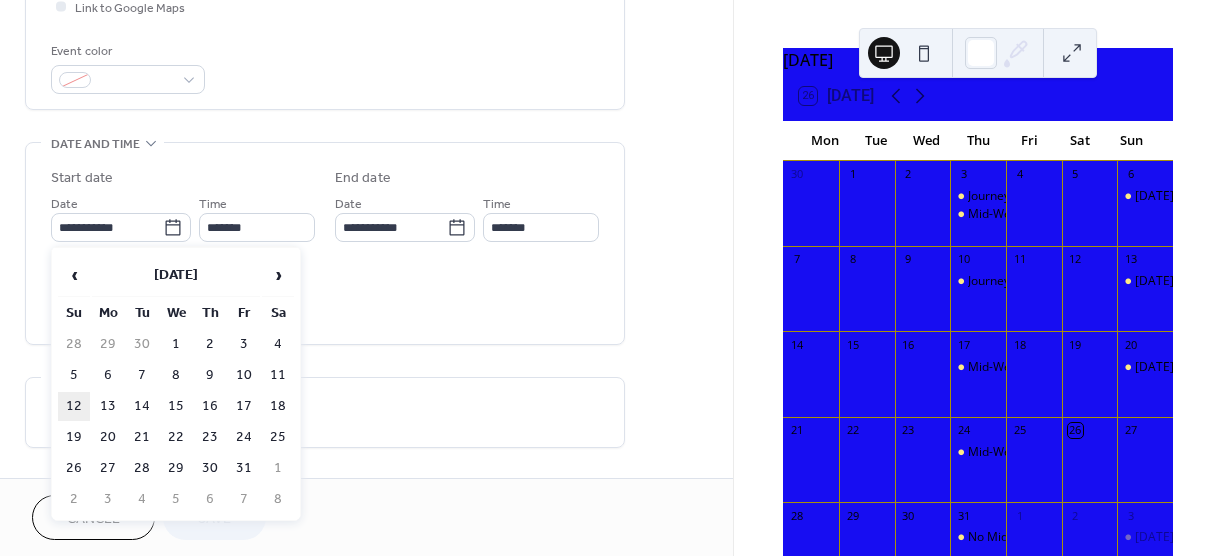 click on "12" at bounding box center (74, 406) 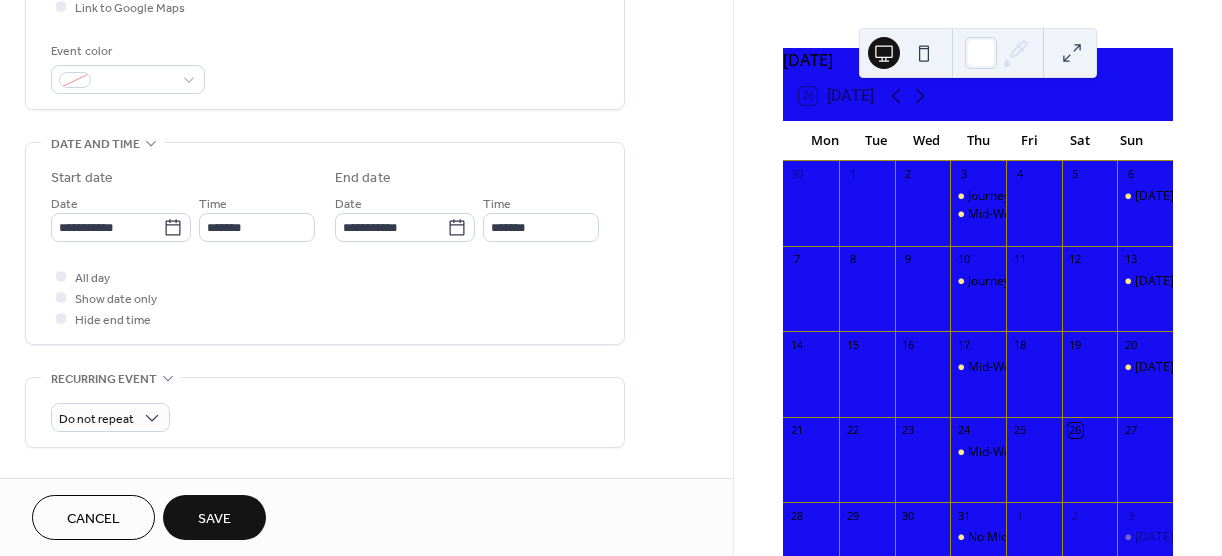 click on "Save" at bounding box center (214, 519) 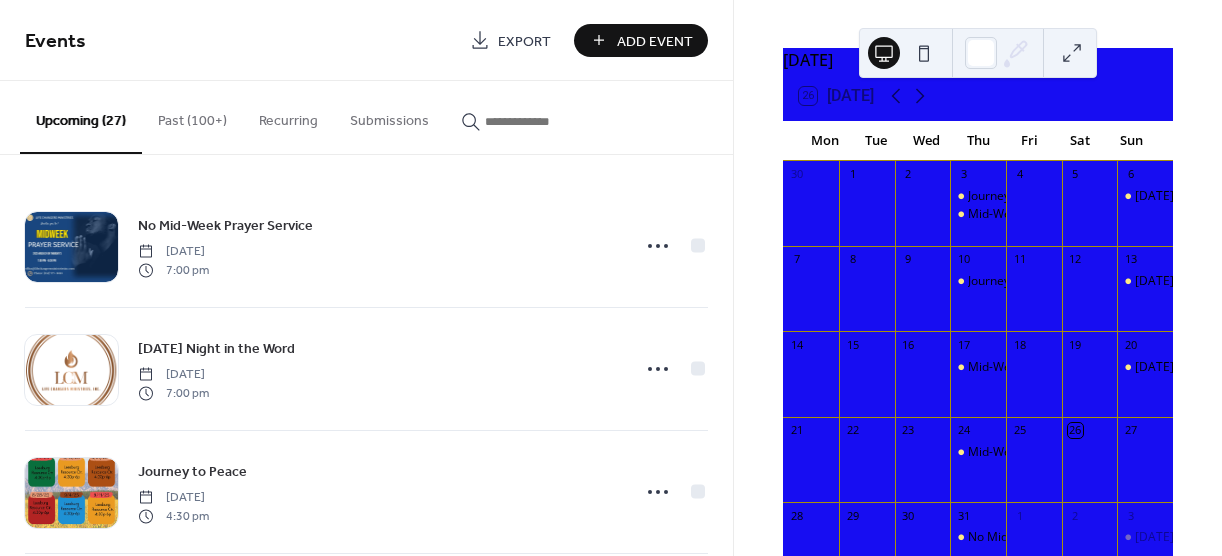 click on "Past (100+)" at bounding box center (192, 116) 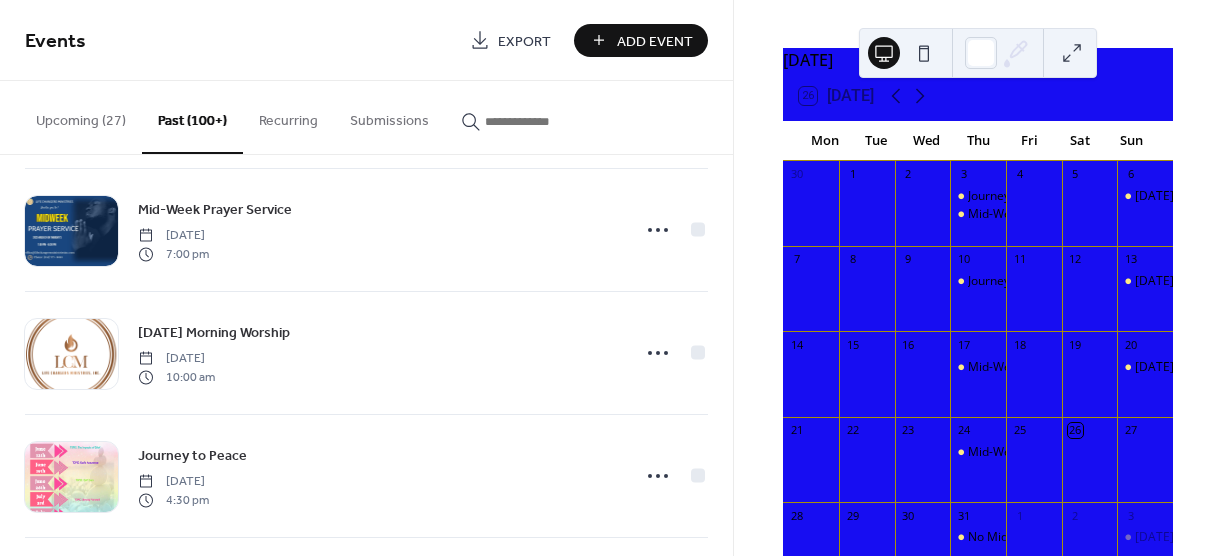 scroll, scrollTop: 271, scrollLeft: 0, axis: vertical 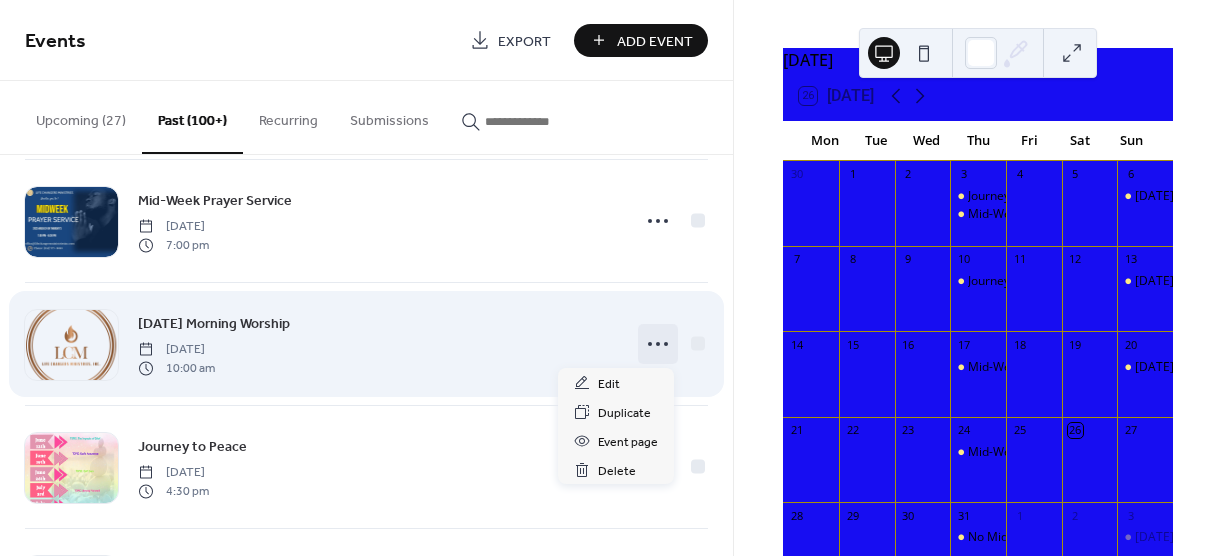 click 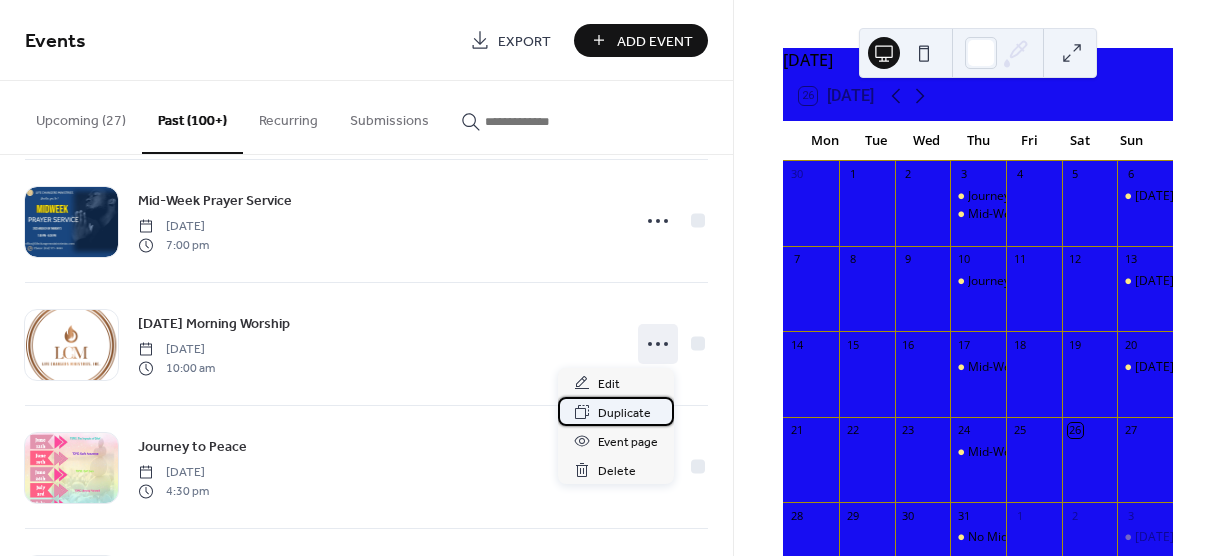 click on "Duplicate" at bounding box center (624, 413) 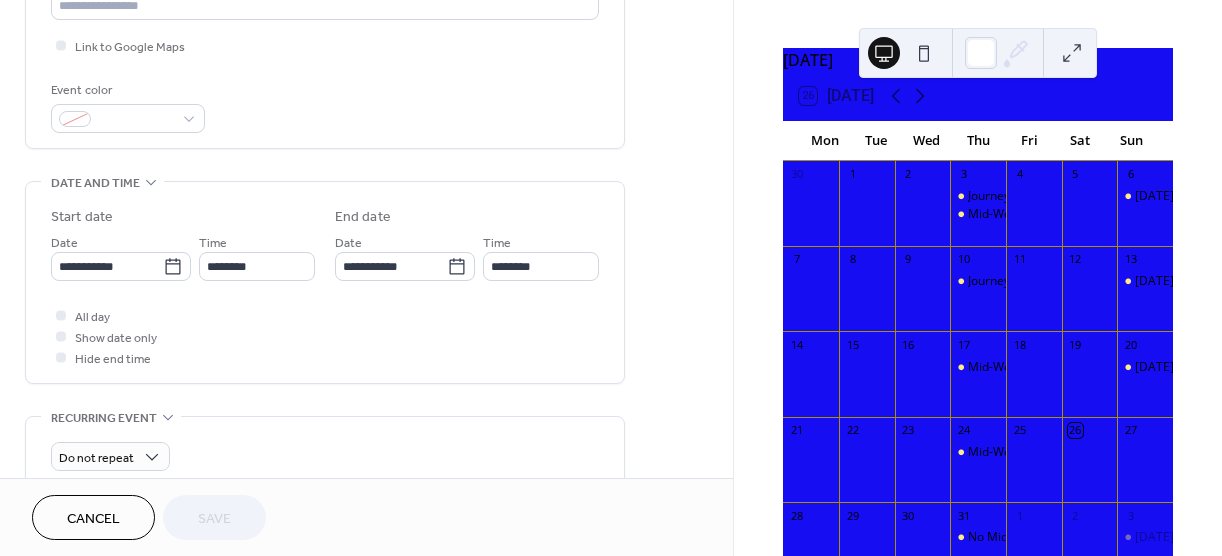 scroll, scrollTop: 473, scrollLeft: 0, axis: vertical 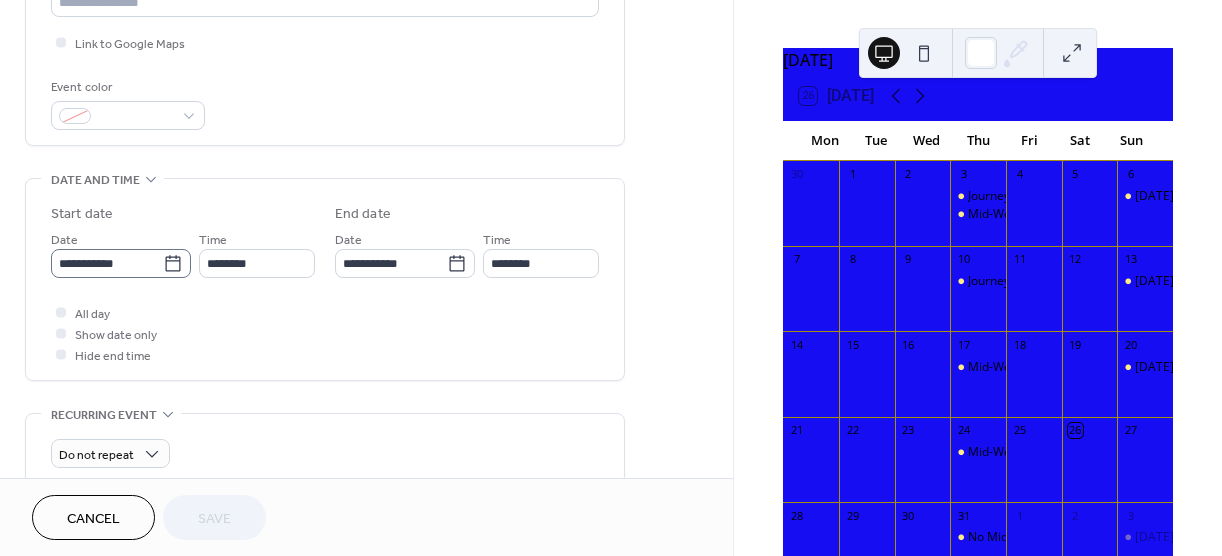 click 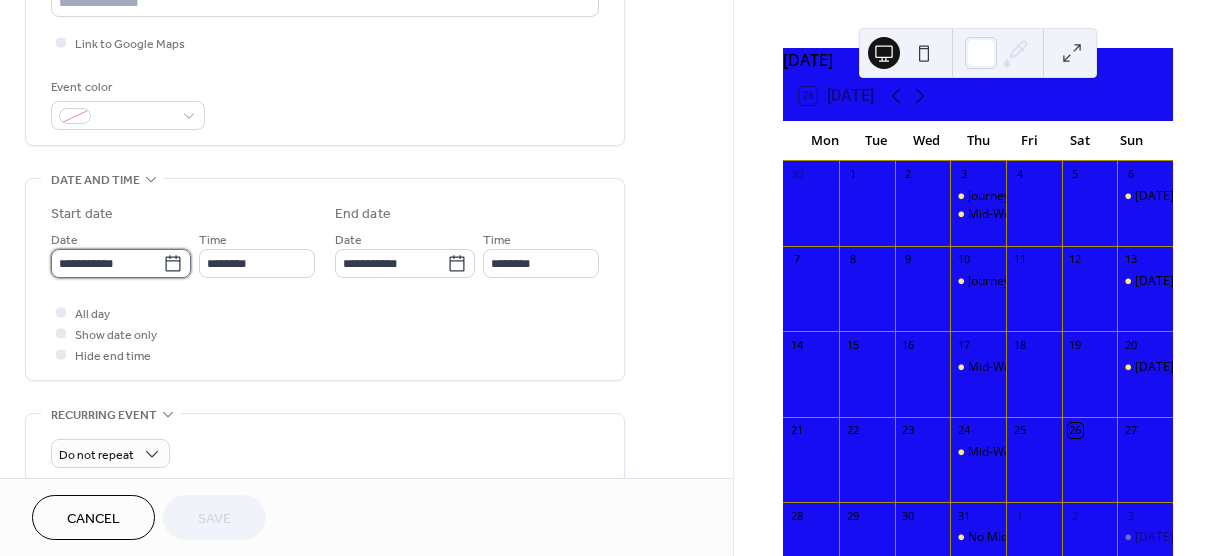 click on "**********" at bounding box center [107, 263] 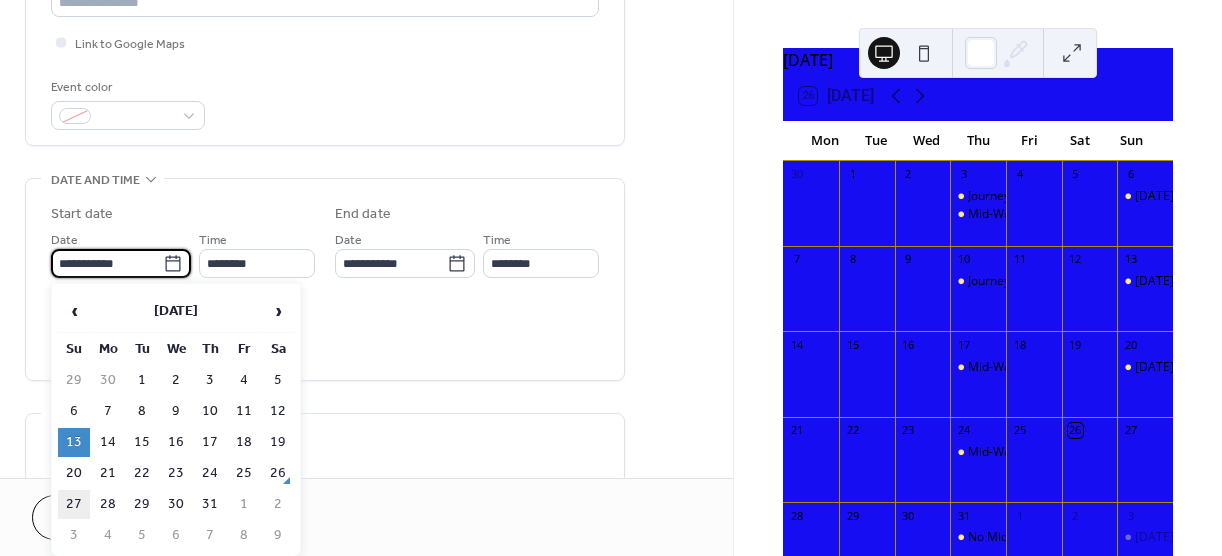 click on "27" at bounding box center [74, 504] 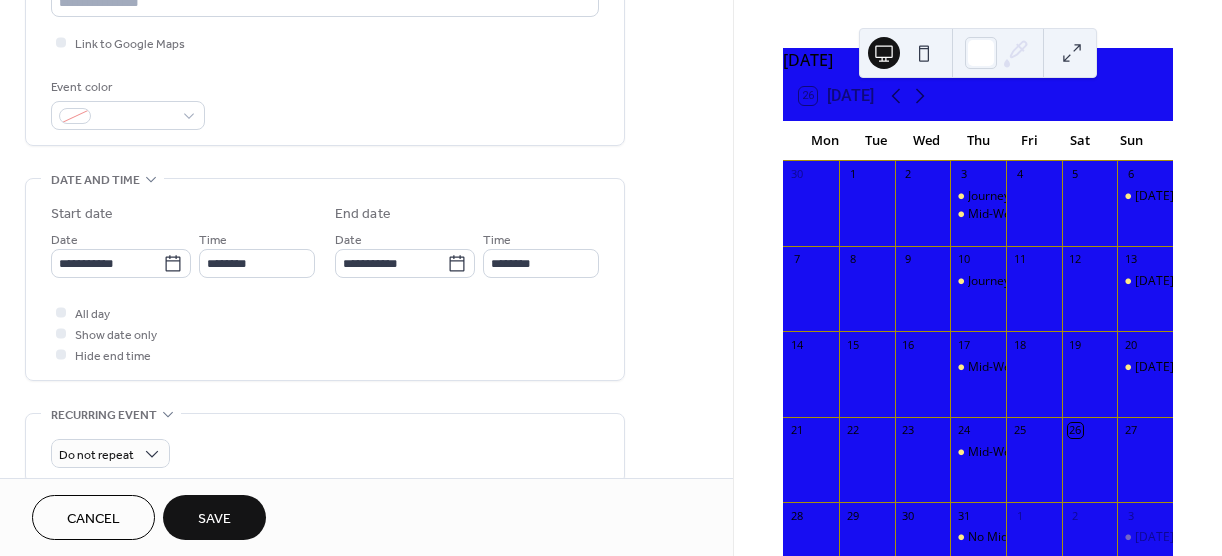click on "Save" at bounding box center (214, 519) 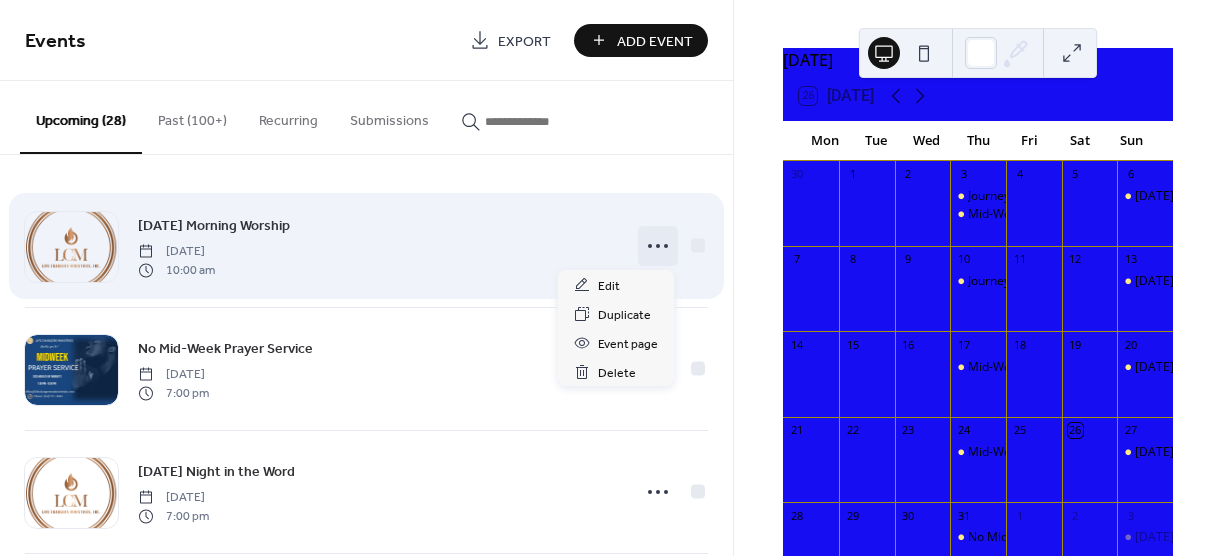 click 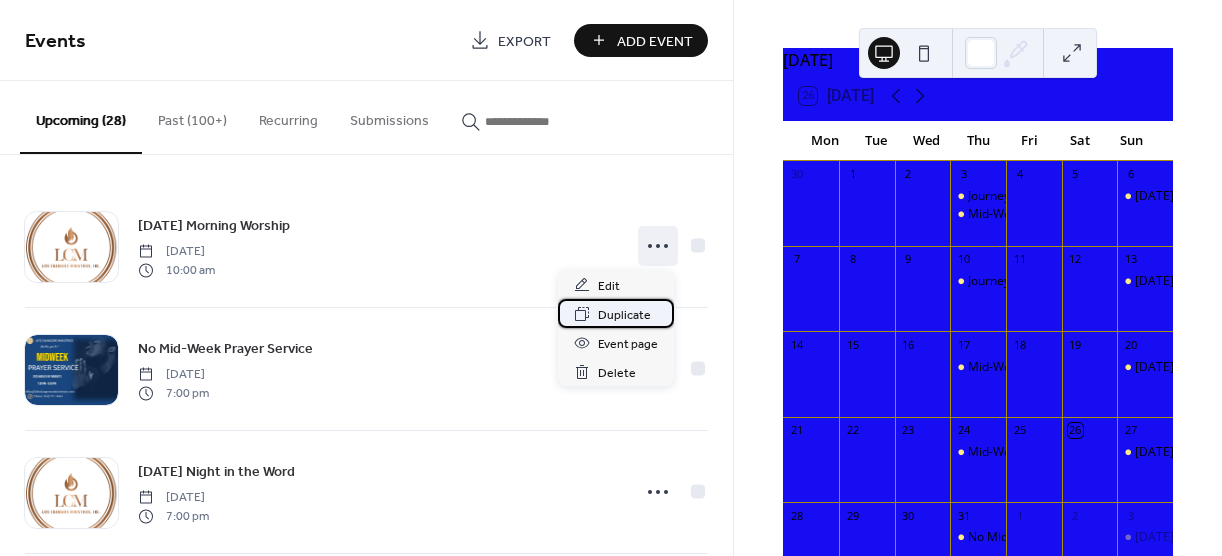 click on "Duplicate" at bounding box center [624, 315] 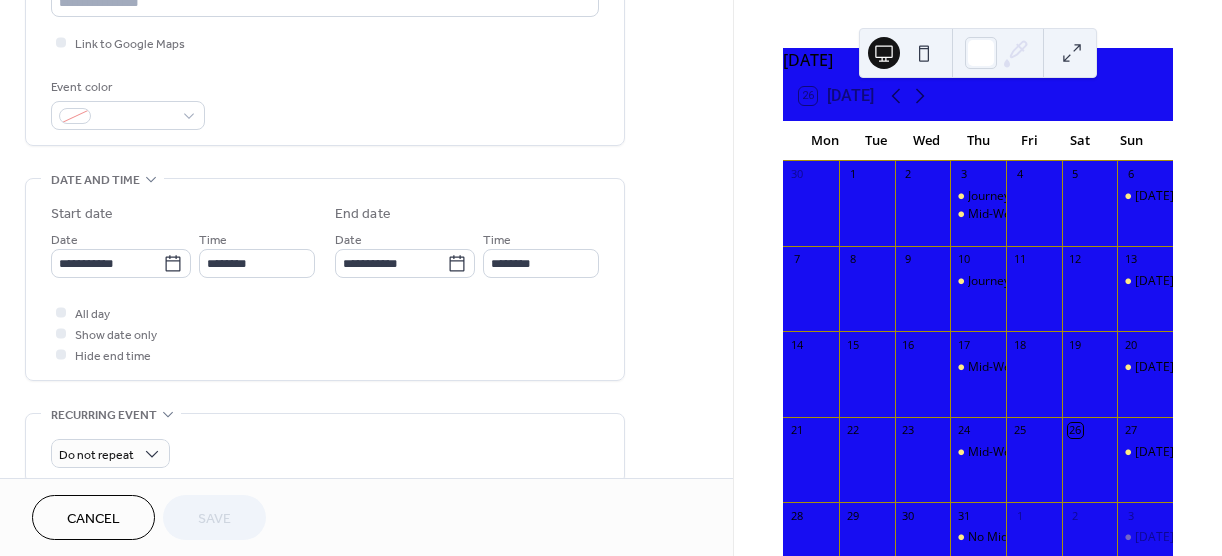 scroll, scrollTop: 506, scrollLeft: 0, axis: vertical 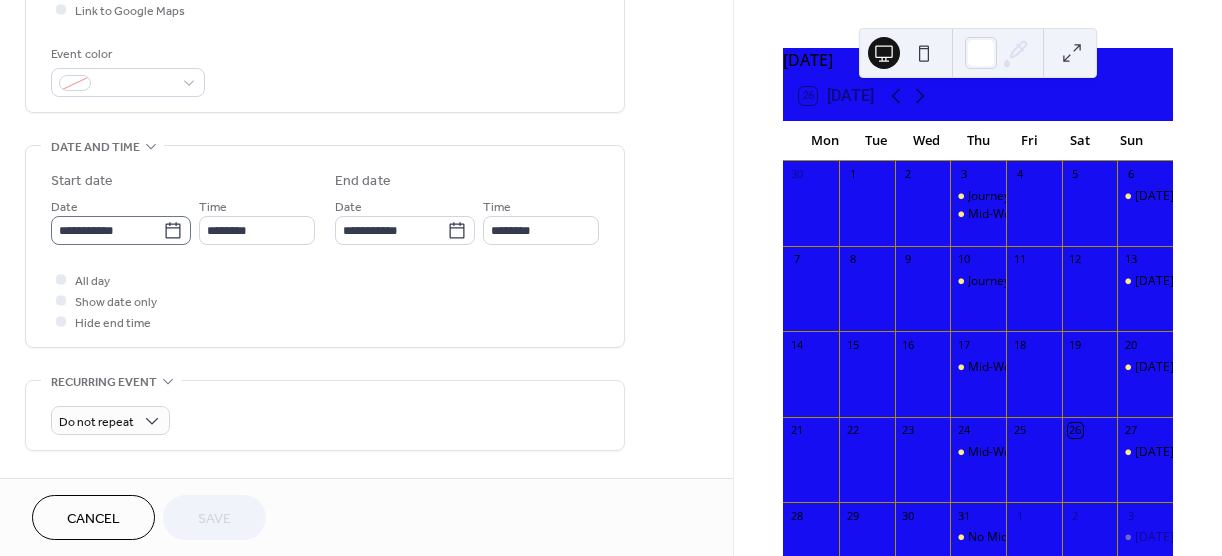 click 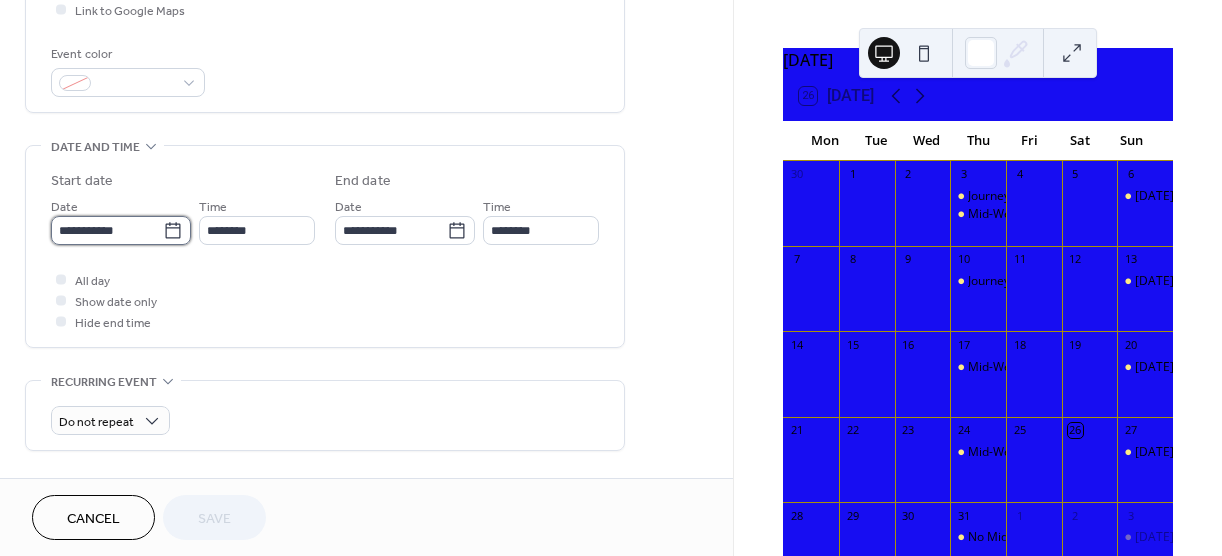 click on "**********" at bounding box center [107, 230] 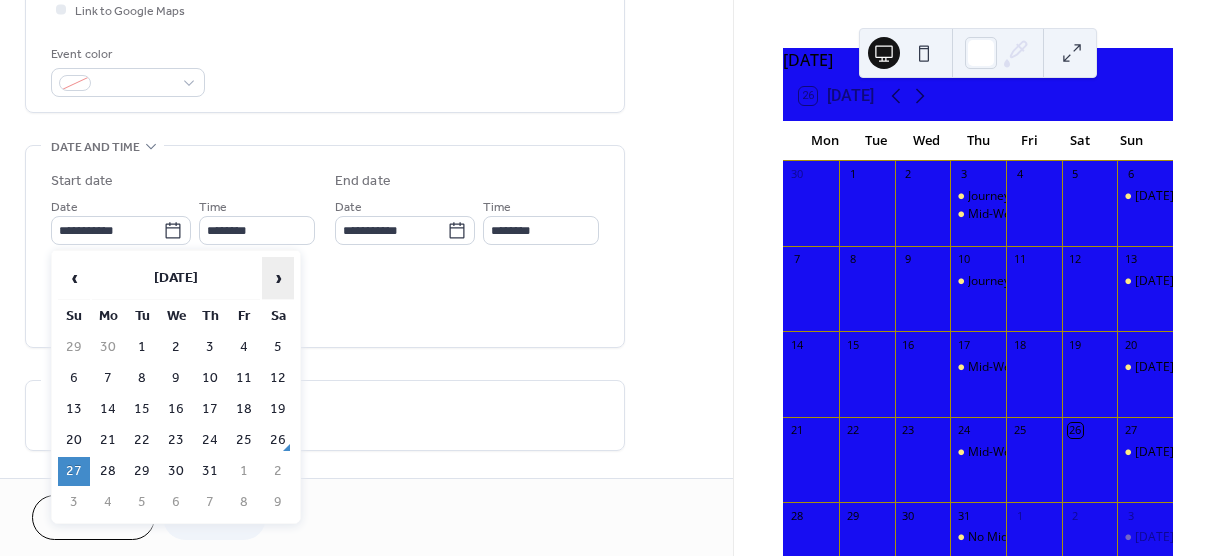 click on "›" at bounding box center [278, 278] 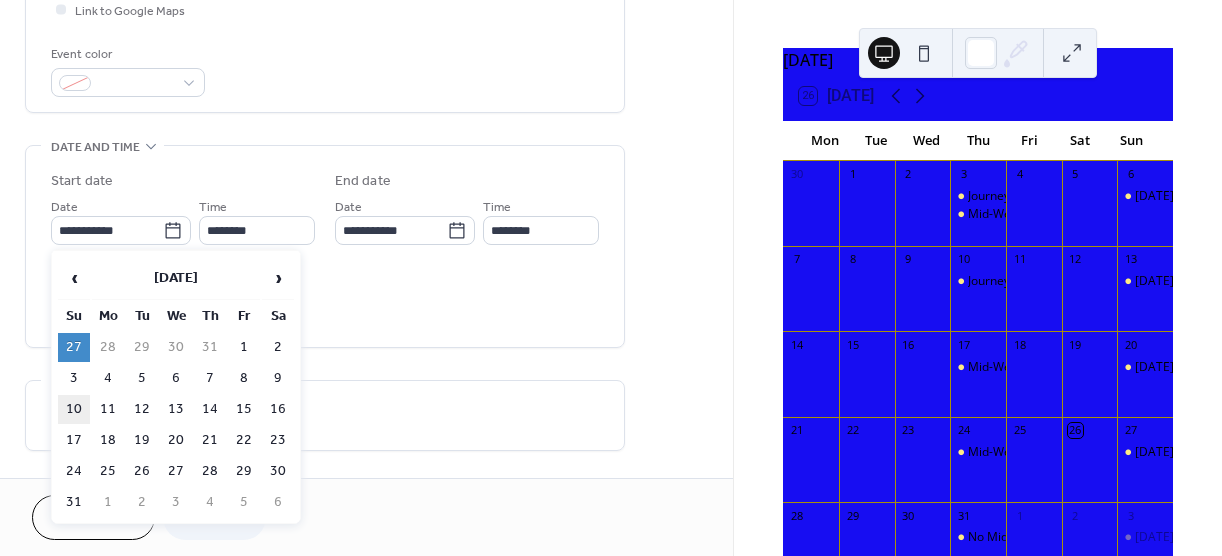 click on "10" at bounding box center (74, 409) 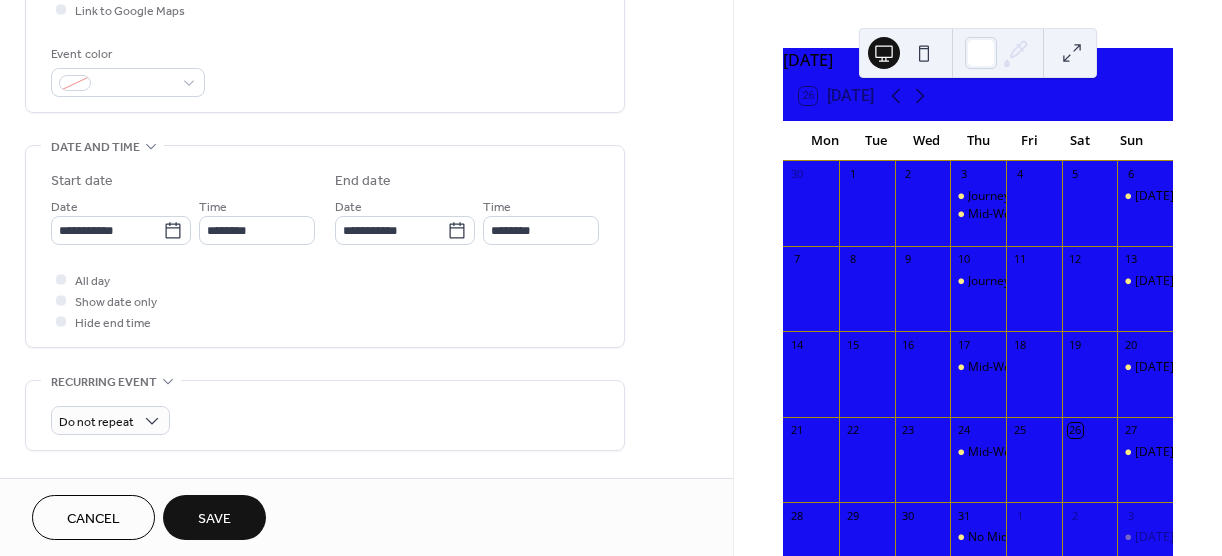 click on "**********" at bounding box center [366, 214] 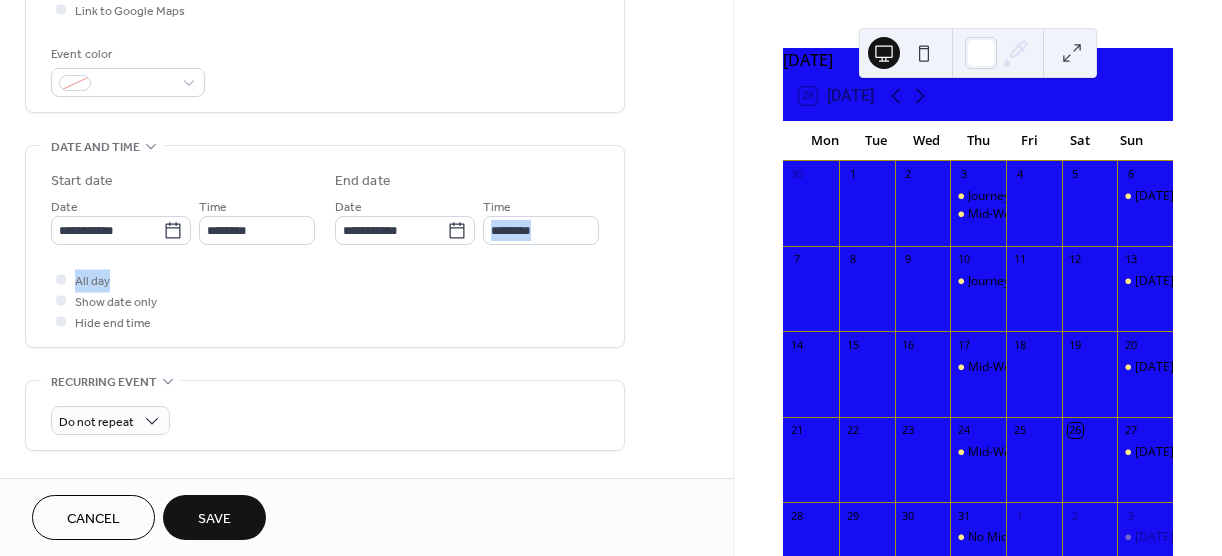 drag, startPoint x: 726, startPoint y: 256, endPoint x: 728, endPoint y: 220, distance: 36.05551 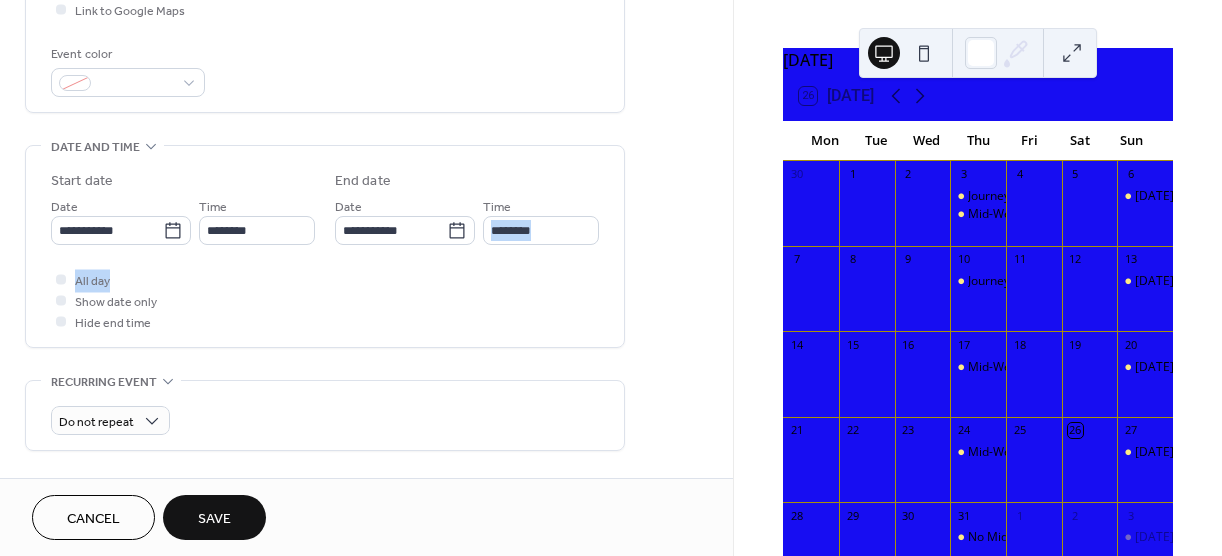 click on "**********" at bounding box center [366, 239] 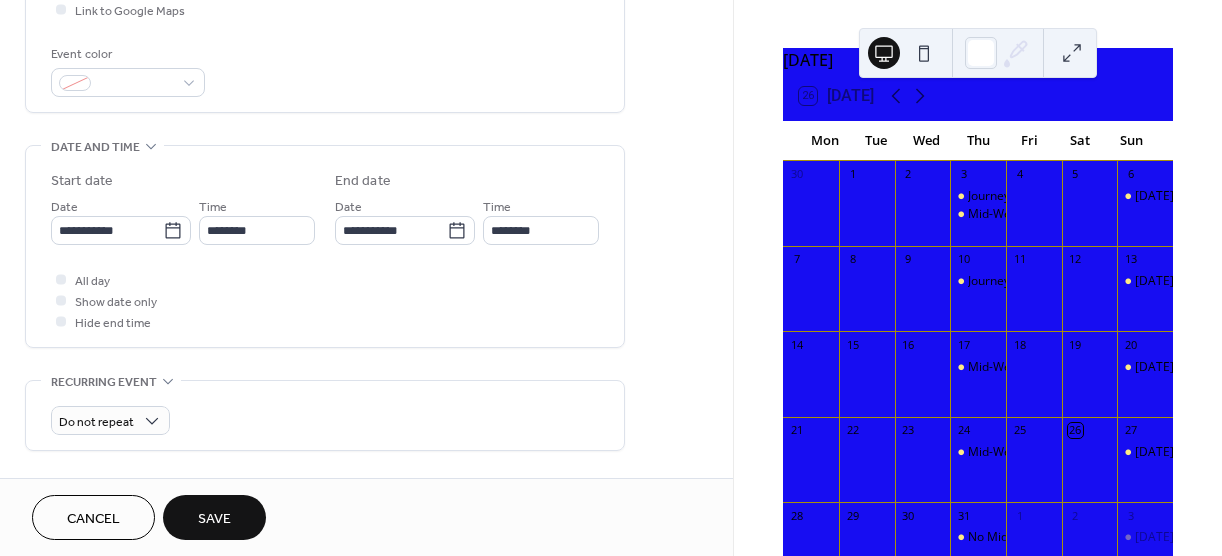 click on "July 2025 26 Today Mon Tue Wed Thu Fri Sat Sun 30 1 2 3 Journey to Peace  Mid-Week Prayer Service 4 5 6 Sunday Night in the Word 7 8 9 10 Journey to Peace  11 12 13 Sunday Morning Worship 14 15 16 17 Mid-Week Prayer Service 18 19 20 Sunday Night in the Word 21 22 23 24 Mid-Week Prayer Service 25 26 27 Sunday Morning Worship 28 29 30 31 No Mid-Week Prayer Service 1 2 3 Sunday Night in the Word 4 5 6 7 Journey to Peace  Mid-Week Prayer Service 8 9 10" at bounding box center (978, 278) 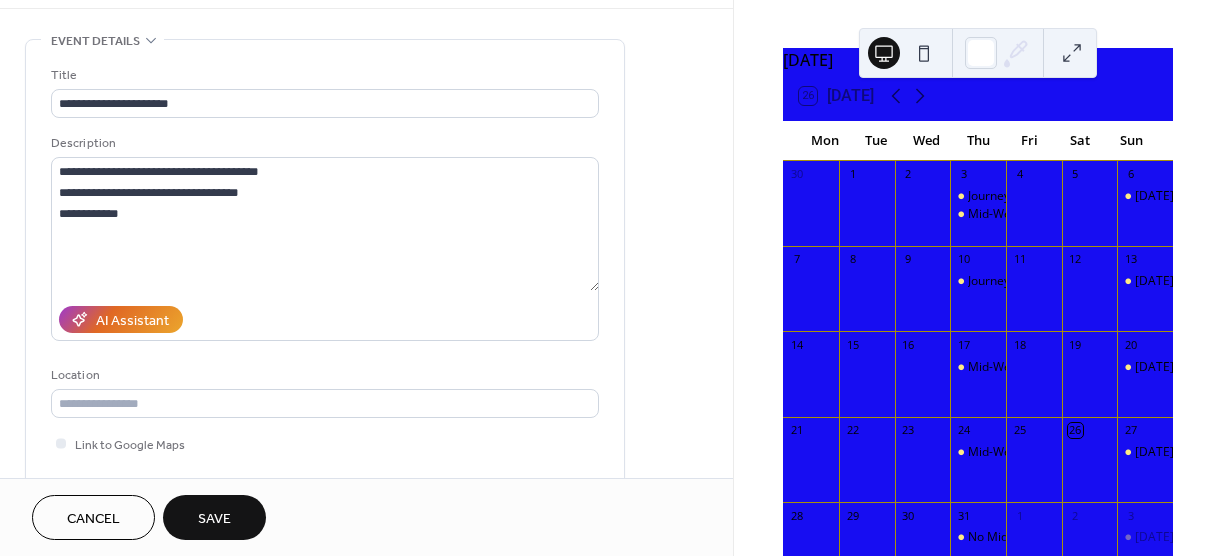 scroll, scrollTop: 61, scrollLeft: 0, axis: vertical 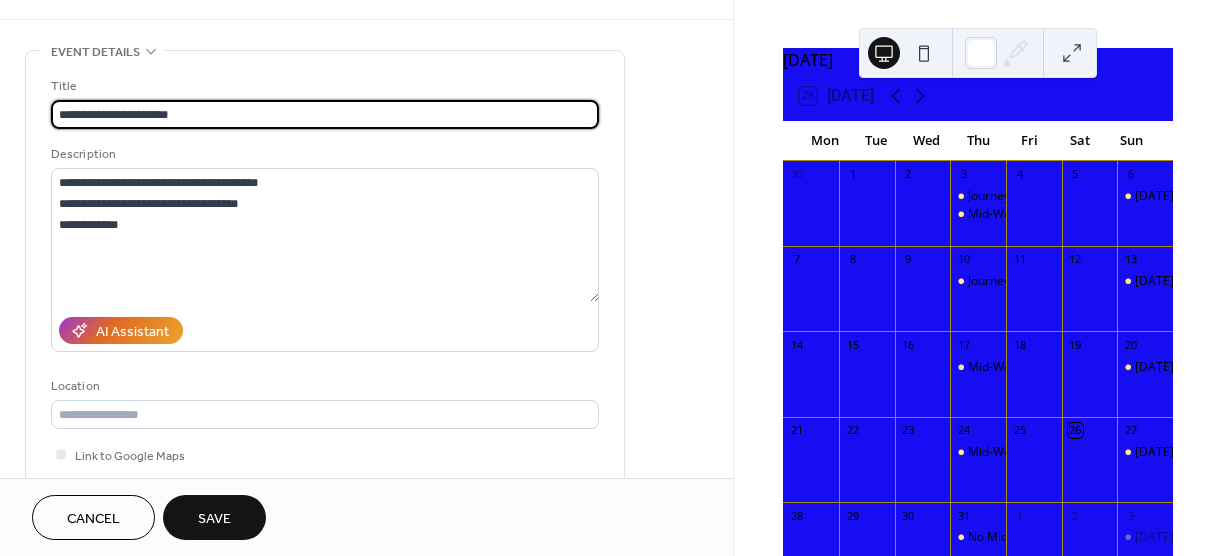 click on "**********" at bounding box center (325, 114) 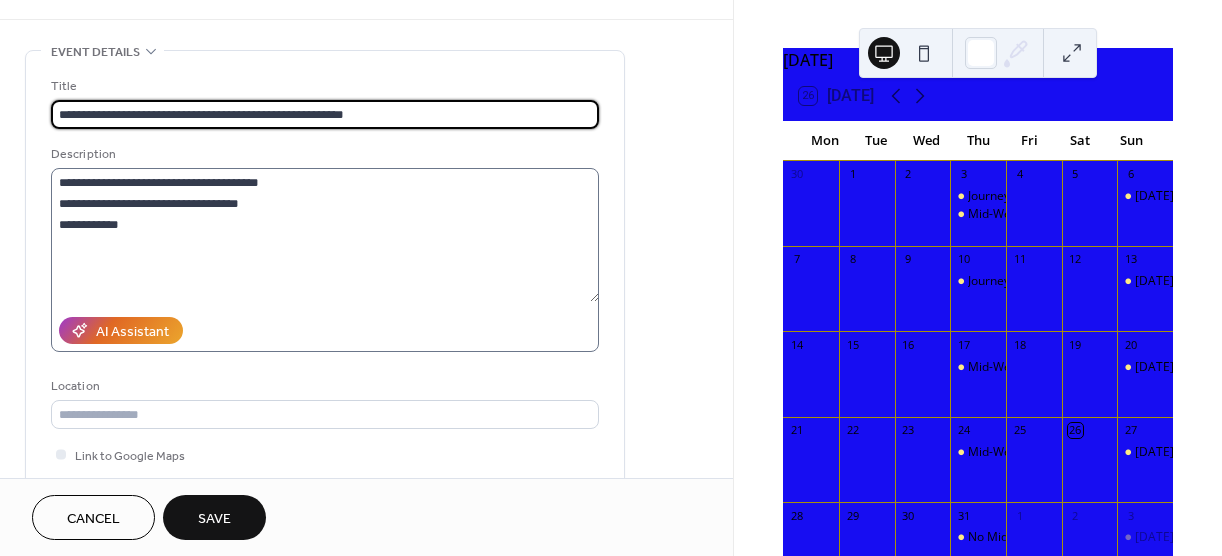 type on "**********" 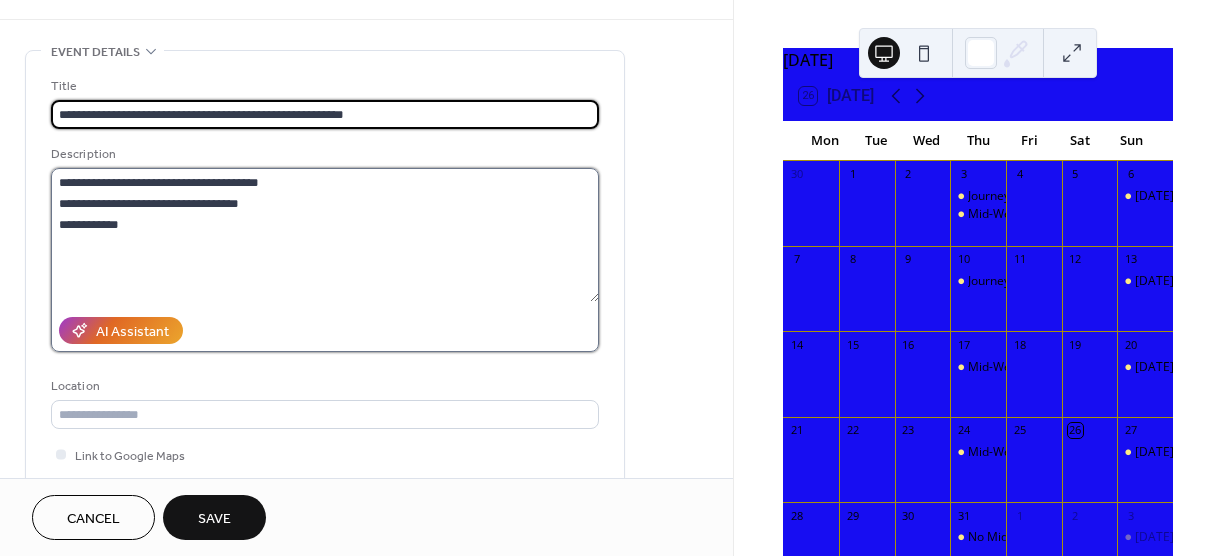 click on "**********" at bounding box center [325, 235] 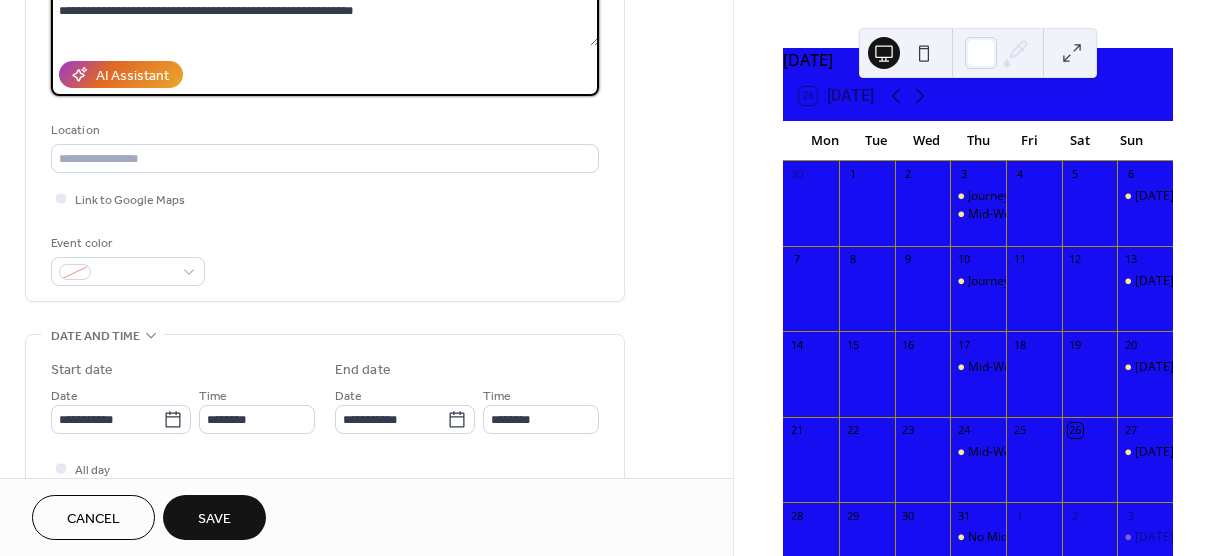 scroll, scrollTop: 319, scrollLeft: 0, axis: vertical 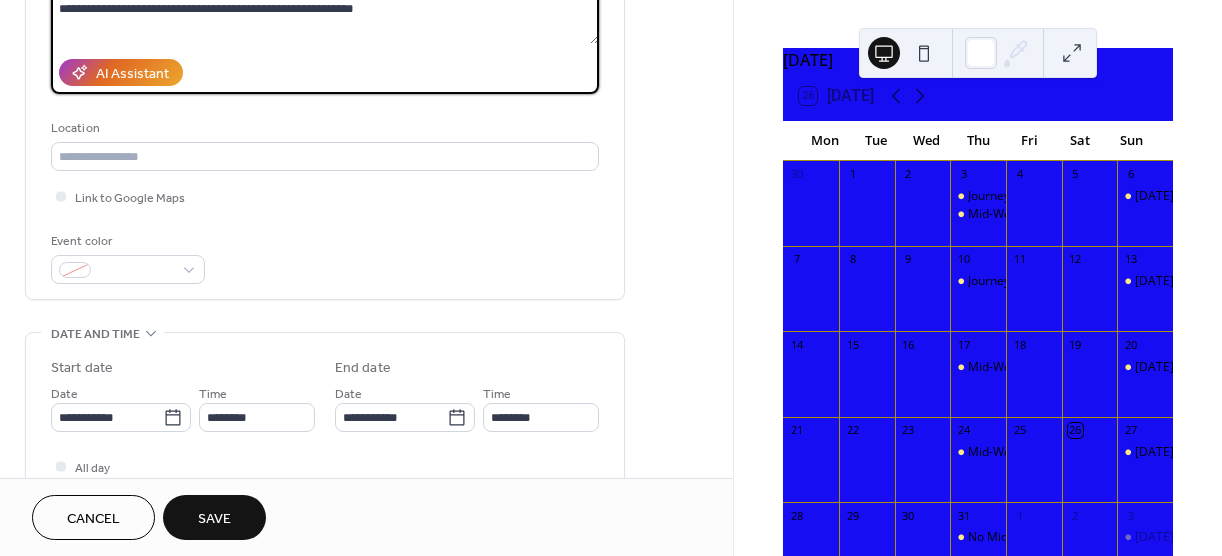 type on "**********" 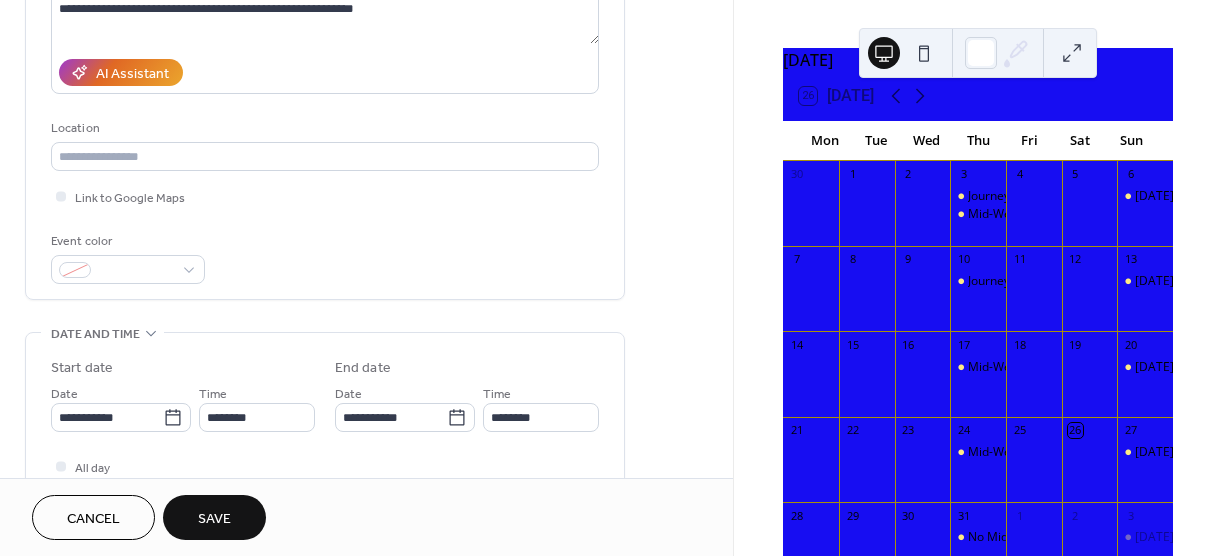 click on "Save" at bounding box center (214, 517) 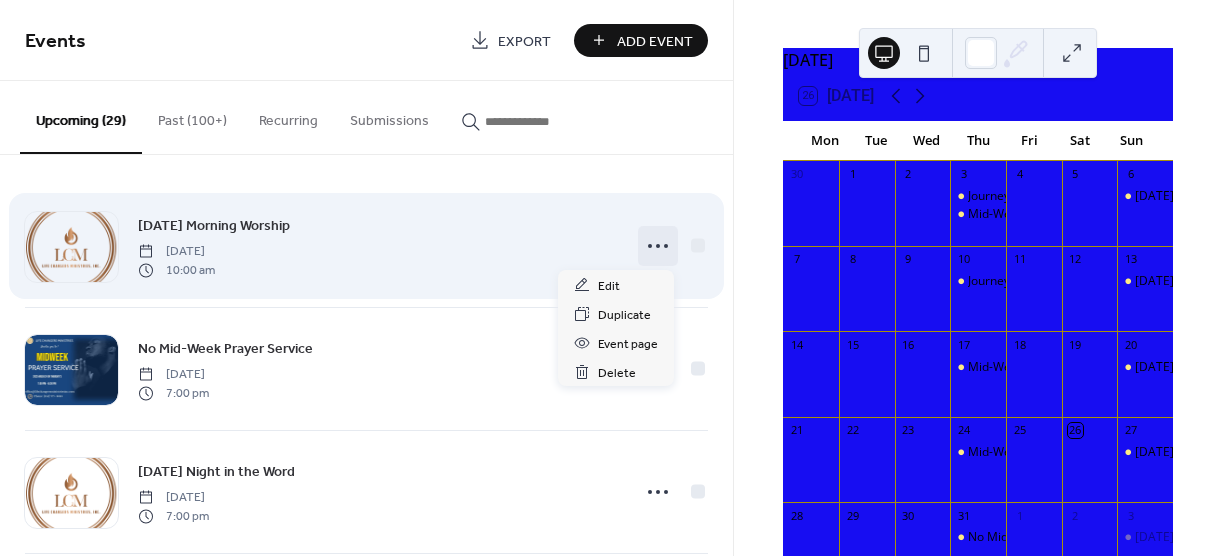 click 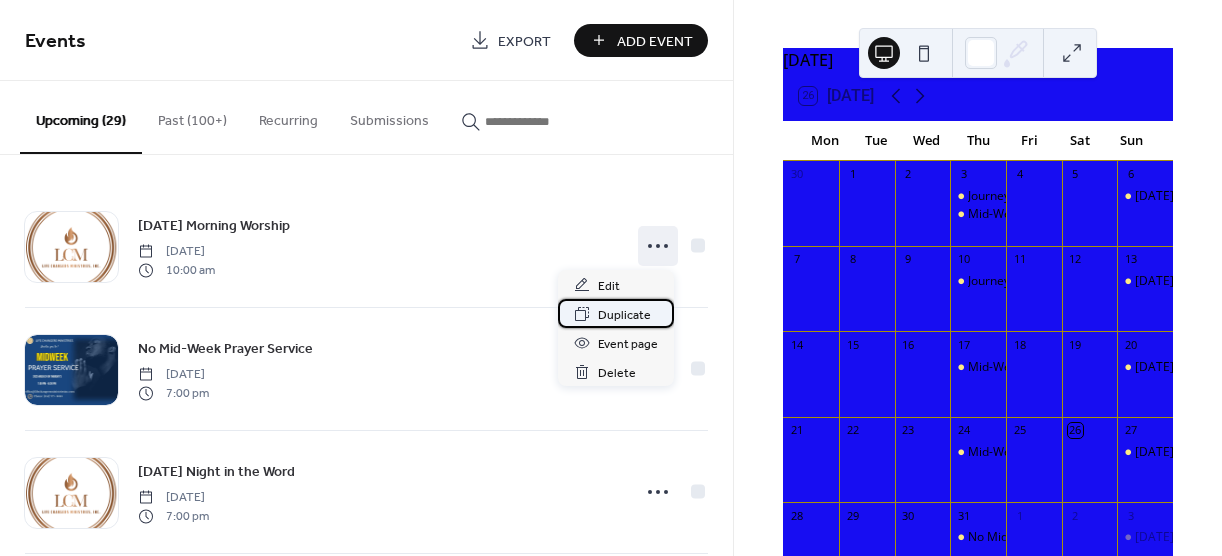 click on "Duplicate" at bounding box center [624, 315] 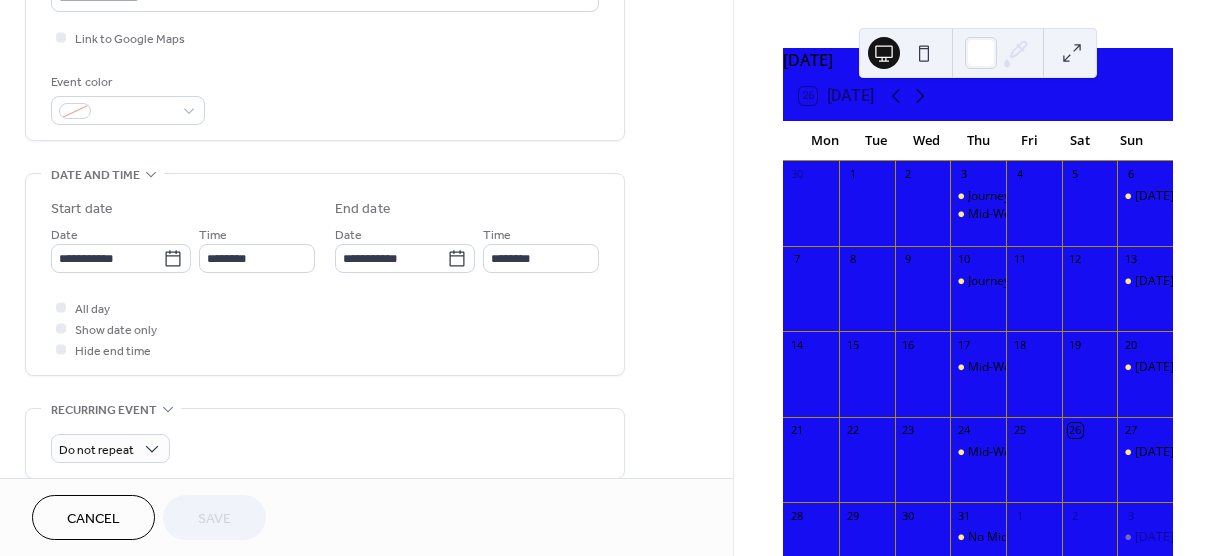scroll, scrollTop: 484, scrollLeft: 0, axis: vertical 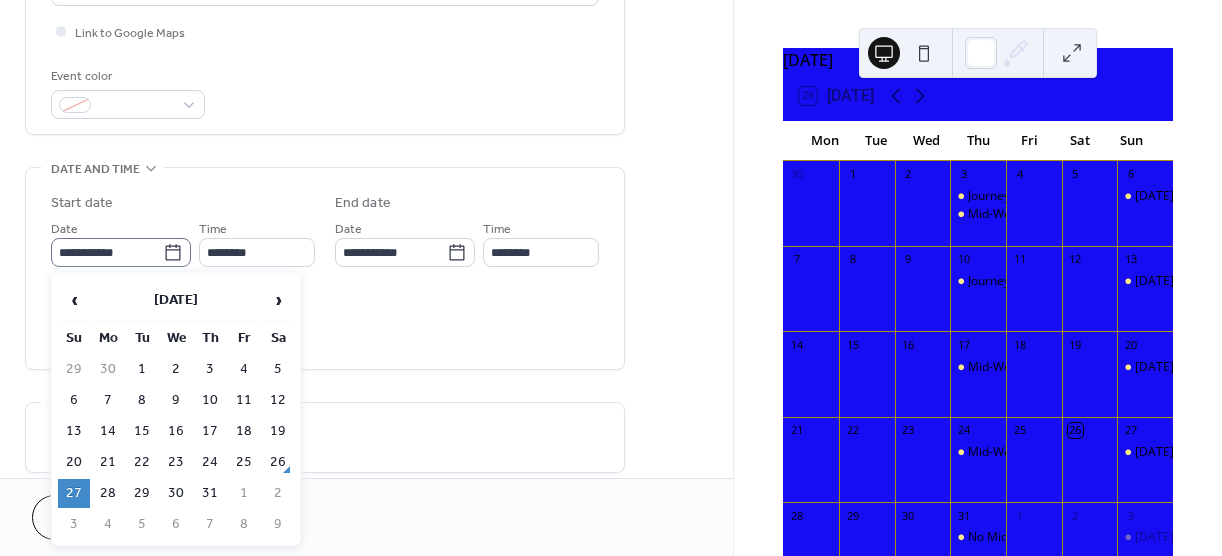 click 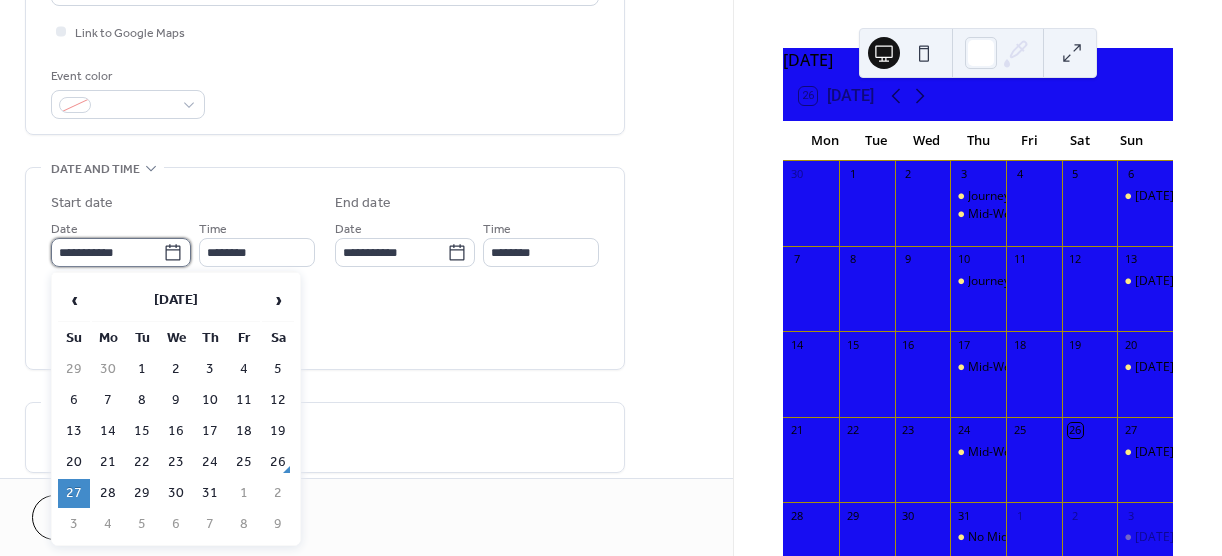 click on "**********" at bounding box center [107, 252] 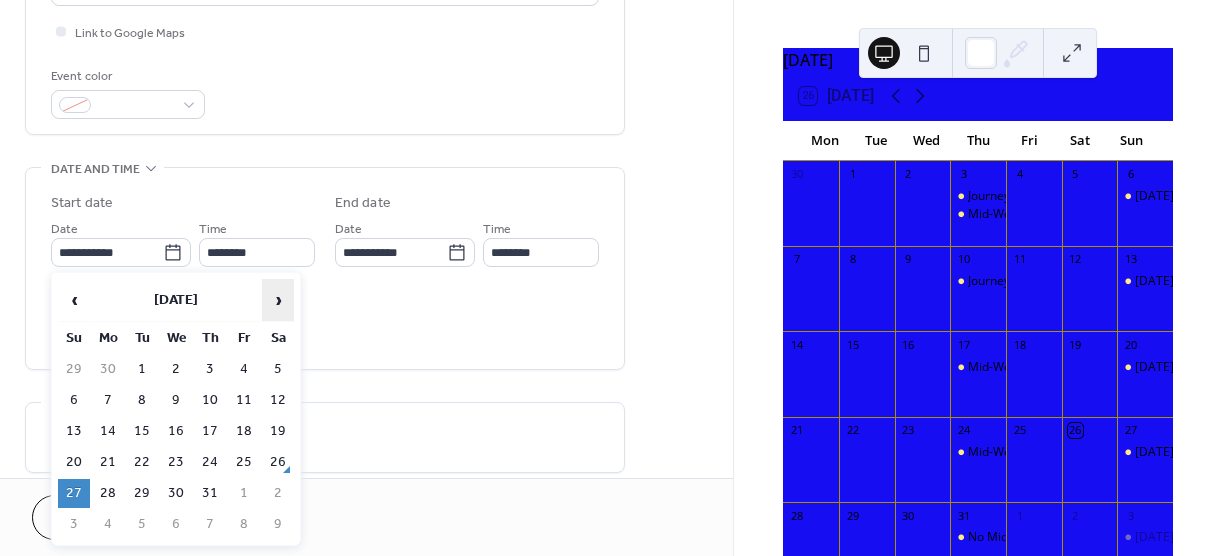 click on "›" at bounding box center (278, 300) 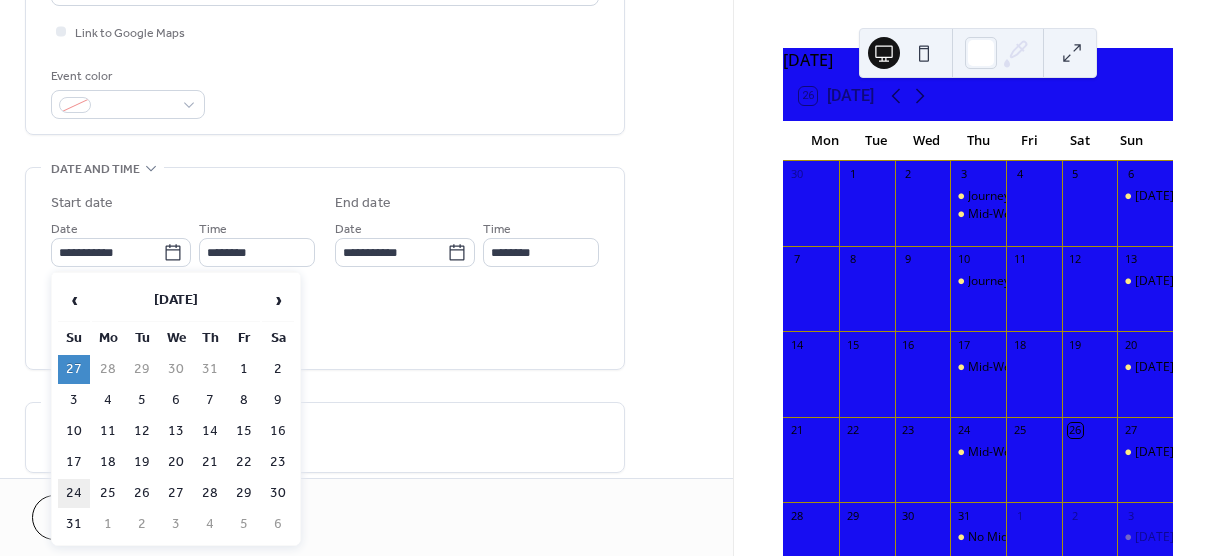 click on "24" at bounding box center [74, 493] 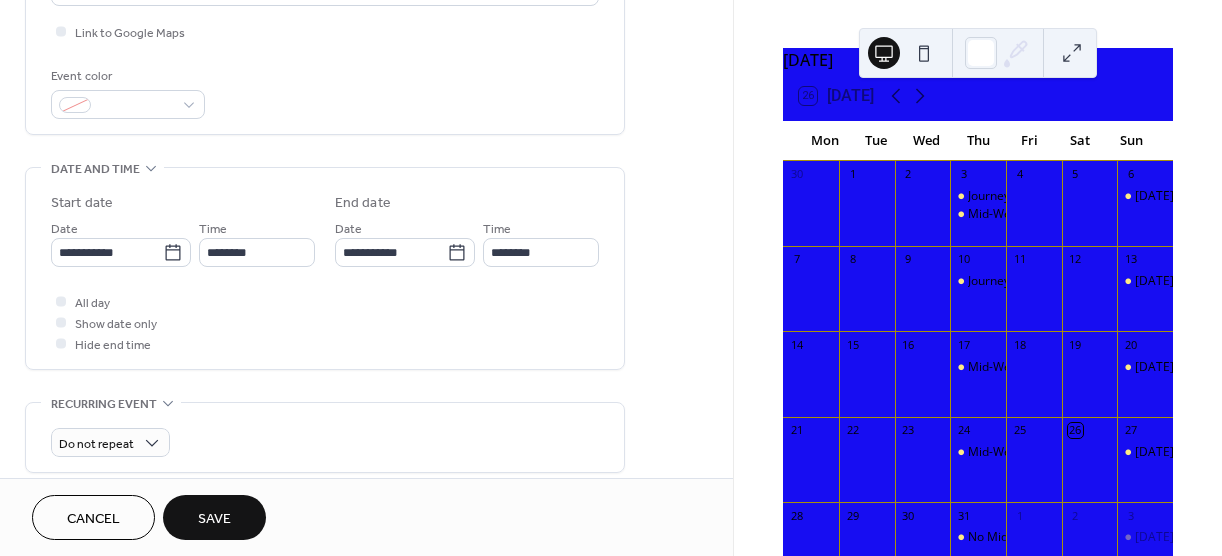 click on "Save" at bounding box center [214, 519] 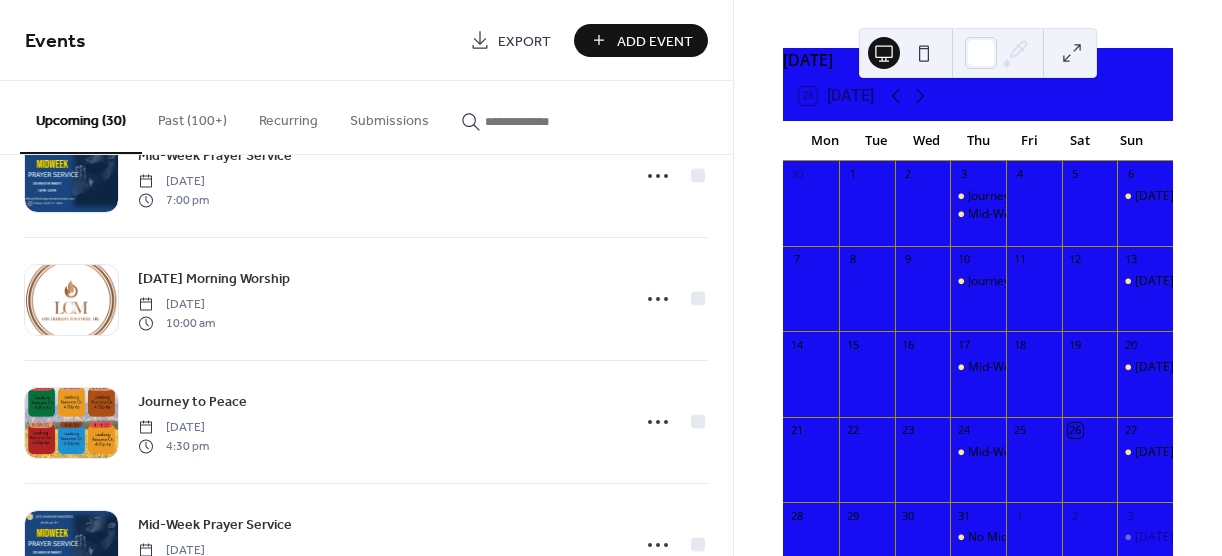 scroll, scrollTop: 1319, scrollLeft: 0, axis: vertical 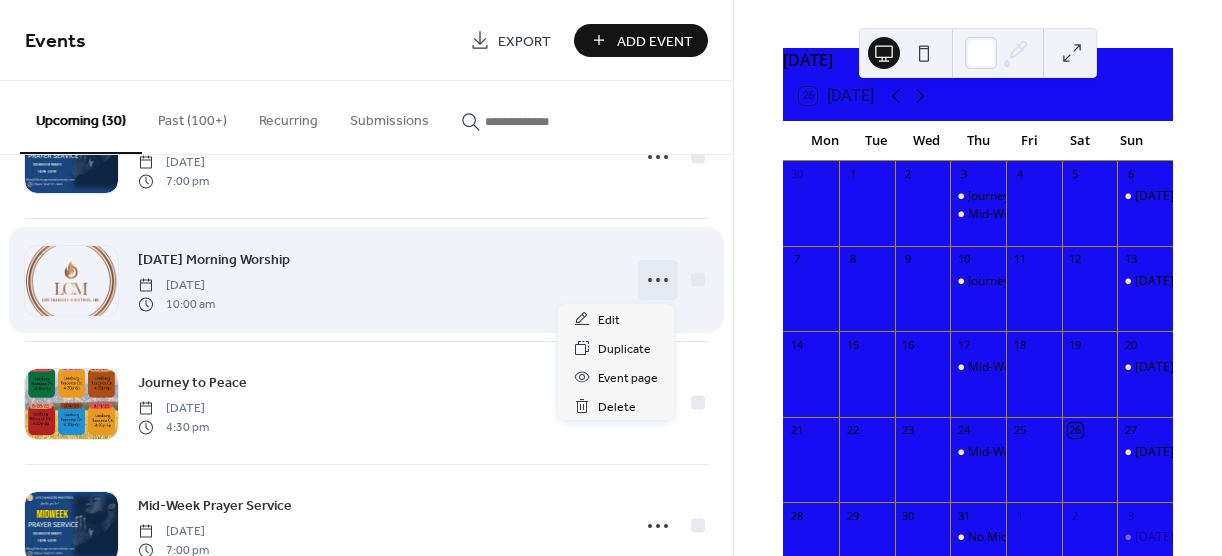click 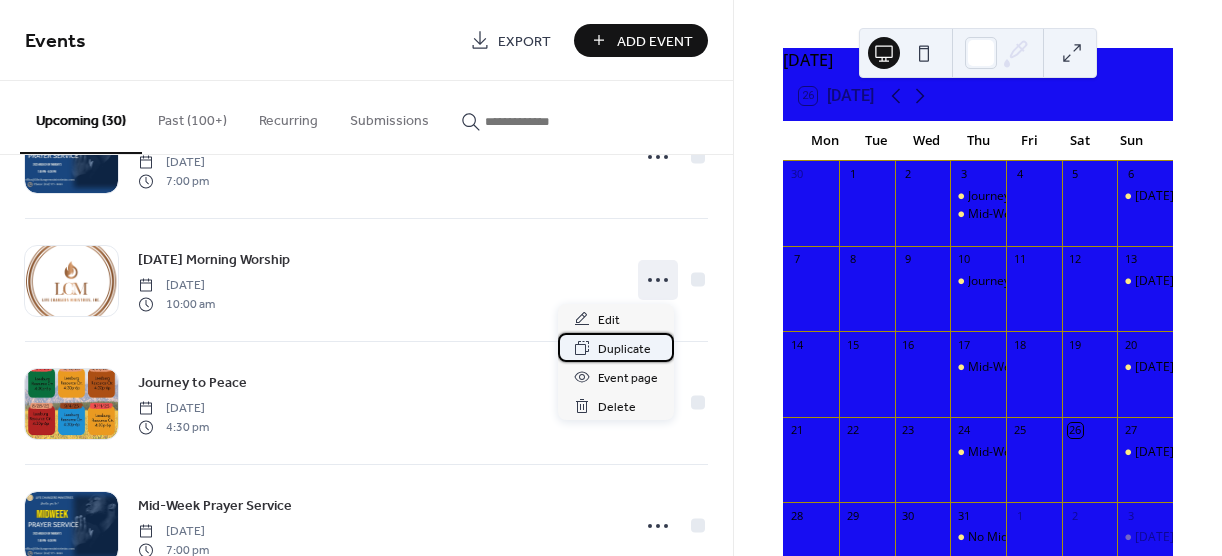 click on "Duplicate" at bounding box center (624, 349) 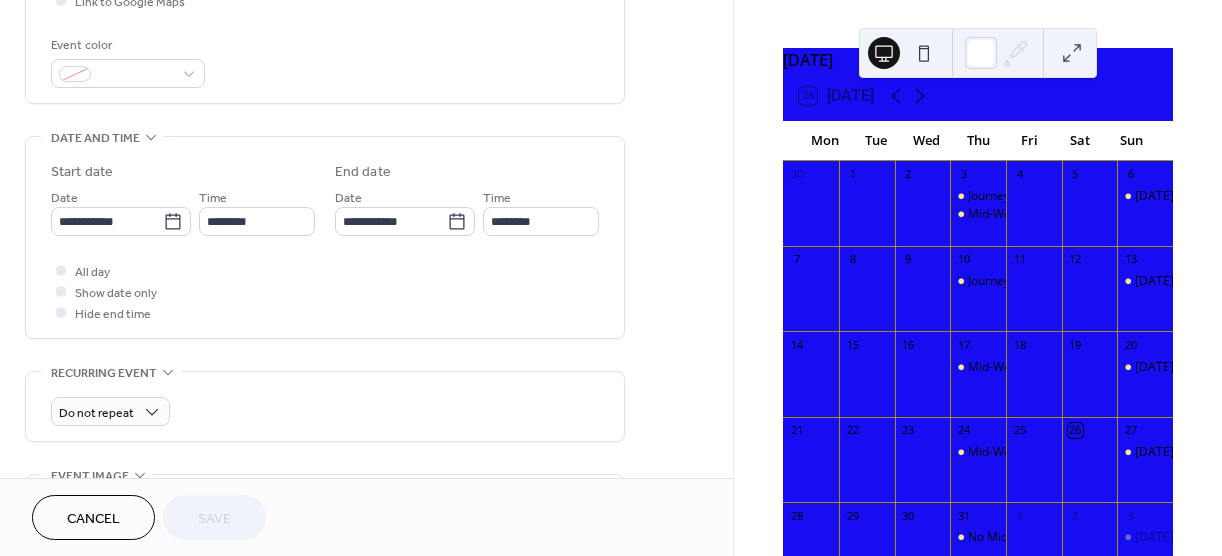 scroll, scrollTop: 520, scrollLeft: 0, axis: vertical 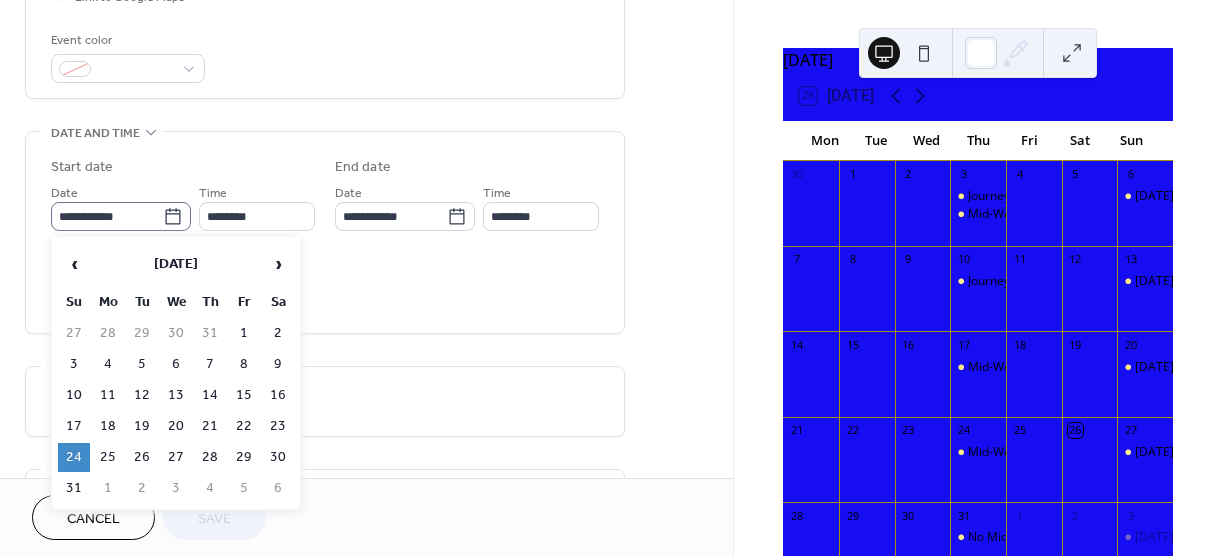 click 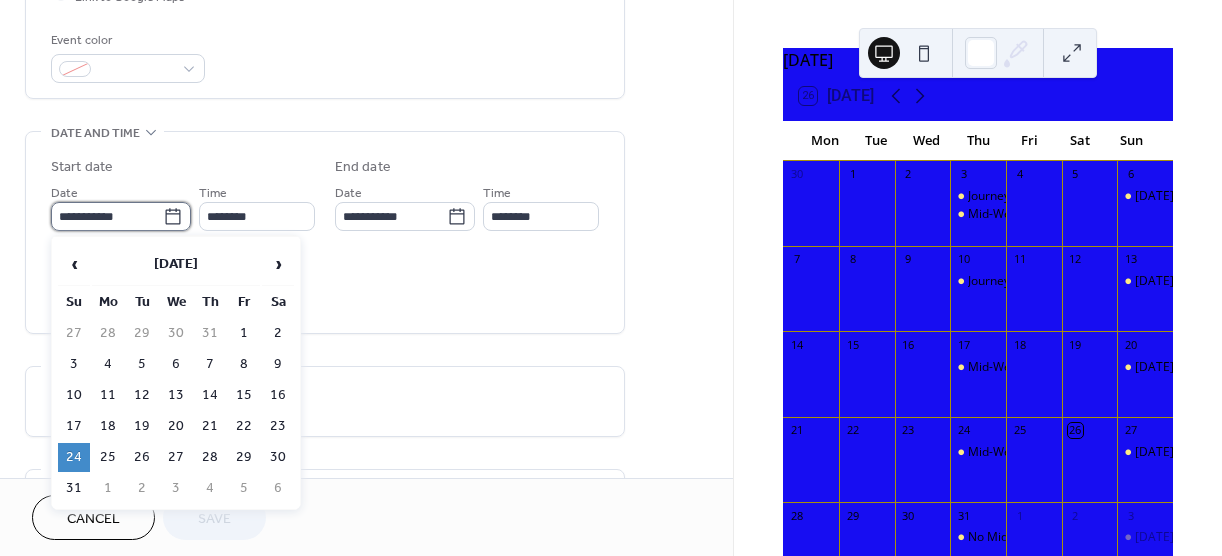 click on "**********" at bounding box center [107, 216] 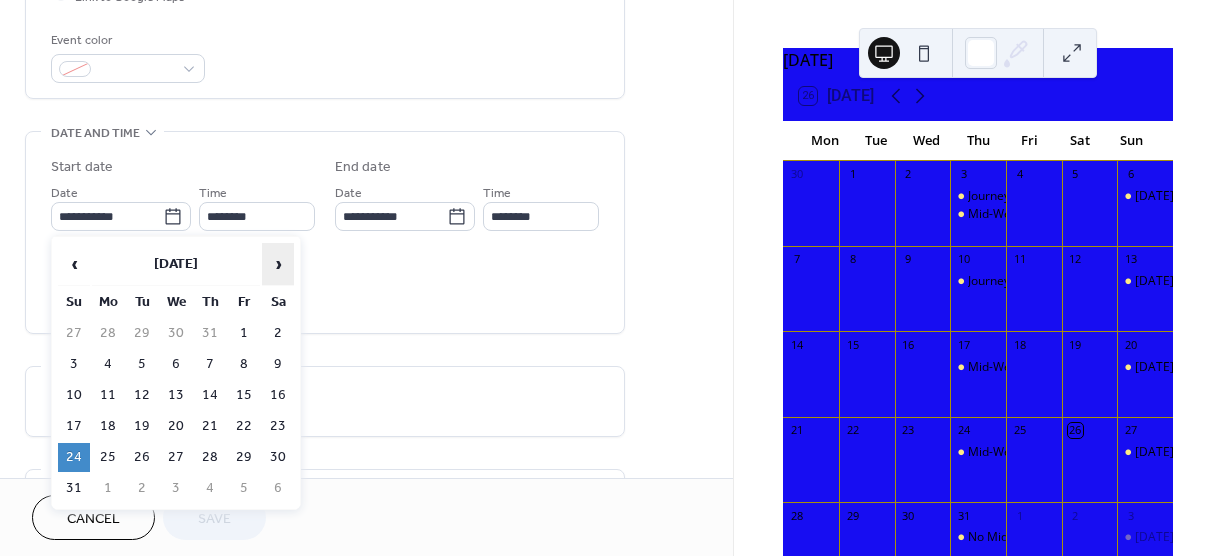 click on "›" at bounding box center [278, 264] 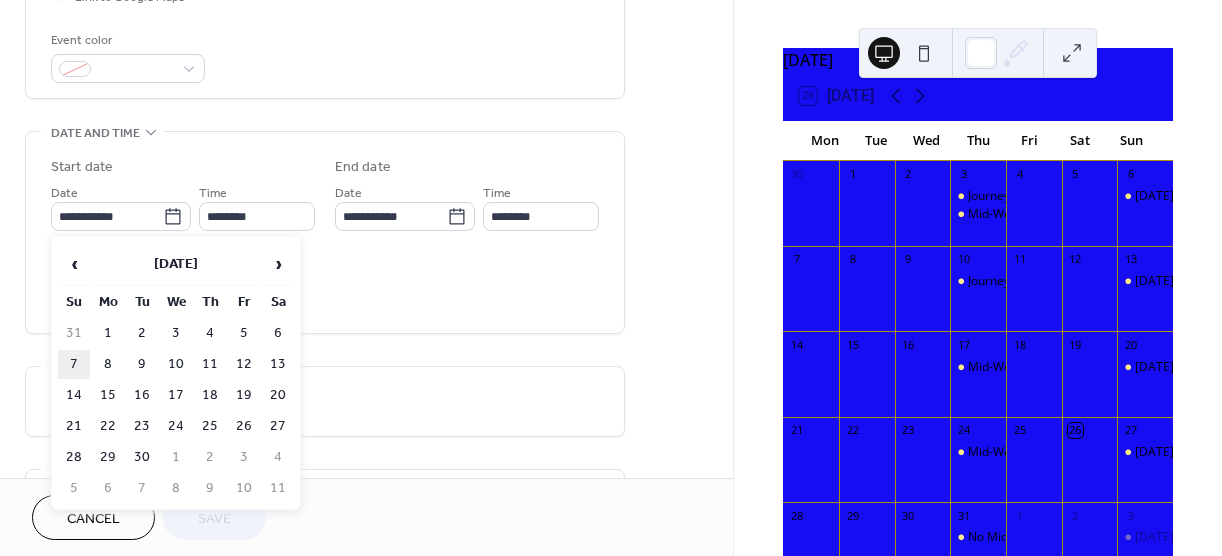 click on "7" at bounding box center (74, 364) 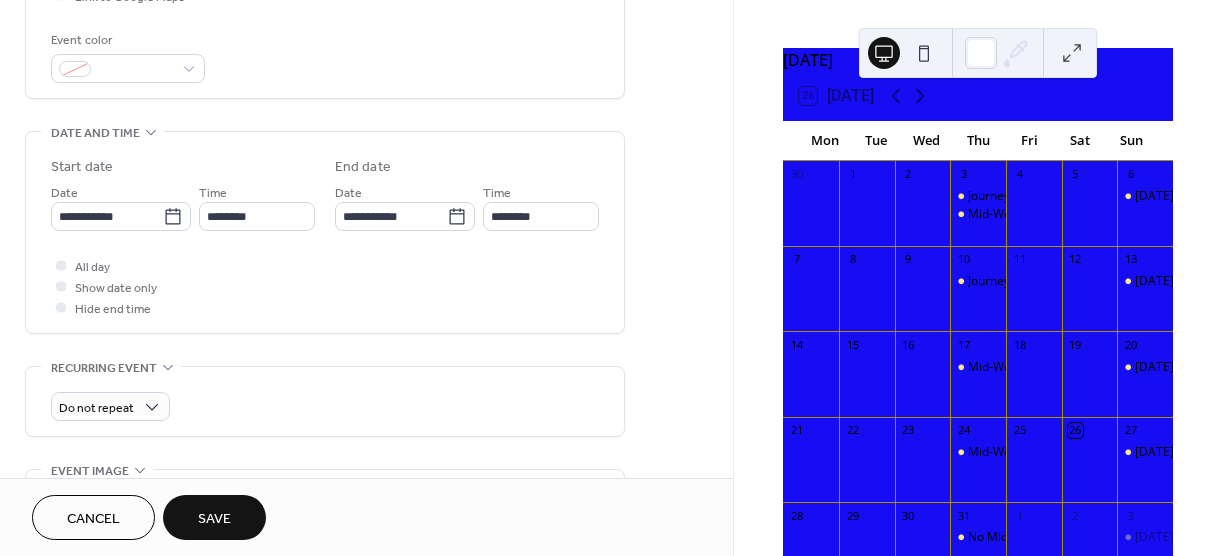 click on "Save" at bounding box center (214, 519) 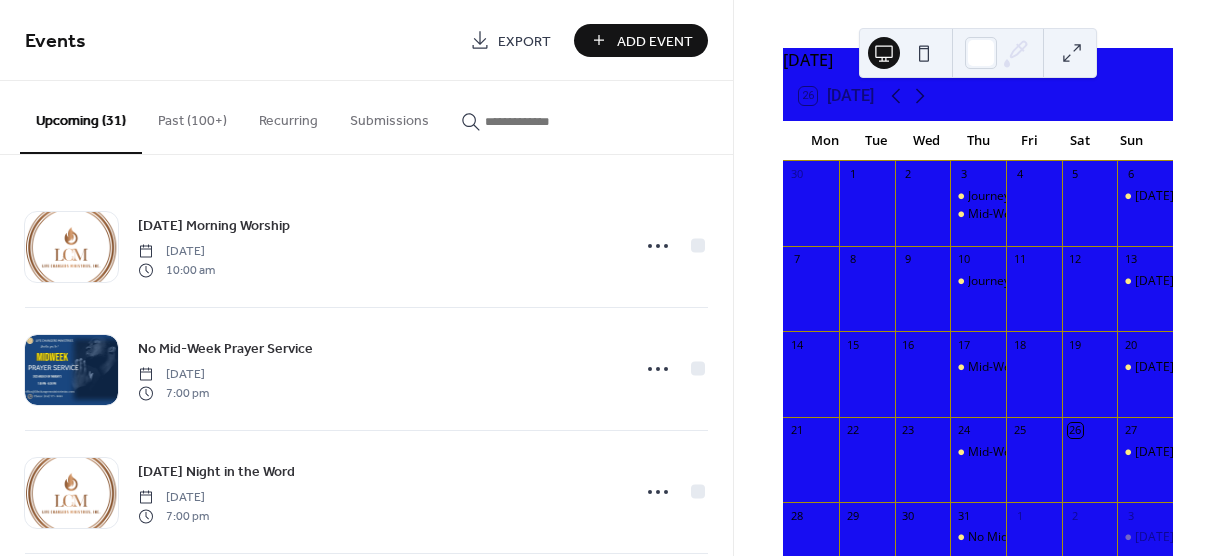 click on "Sunday Morning Worship Sunday, July 27, 2025 10:00 am No Mid-Week Prayer Service Thursday, July 31, 2025 7:00 pm Sunday Night in the Word Sunday, August 3, 2025 7:00 pm Journey to Peace  Thursday, August 7, 2025 4:30 pm Mid-Week Prayer Service Thursday, August 7, 2025 7:00 pm Sunday Morning Worship - Church Anniversary/Founder's Day Sunday, August 10, 2025 10:00 am Journey to Peace  Thursday, August 14, 2025 4:30 pm Mid-Week Prayer Service Thursday, August 14, 2025 7:00 pm Sunday Night in the Word Sunday, August 17, 2025 7:00 pm Journey to Peace  Thursday, August 21, 2025 4:30 pm Mid-Week Prayer Service Thursday, August 21, 2025 7:00 pm Sunday Morning Worship Sunday, August 24, 2025 10:00 am Journey to Peace  Thursday, August 28, 2025 4:30 pm Mid-Week Prayer Service Thursday, August 28, 2025 7:00 pm Journey to Peace - Session Cancelled Thursday, September 4, 2025 4:30 pm Embrace the Shift Conference Thursday, September 4, 2025 7:30 pm Embrace the Shift Conference Friday, September 5, 2025 10:00 am 10:00 am" at bounding box center (366, 355) 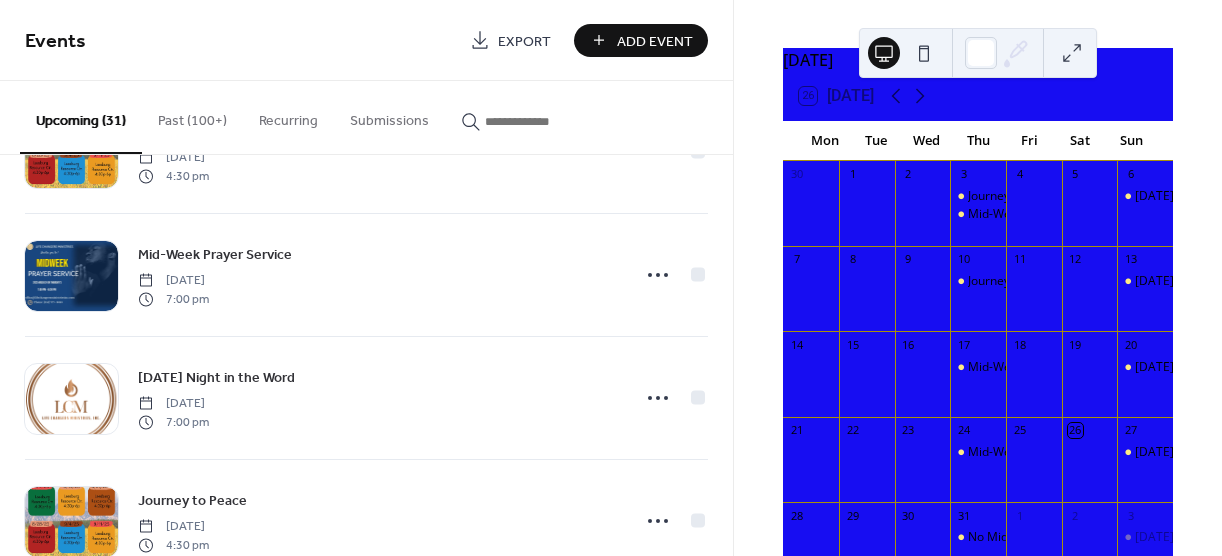 scroll, scrollTop: 2086, scrollLeft: 0, axis: vertical 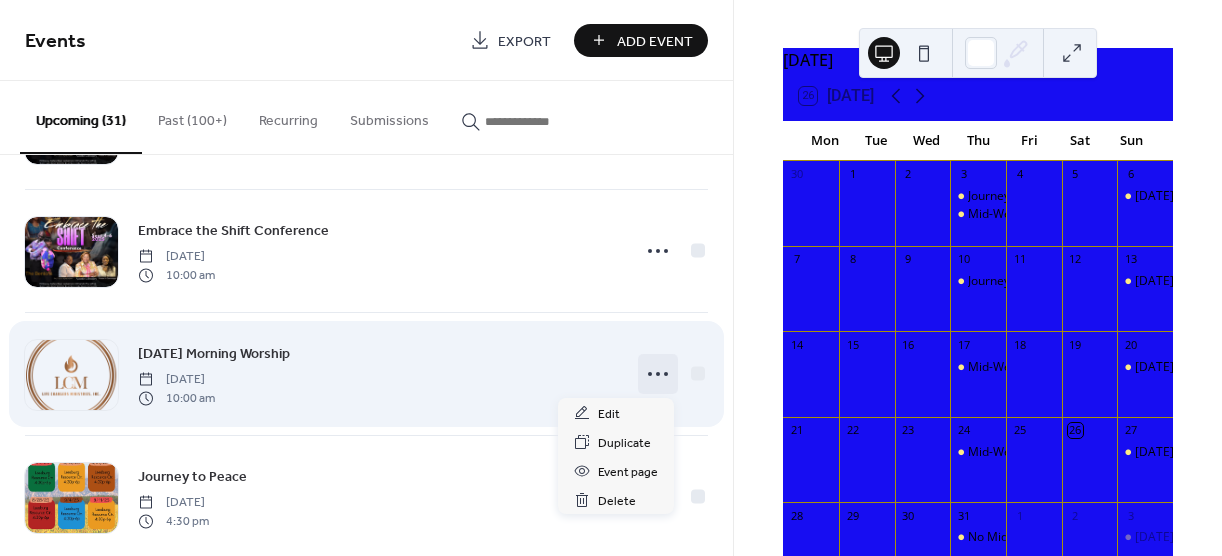 click 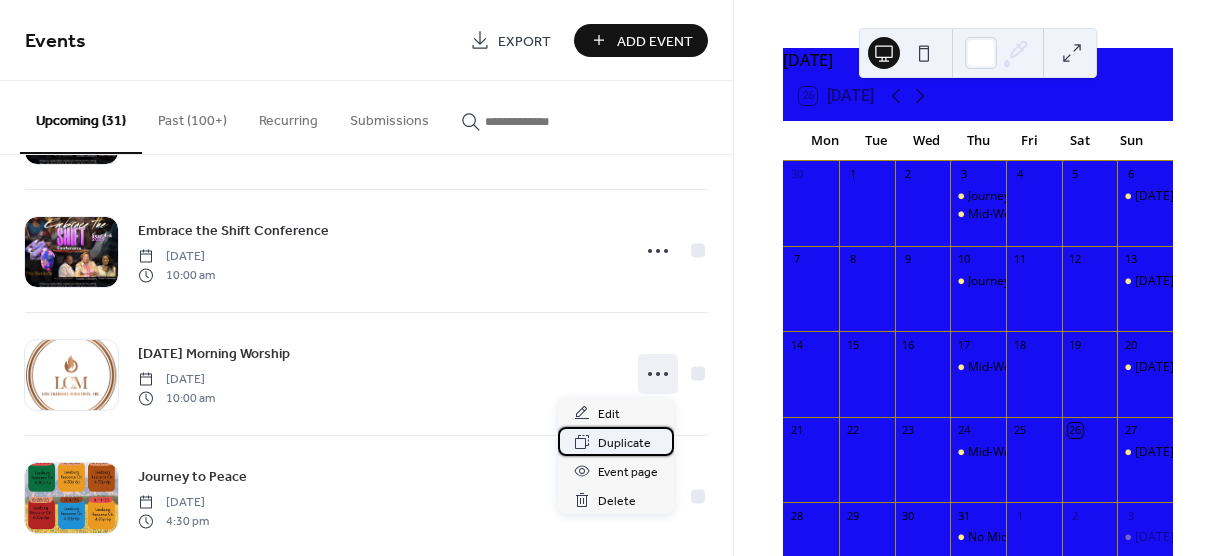 click on "Duplicate" at bounding box center (624, 443) 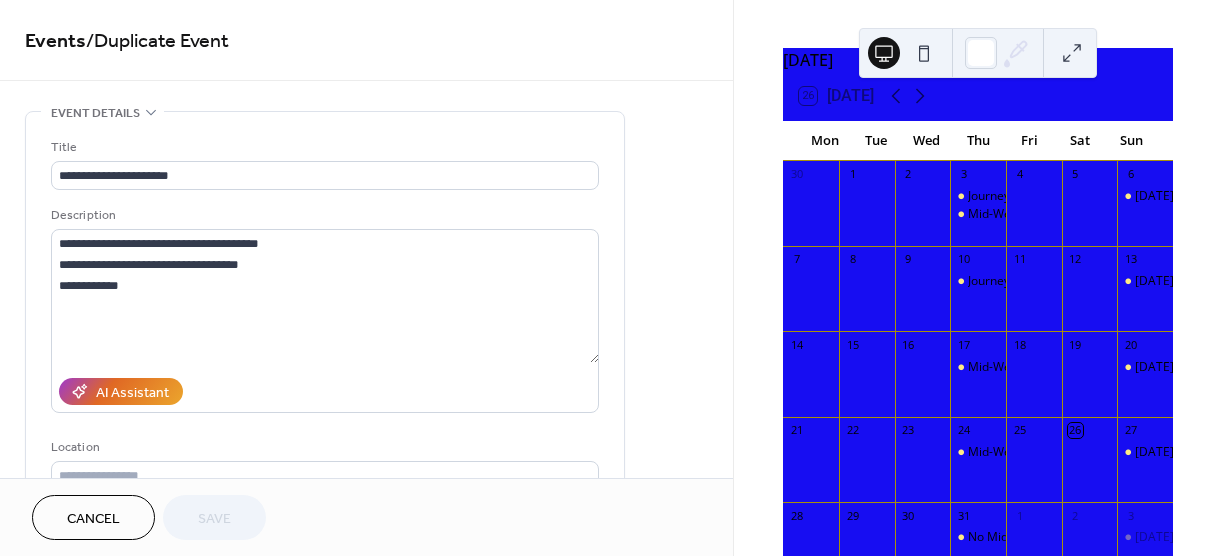 click on "**********" at bounding box center (366, 720) 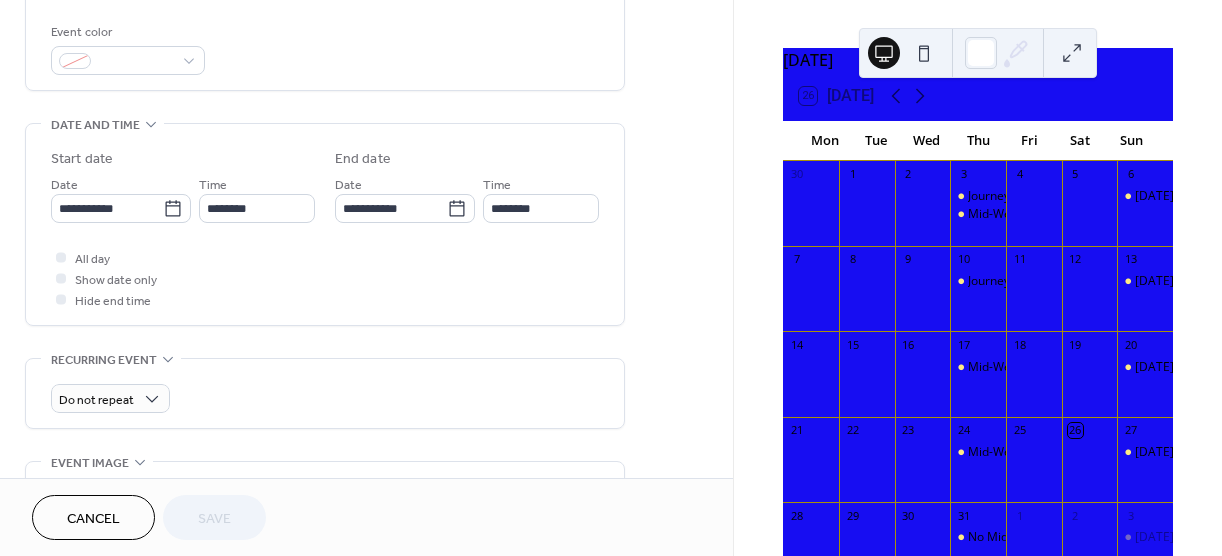 scroll, scrollTop: 536, scrollLeft: 0, axis: vertical 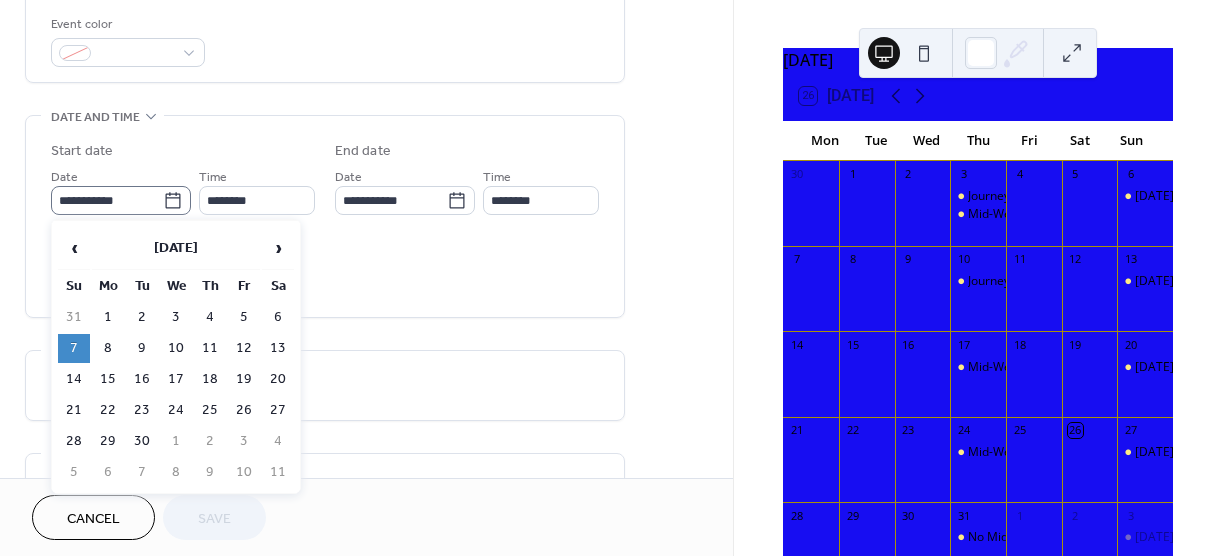 click 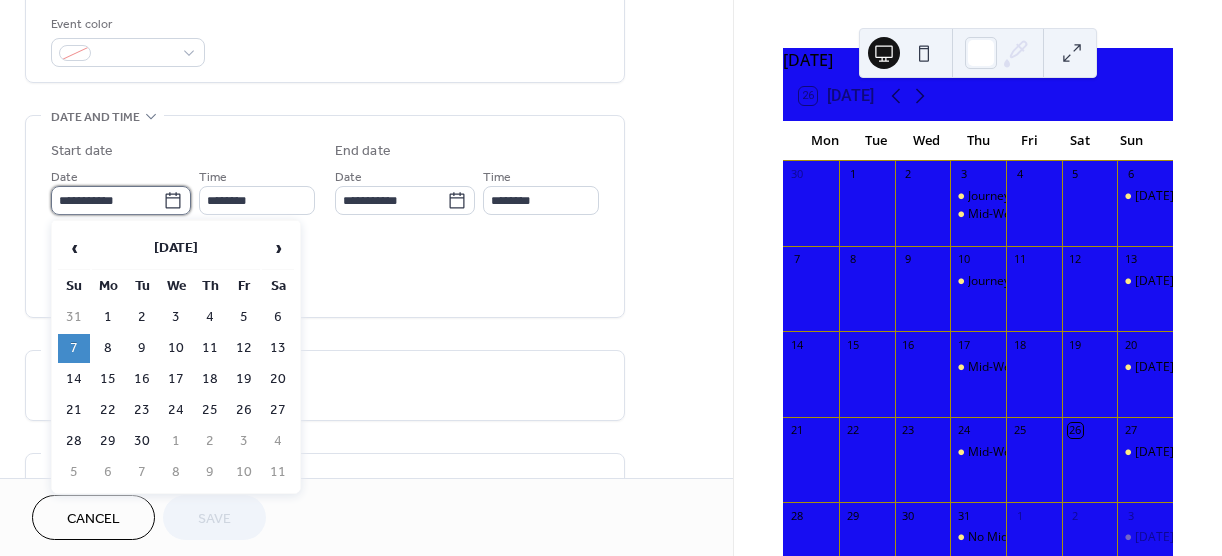 click on "**********" at bounding box center [107, 200] 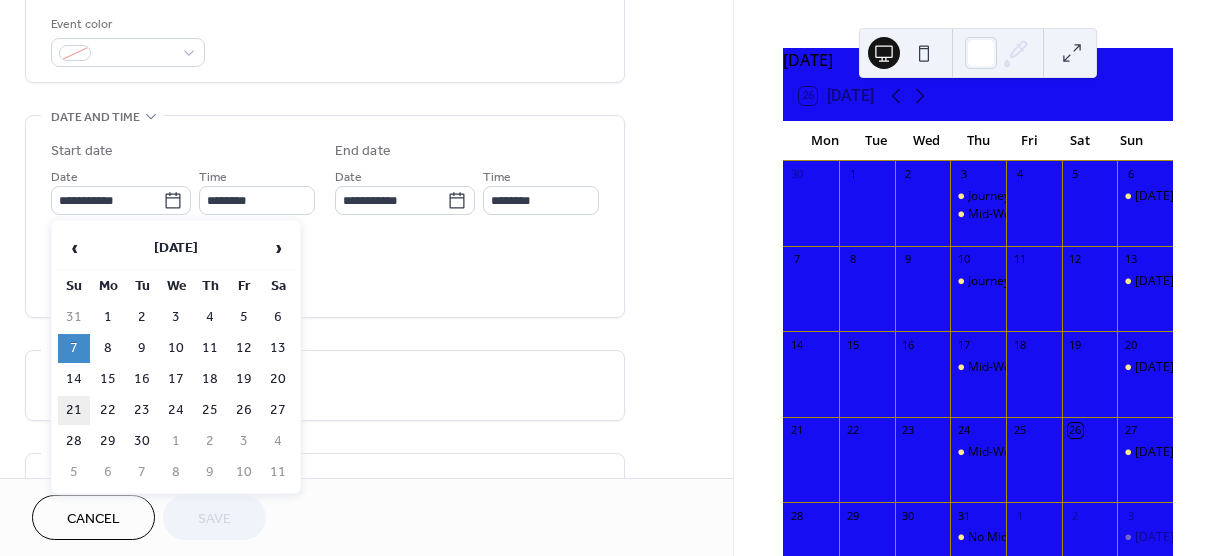 click on "21" at bounding box center [74, 410] 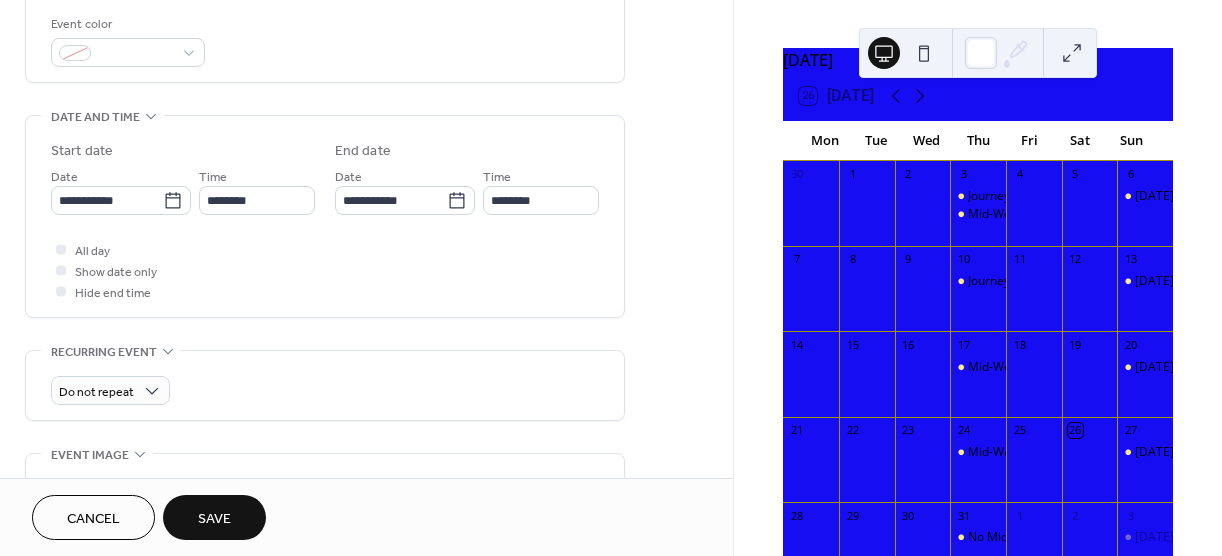 click on "Save" at bounding box center (214, 519) 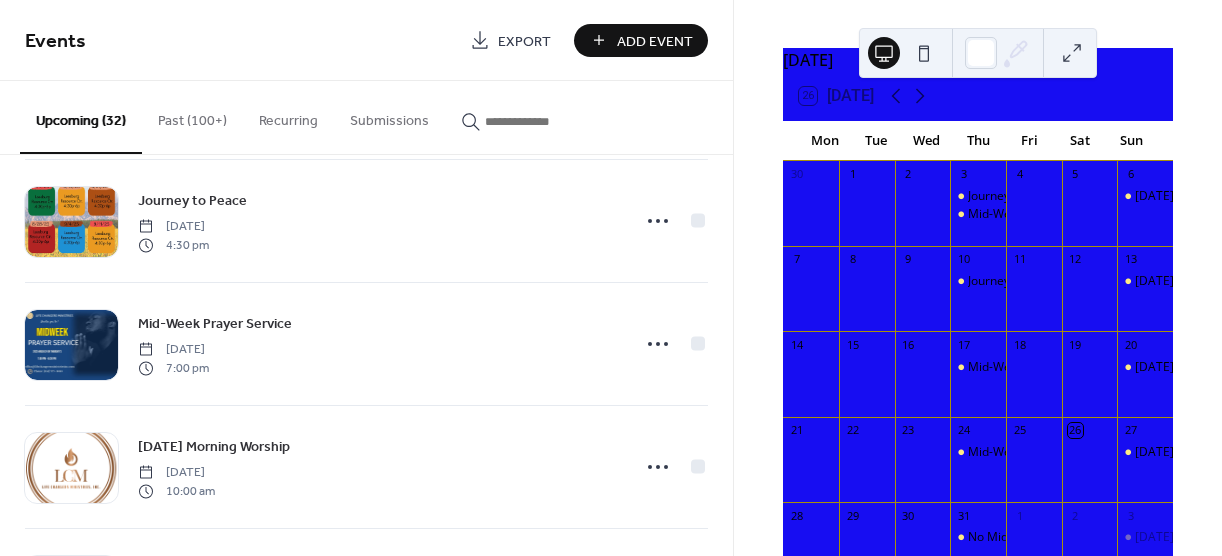 scroll, scrollTop: 2749, scrollLeft: 0, axis: vertical 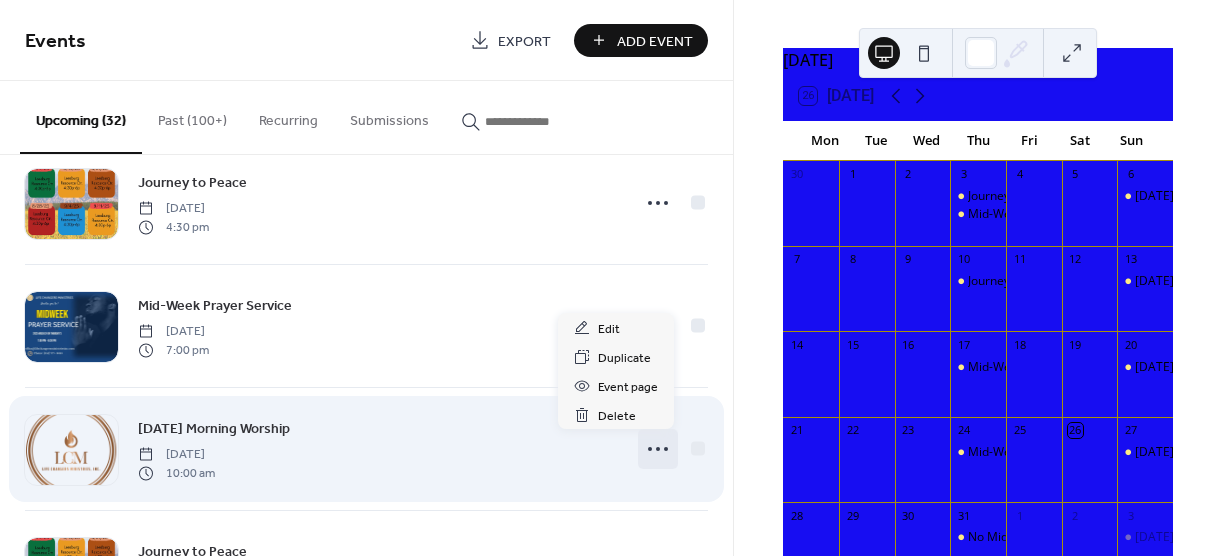 click 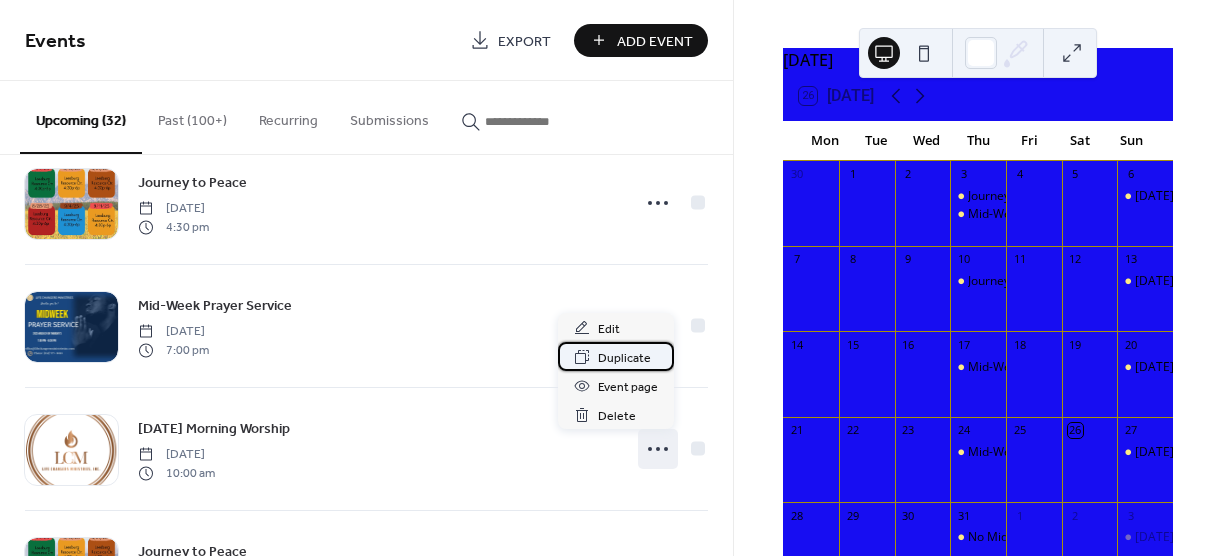click on "Duplicate" at bounding box center [624, 358] 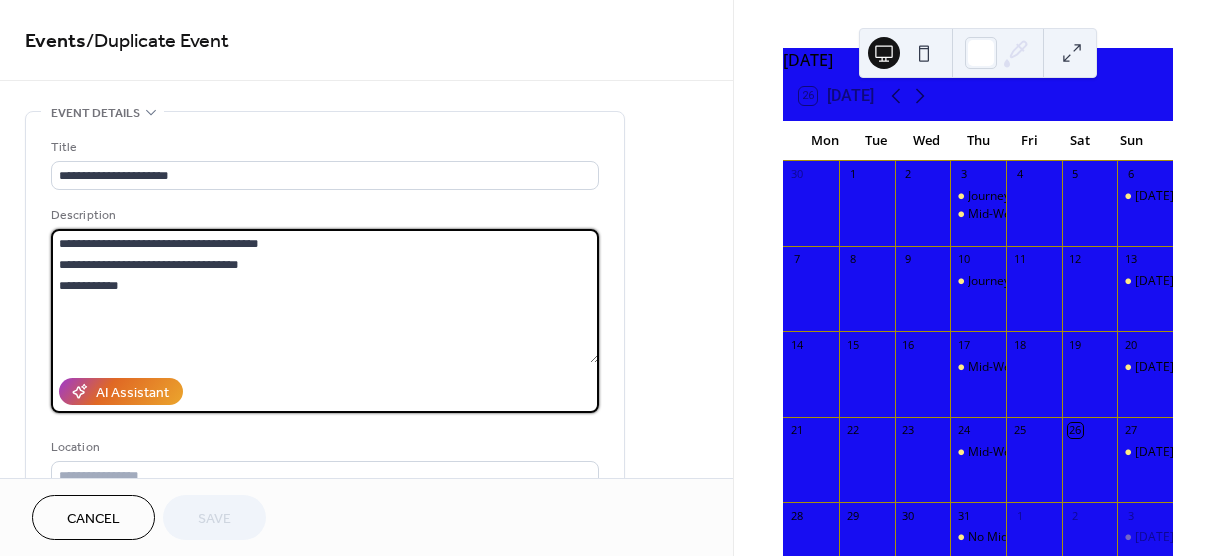 click on "**********" at bounding box center [325, 296] 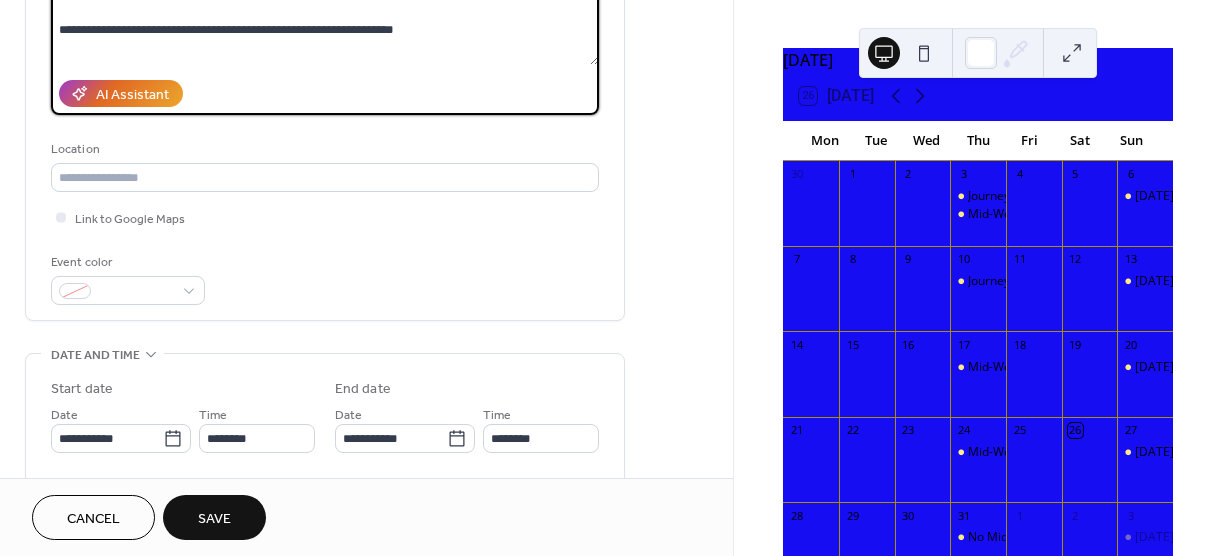 scroll, scrollTop: 300, scrollLeft: 0, axis: vertical 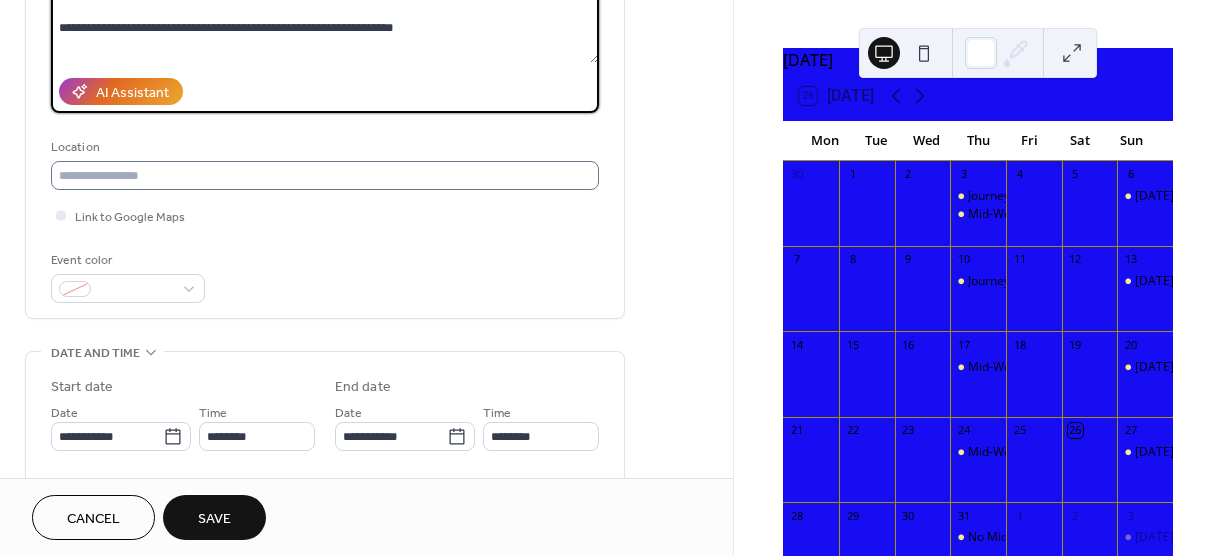 type on "**********" 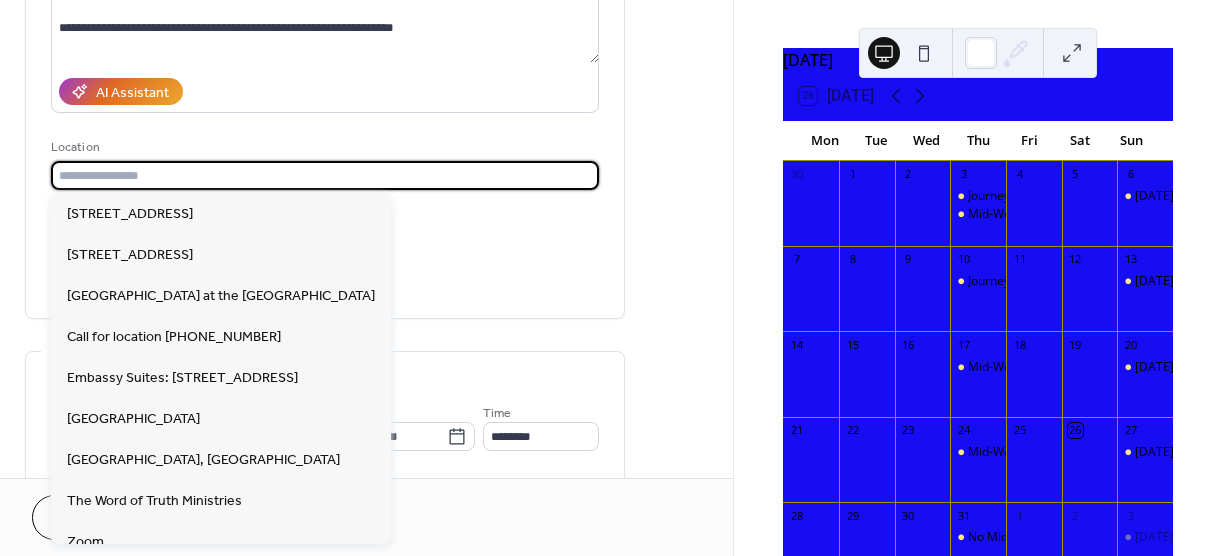 click at bounding box center (325, 175) 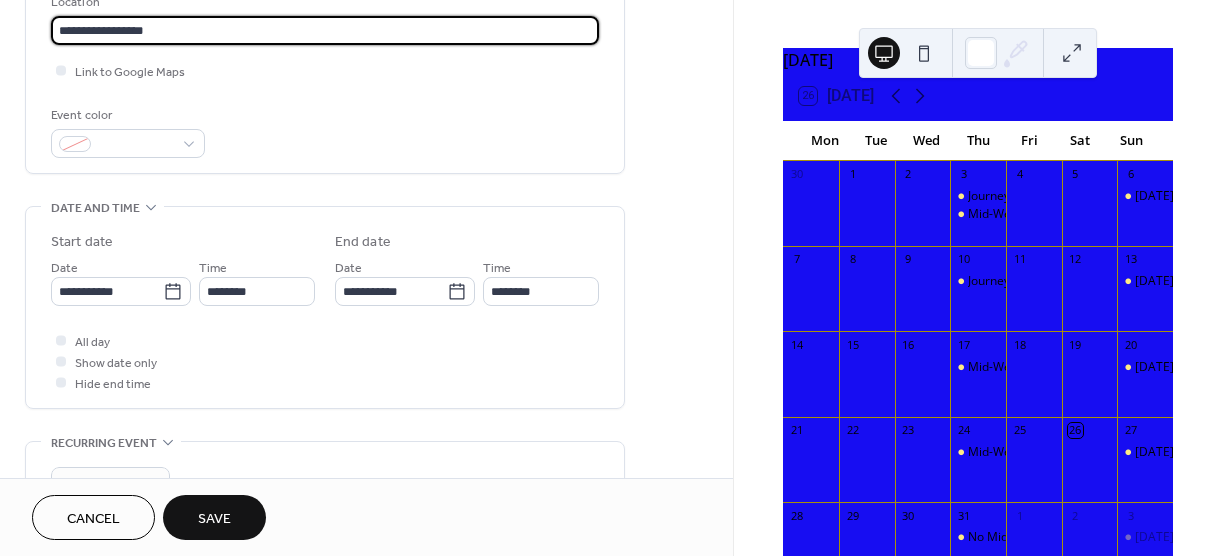 scroll, scrollTop: 456, scrollLeft: 0, axis: vertical 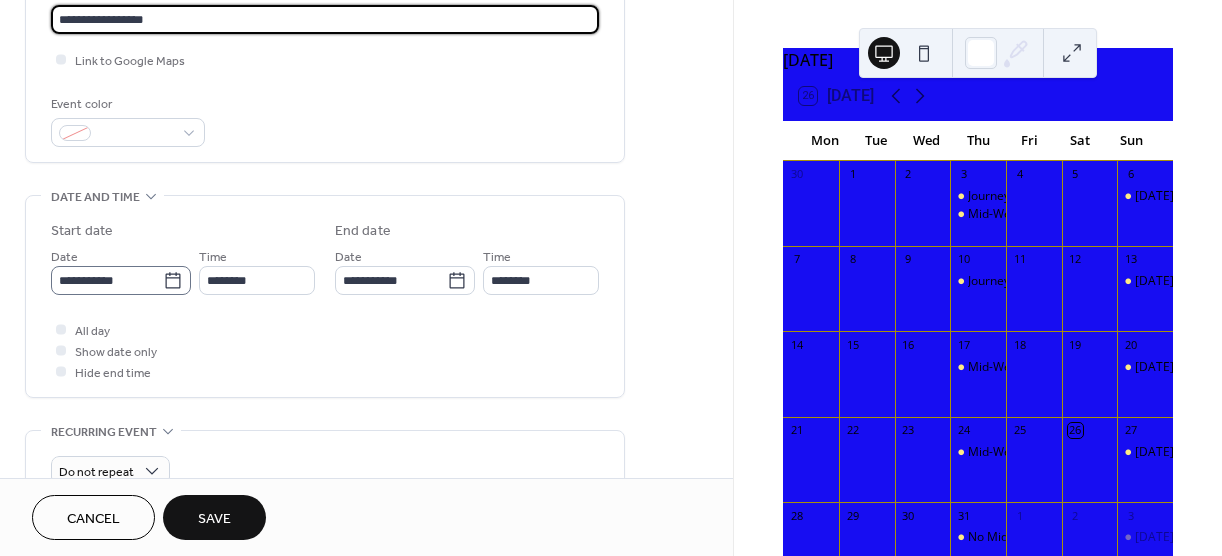 type on "**********" 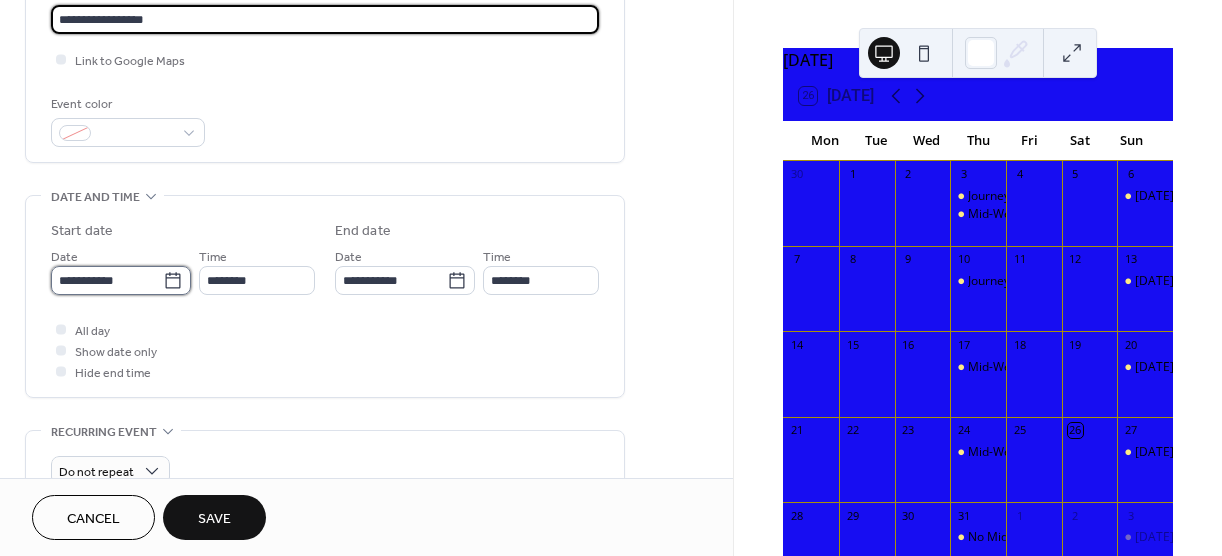 click on "**********" at bounding box center [107, 280] 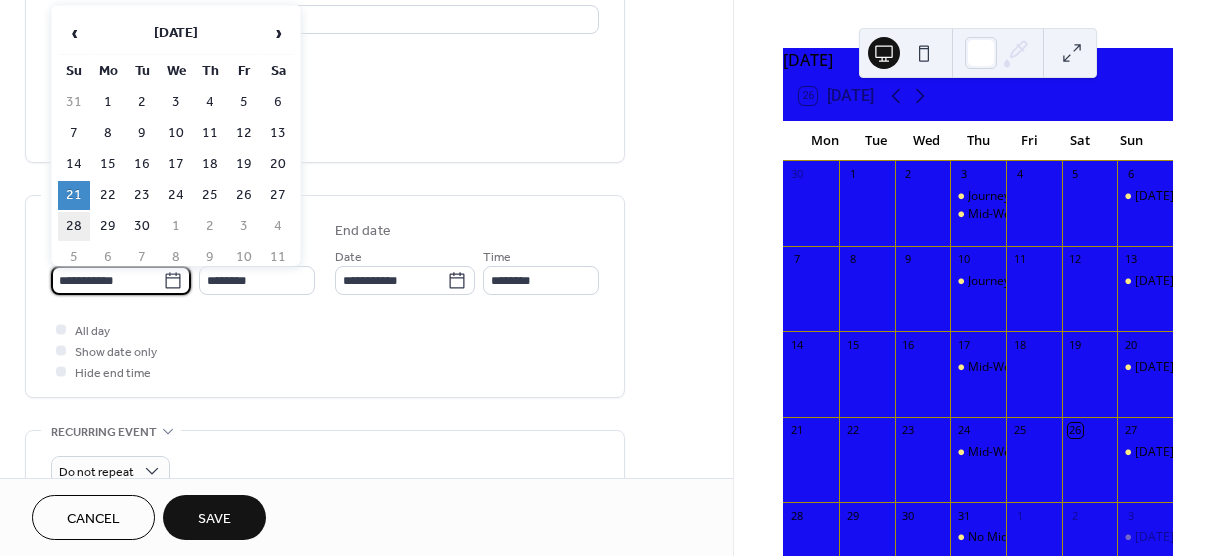 click on "28" at bounding box center (74, 226) 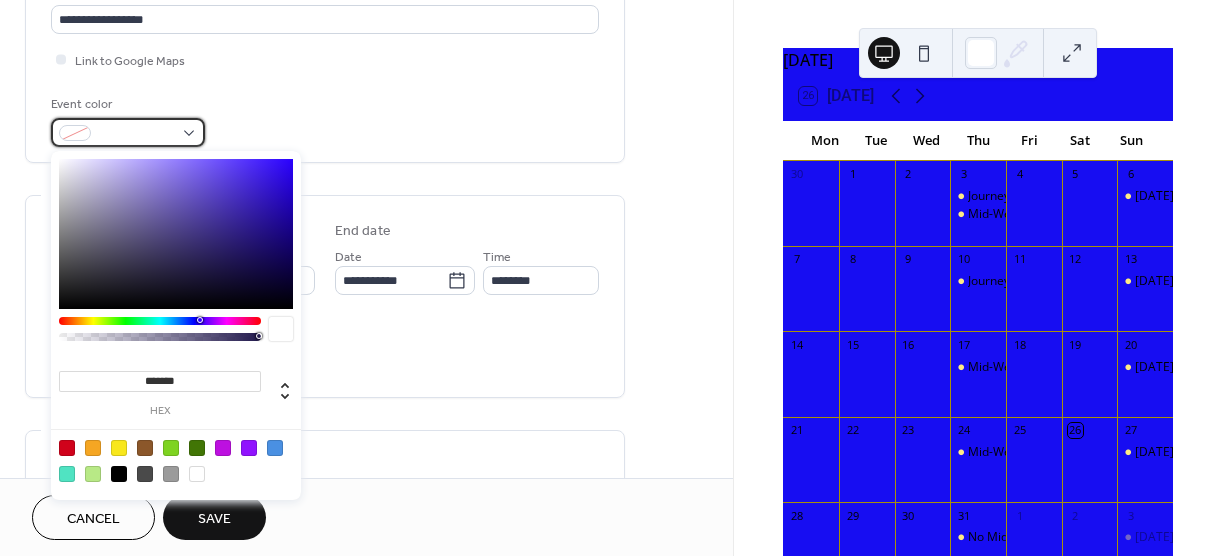 click at bounding box center [128, 132] 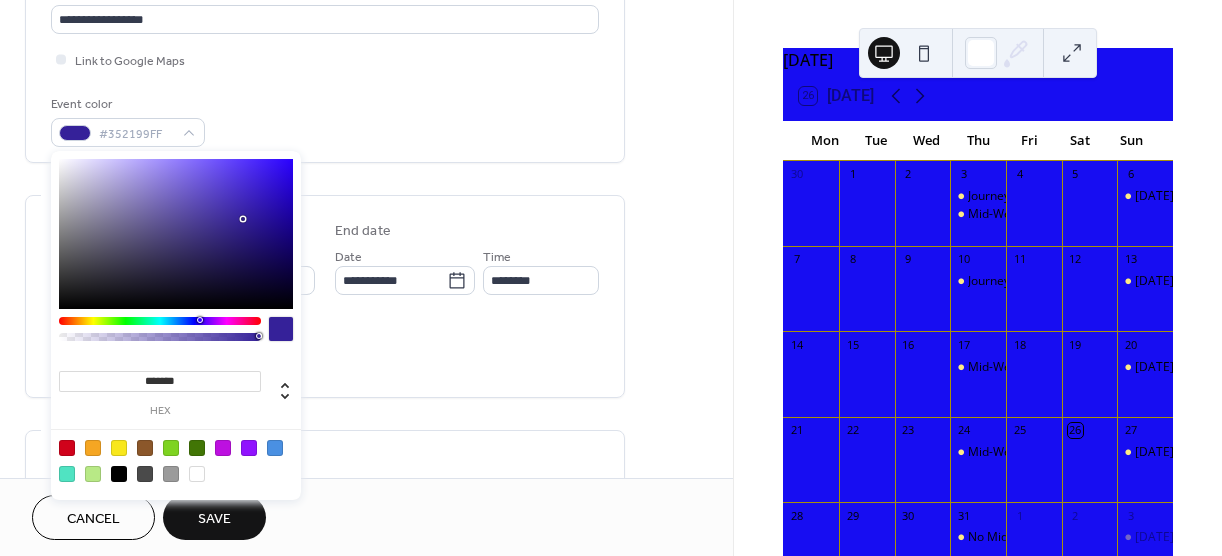 click at bounding box center [176, 234] 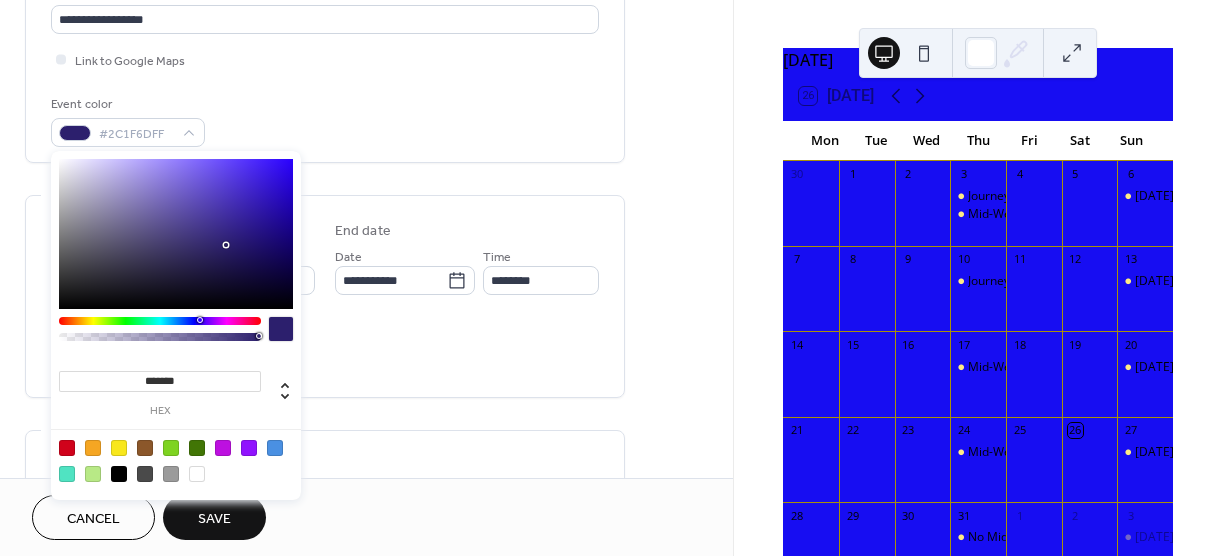 click at bounding box center [176, 234] 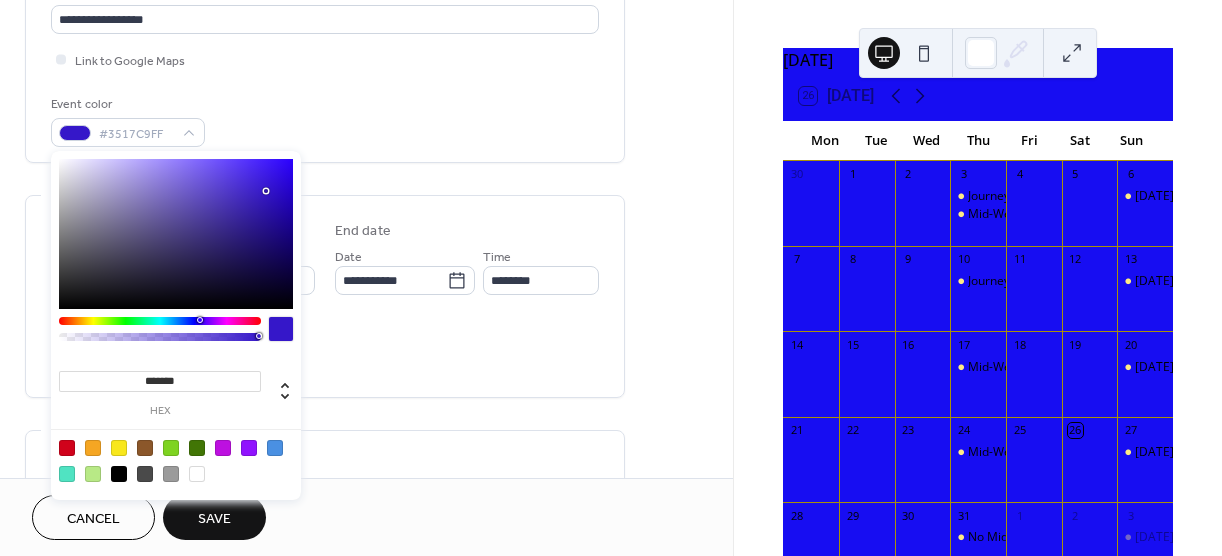 click at bounding box center [176, 234] 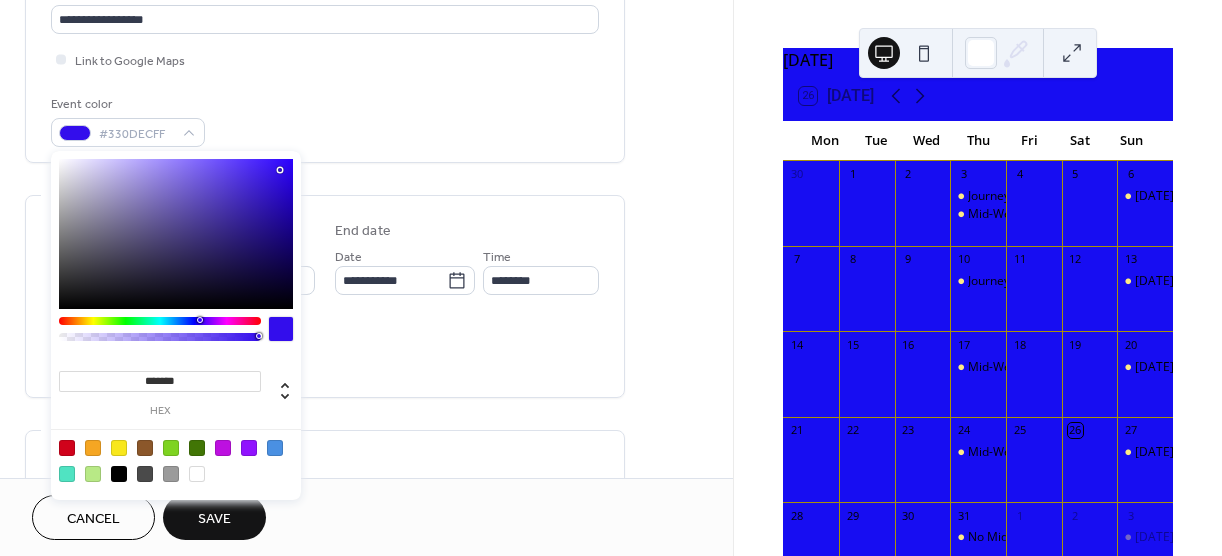 click at bounding box center [176, 234] 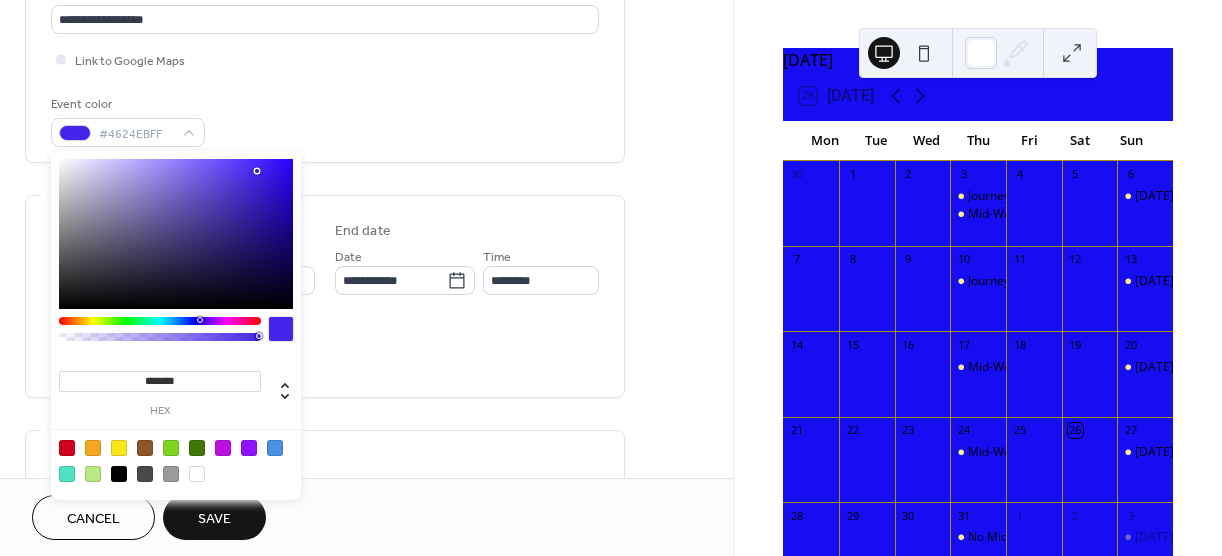 click at bounding box center (176, 234) 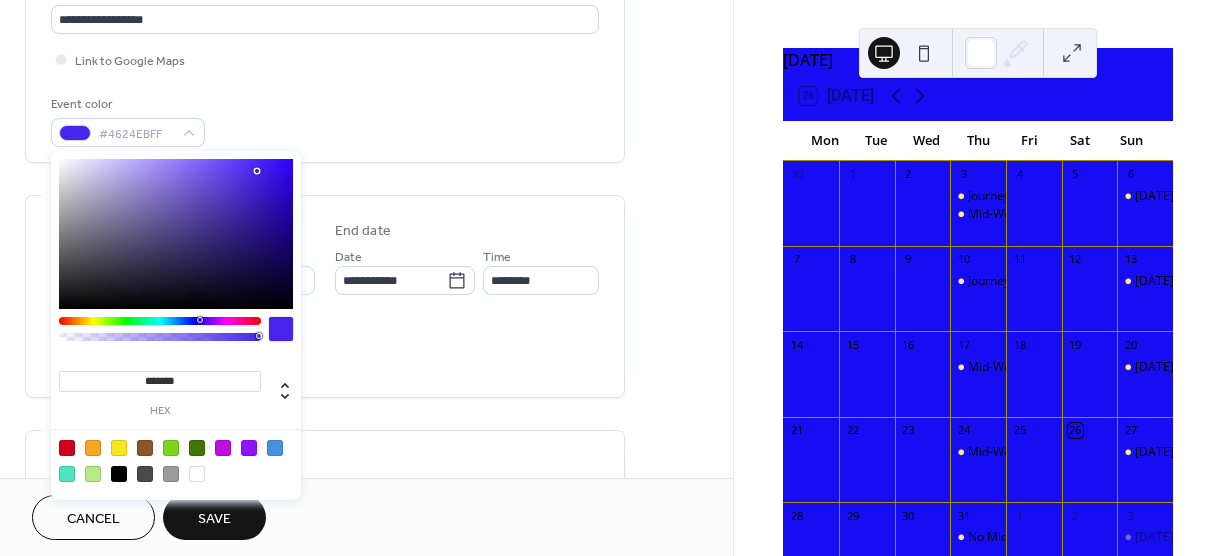type on "*******" 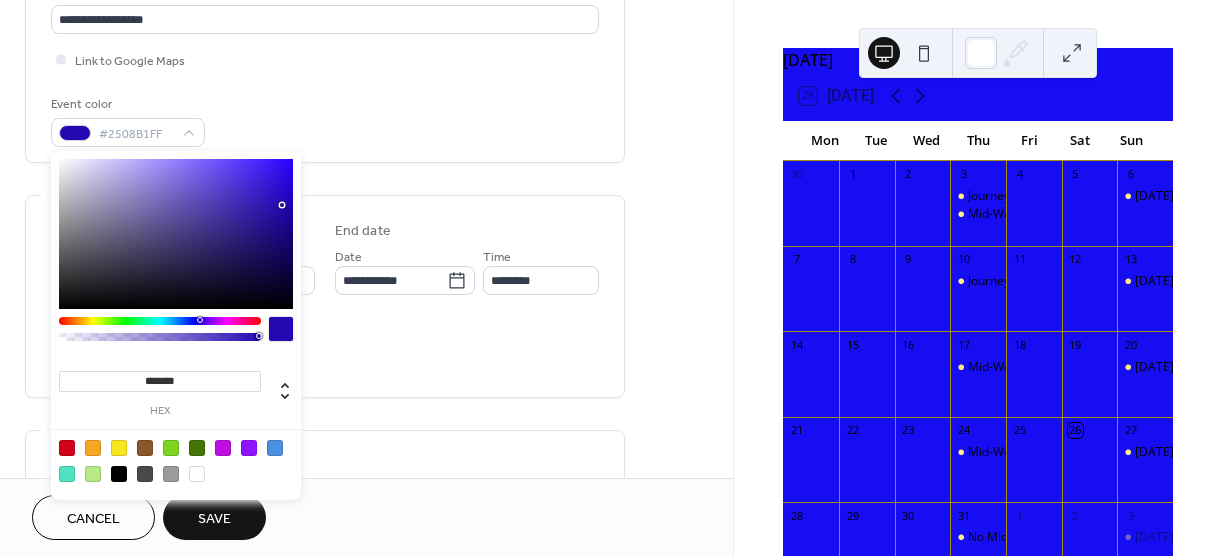 click at bounding box center (176, 234) 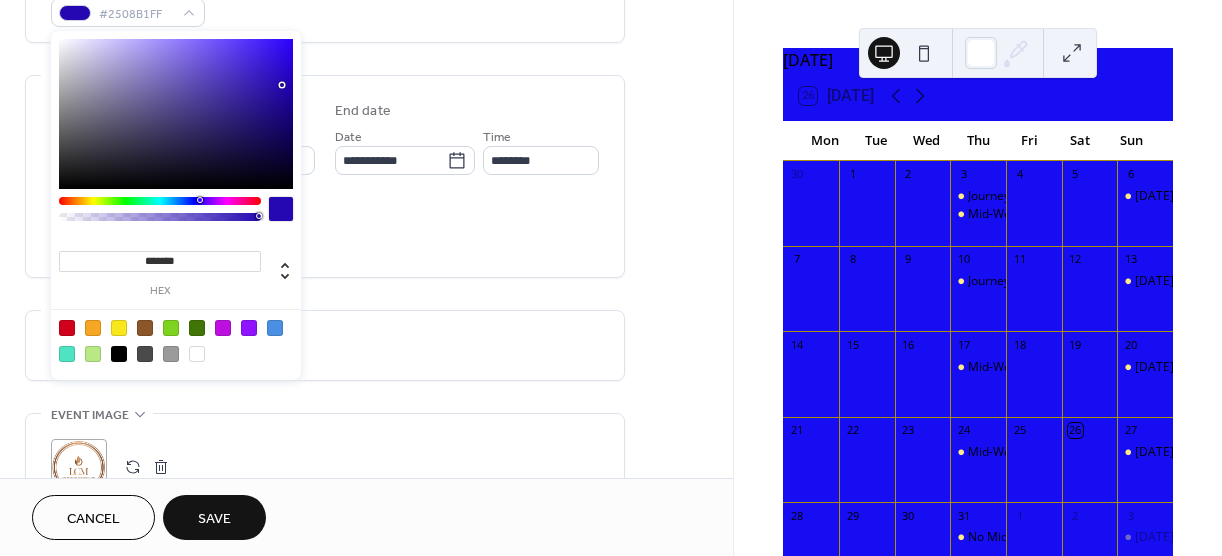 scroll, scrollTop: 578, scrollLeft: 0, axis: vertical 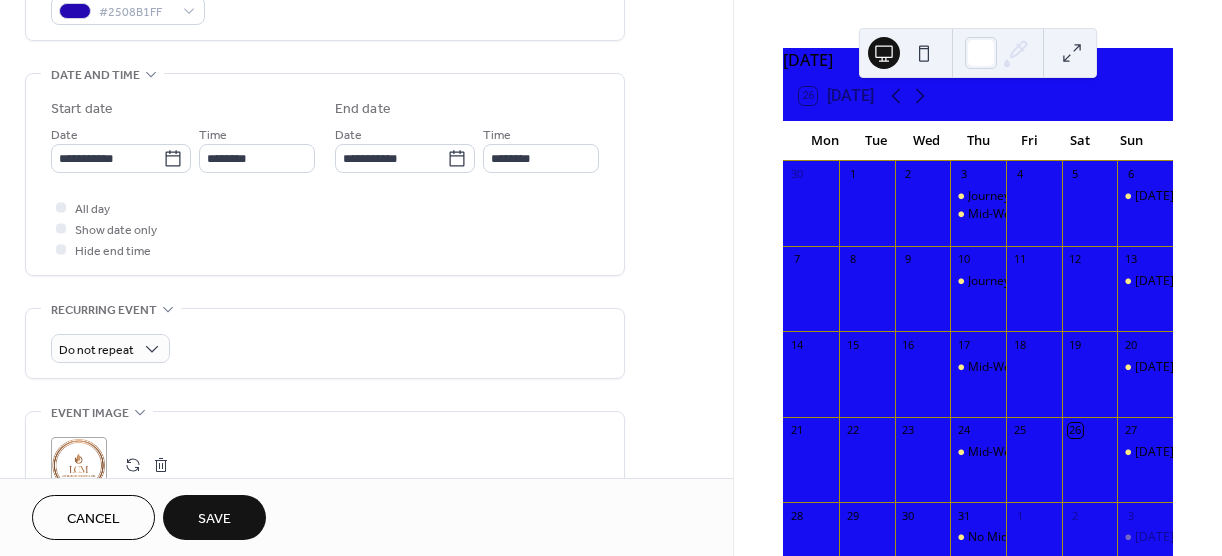 click on "**********" at bounding box center (366, 142) 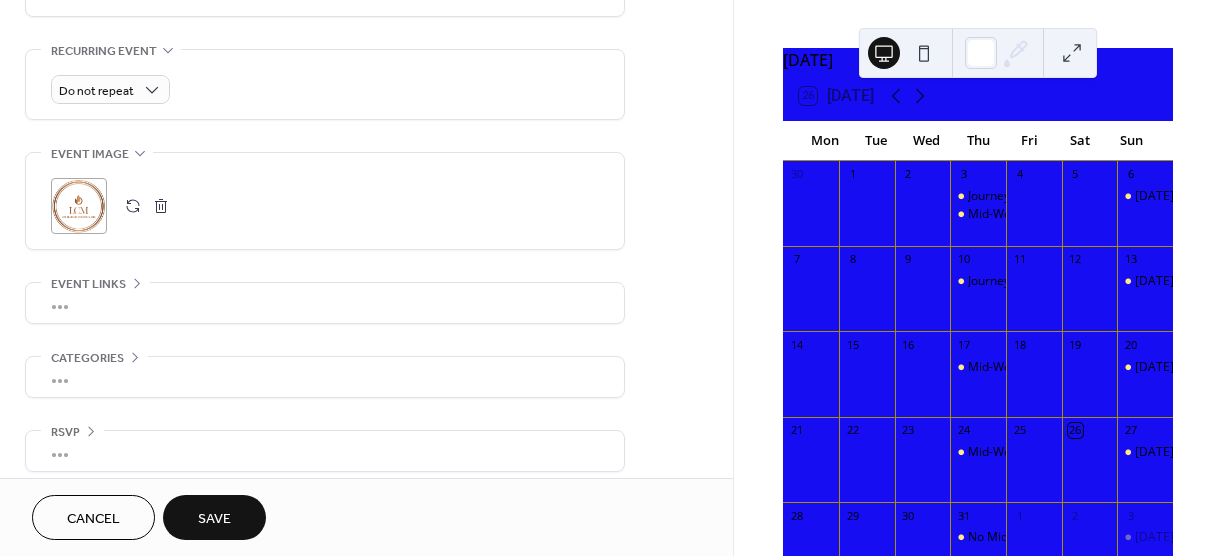 scroll, scrollTop: 851, scrollLeft: 0, axis: vertical 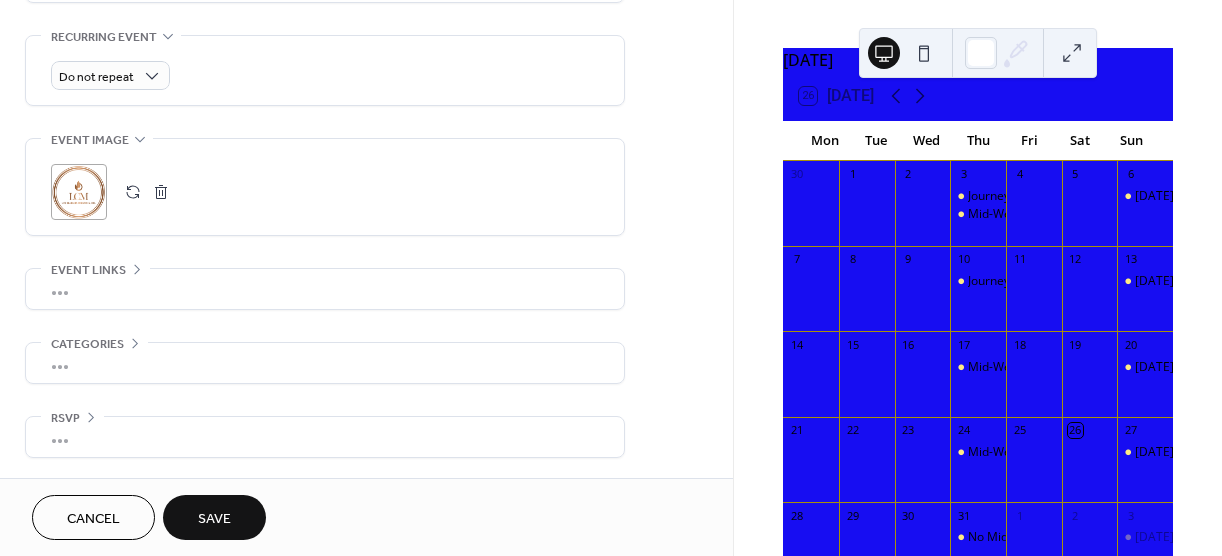 click on "•••" at bounding box center [325, 289] 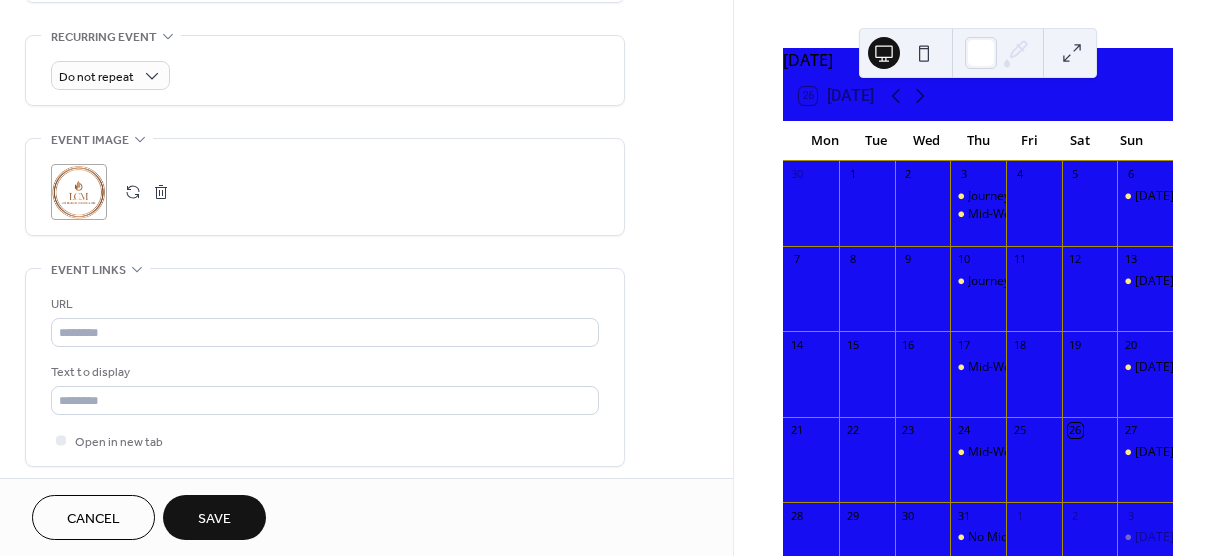 scroll, scrollTop: 851, scrollLeft: 0, axis: vertical 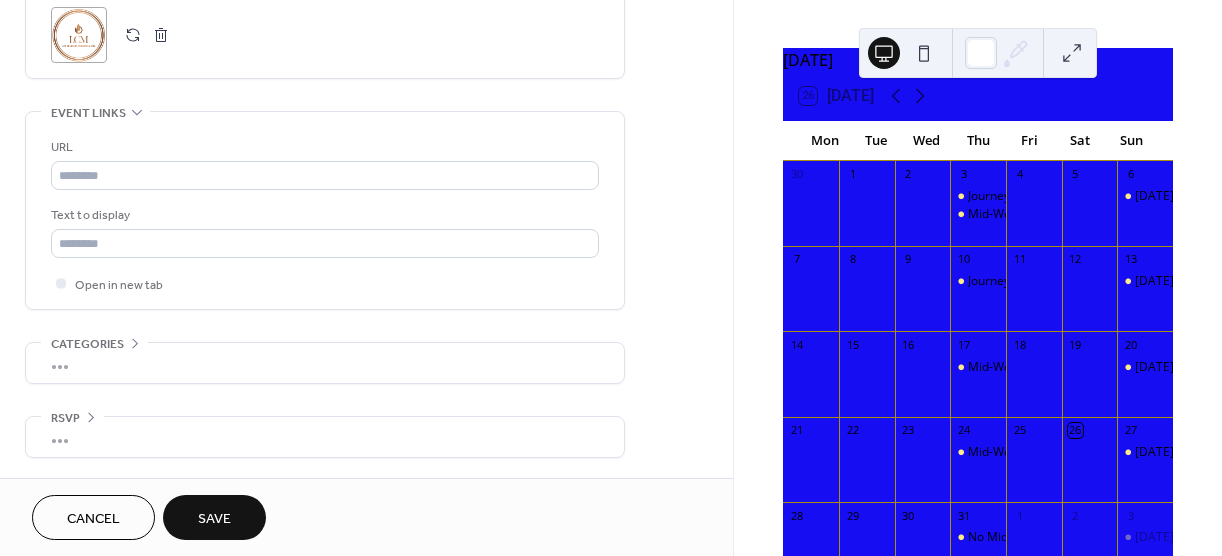 click on "Save" at bounding box center [214, 519] 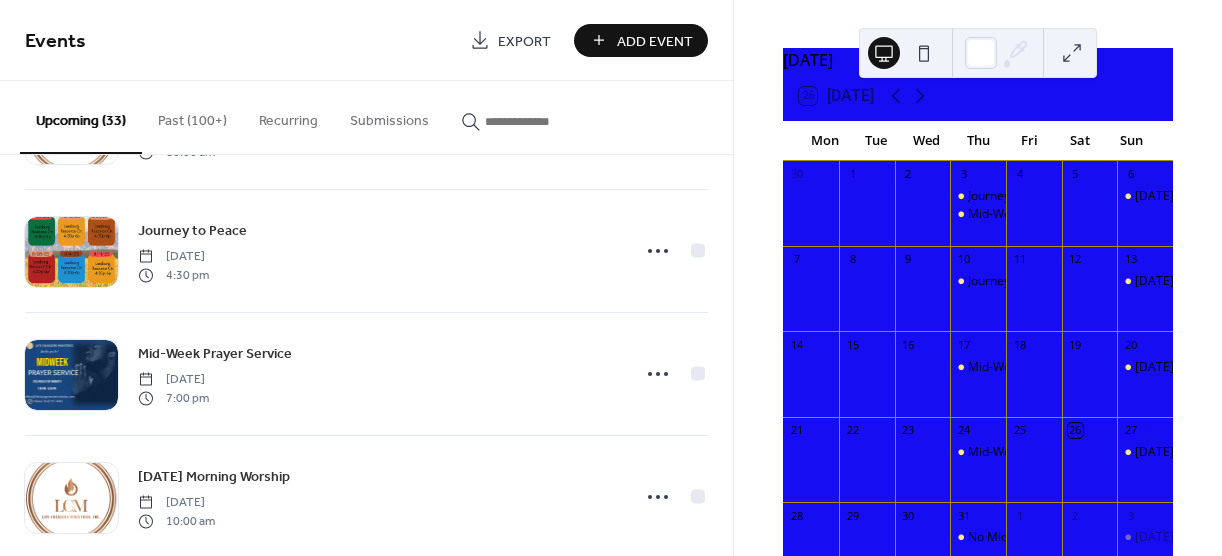 scroll, scrollTop: 3255, scrollLeft: 0, axis: vertical 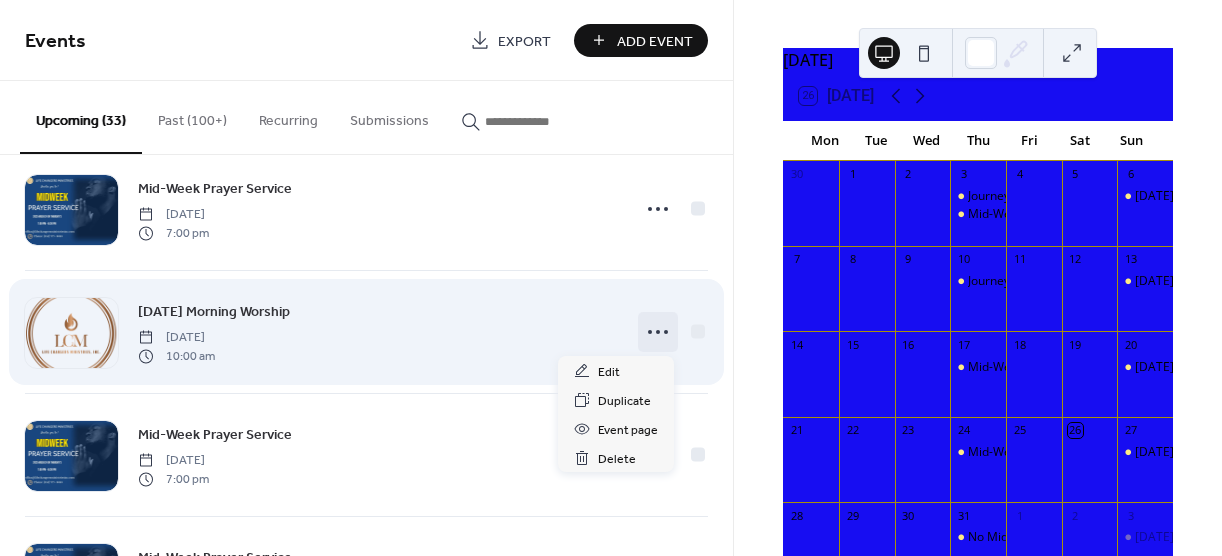 click 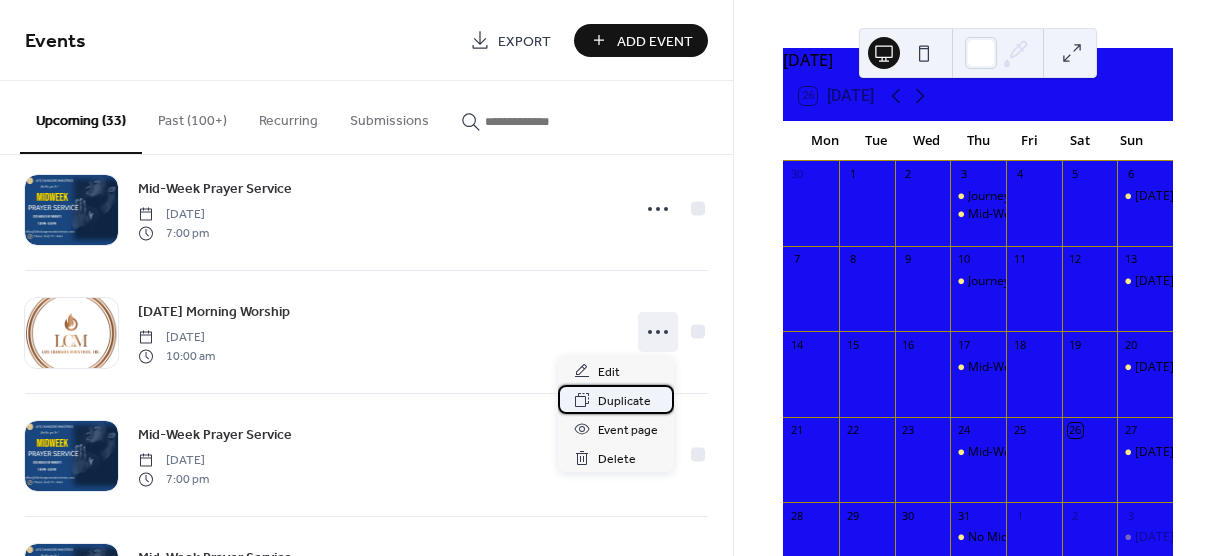 click on "Duplicate" at bounding box center [624, 401] 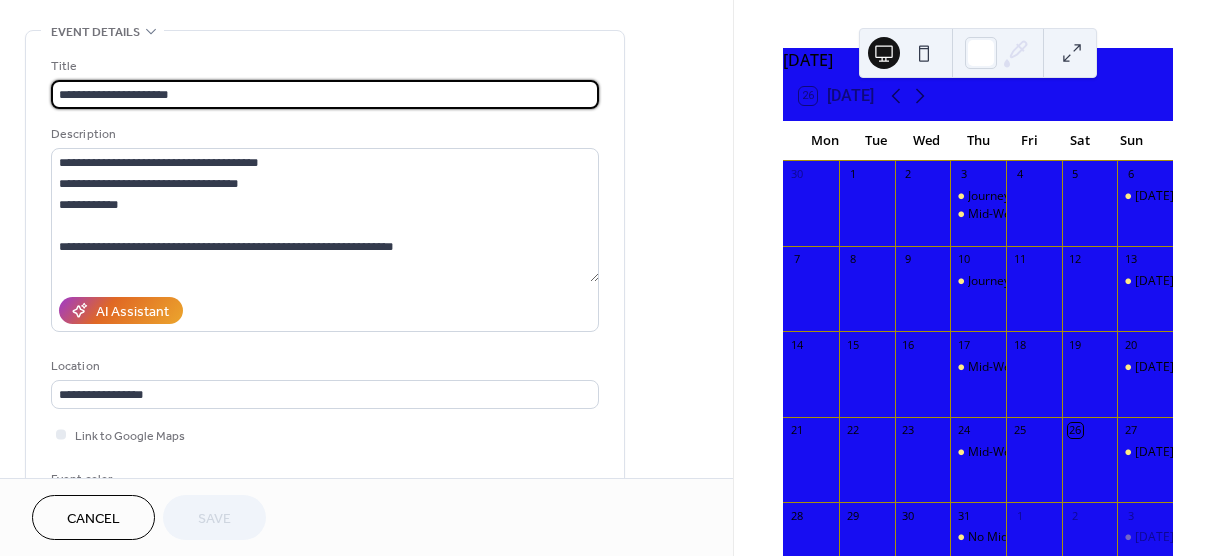scroll, scrollTop: 87, scrollLeft: 0, axis: vertical 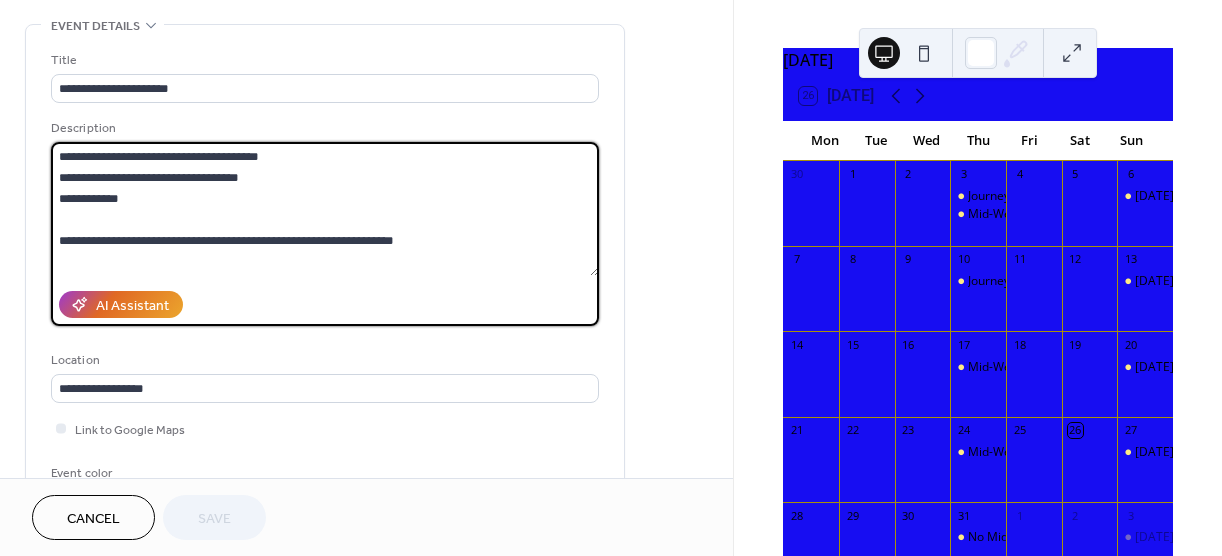 drag, startPoint x: 58, startPoint y: 238, endPoint x: 483, endPoint y: 248, distance: 425.11765 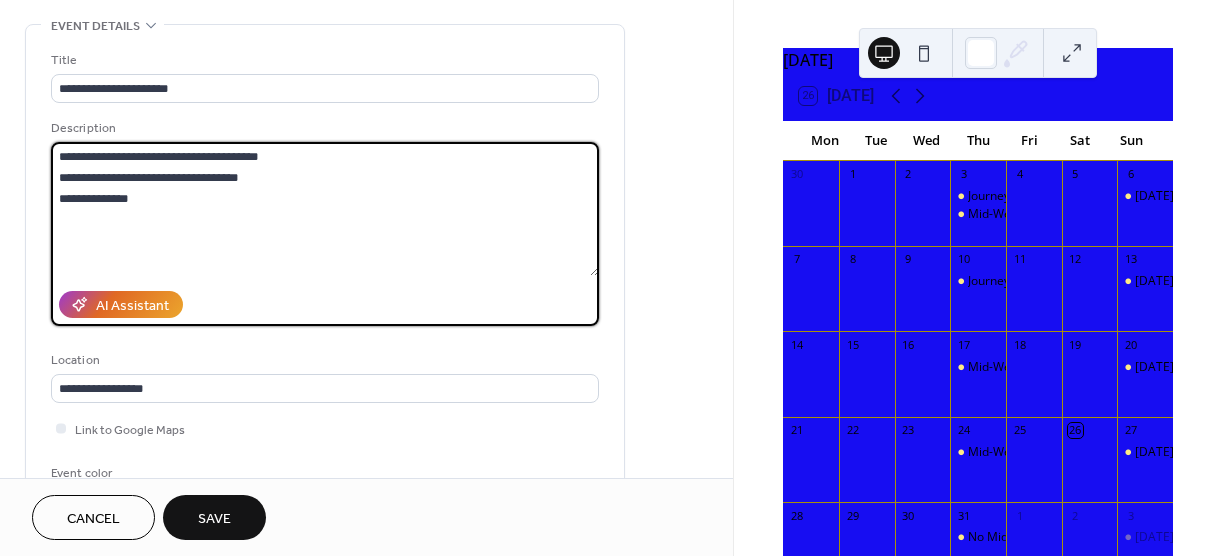 type on "**********" 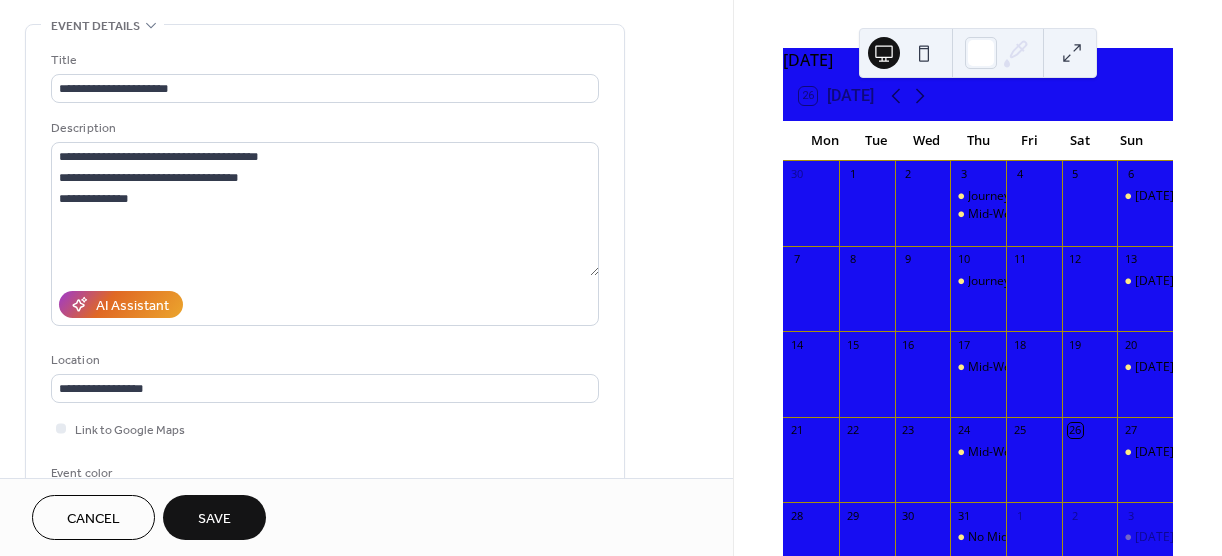 drag, startPoint x: 726, startPoint y: 149, endPoint x: 727, endPoint y: 139, distance: 10.049875 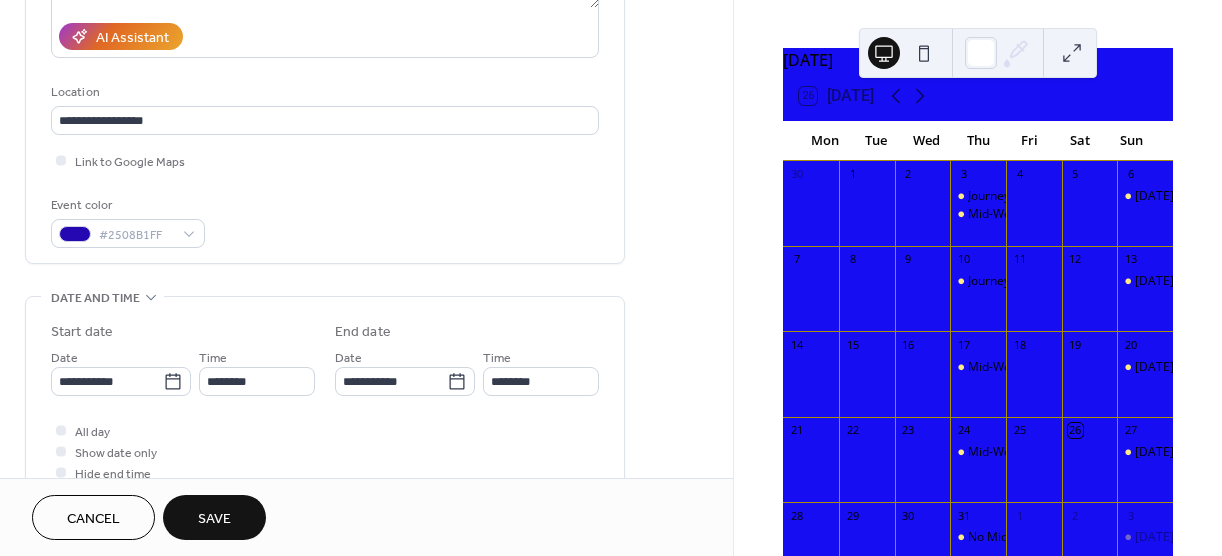scroll, scrollTop: 357, scrollLeft: 0, axis: vertical 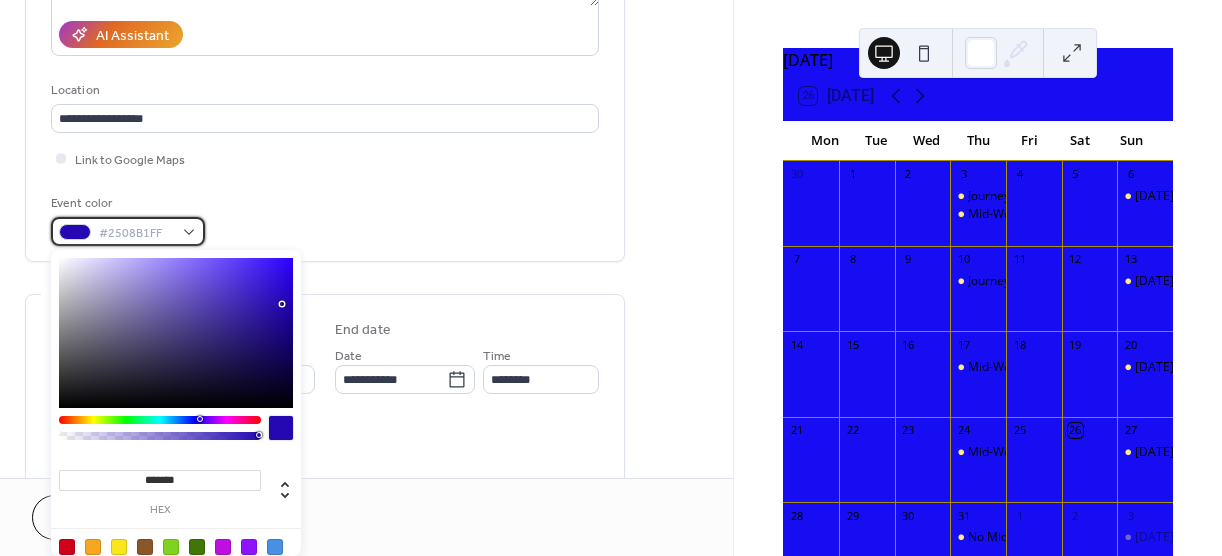 click on "#2508B1FF" at bounding box center (128, 231) 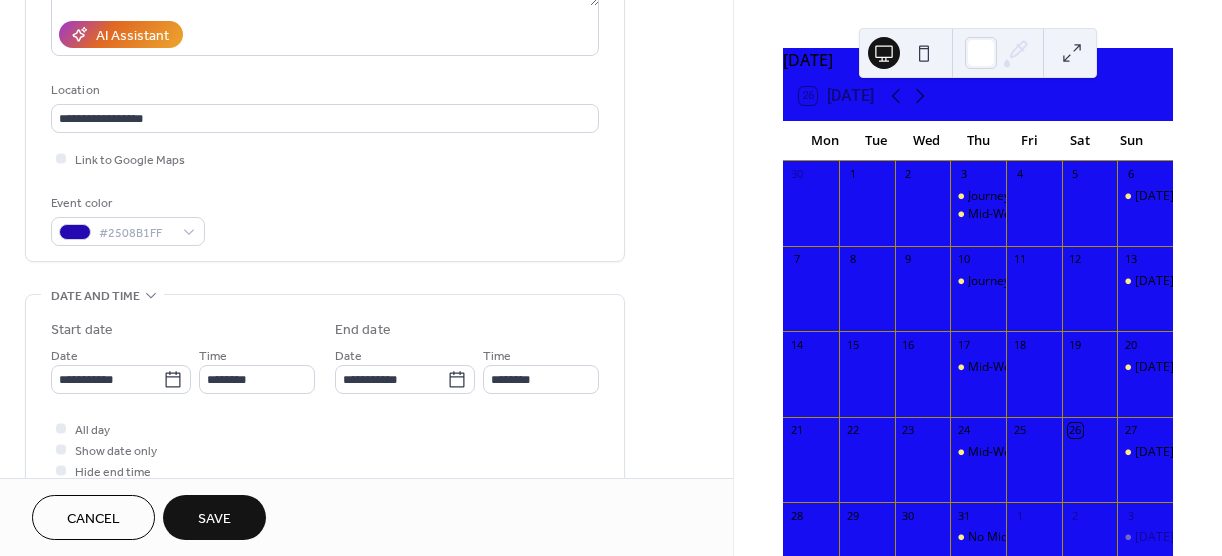 drag, startPoint x: 726, startPoint y: 180, endPoint x: 685, endPoint y: 225, distance: 60.876926 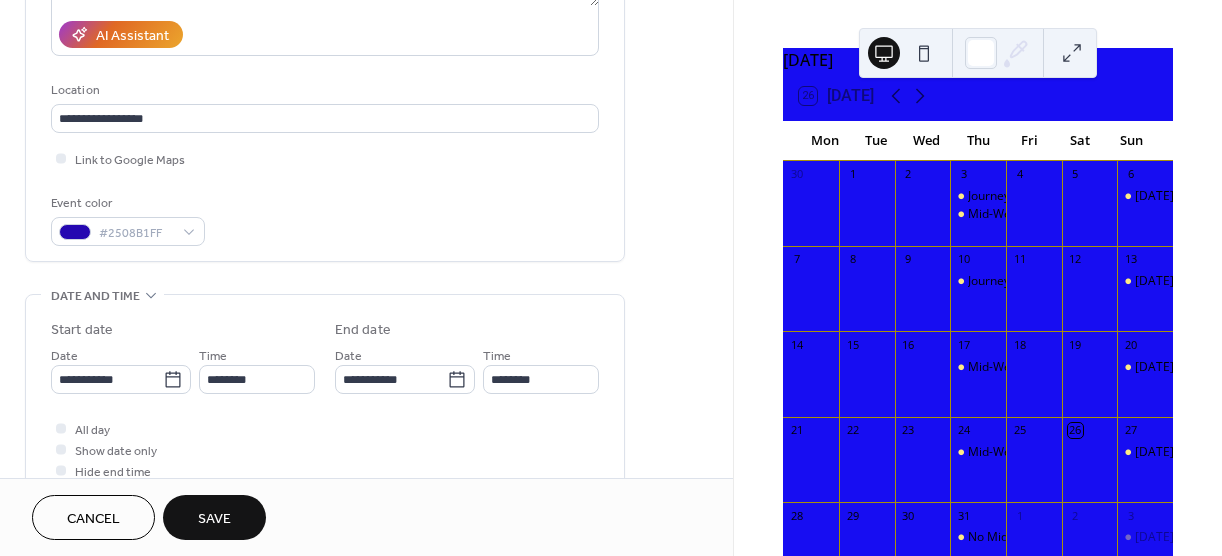 click on "**********" at bounding box center (366, 441) 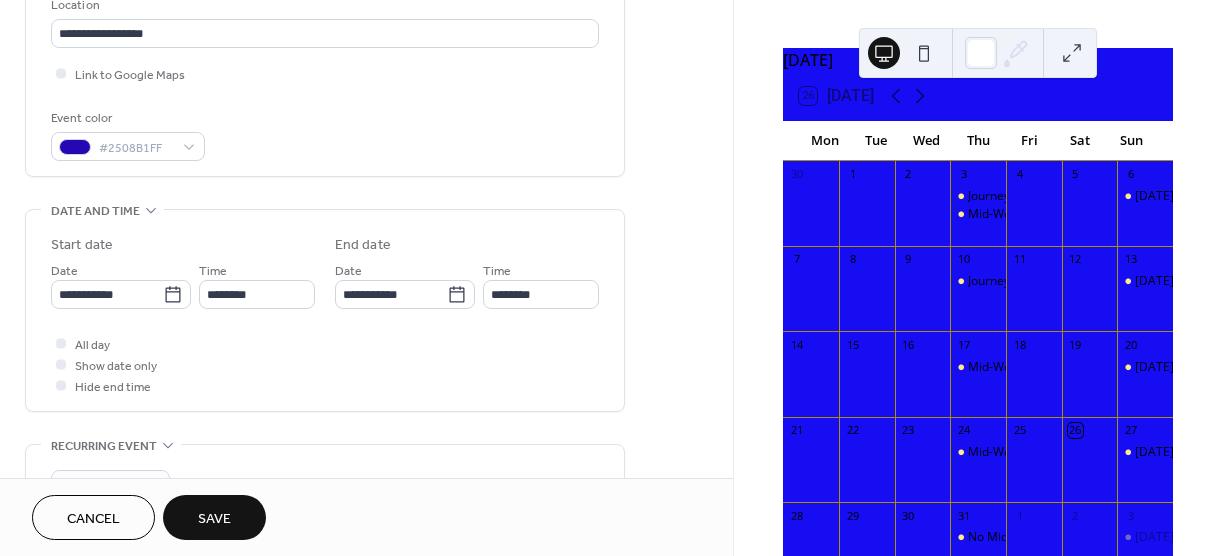 scroll, scrollTop: 445, scrollLeft: 0, axis: vertical 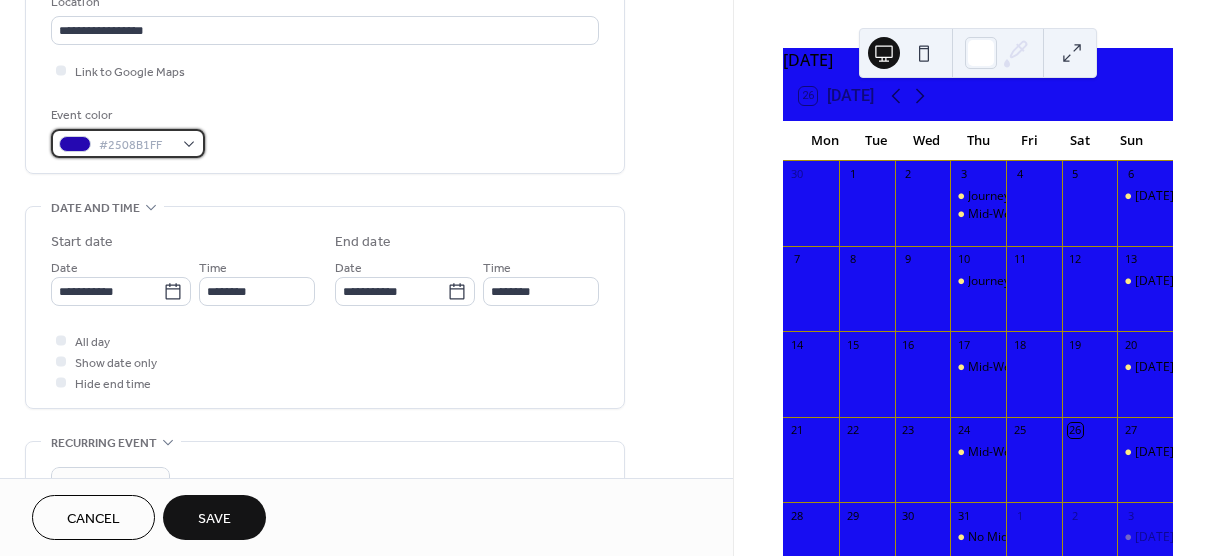 click on "#2508B1FF" at bounding box center [128, 143] 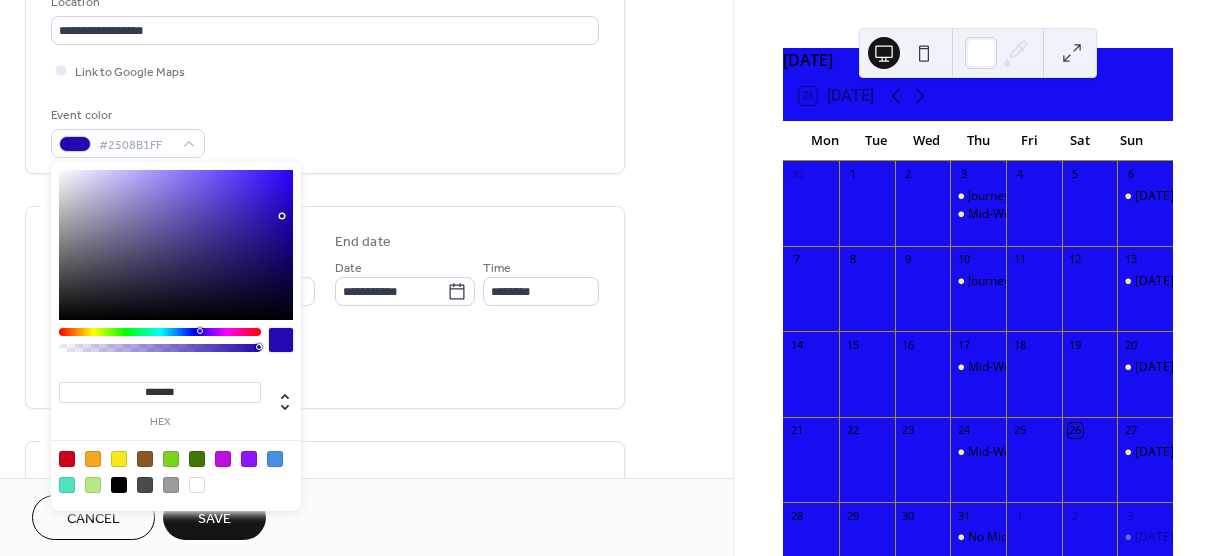 click at bounding box center (197, 485) 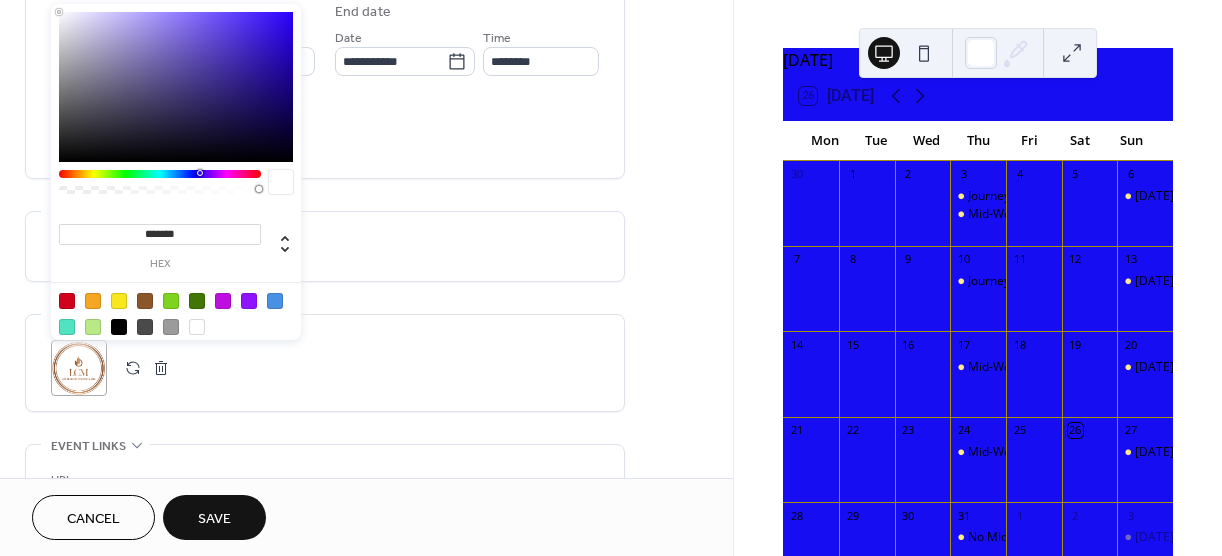 scroll, scrollTop: 678, scrollLeft: 0, axis: vertical 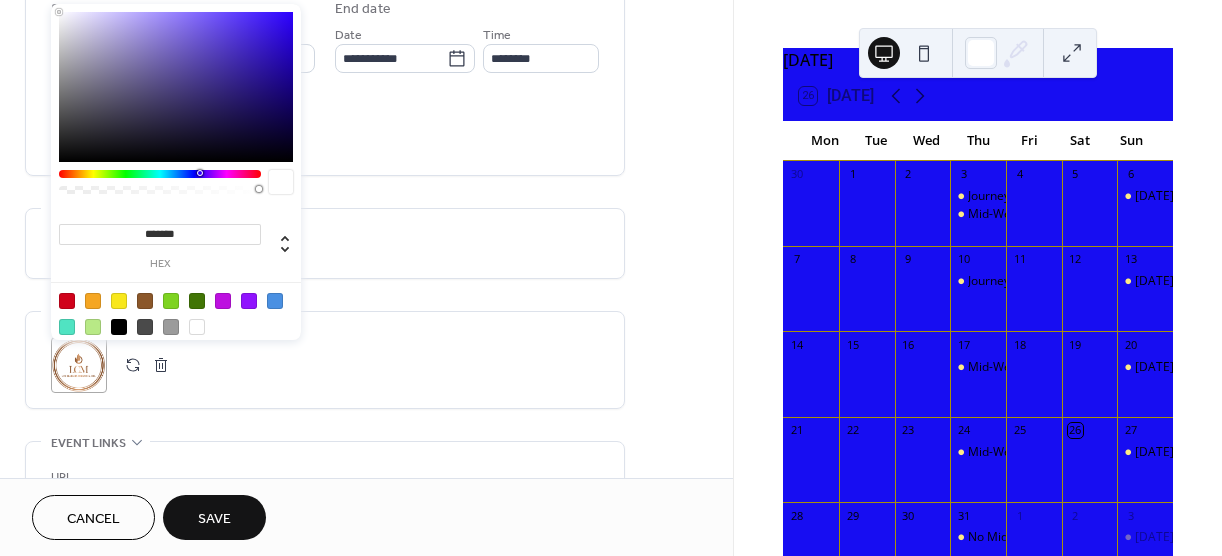 click on "**********" at bounding box center [366, 120] 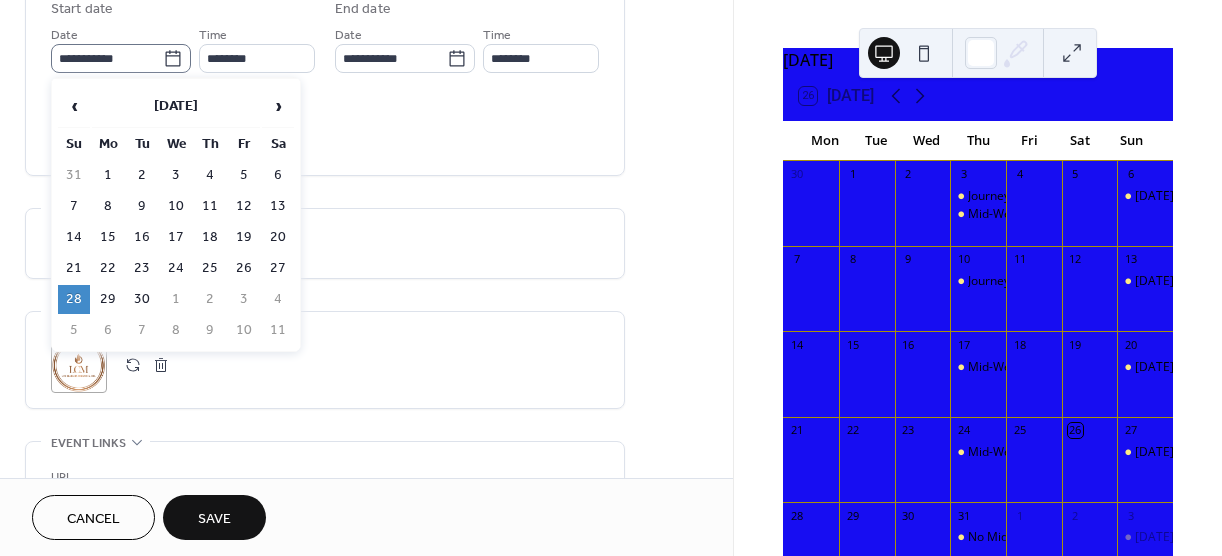 click 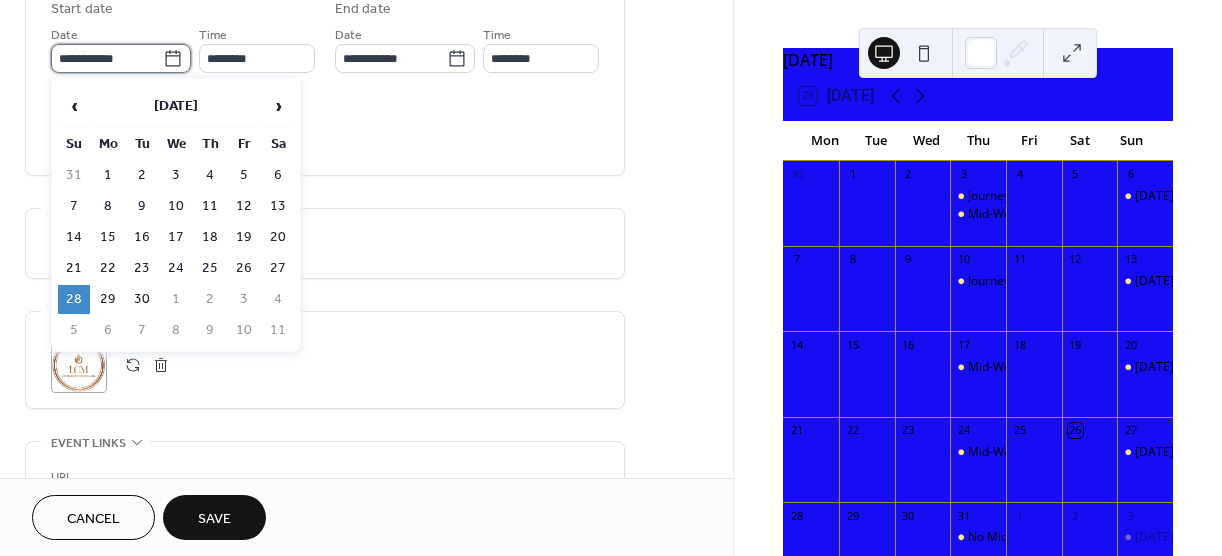 click on "**********" at bounding box center [107, 58] 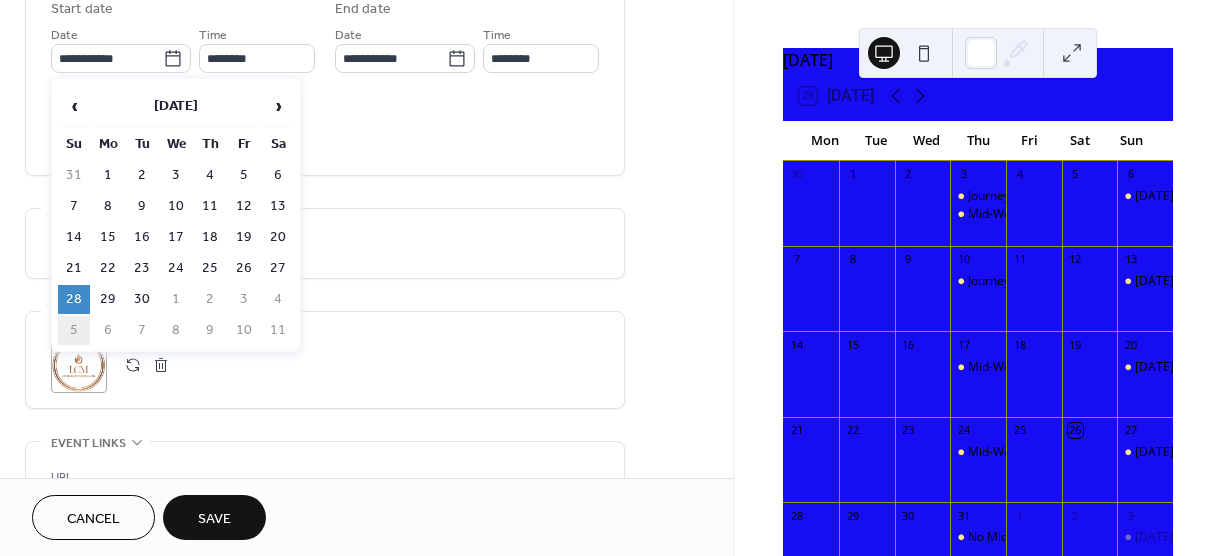 click on "5" at bounding box center (74, 330) 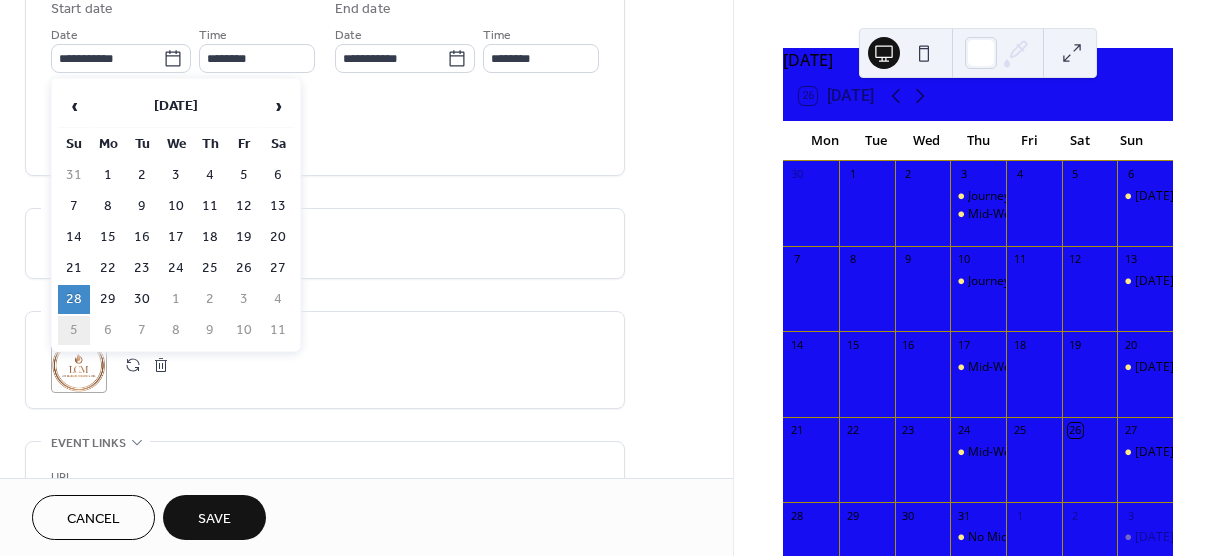 type on "**********" 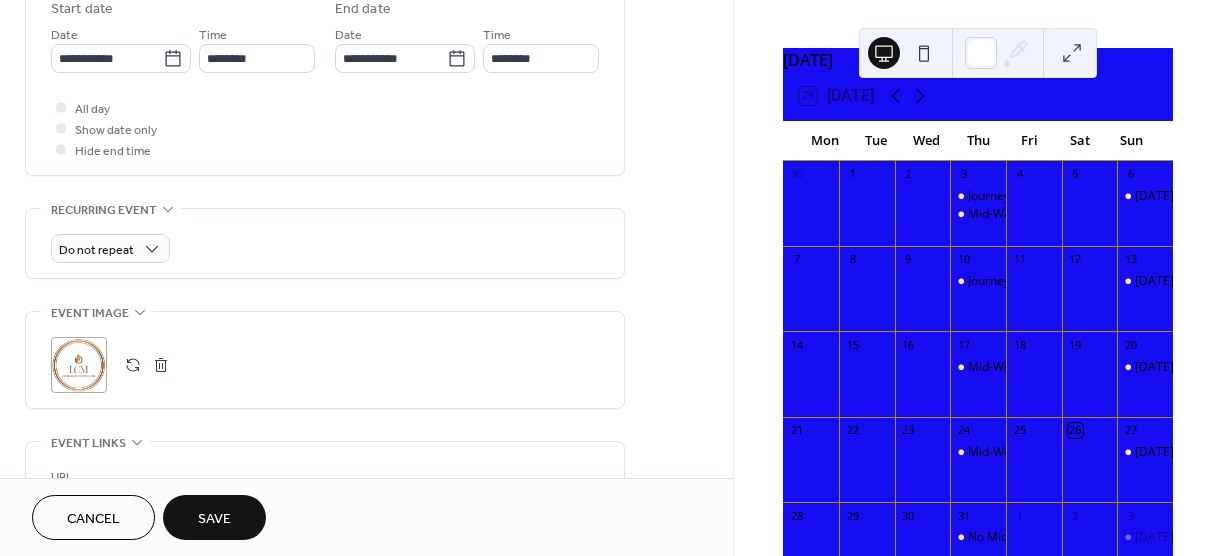 click on "**********" at bounding box center [366, 120] 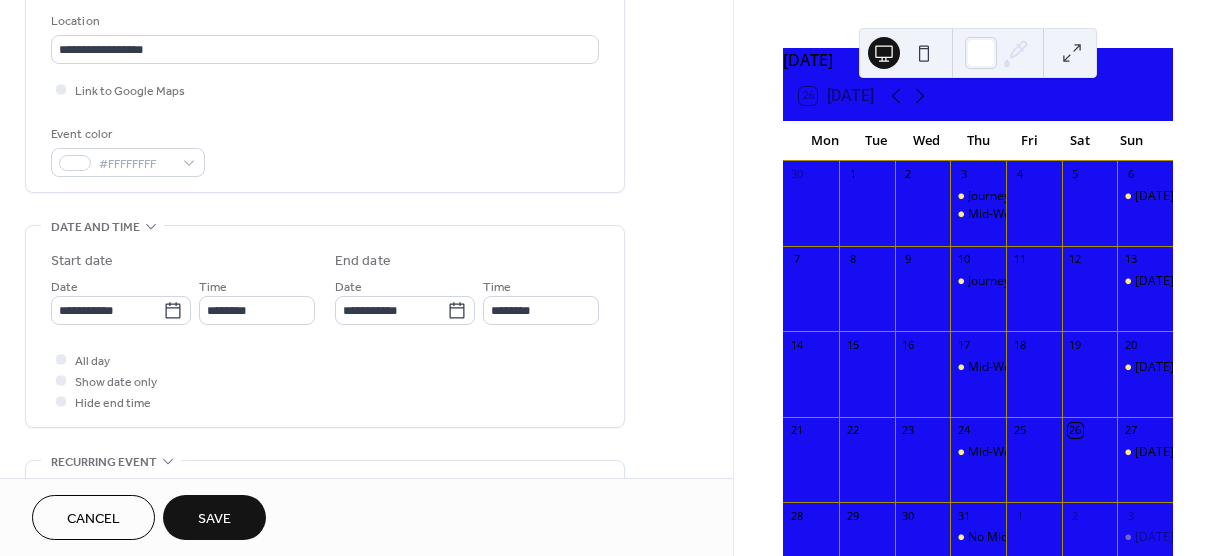 scroll, scrollTop: 420, scrollLeft: 0, axis: vertical 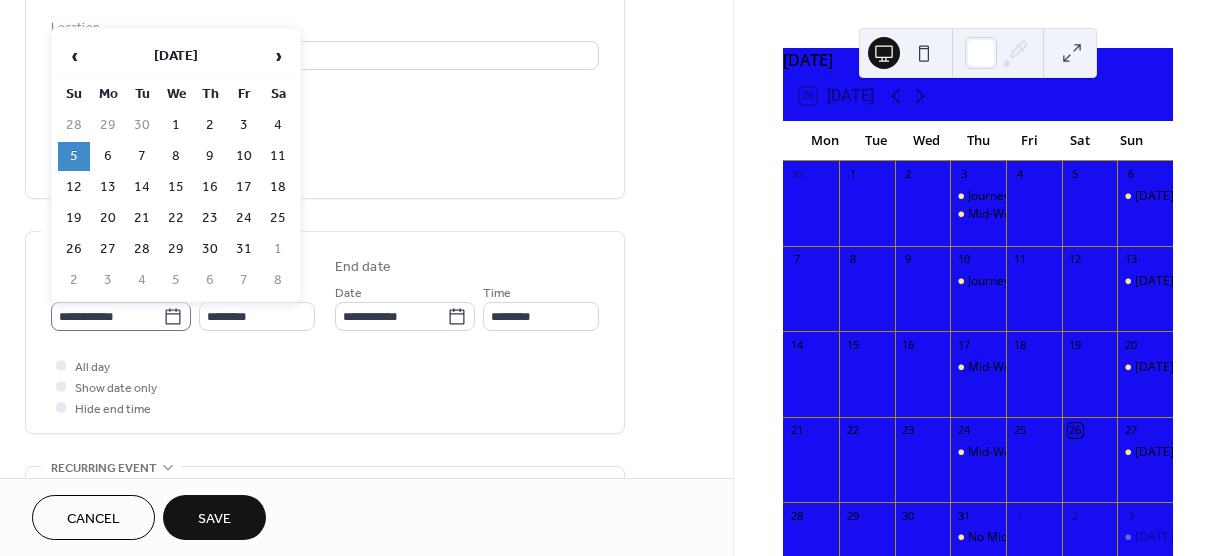 click 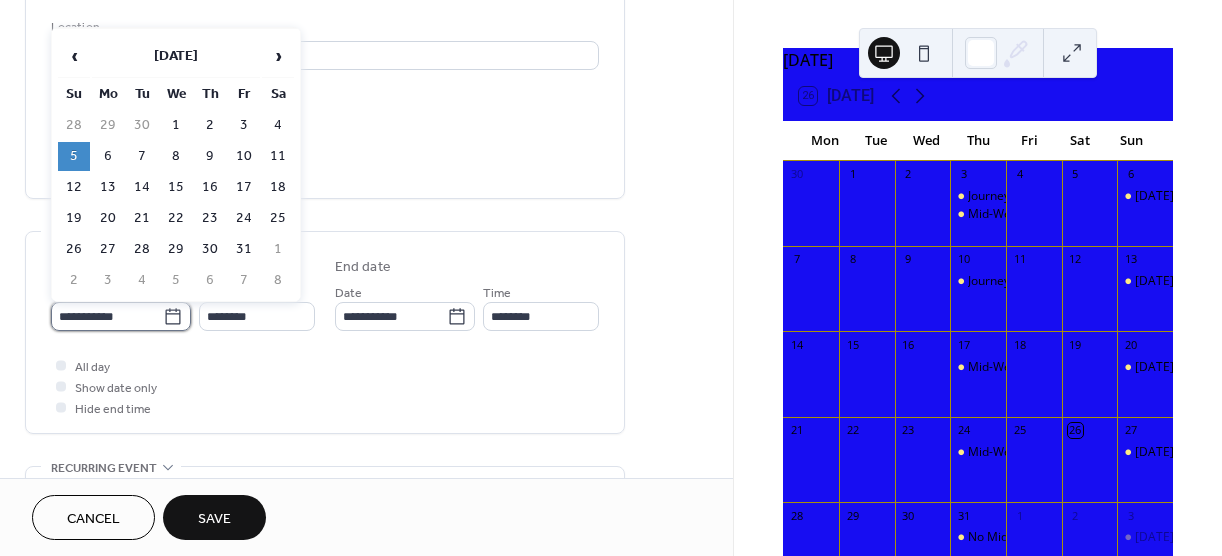 click on "**********" at bounding box center [107, 316] 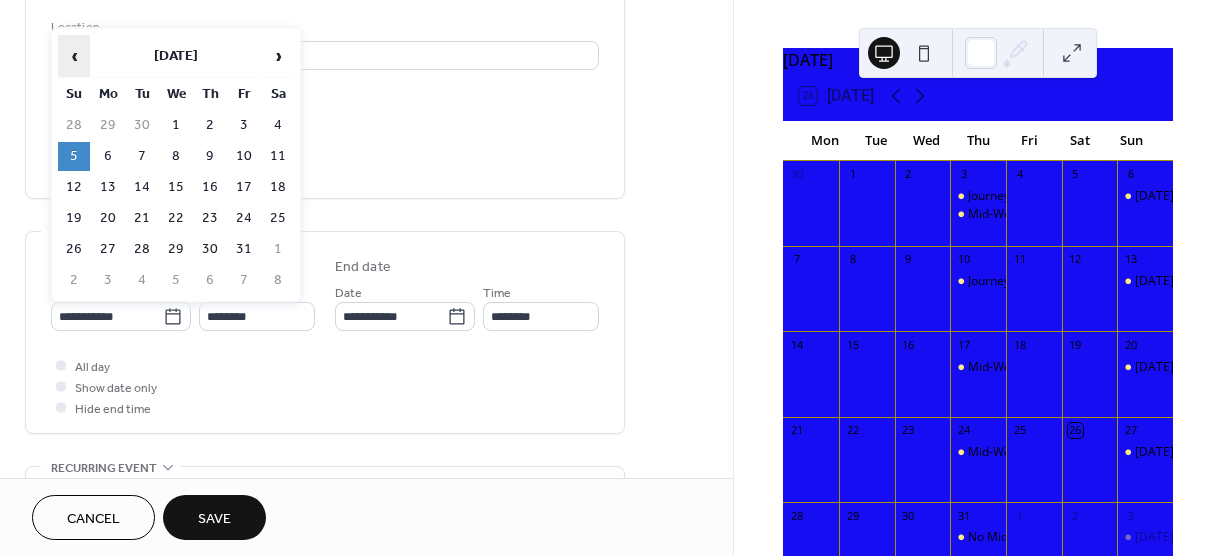 click on "‹" at bounding box center (74, 56) 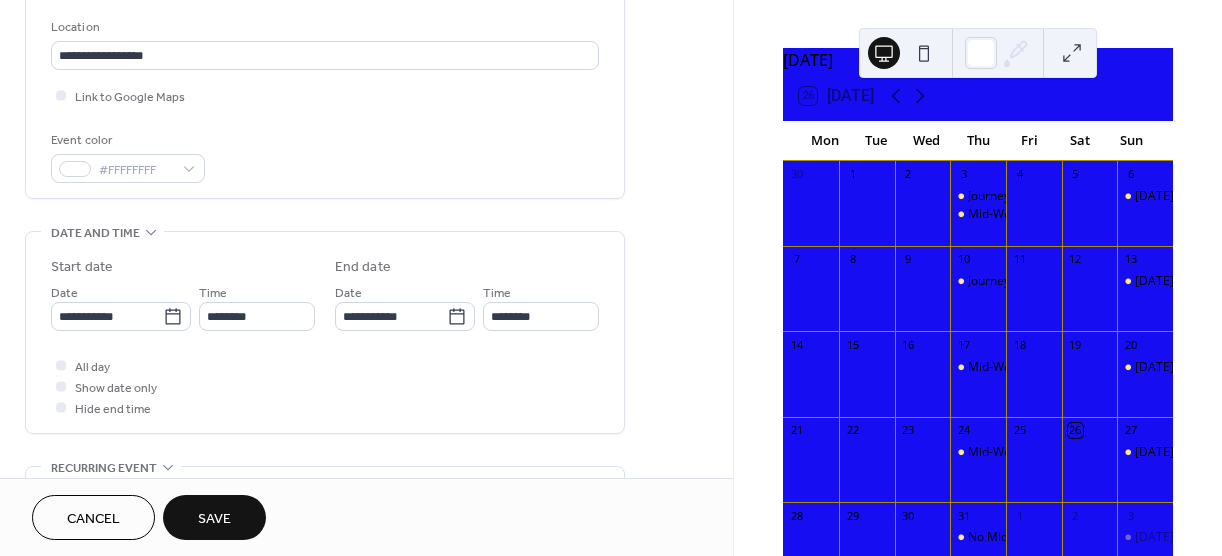 click on "Cancel" at bounding box center (93, 519) 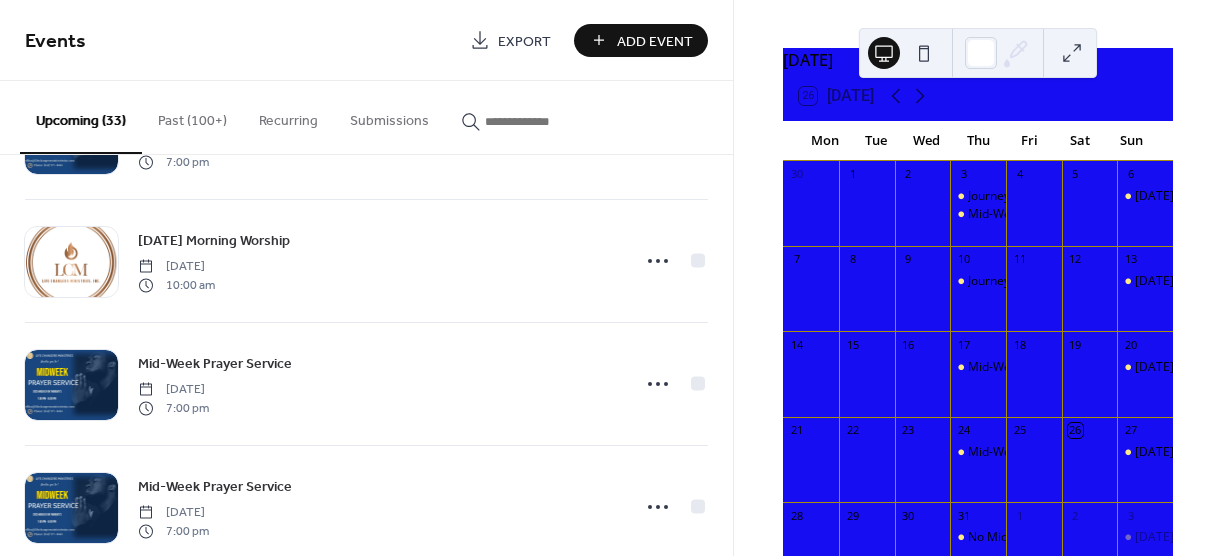 scroll, scrollTop: 3245, scrollLeft: 0, axis: vertical 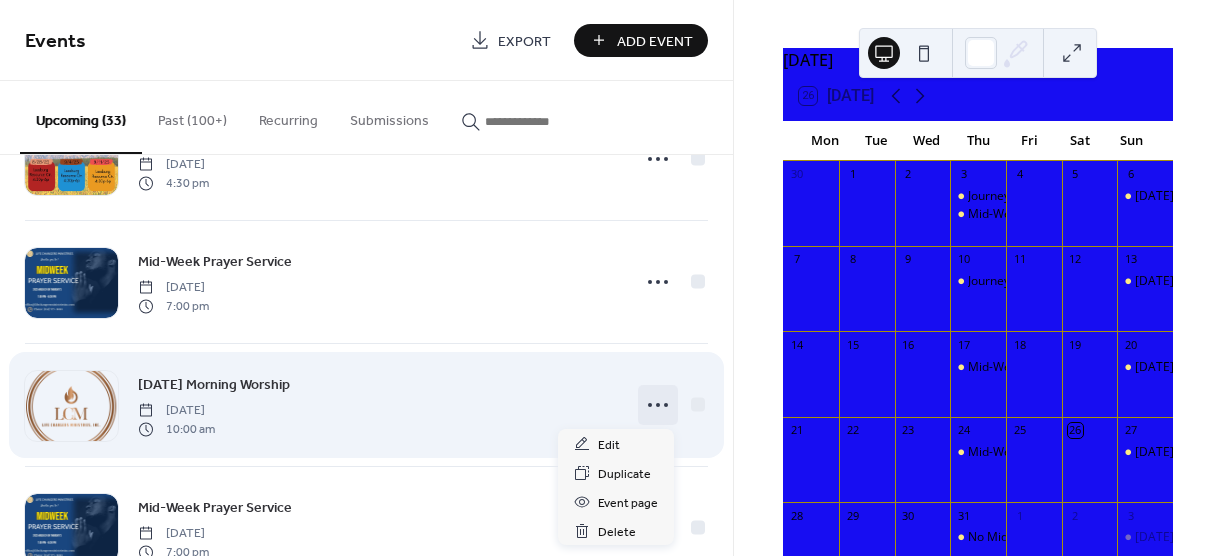 click 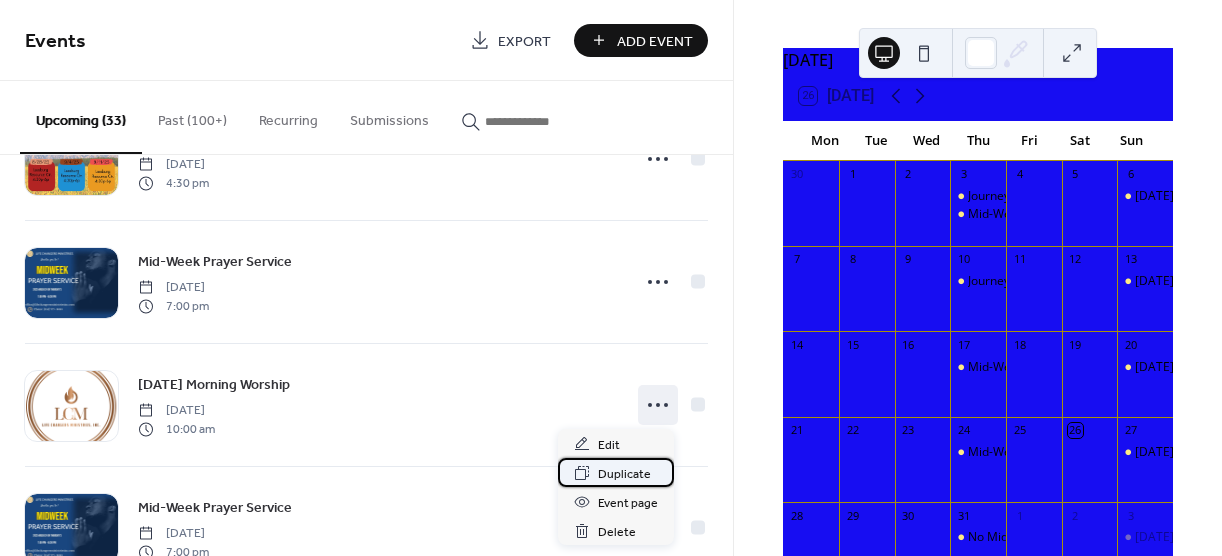 click on "Duplicate" at bounding box center (624, 474) 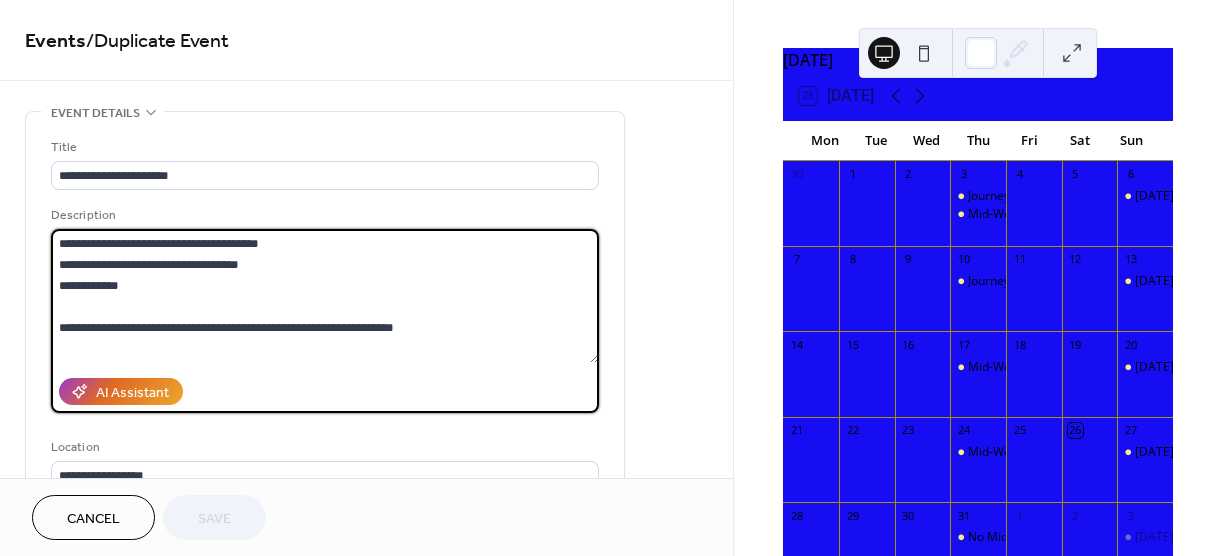 drag, startPoint x: 59, startPoint y: 310, endPoint x: 479, endPoint y: 346, distance: 421.54004 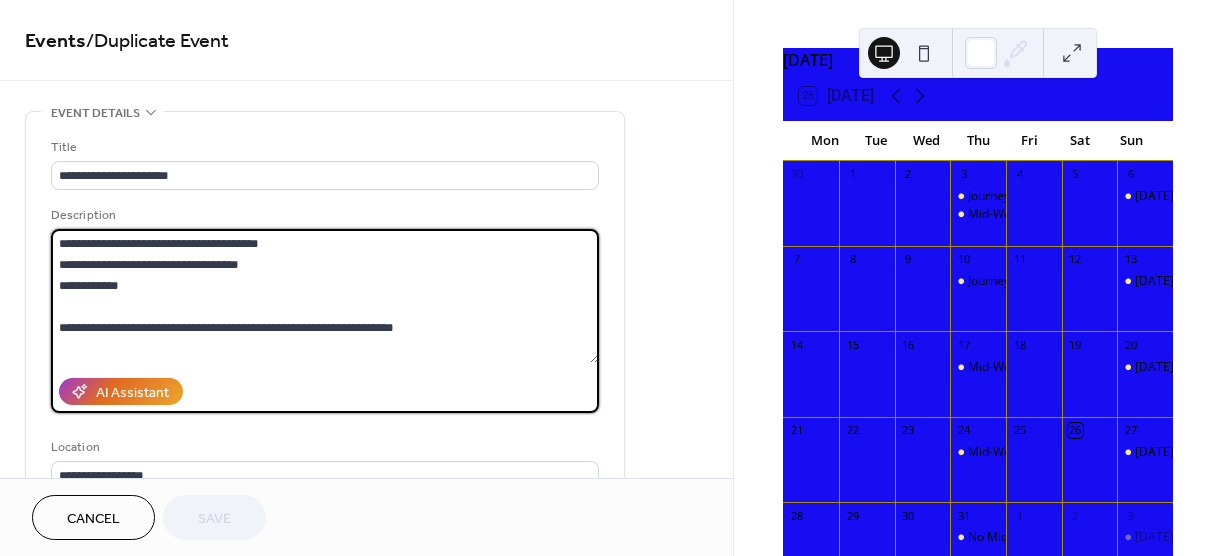click on "**********" at bounding box center [325, 296] 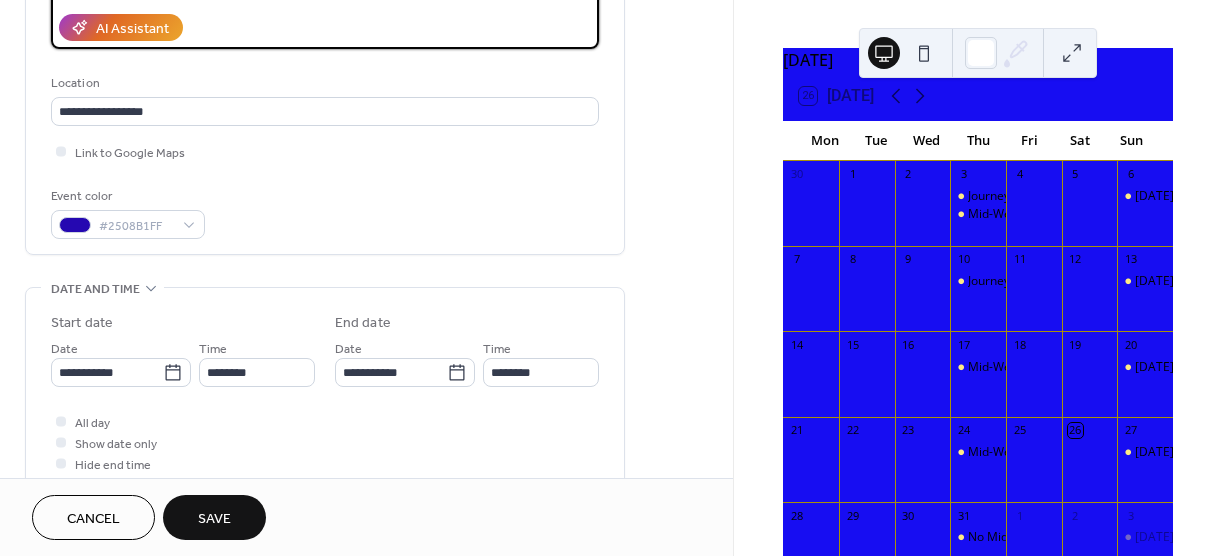 scroll, scrollTop: 373, scrollLeft: 0, axis: vertical 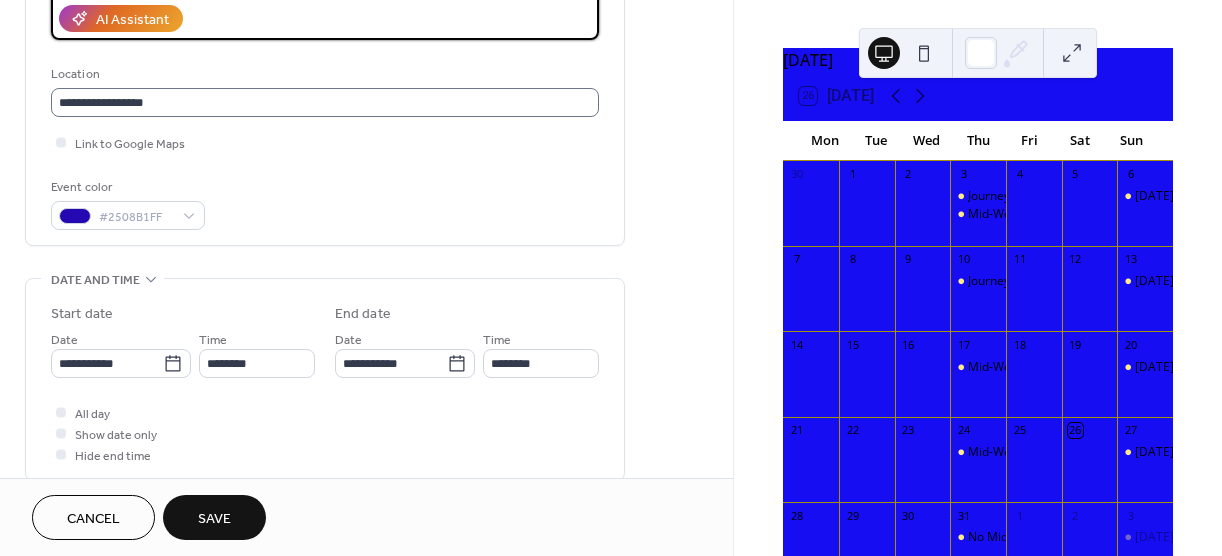 type on "**********" 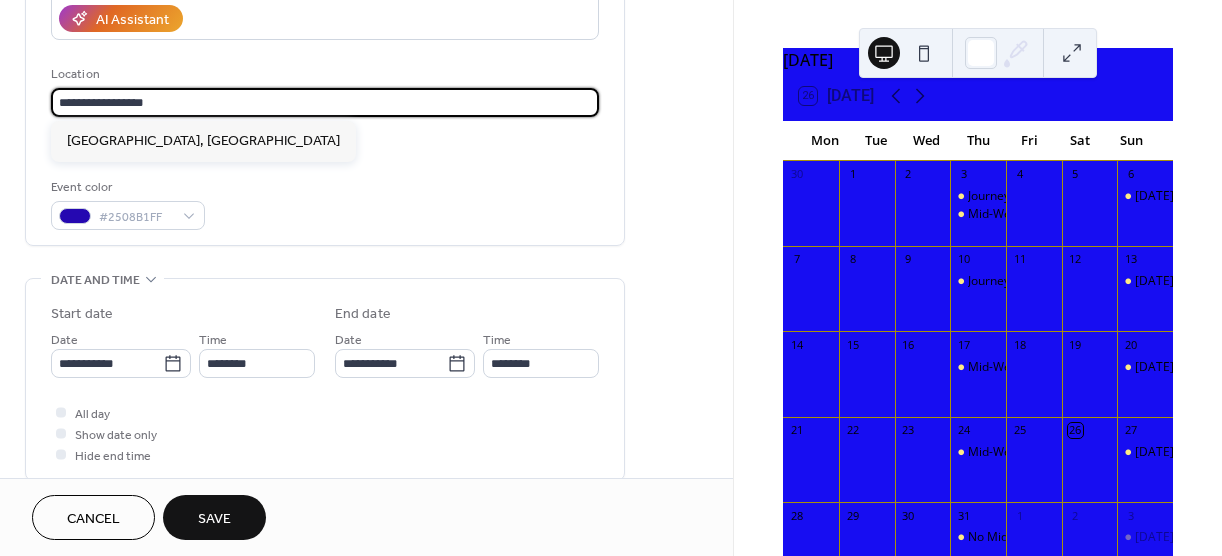 drag, startPoint x: 169, startPoint y: 103, endPoint x: -69, endPoint y: 96, distance: 238.10292 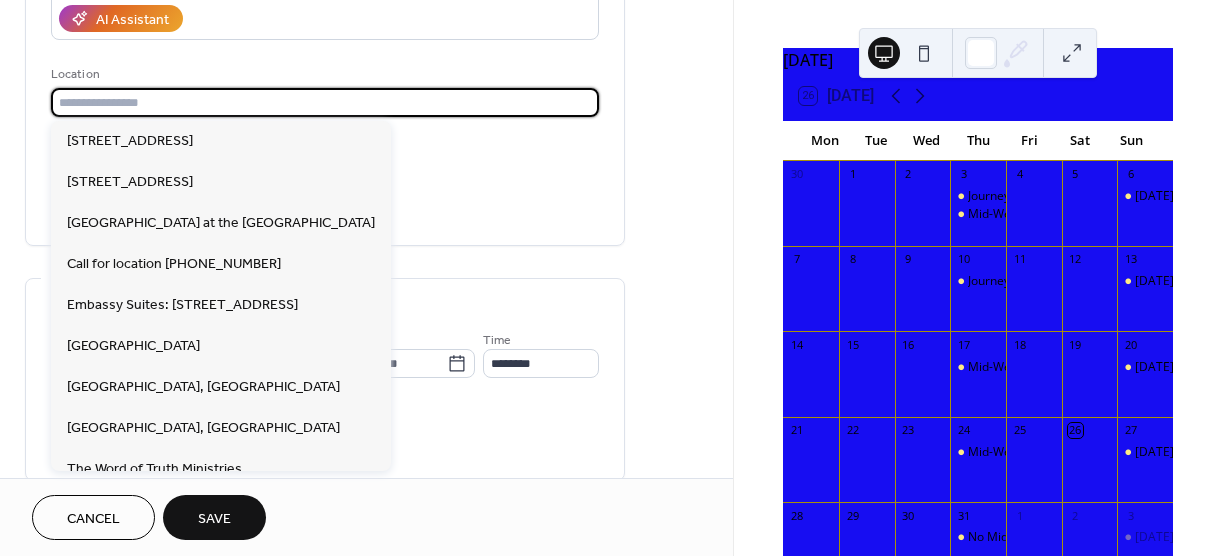 type 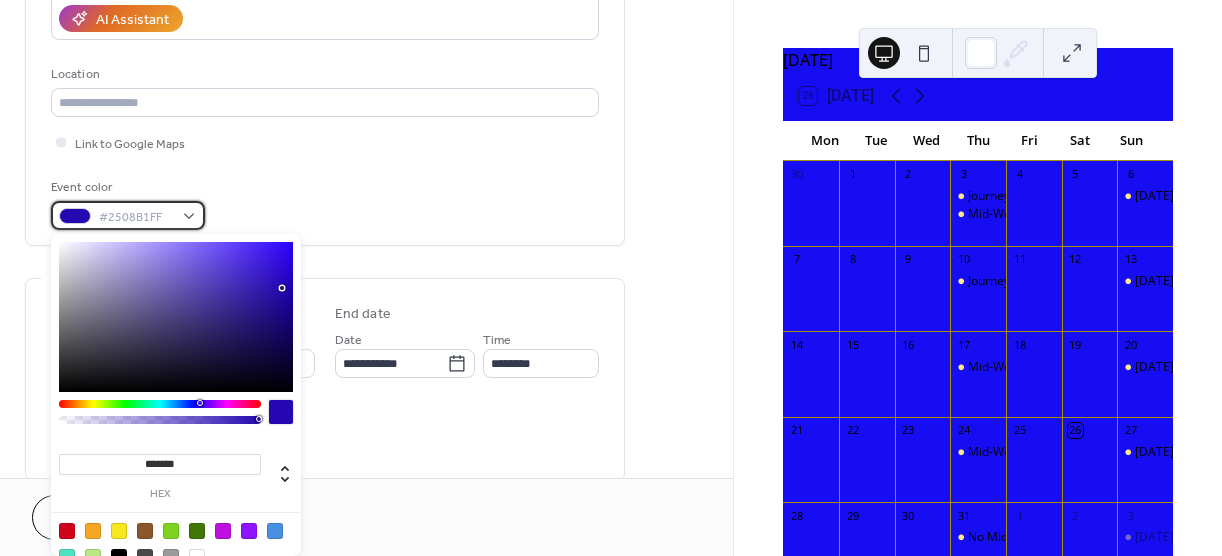 click on "#2508B1FF" at bounding box center [128, 215] 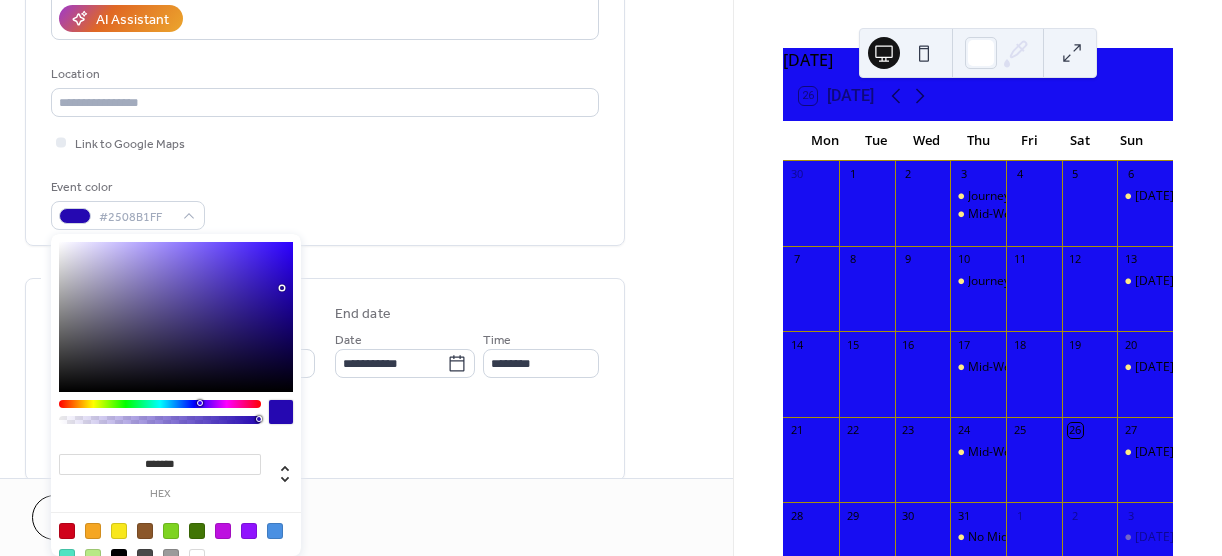 click at bounding box center (197, 557) 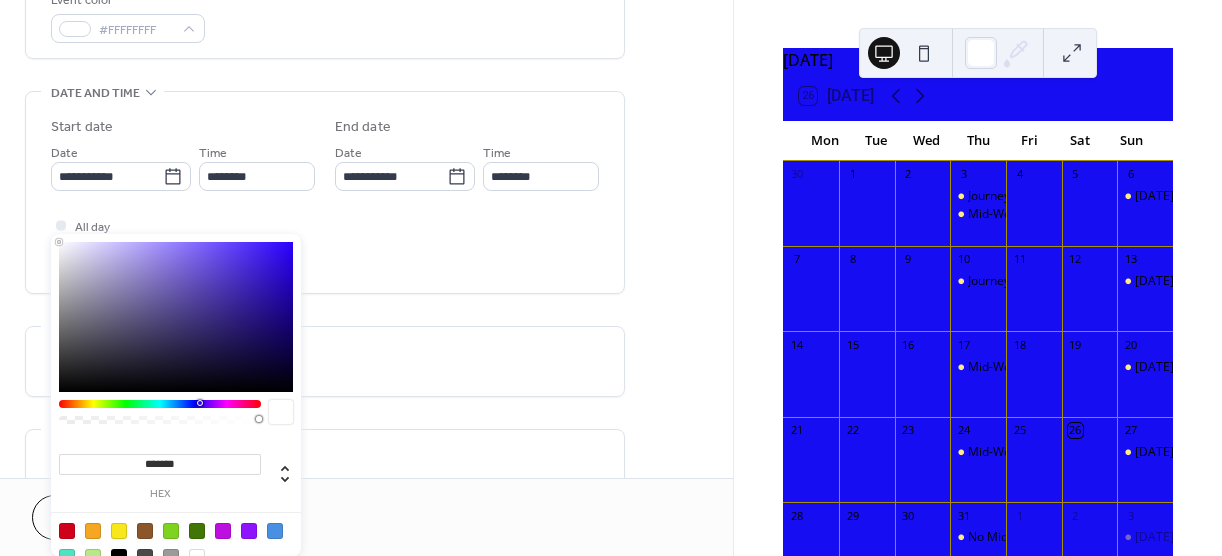 scroll, scrollTop: 563, scrollLeft: 0, axis: vertical 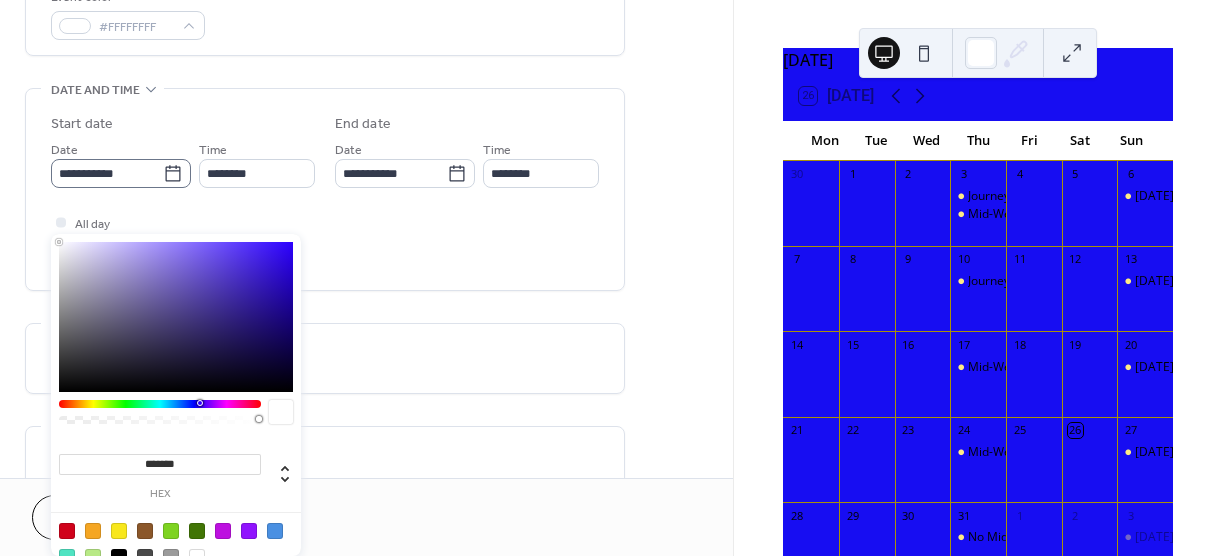 click 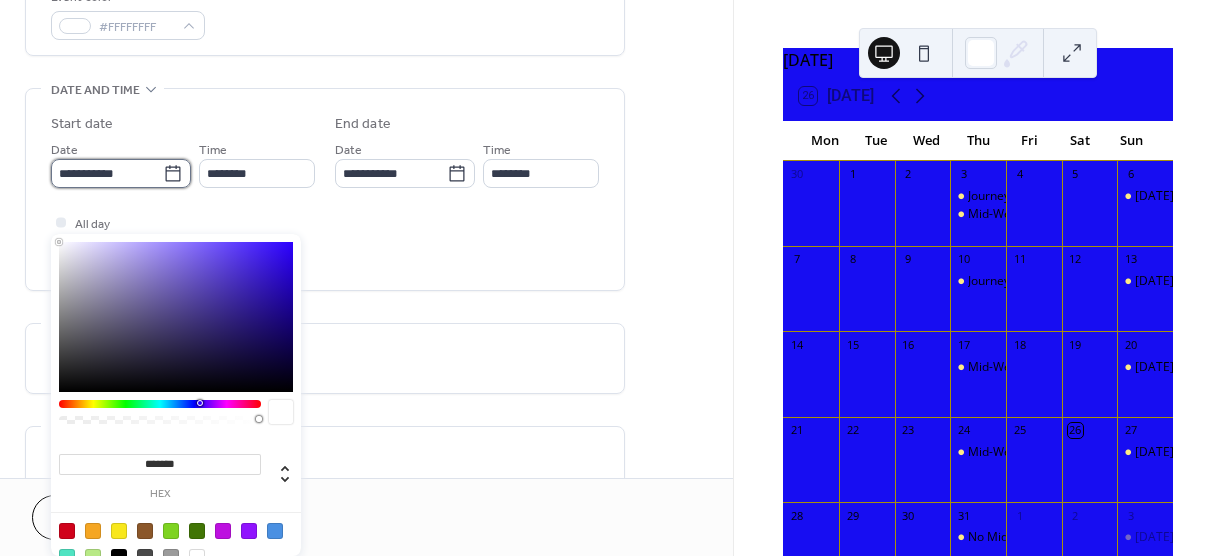 click on "**********" at bounding box center [107, 173] 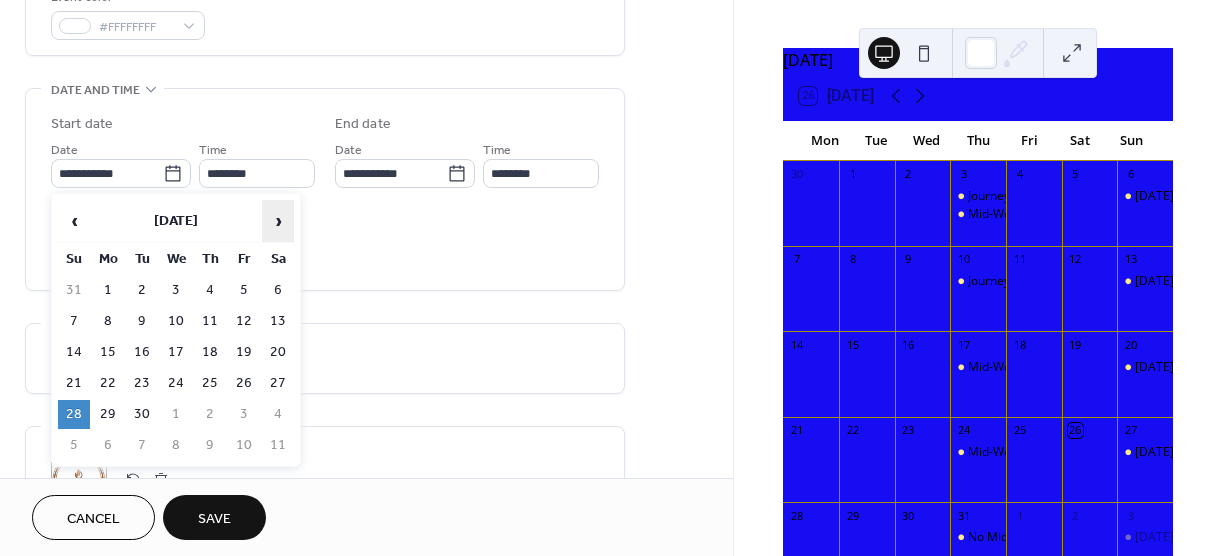 click on "›" at bounding box center (278, 221) 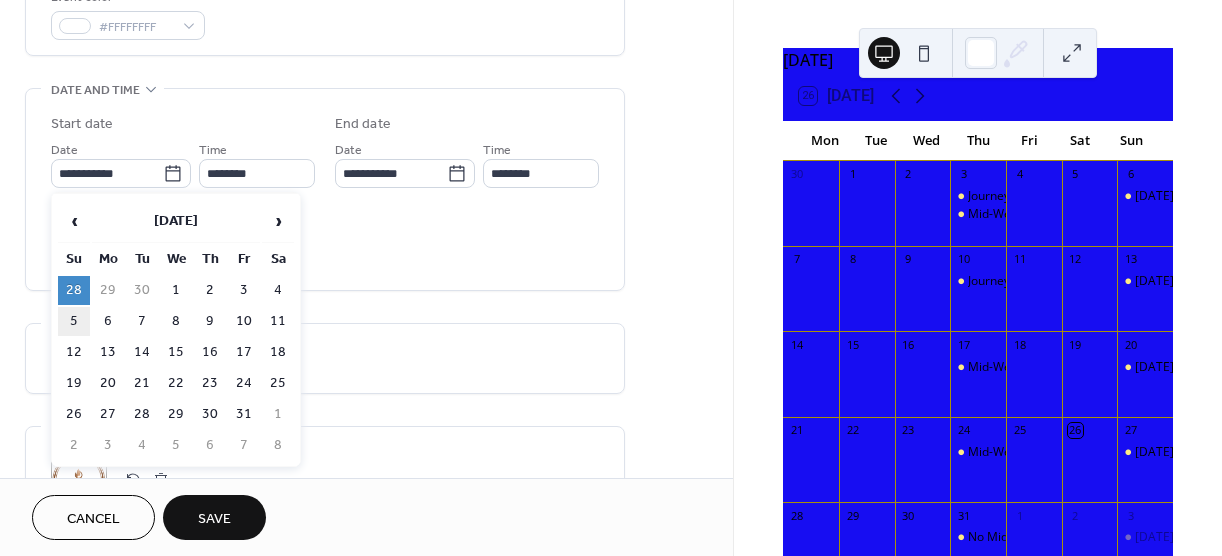 click on "5" at bounding box center (74, 321) 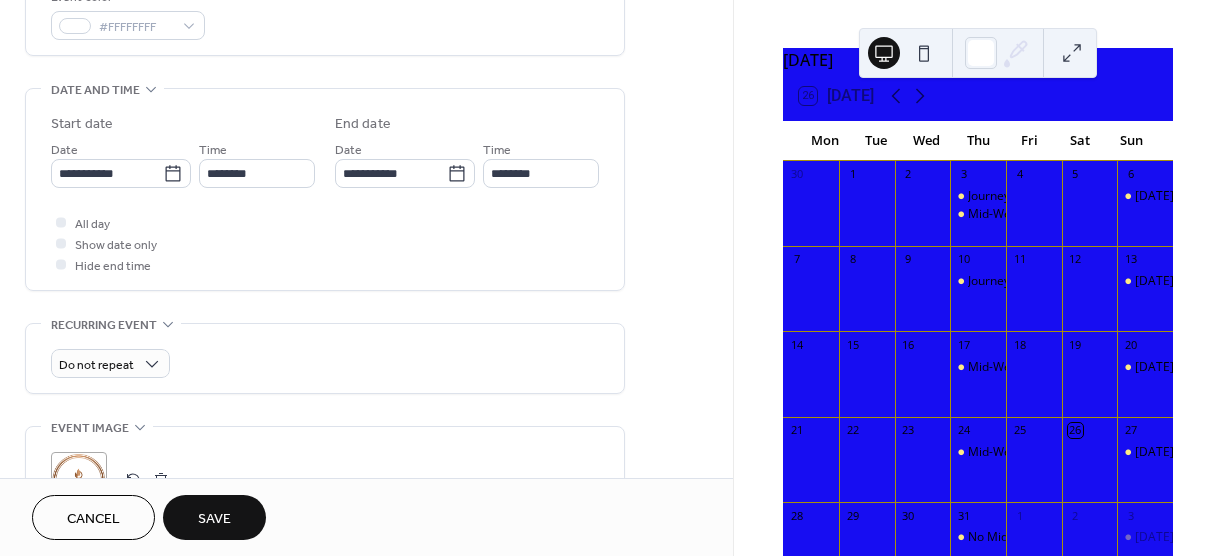 click on "Save" at bounding box center (214, 517) 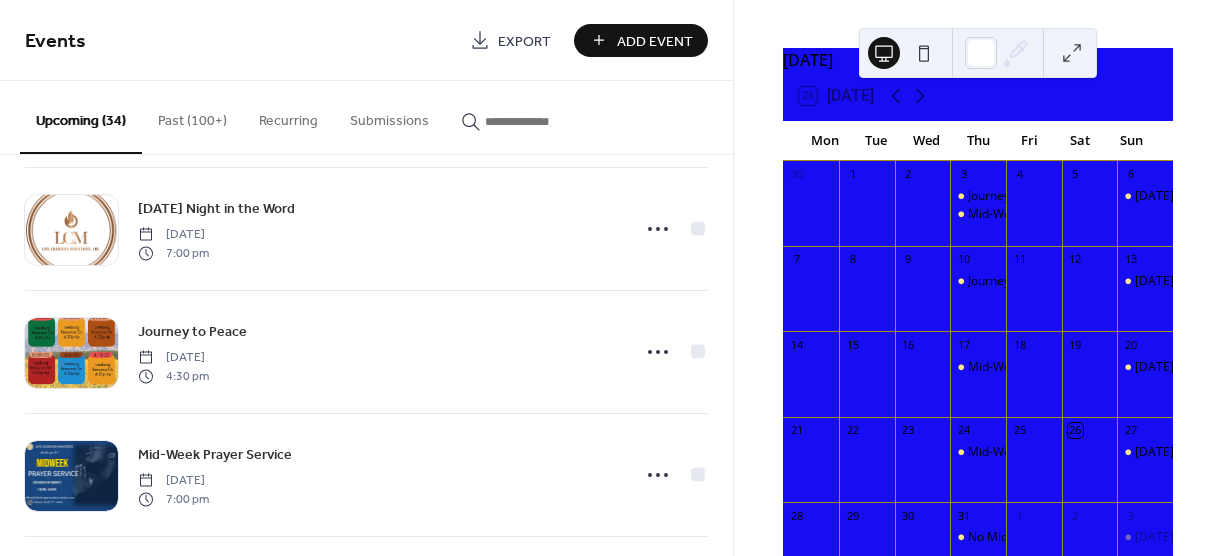 scroll, scrollTop: 1028, scrollLeft: 0, axis: vertical 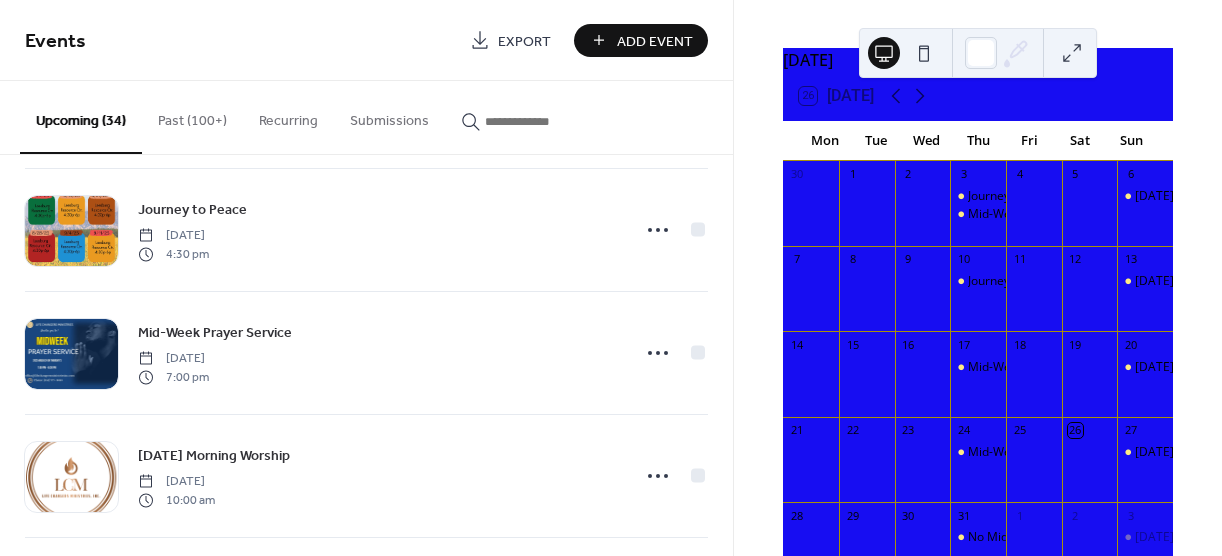 drag, startPoint x: 726, startPoint y: 461, endPoint x: 728, endPoint y: 487, distance: 26.076809 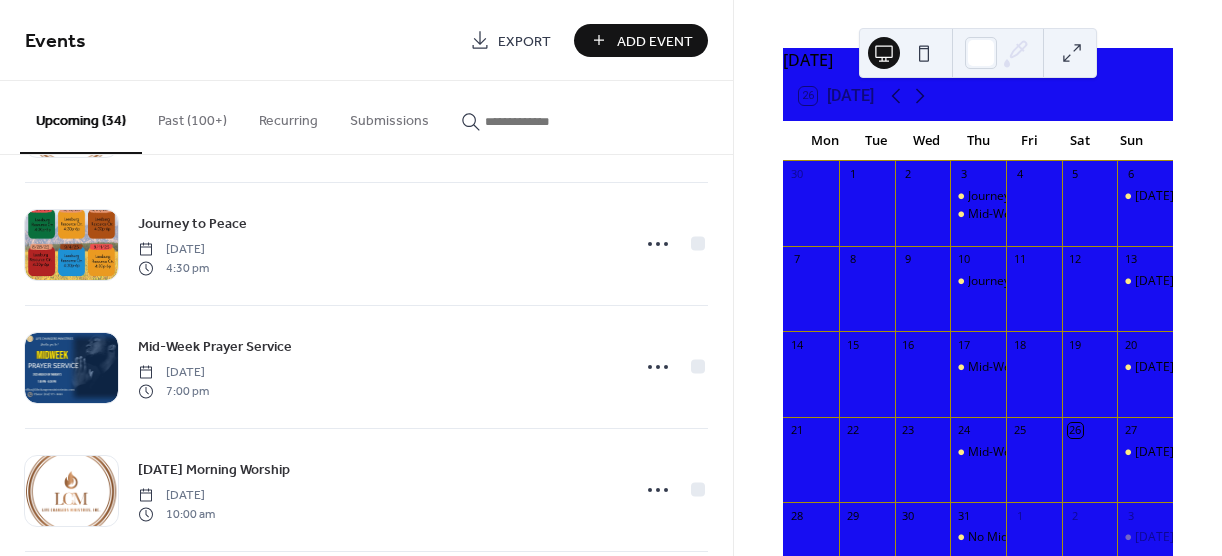 scroll, scrollTop: 3133, scrollLeft: 0, axis: vertical 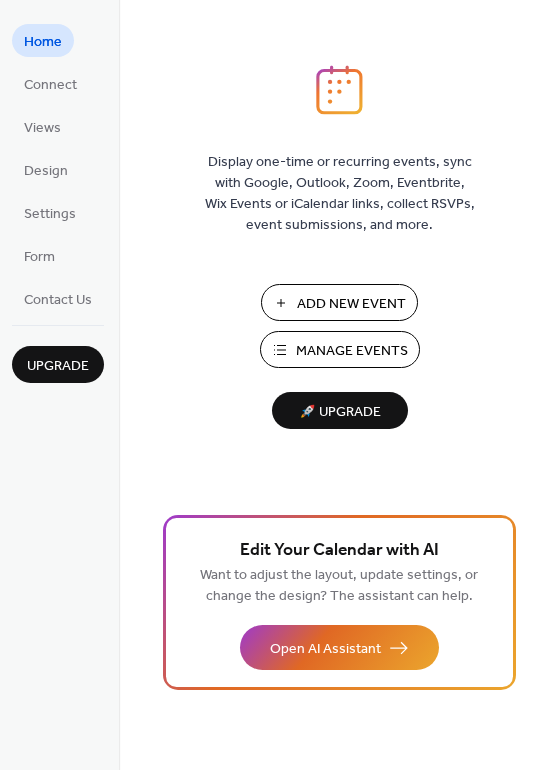 click on "Add New Event" at bounding box center [351, 304] 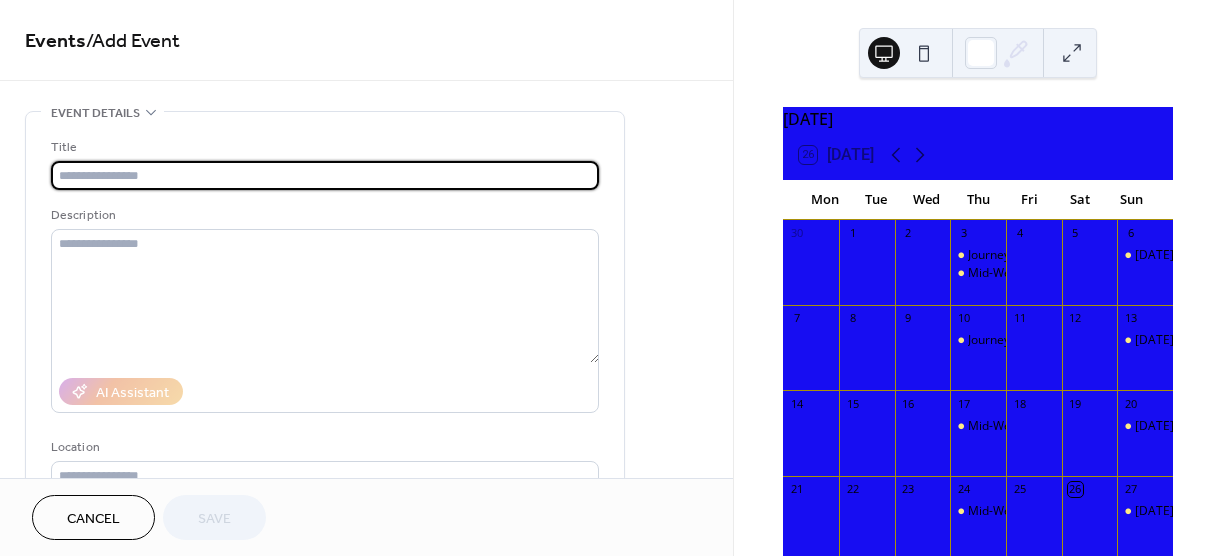 scroll, scrollTop: 0, scrollLeft: 0, axis: both 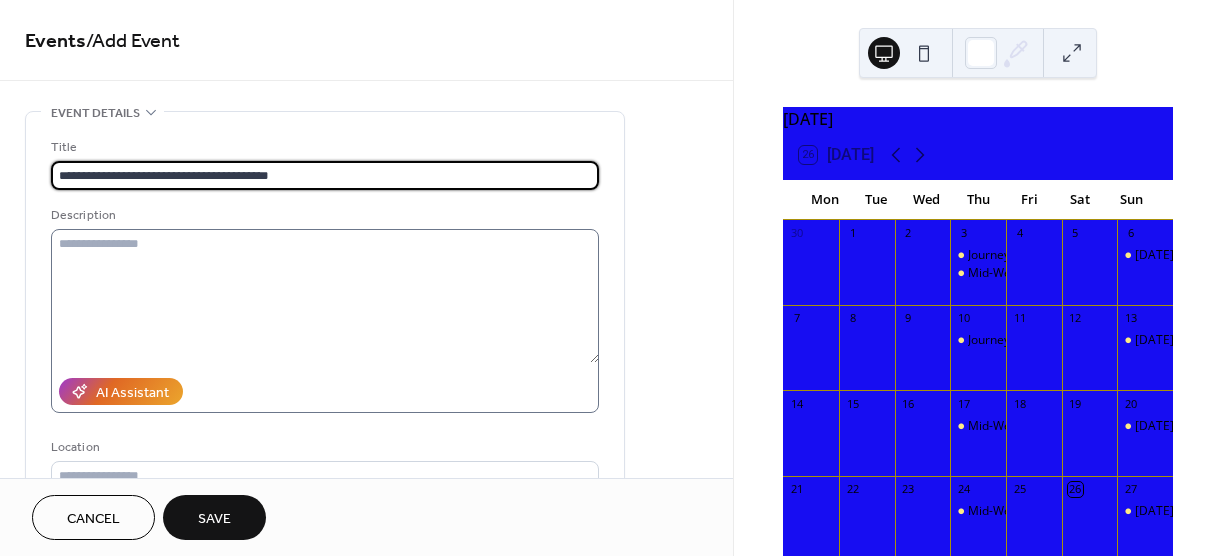 type on "**********" 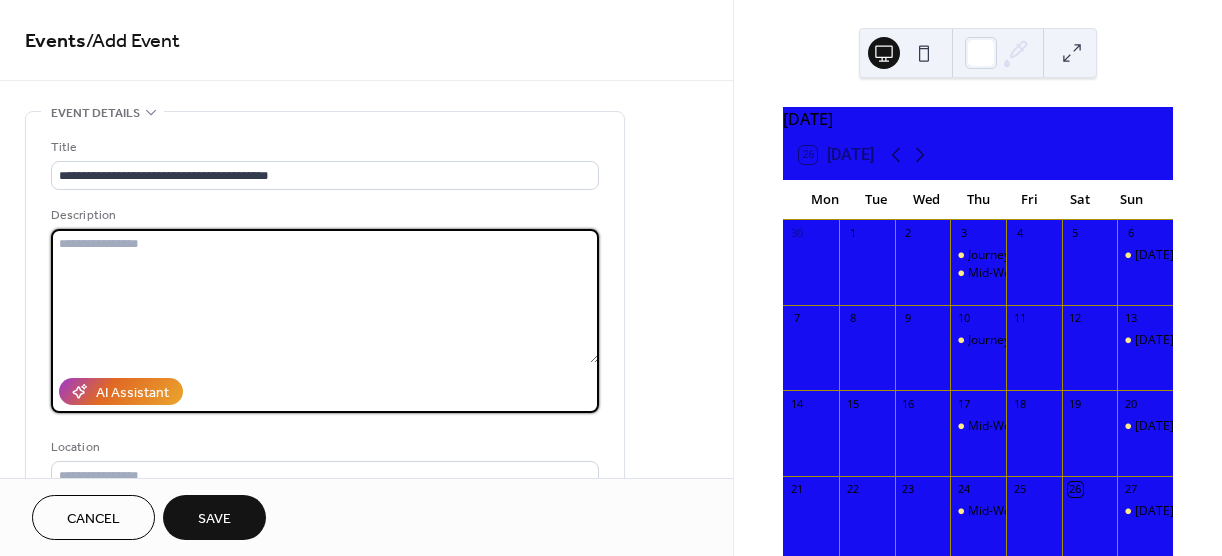 click at bounding box center (325, 296) 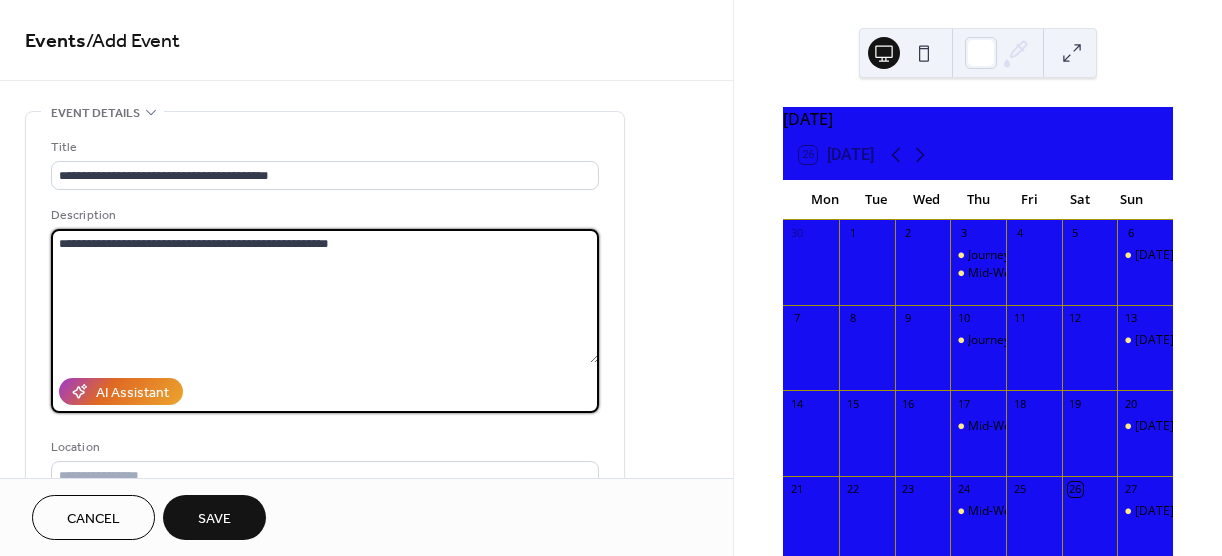 type on "**********" 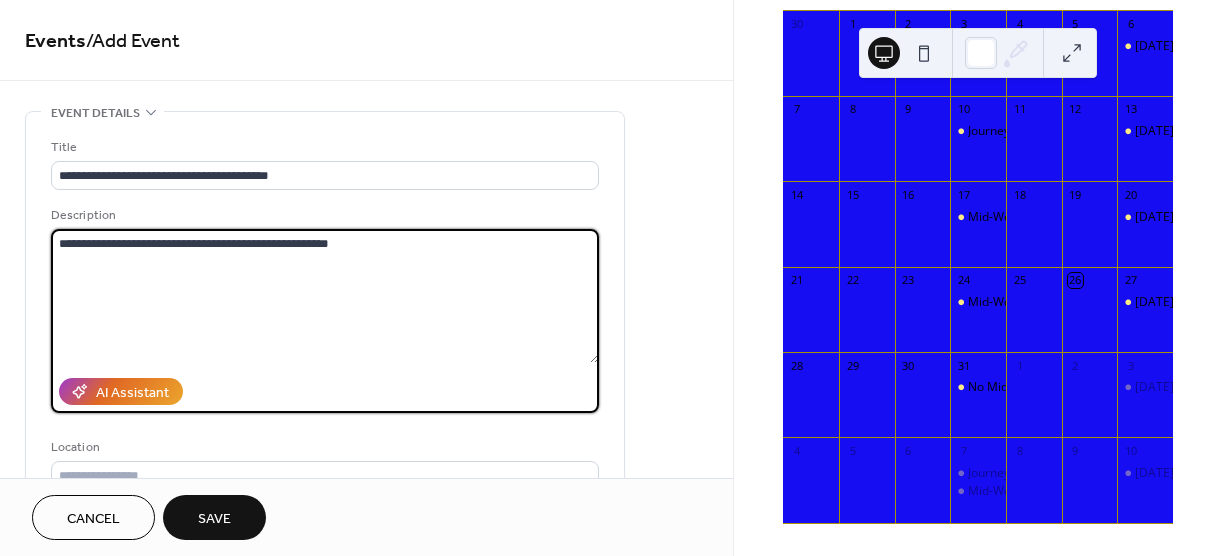scroll, scrollTop: 210, scrollLeft: 0, axis: vertical 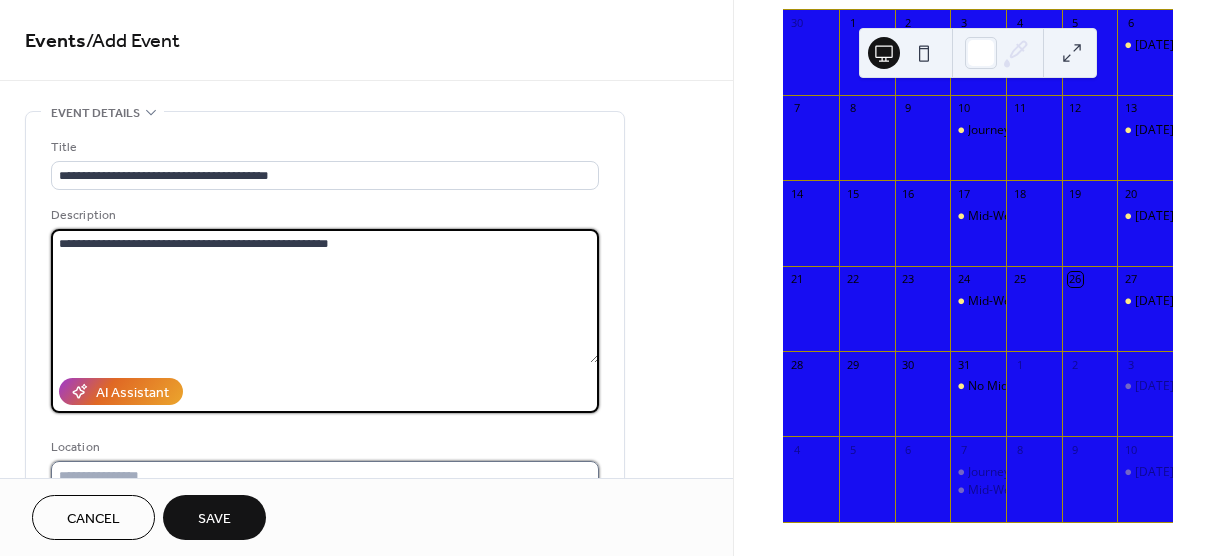 click at bounding box center [325, 475] 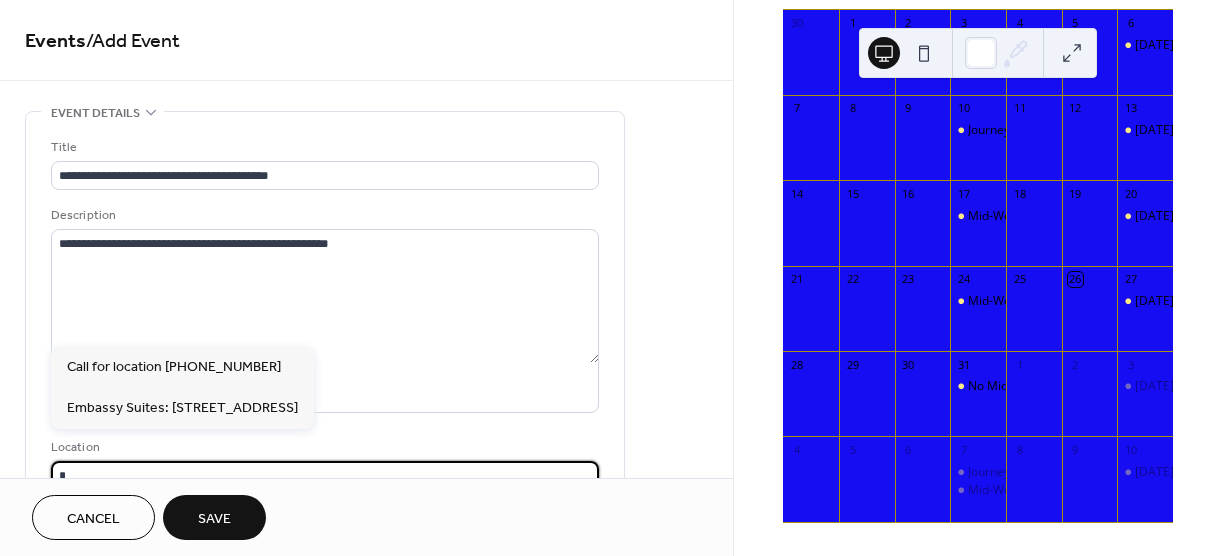 scroll, scrollTop: 8, scrollLeft: 0, axis: vertical 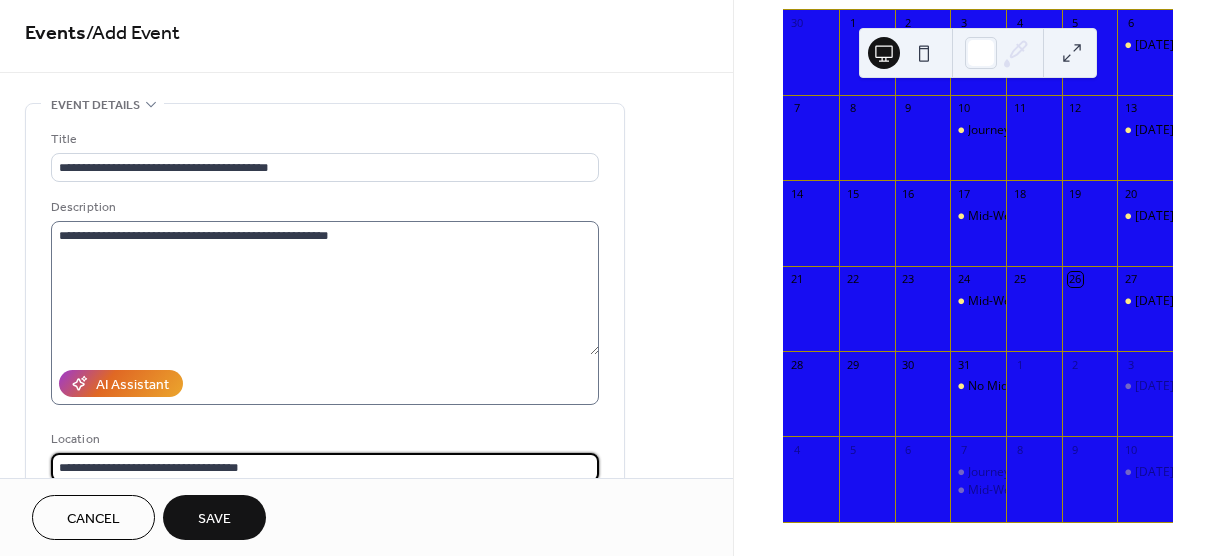 type on "**********" 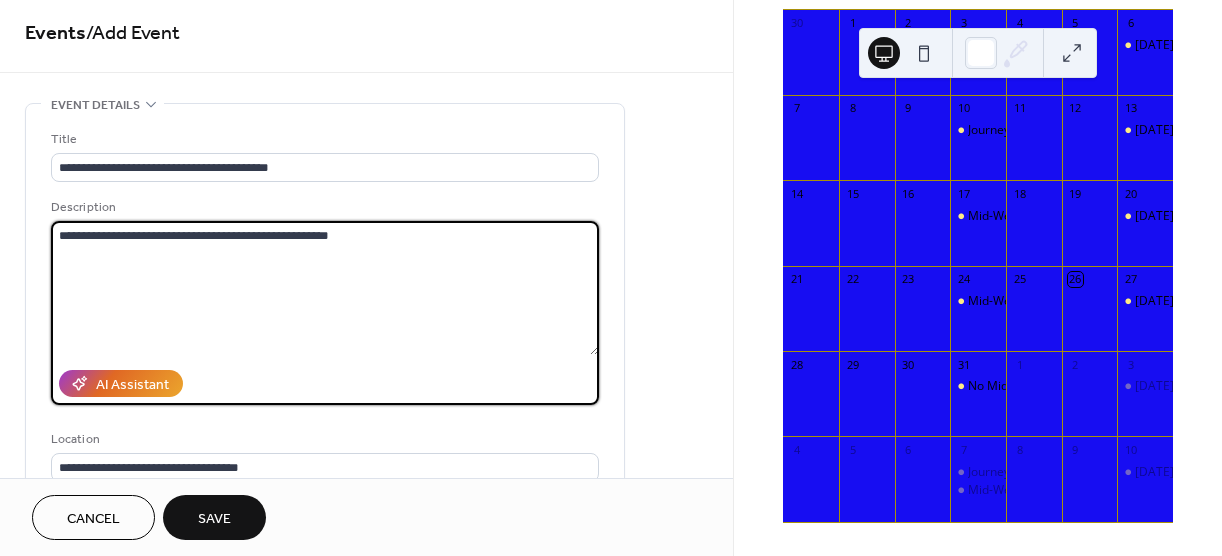 click on "**********" at bounding box center (325, 288) 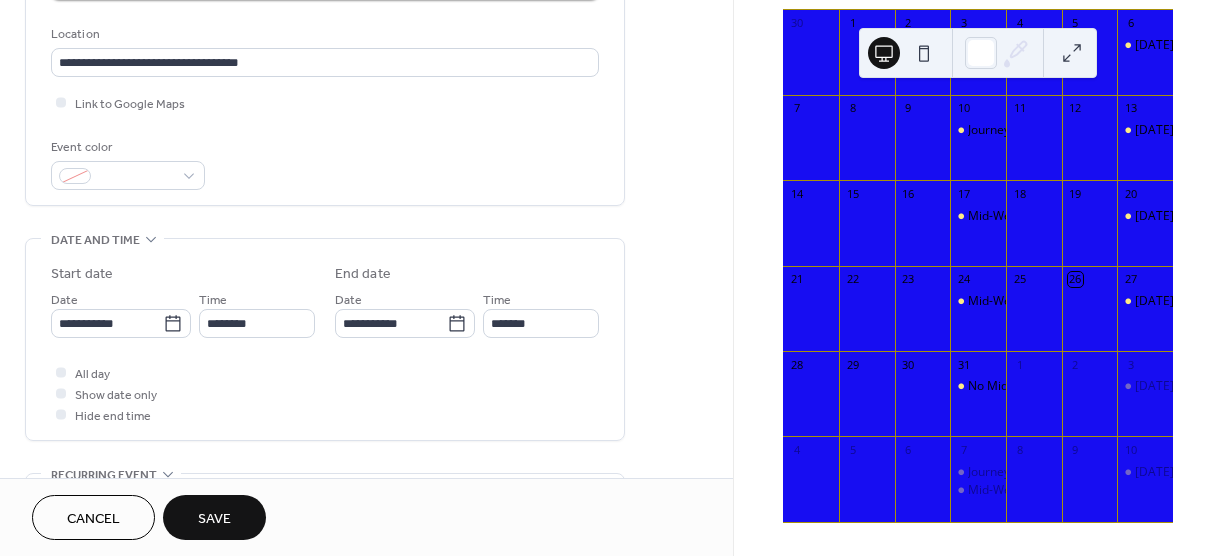 scroll, scrollTop: 414, scrollLeft: 0, axis: vertical 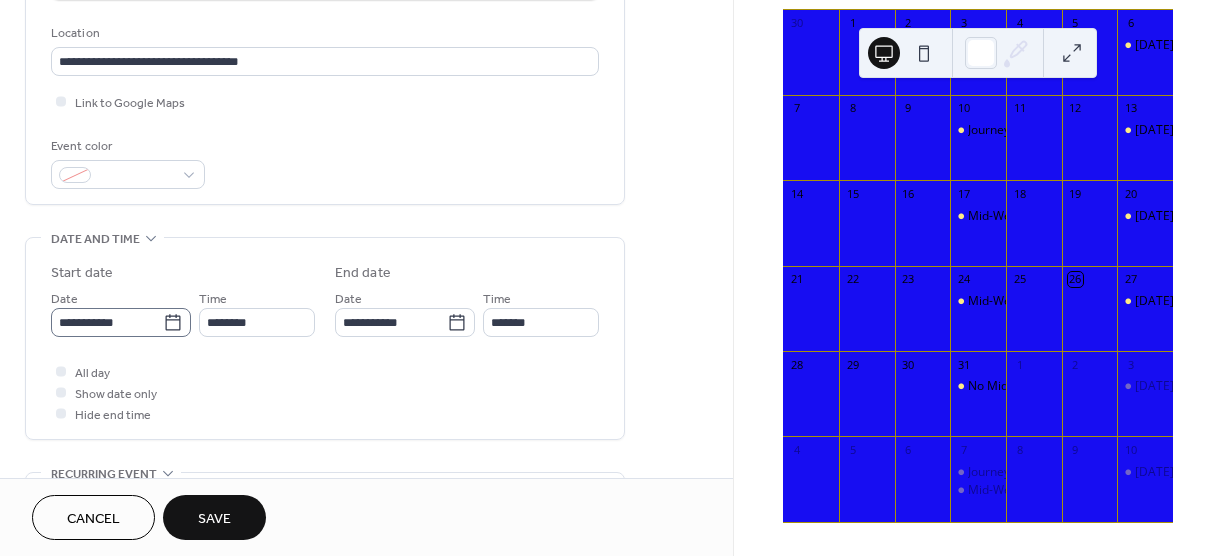 type on "**********" 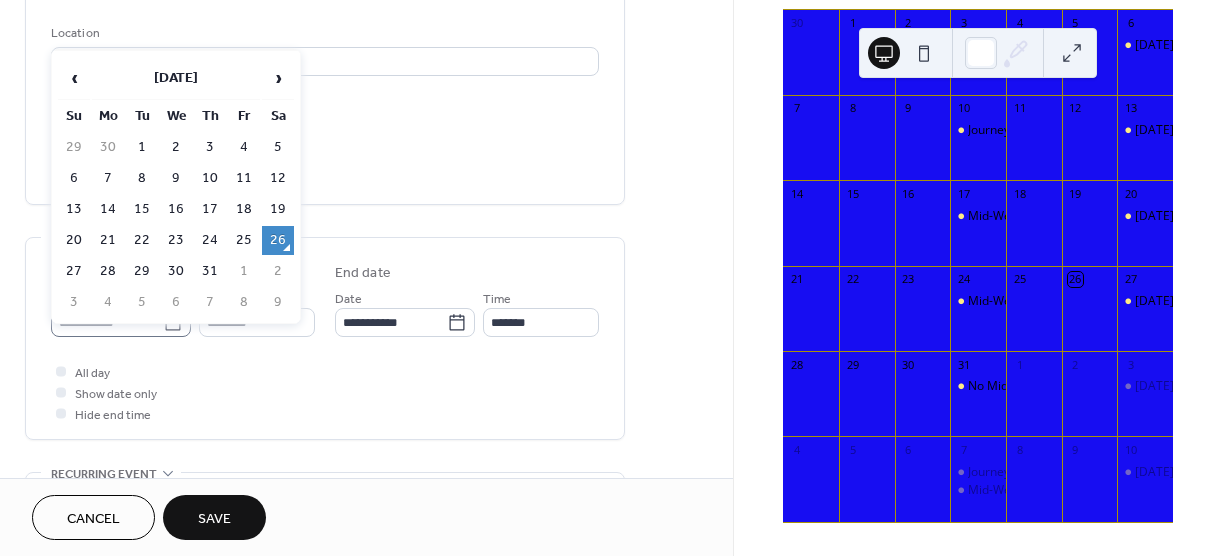 click on "**********" at bounding box center [611, 278] 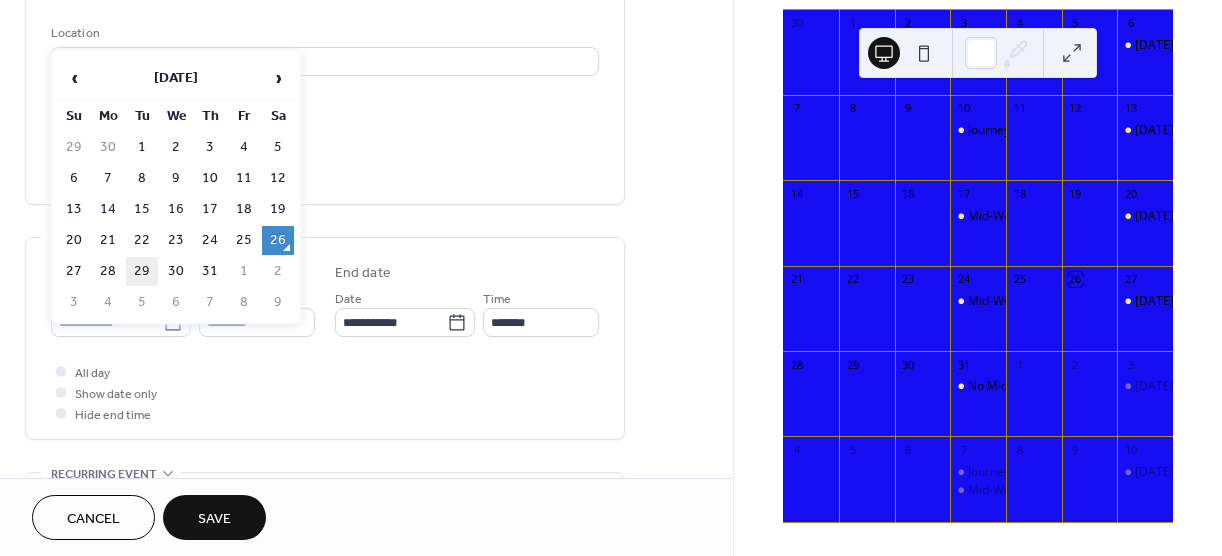 click on "29" at bounding box center (142, 271) 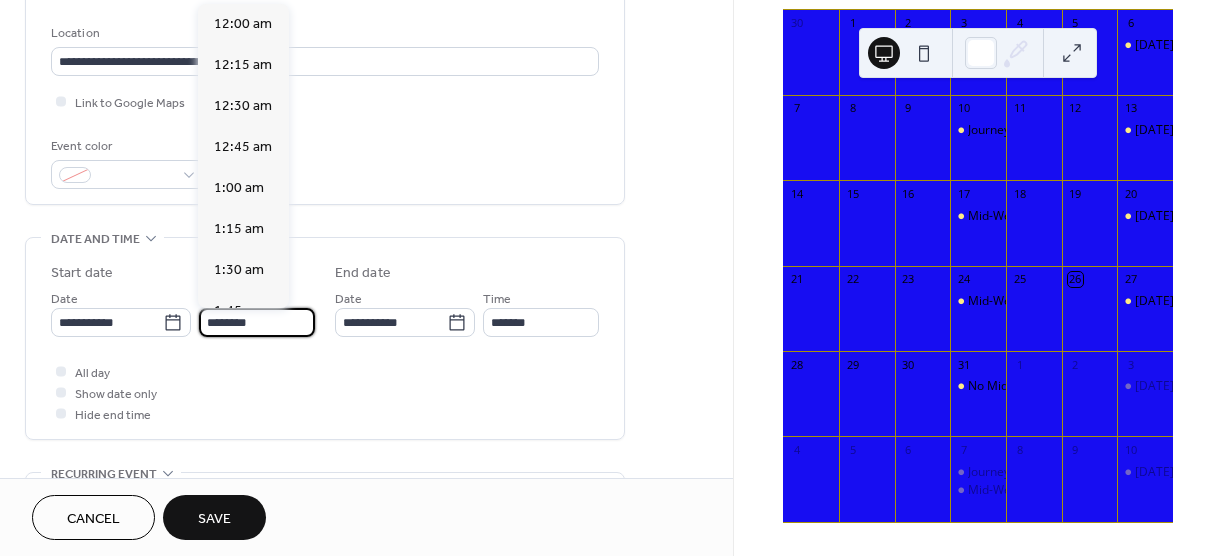 click on "********" at bounding box center (257, 322) 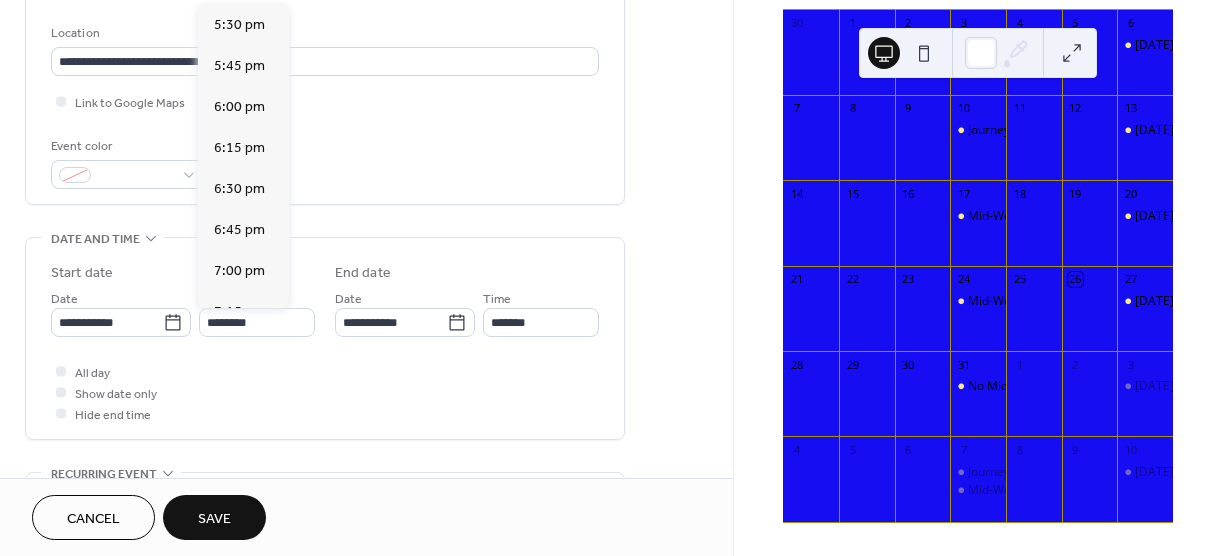 scroll, scrollTop: 2921, scrollLeft: 0, axis: vertical 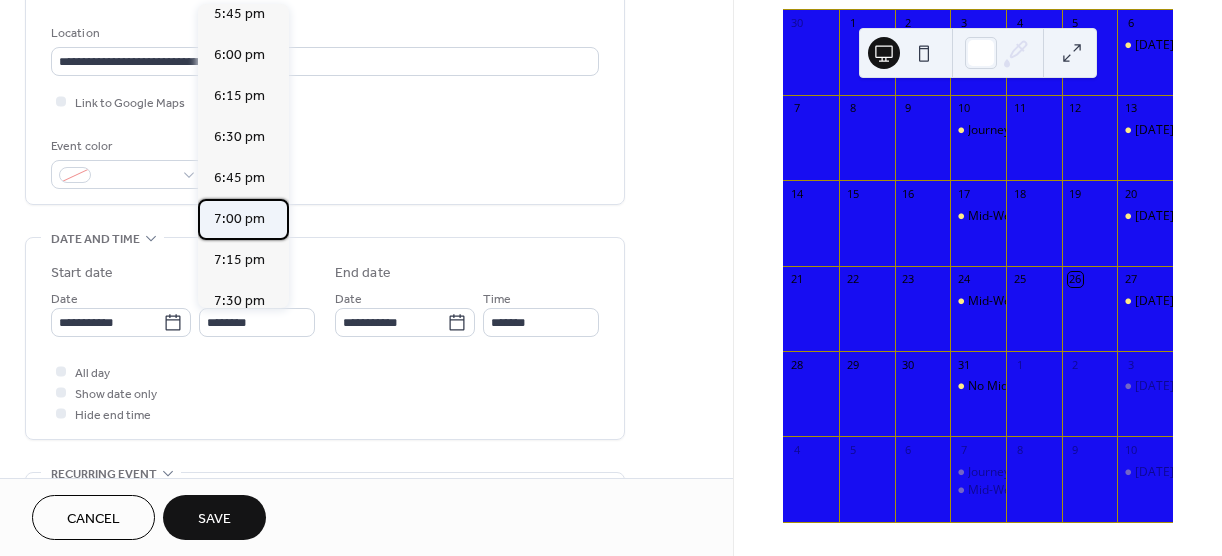 click on "7:00 pm" at bounding box center [239, 219] 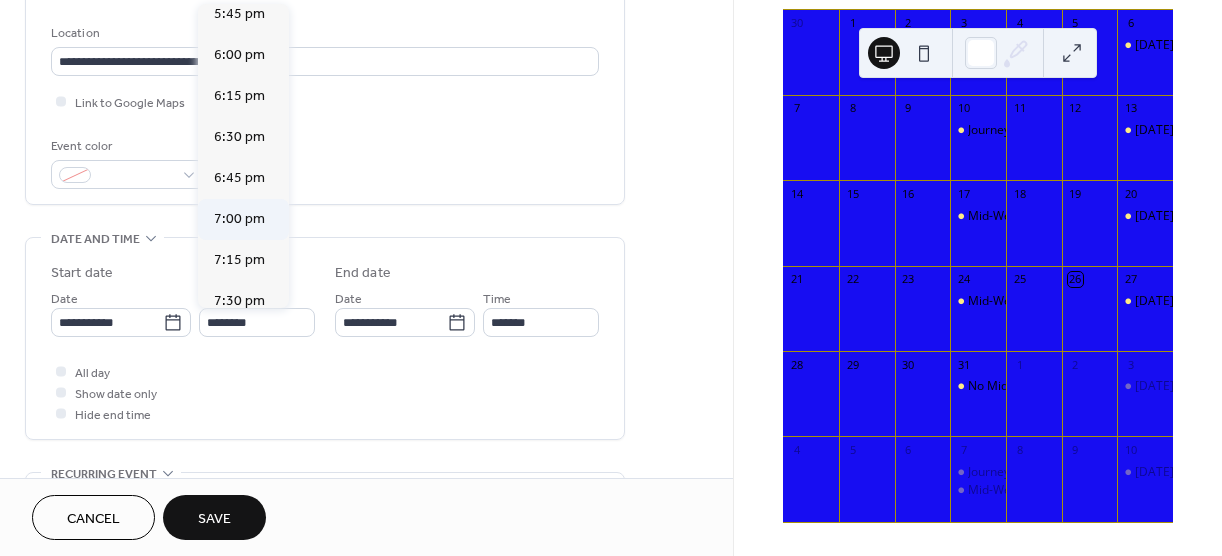type on "*******" 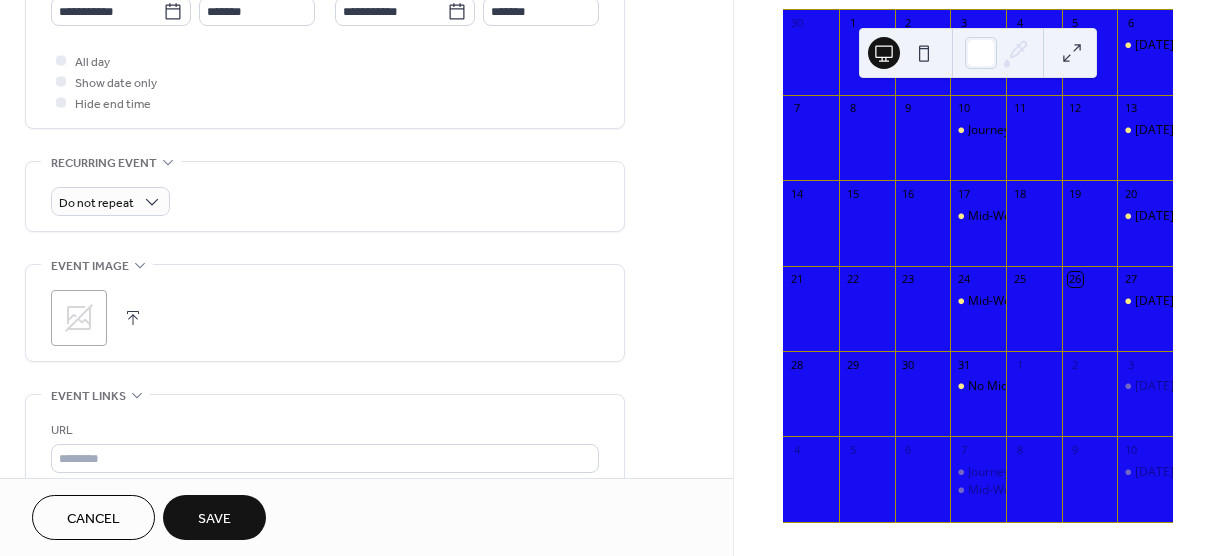 scroll, scrollTop: 728, scrollLeft: 0, axis: vertical 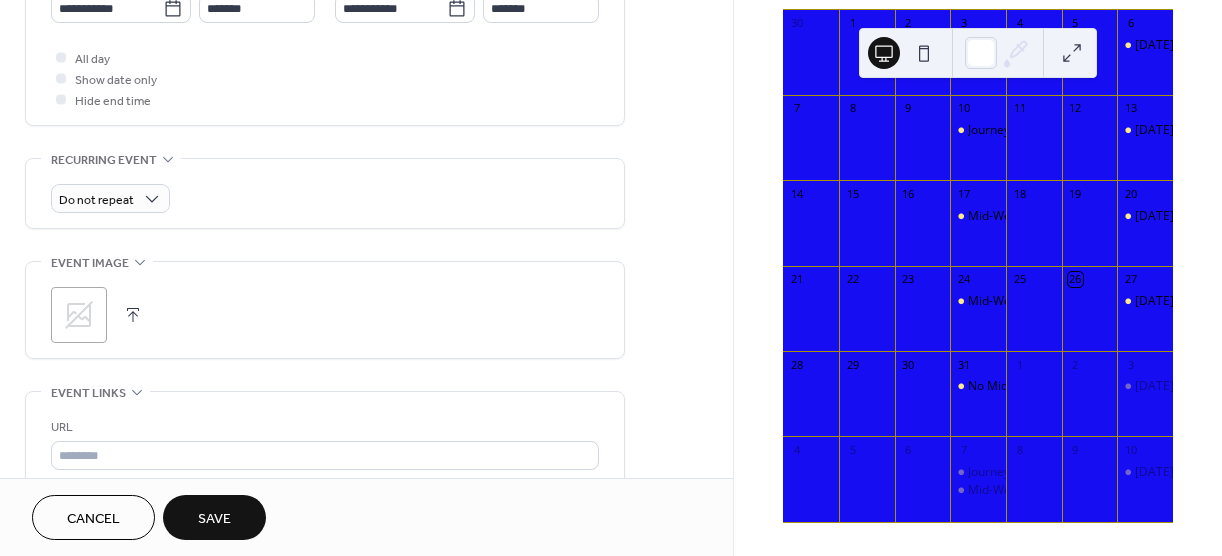 click 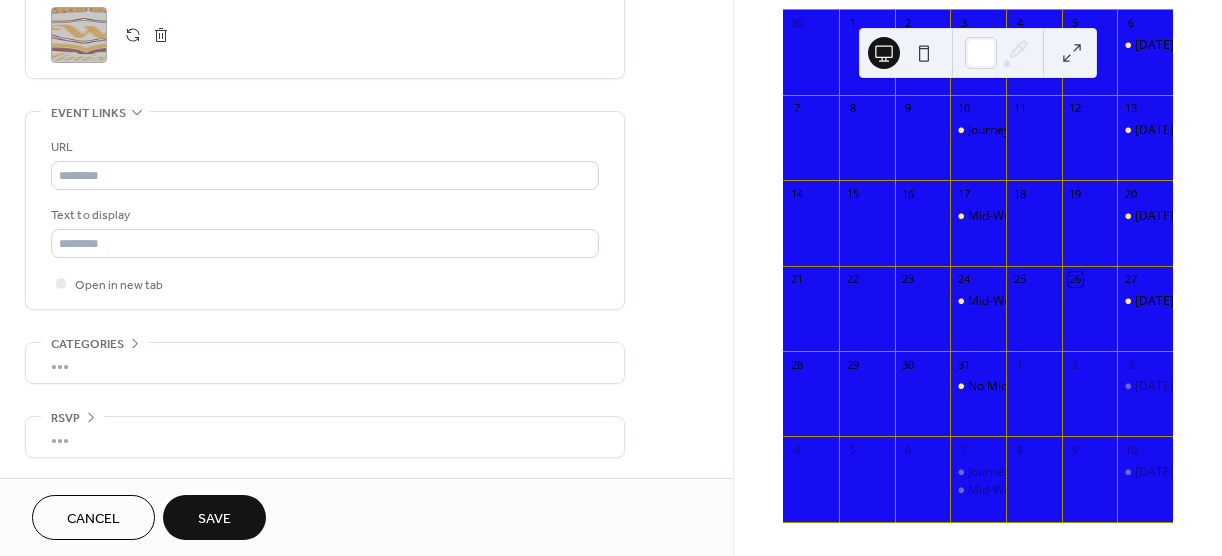 scroll, scrollTop: 998, scrollLeft: 0, axis: vertical 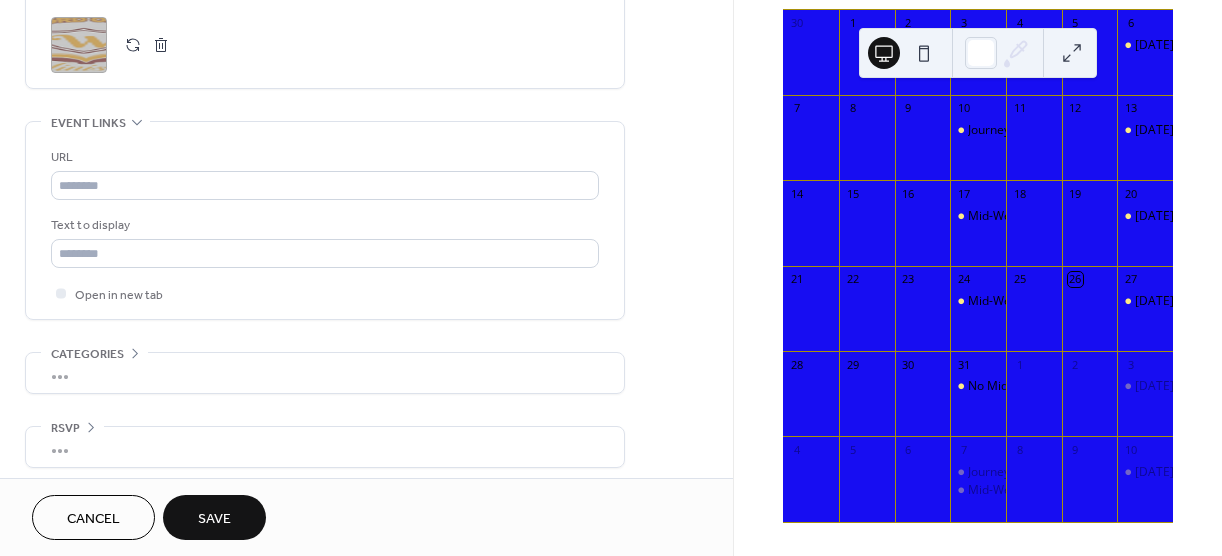 click on "Save" at bounding box center [214, 519] 